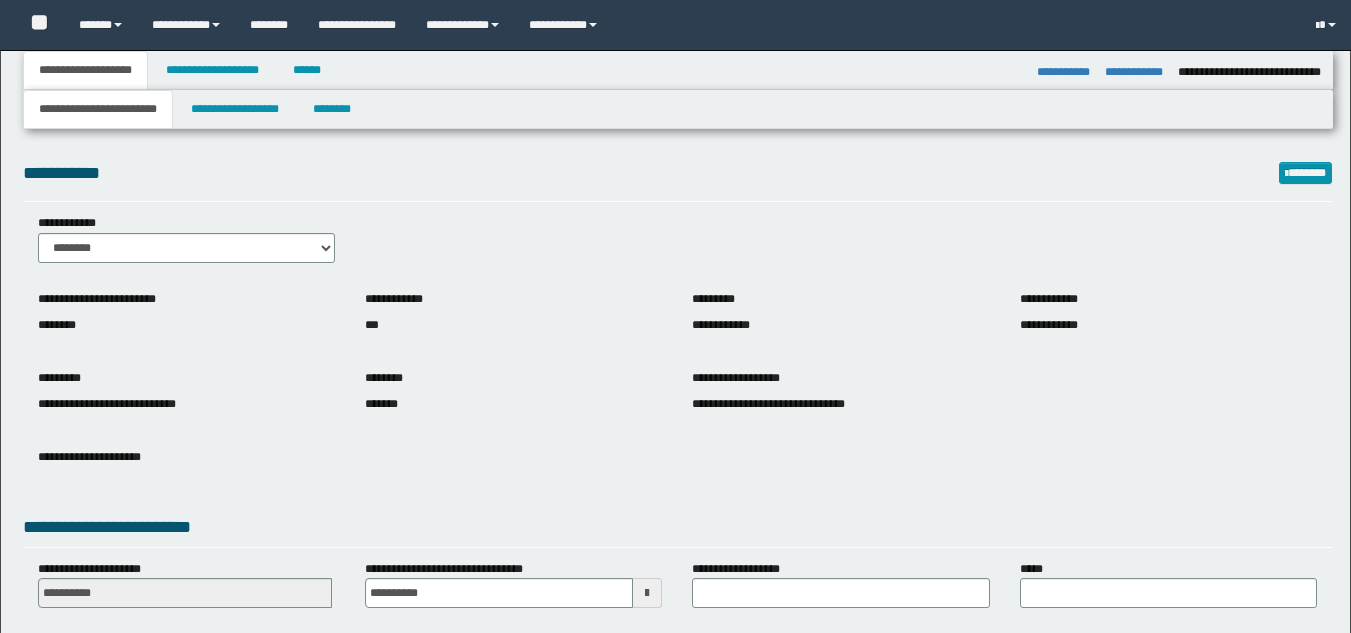 select on "*" 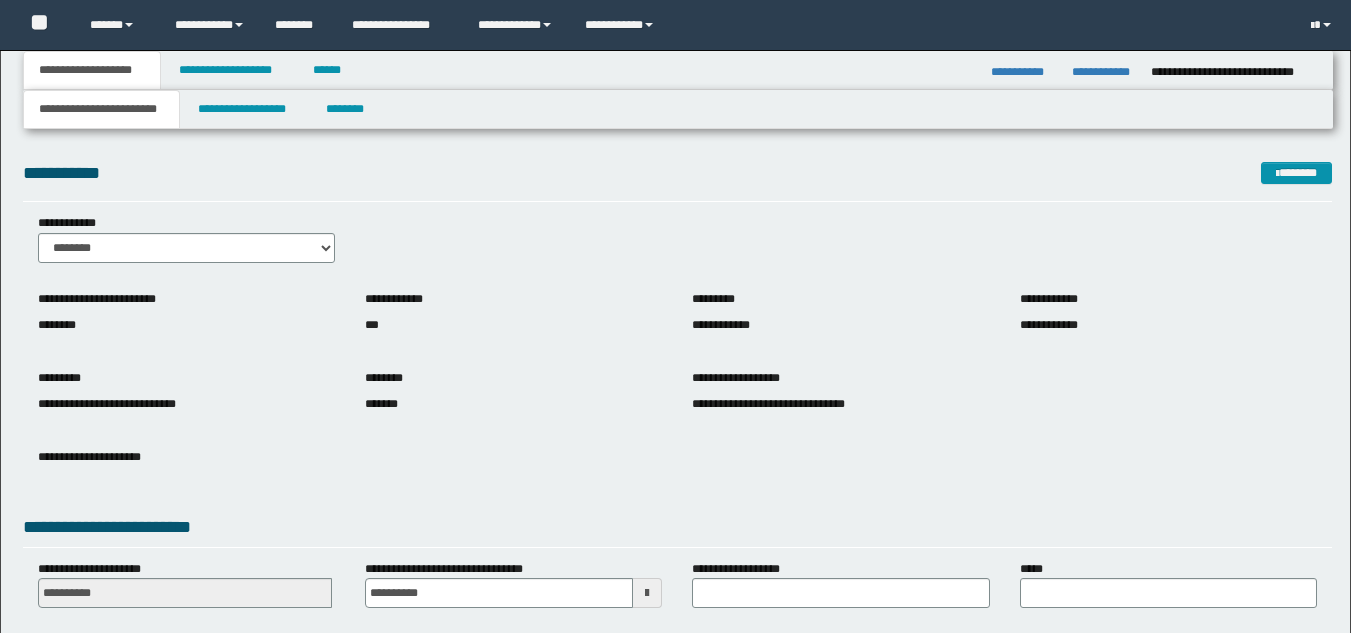 scroll, scrollTop: 0, scrollLeft: 0, axis: both 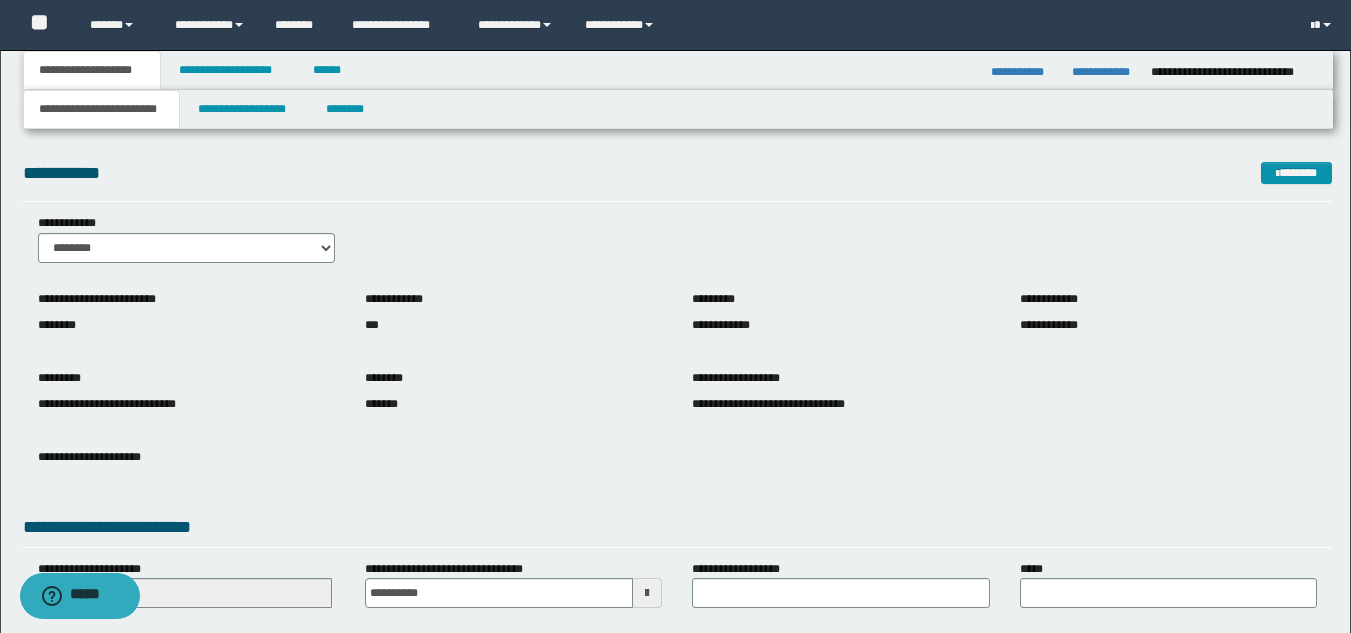 click on "**********" at bounding box center (677, 180) 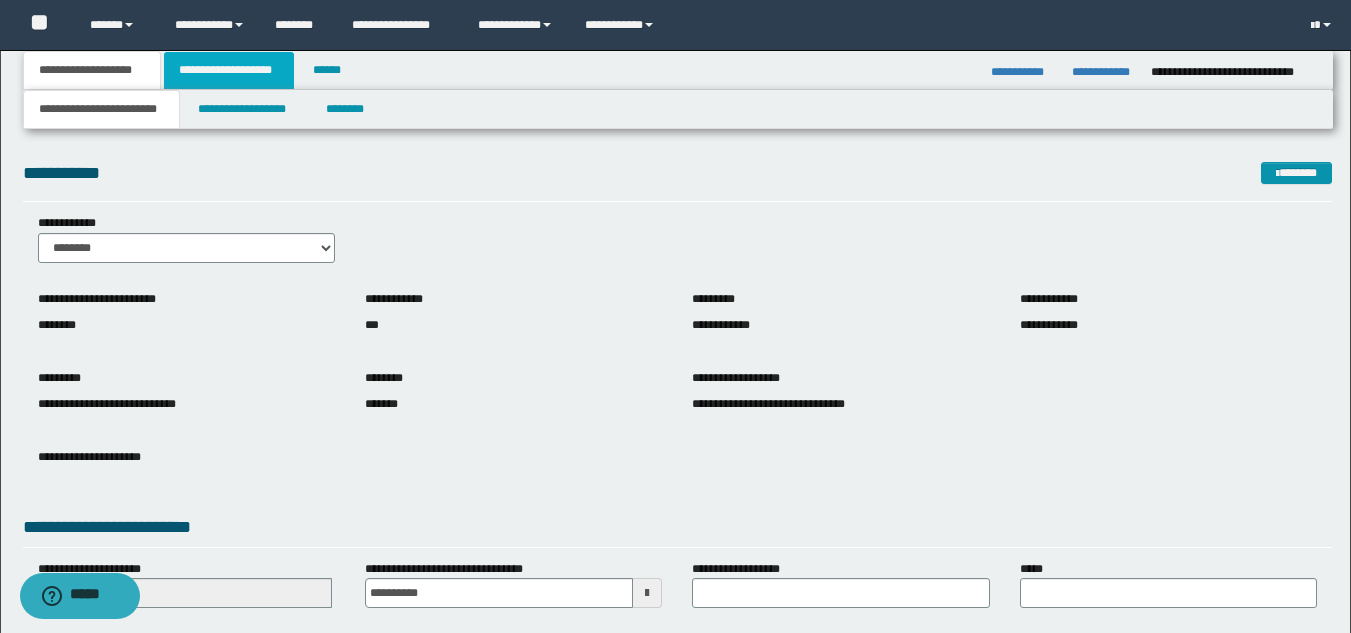 click on "**********" at bounding box center (229, 70) 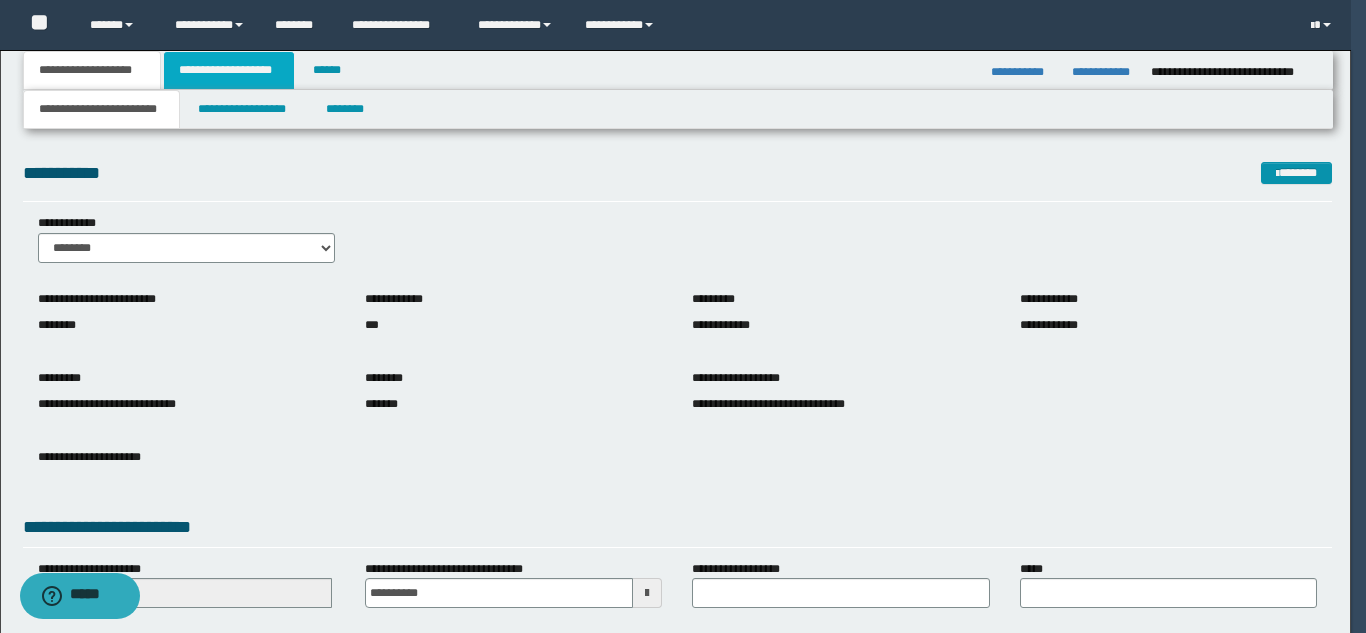 click on "**********" at bounding box center (229, 70) 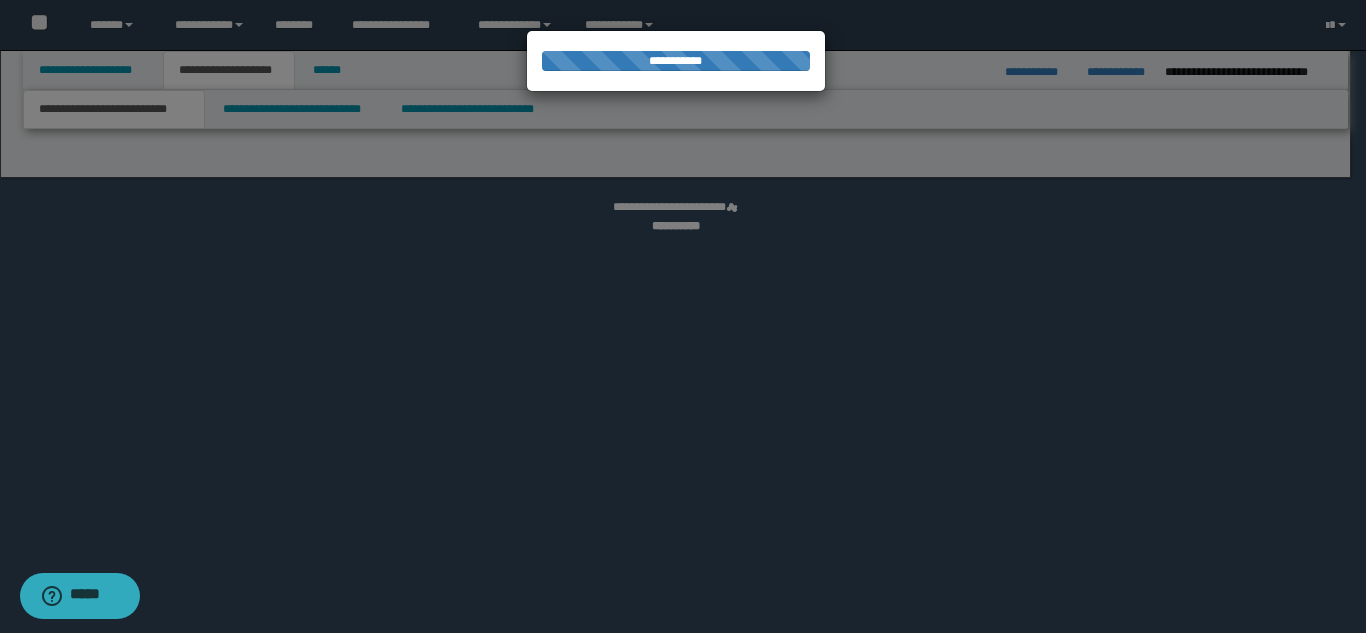 click at bounding box center [683, 316] 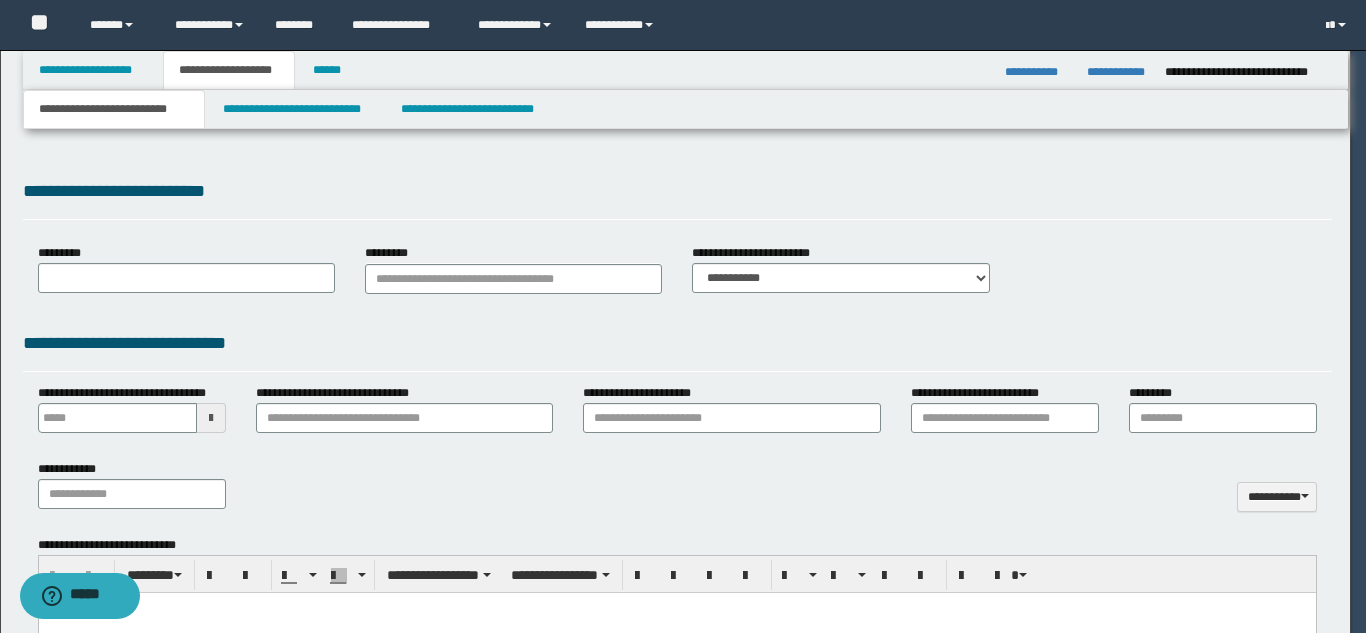 select on "*" 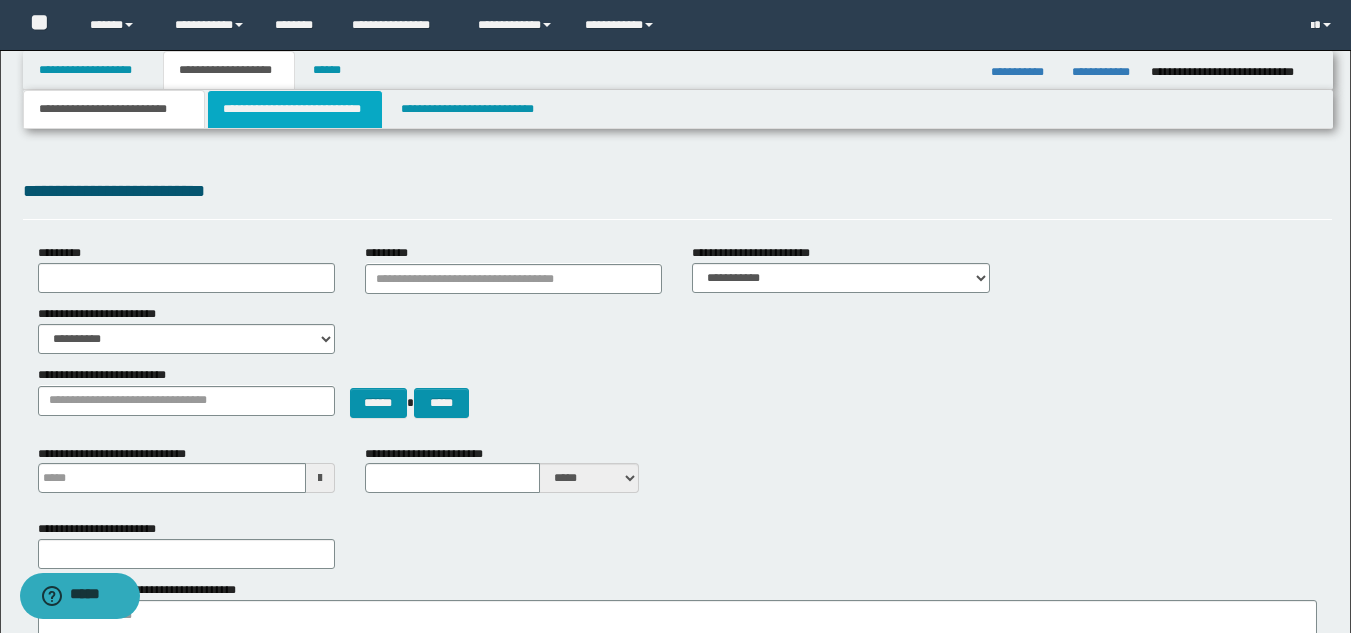 click on "**********" at bounding box center (295, 109) 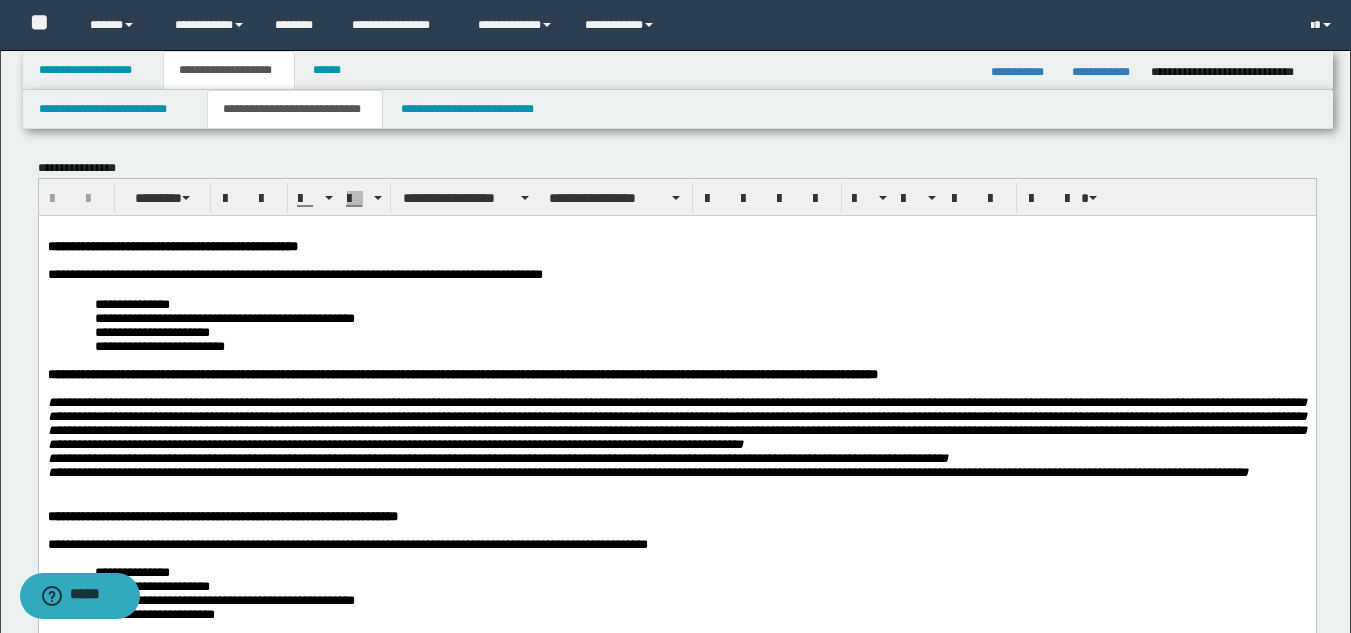 scroll, scrollTop: 0, scrollLeft: 0, axis: both 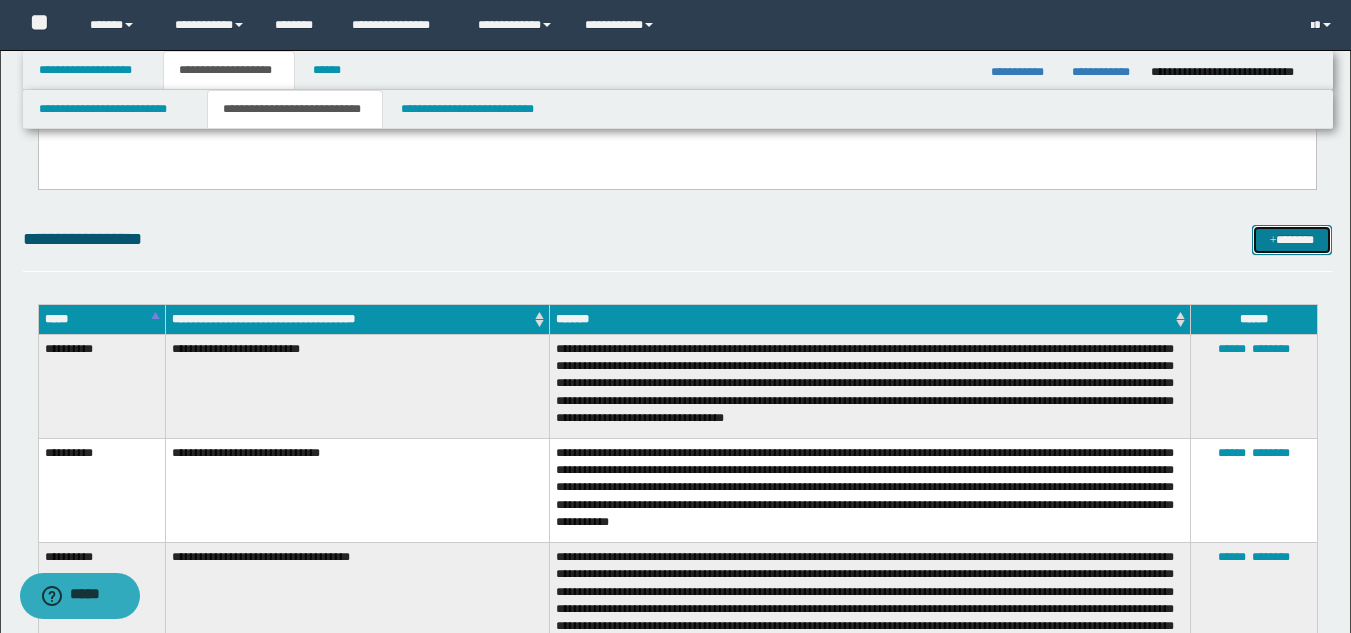 click on "*******" at bounding box center [1292, 240] 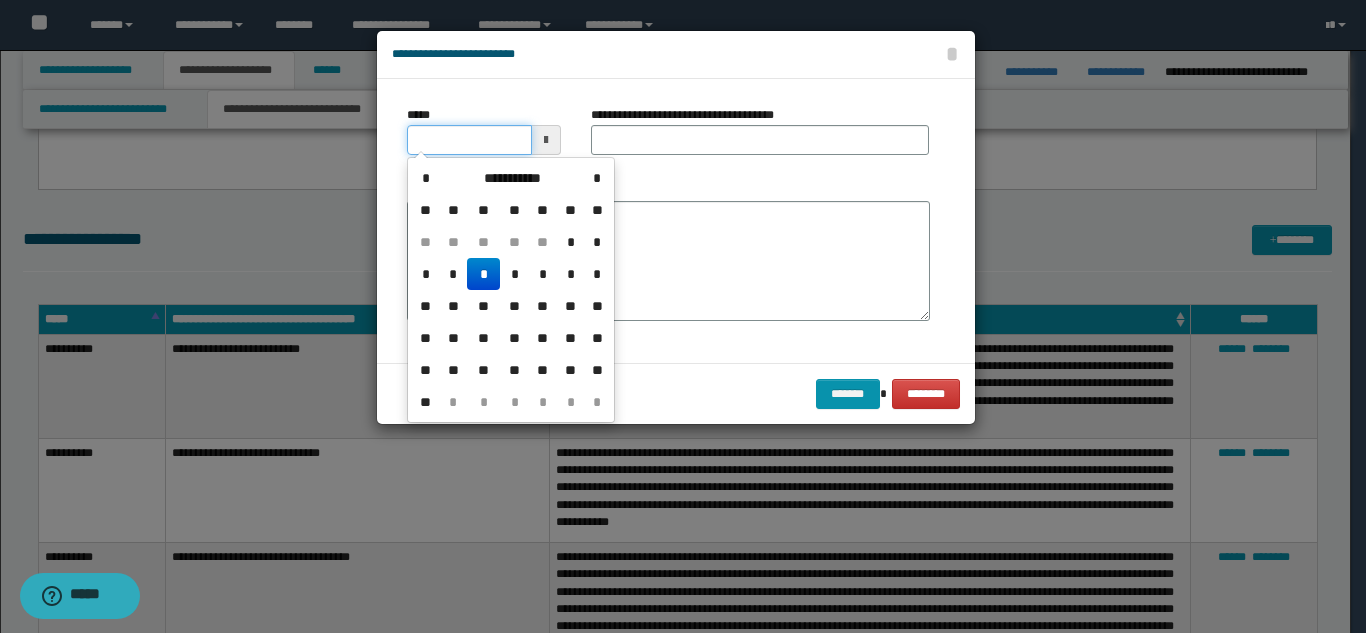 click on "*****" at bounding box center (469, 140) 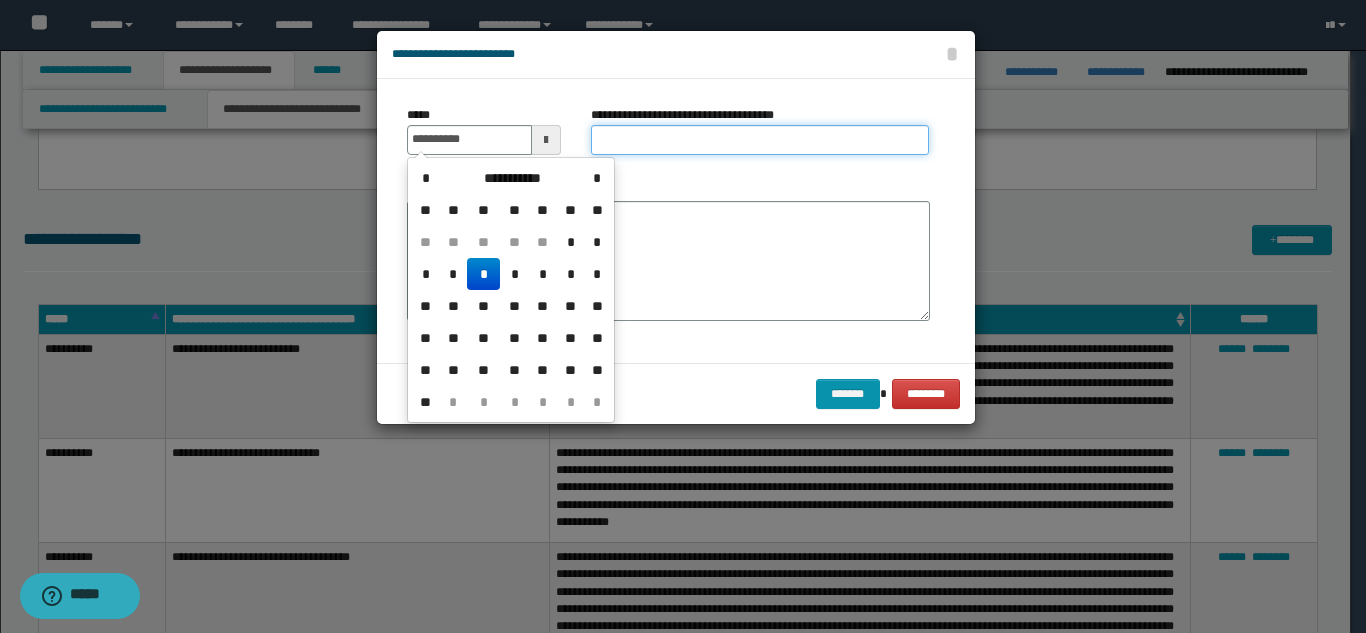 type on "**********" 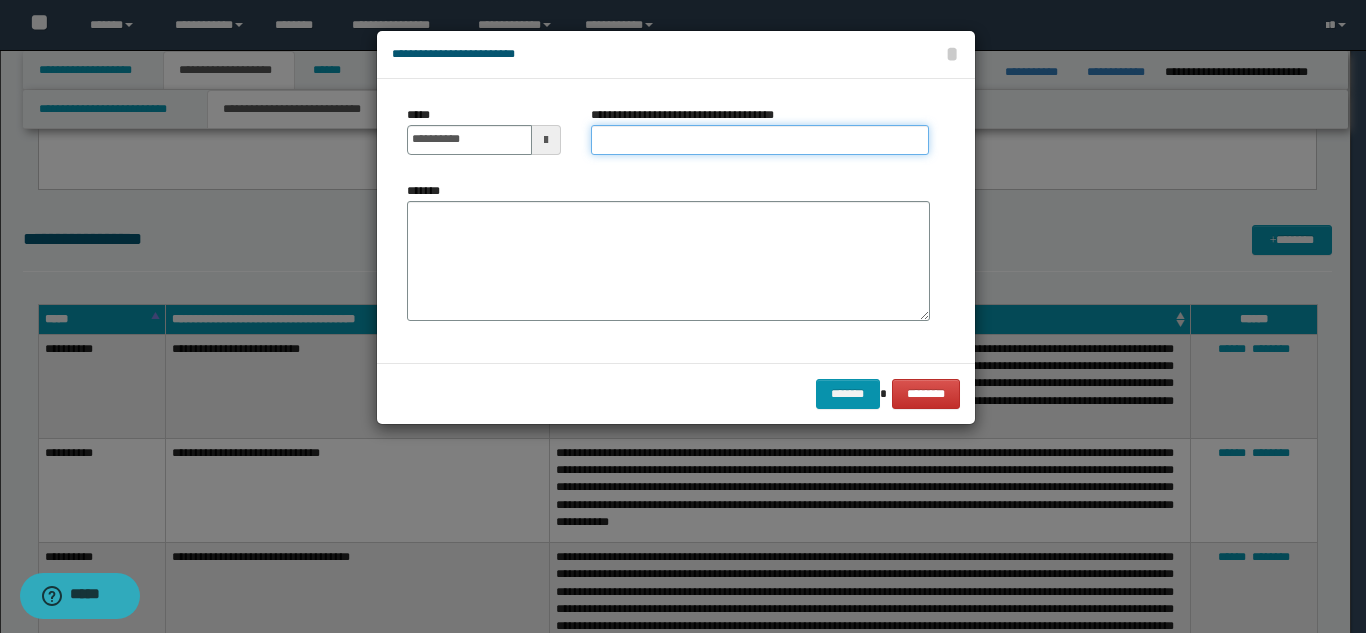 paste on "**********" 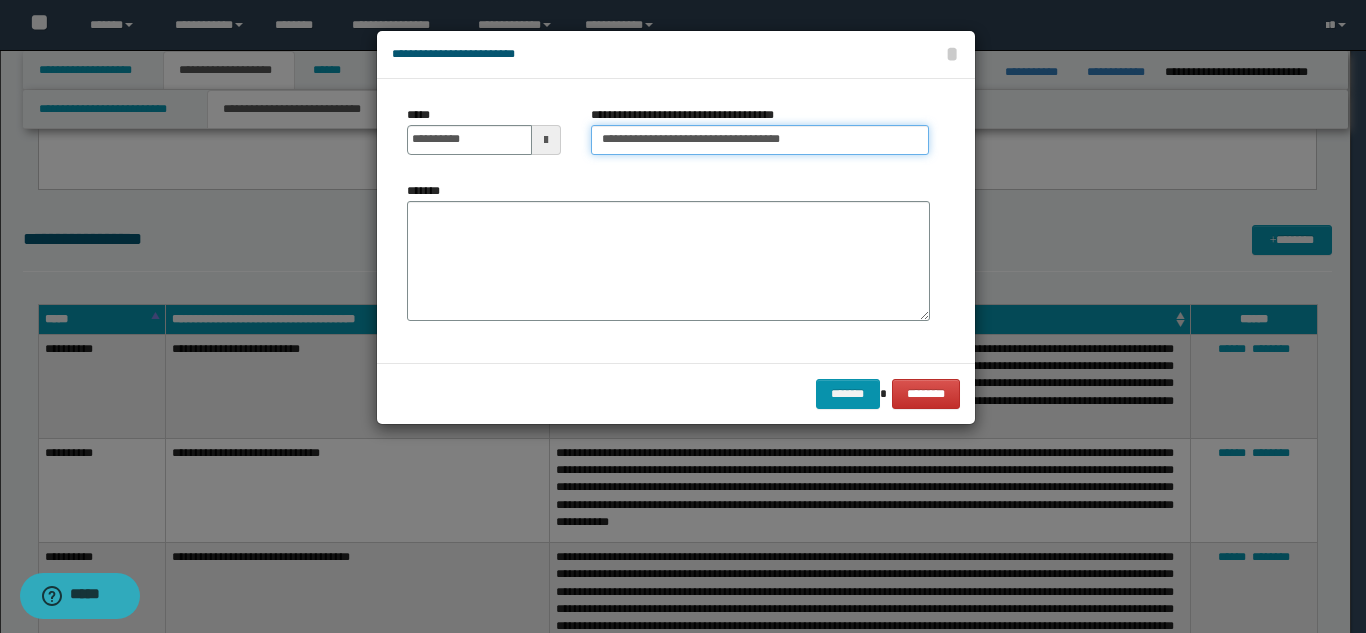 type on "**********" 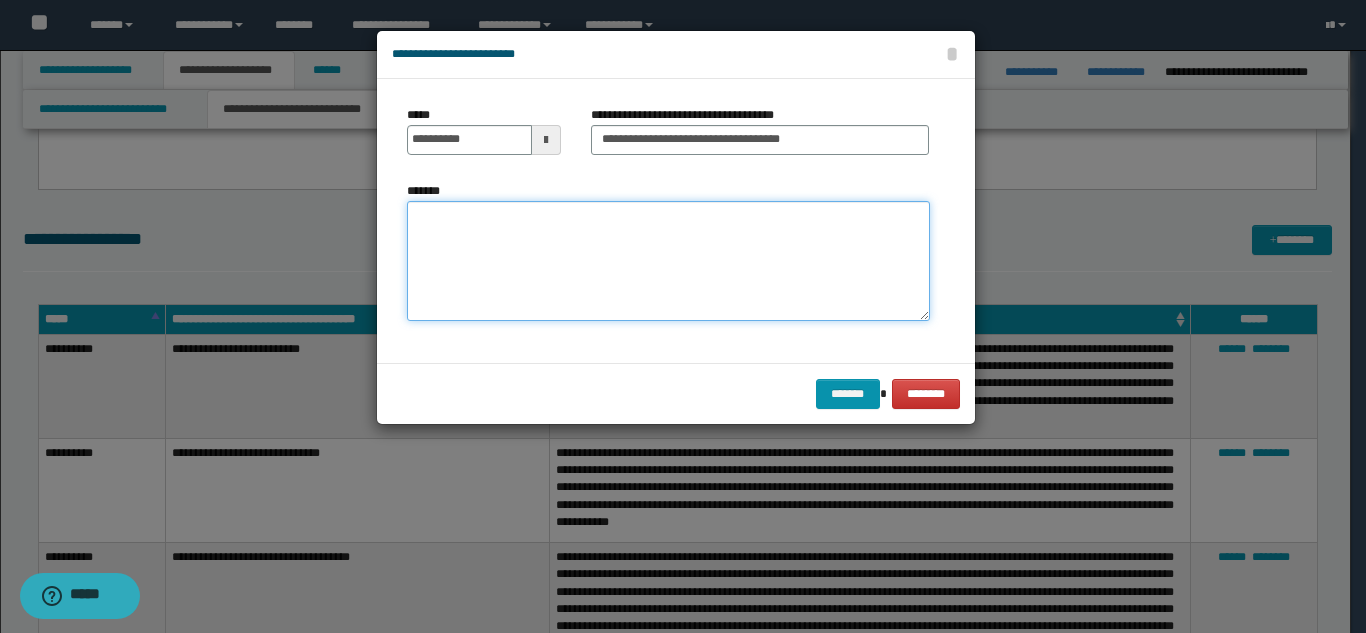 paste on "**********" 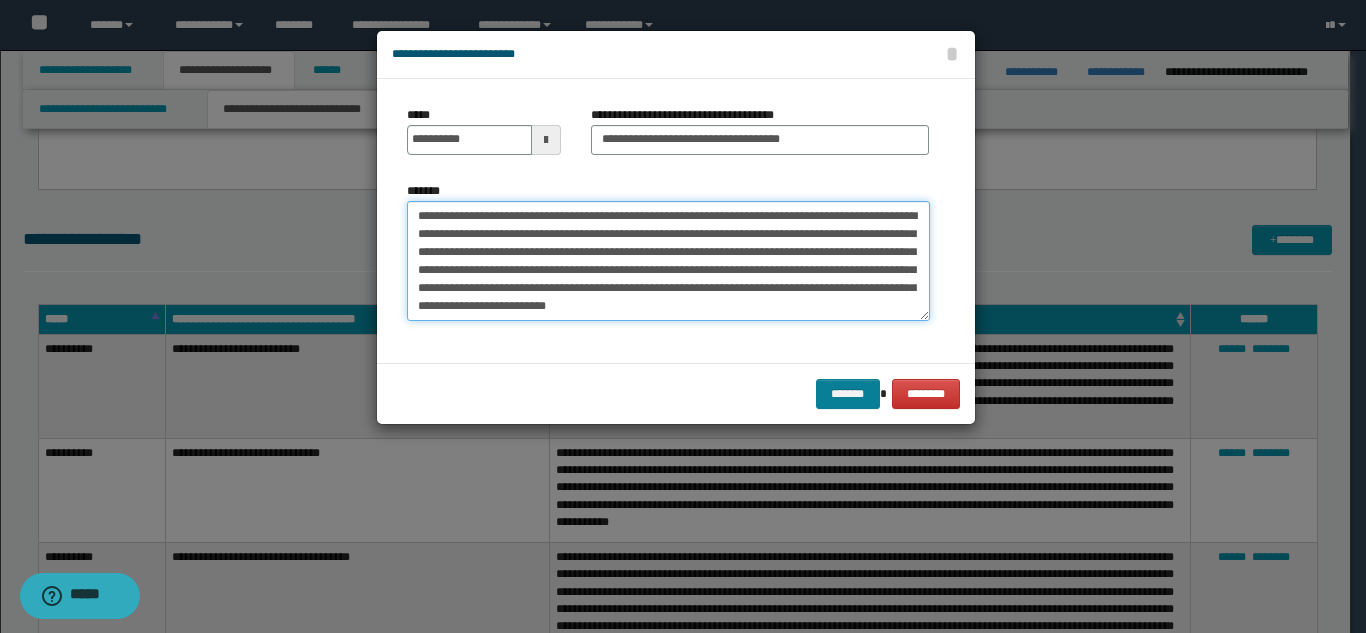 type on "**********" 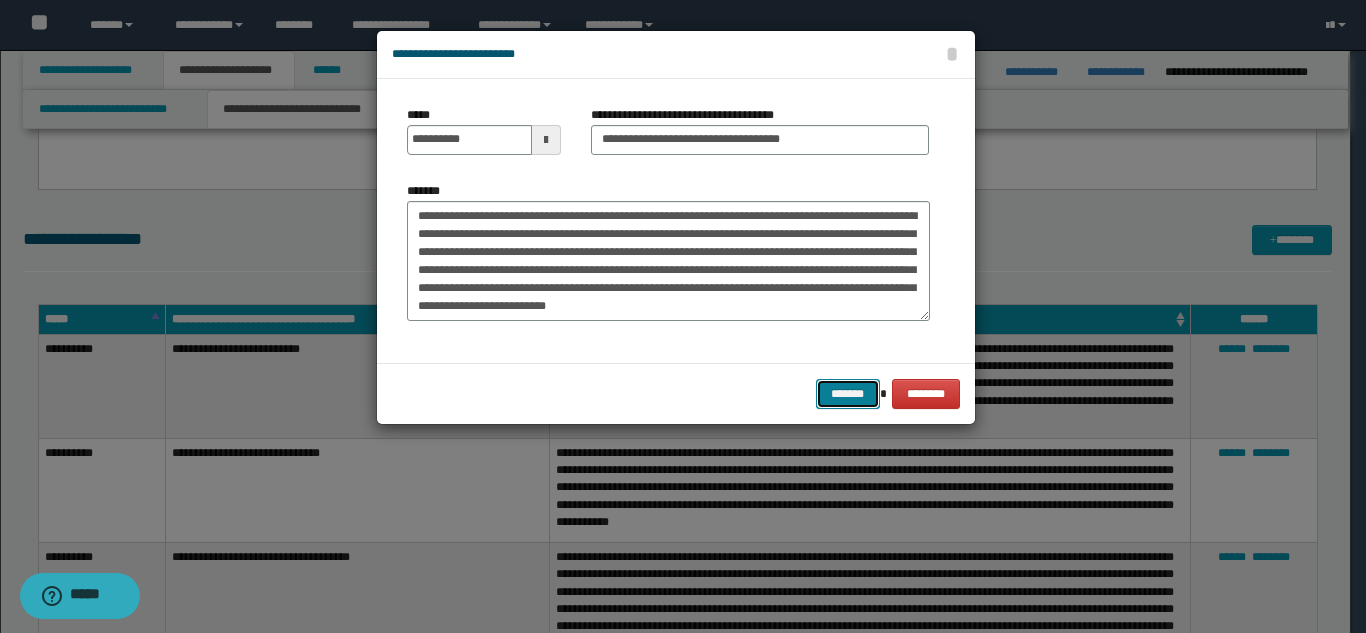 click on "*******" at bounding box center [848, 394] 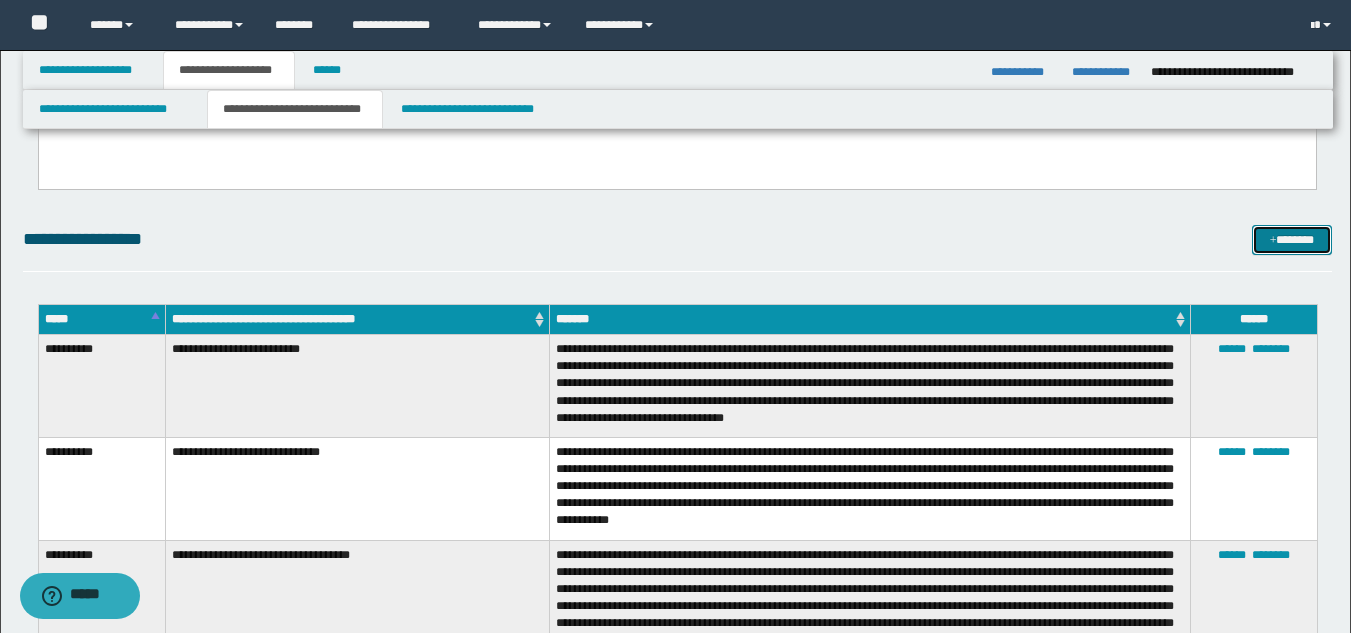 click on "*******" at bounding box center [1292, 240] 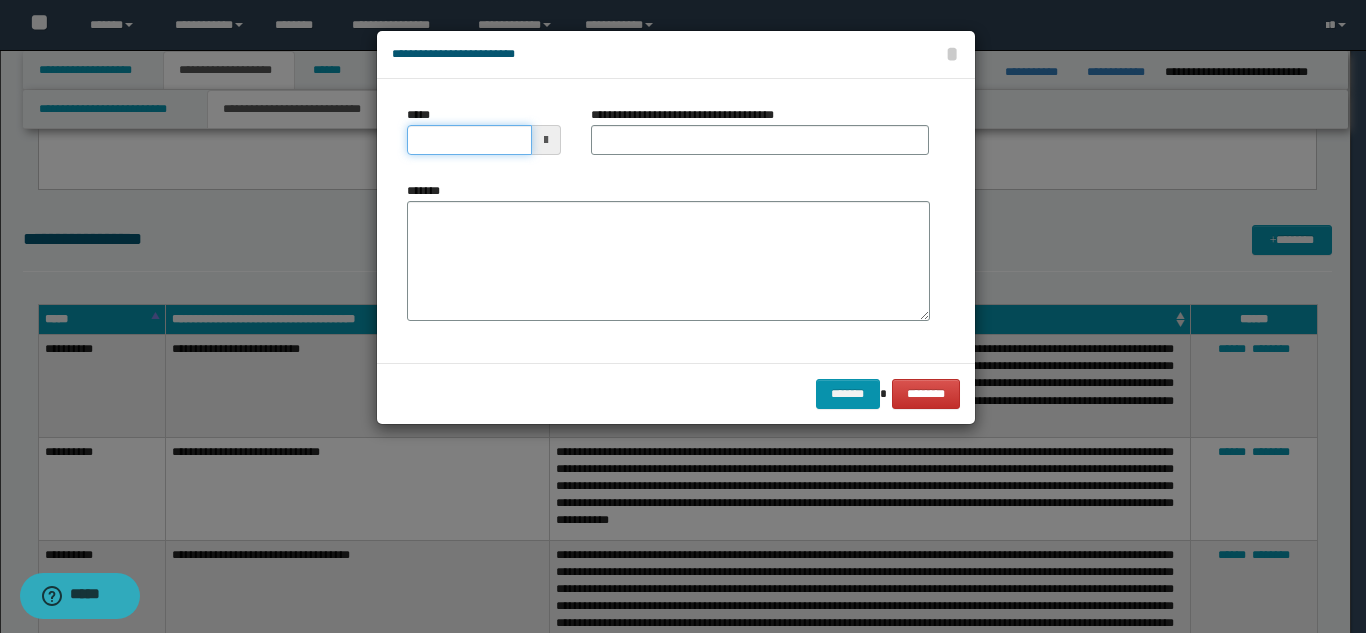 click on "*****" at bounding box center [469, 140] 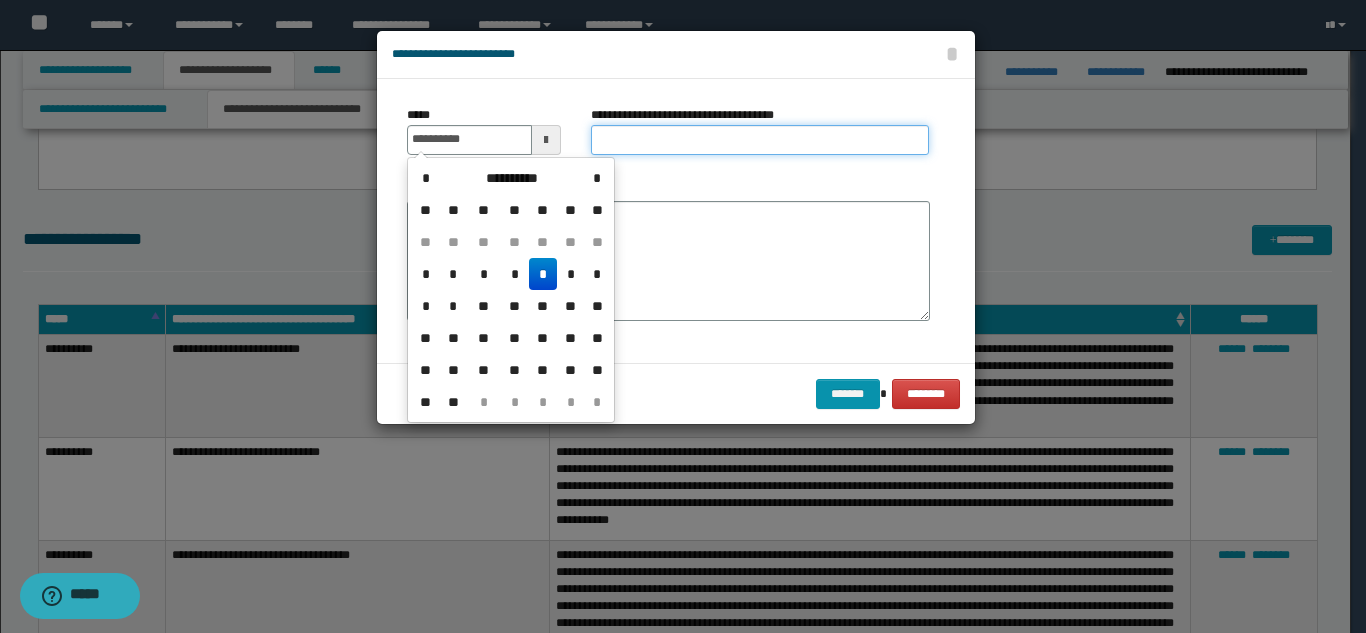 type on "**********" 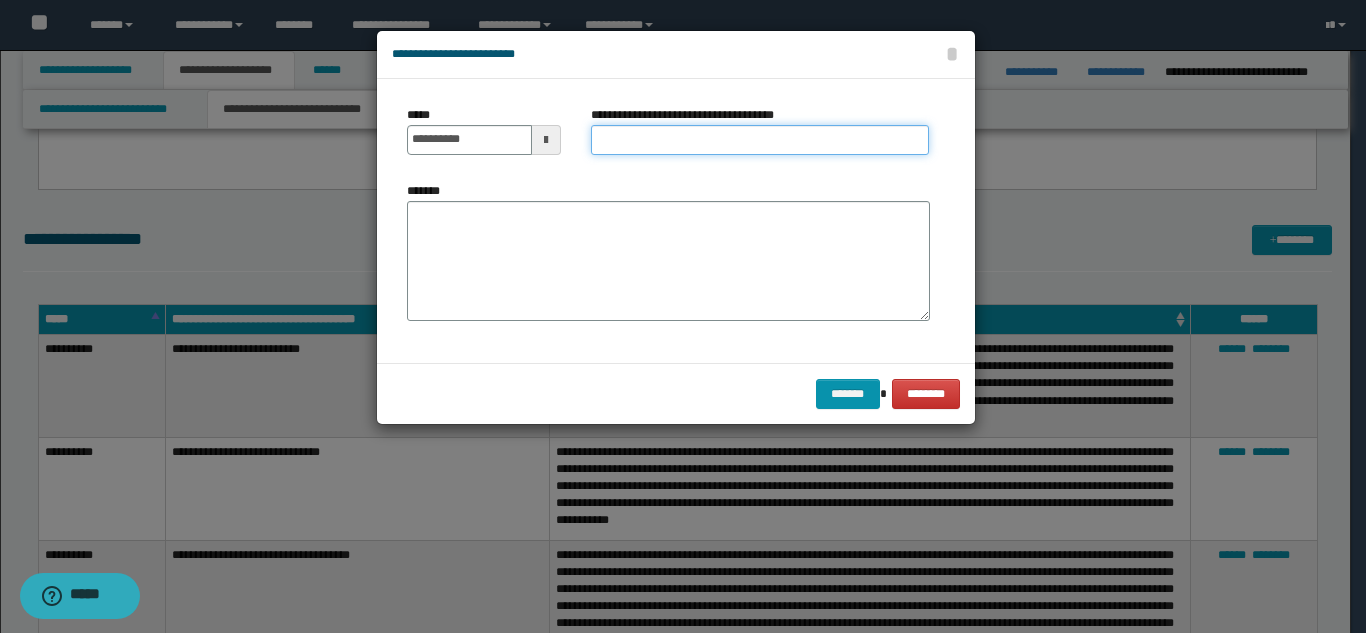 paste on "**********" 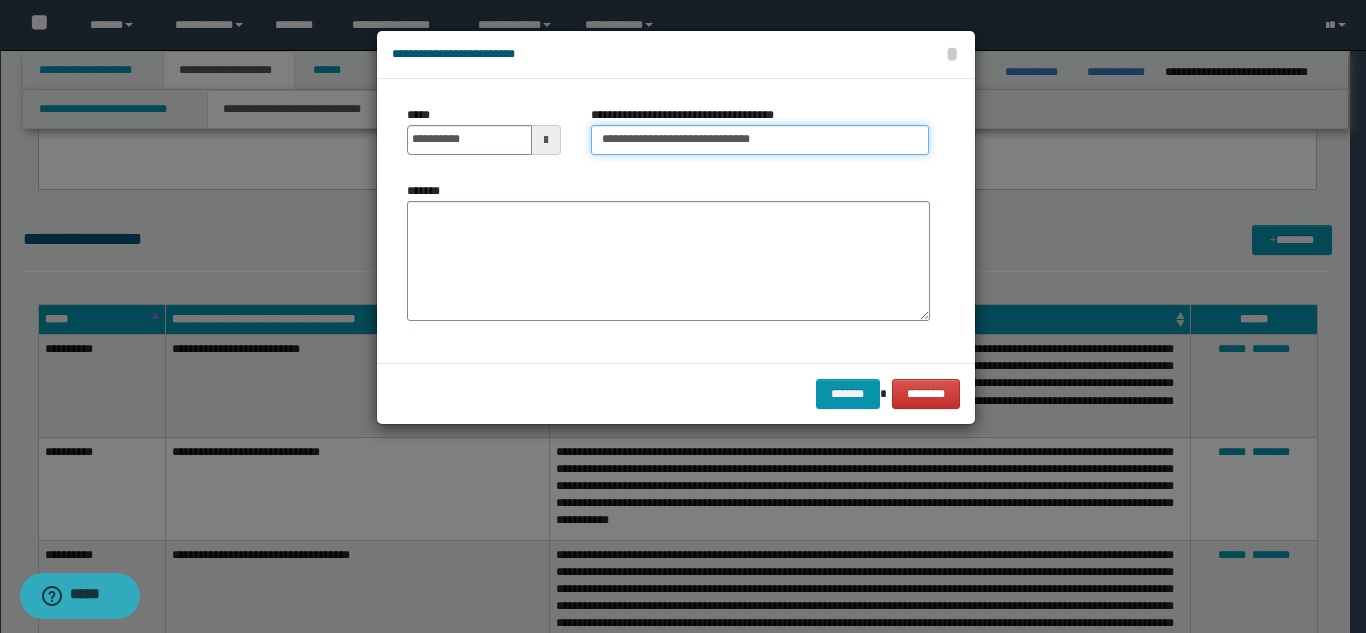 type on "**********" 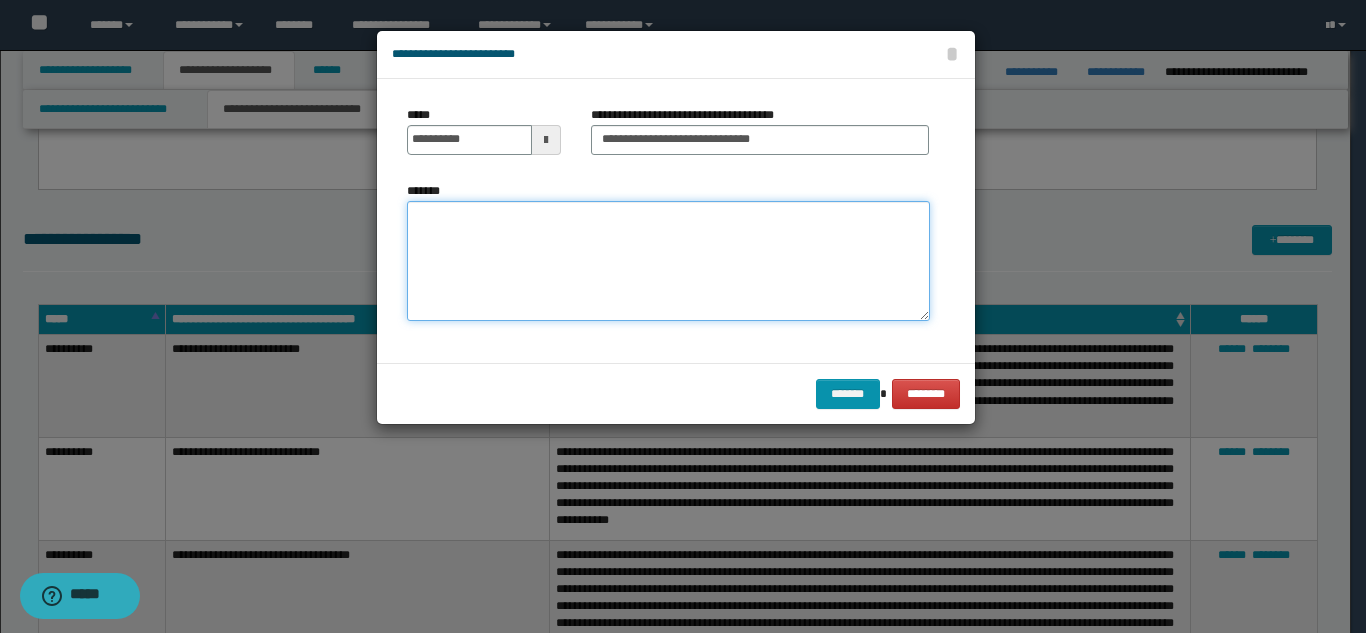 paste on "**********" 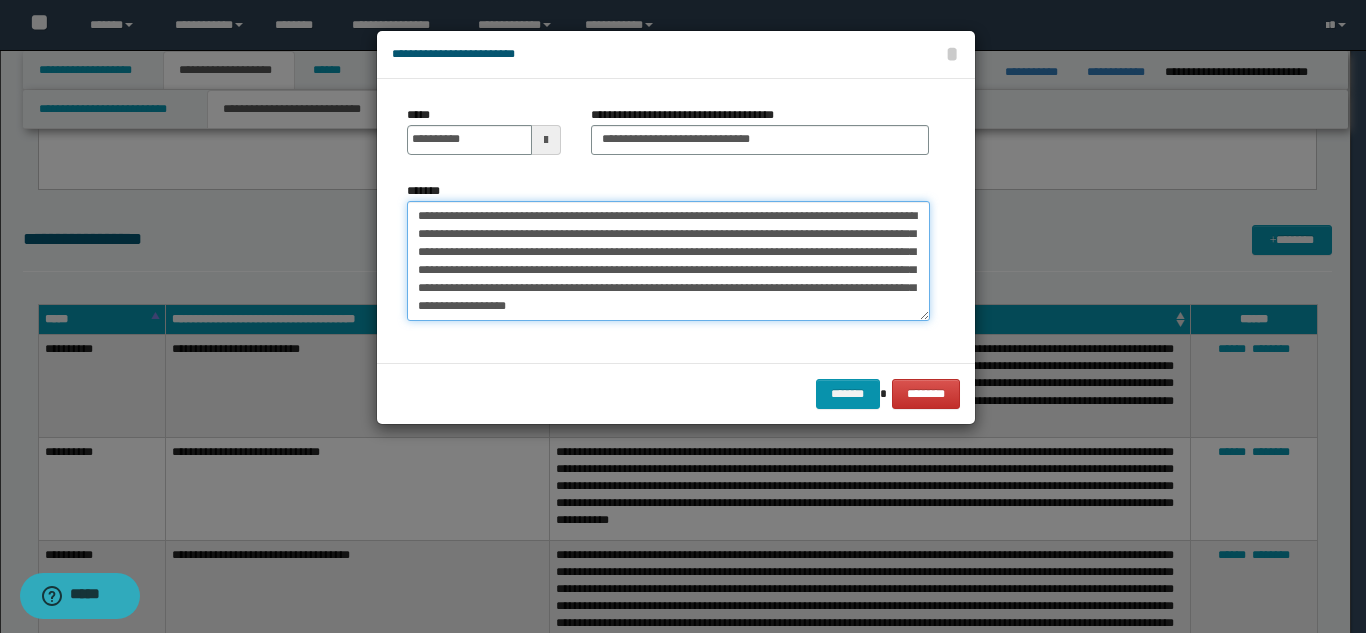 type on "**********" 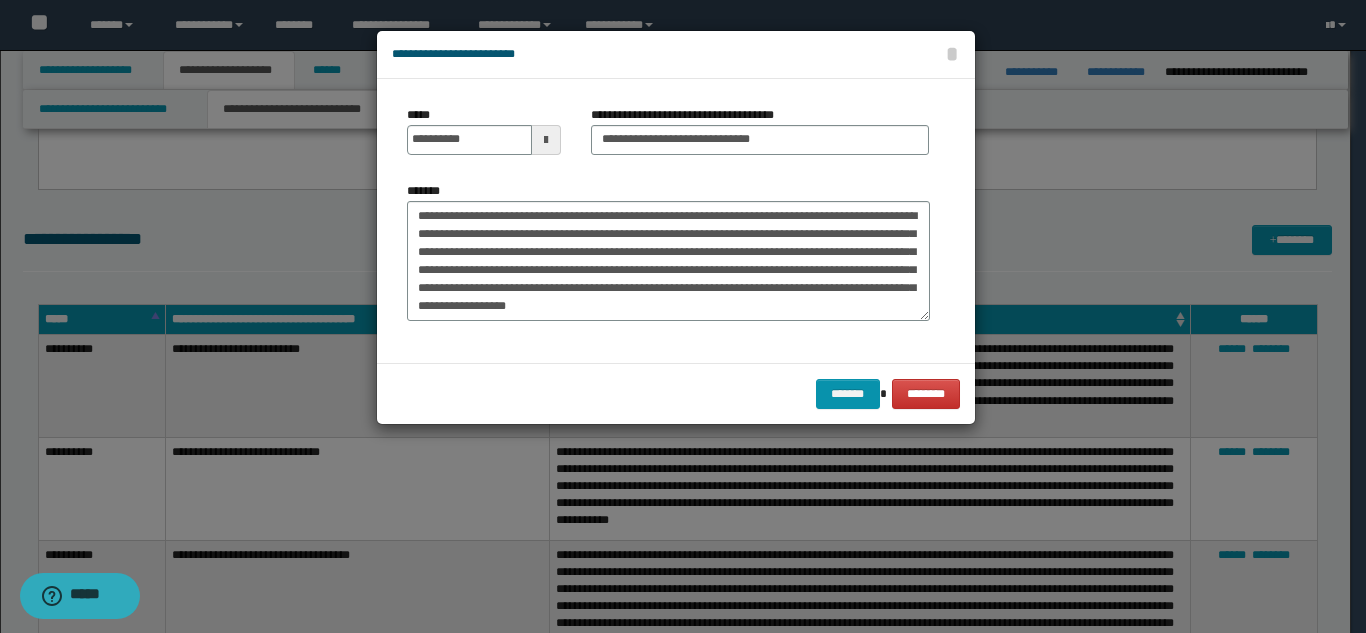click on "*******
********" at bounding box center (676, 393) 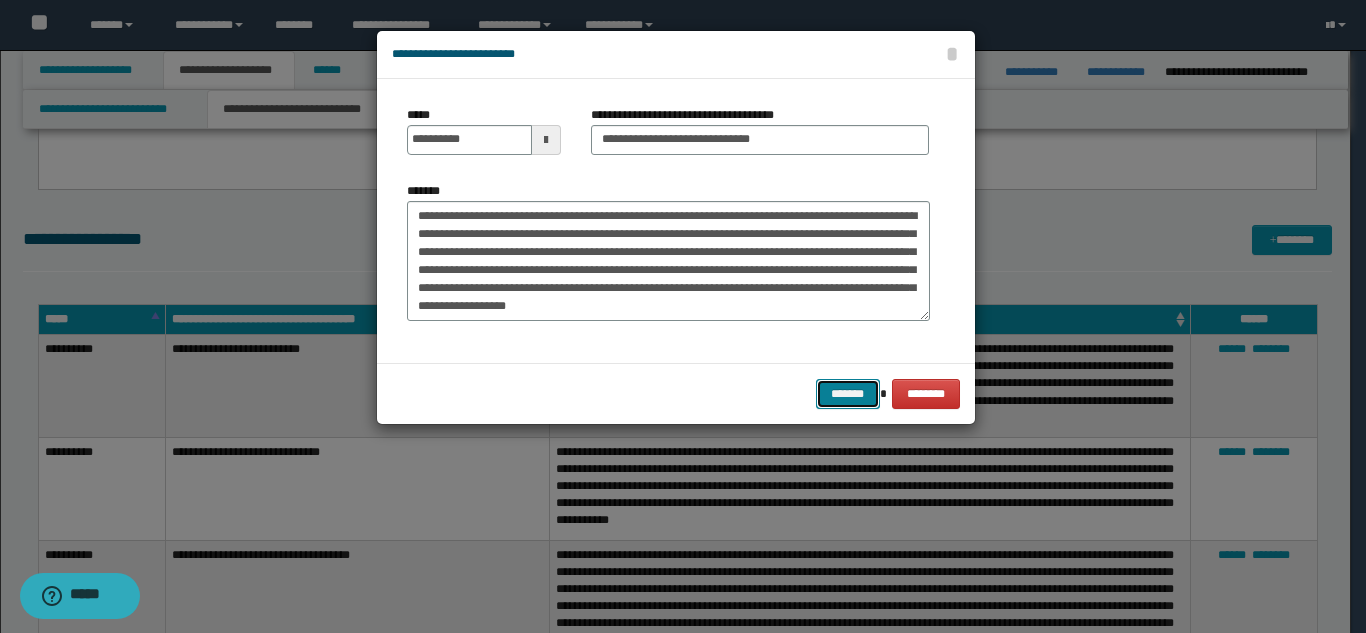 click on "*******" at bounding box center (848, 394) 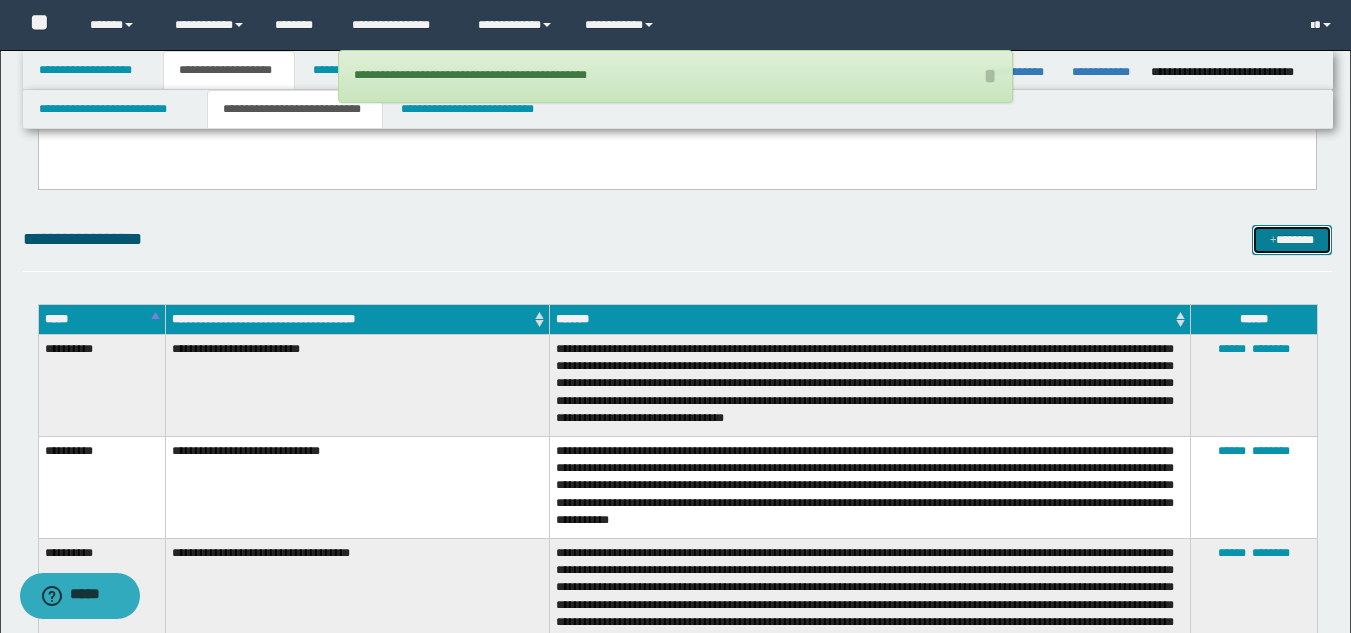 click on "*******" at bounding box center (1292, 240) 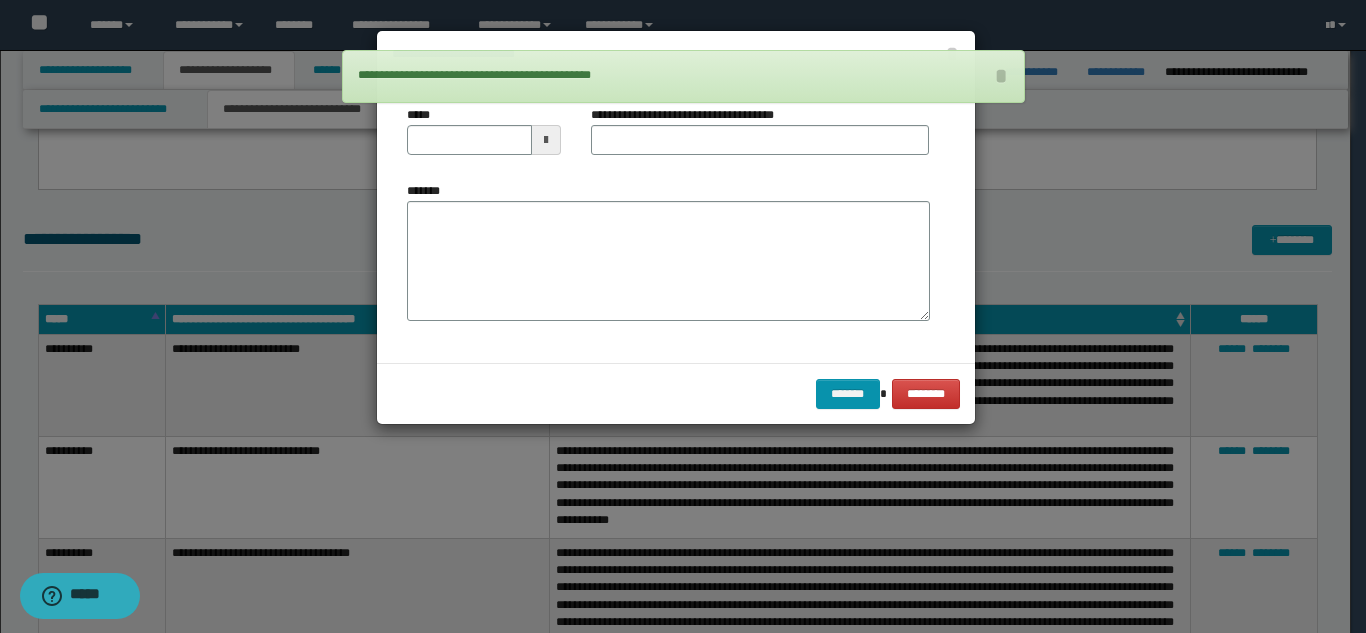 click on "*****" at bounding box center [484, 138] 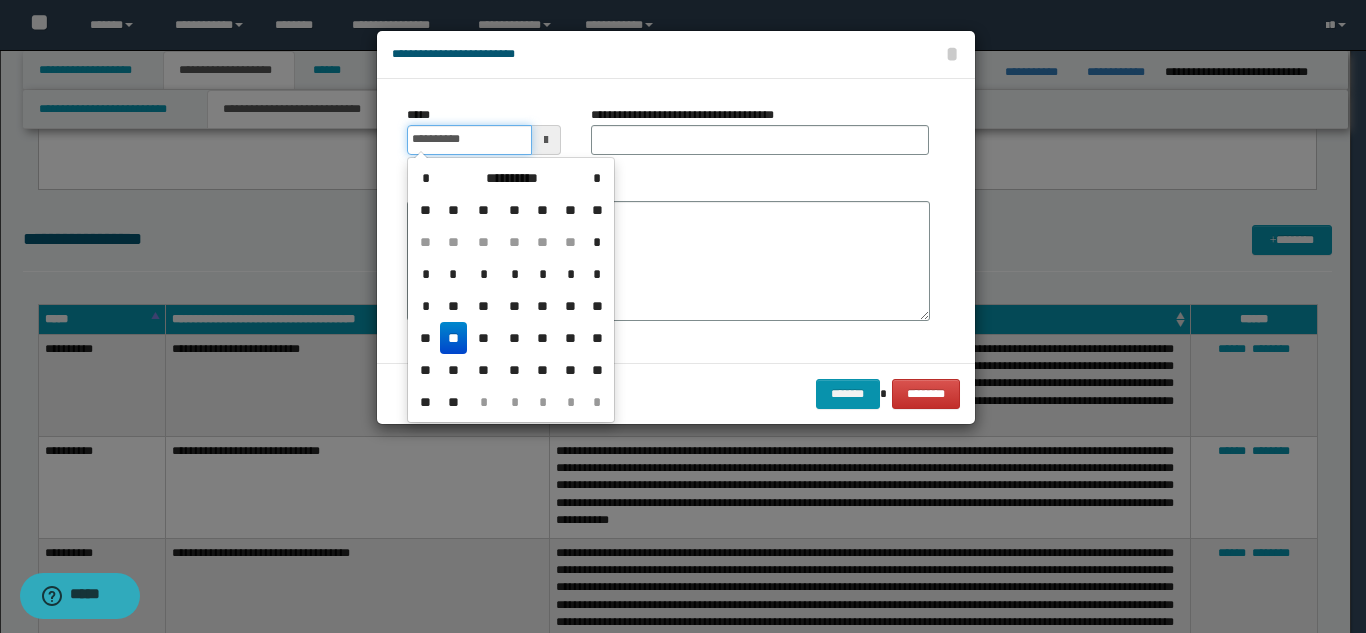 click on "**********" at bounding box center [469, 140] 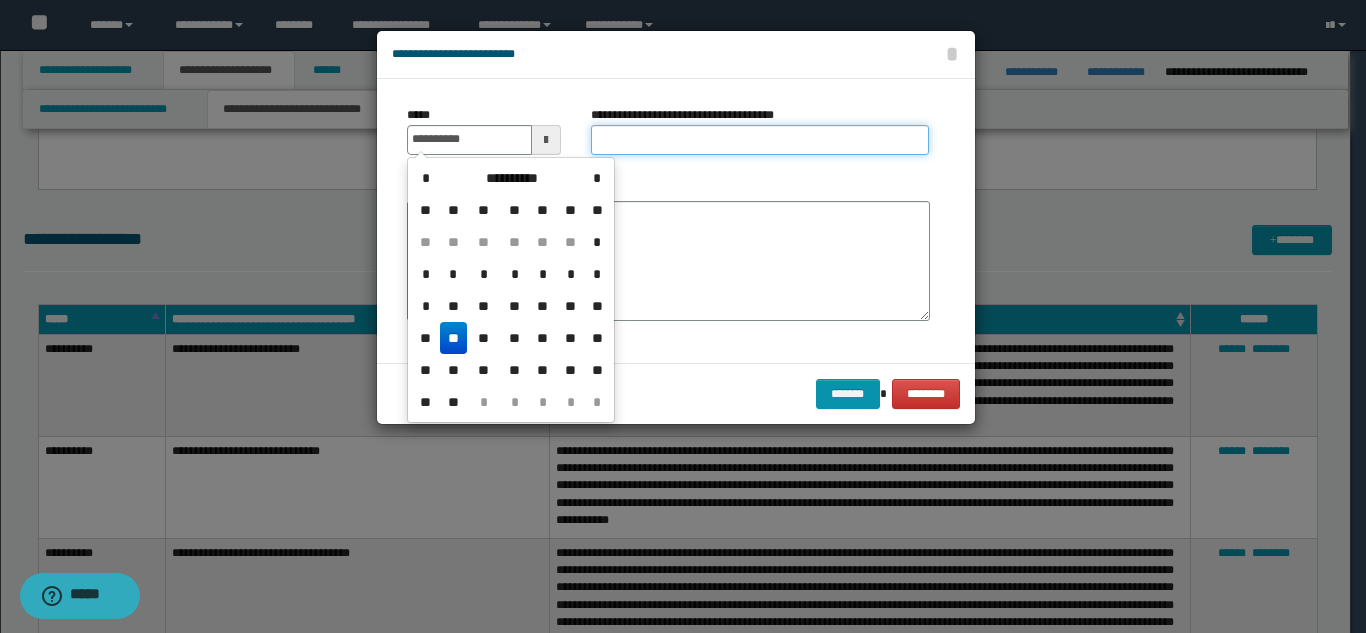 type on "**********" 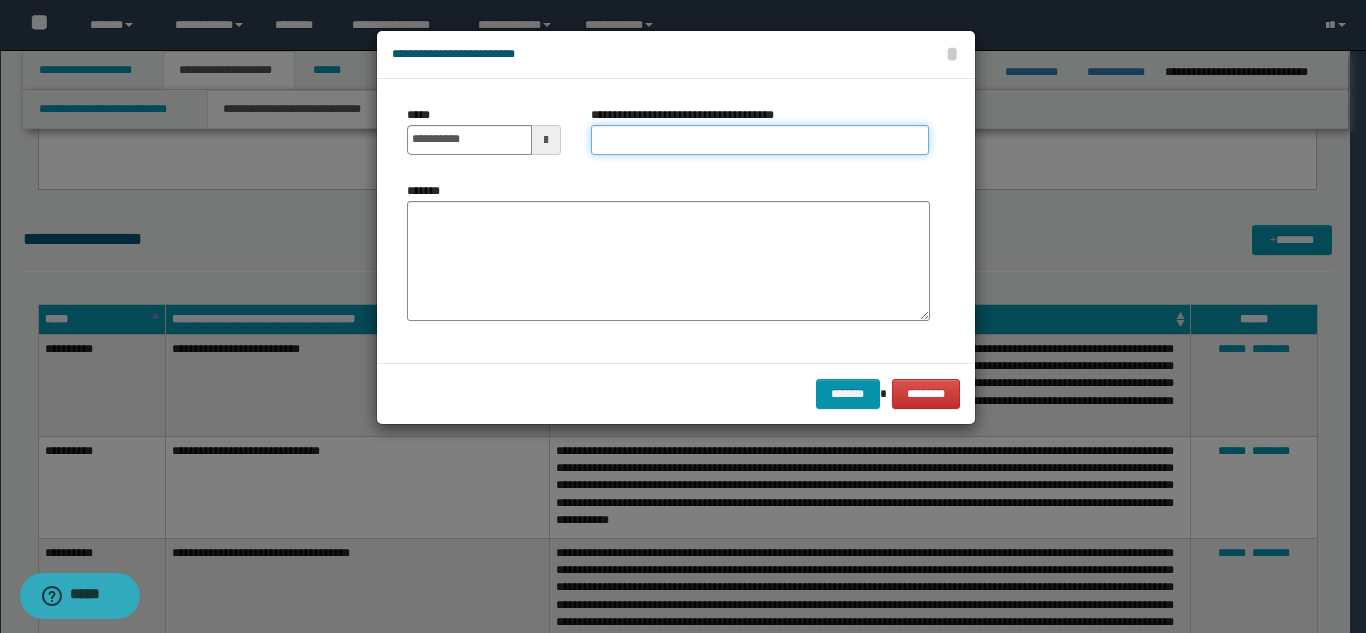 paste on "**********" 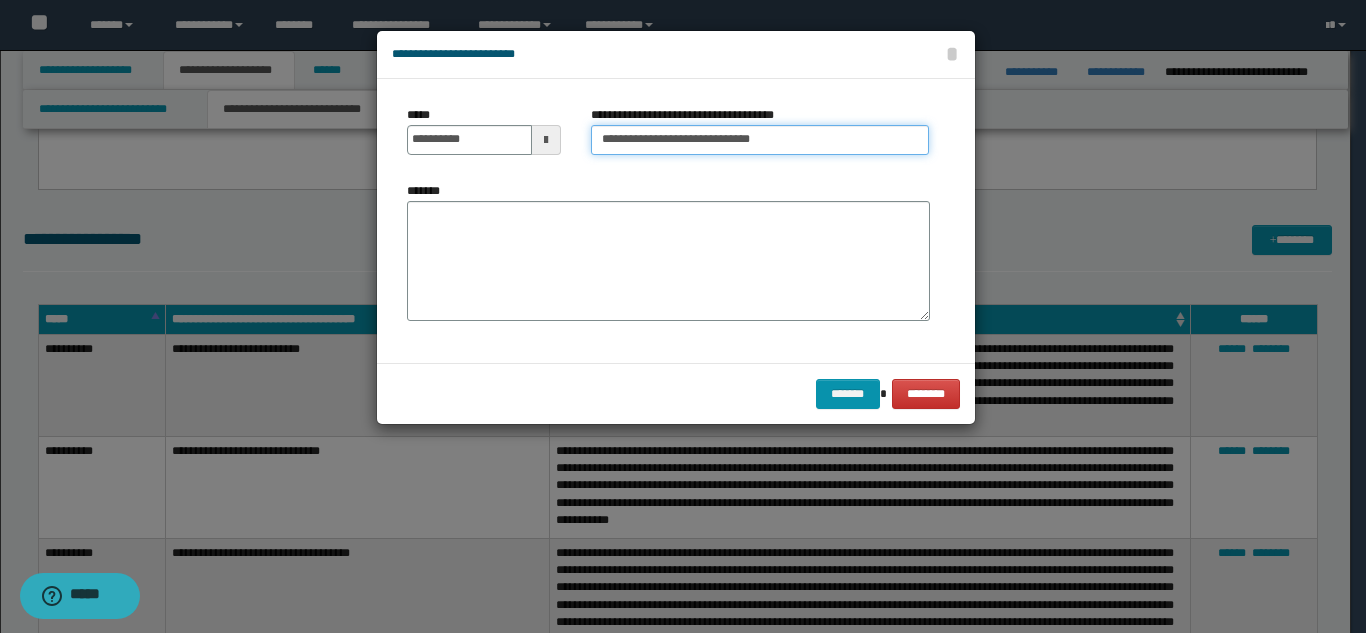 type on "**********" 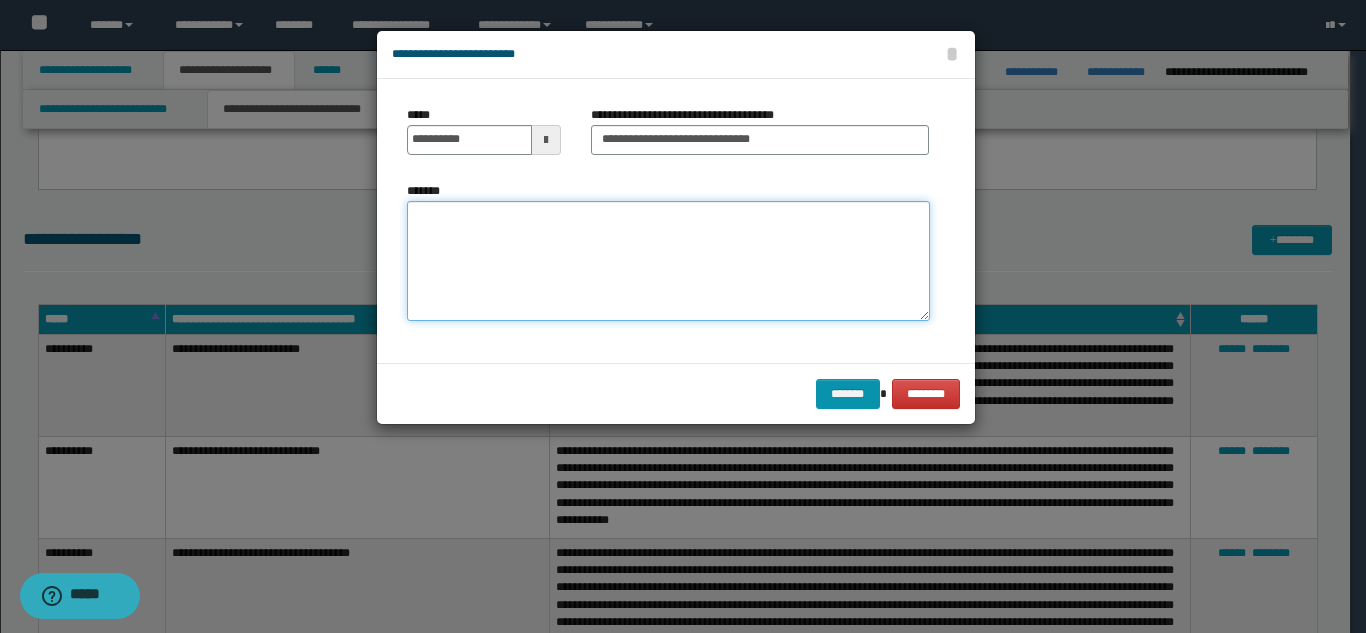 paste on "**********" 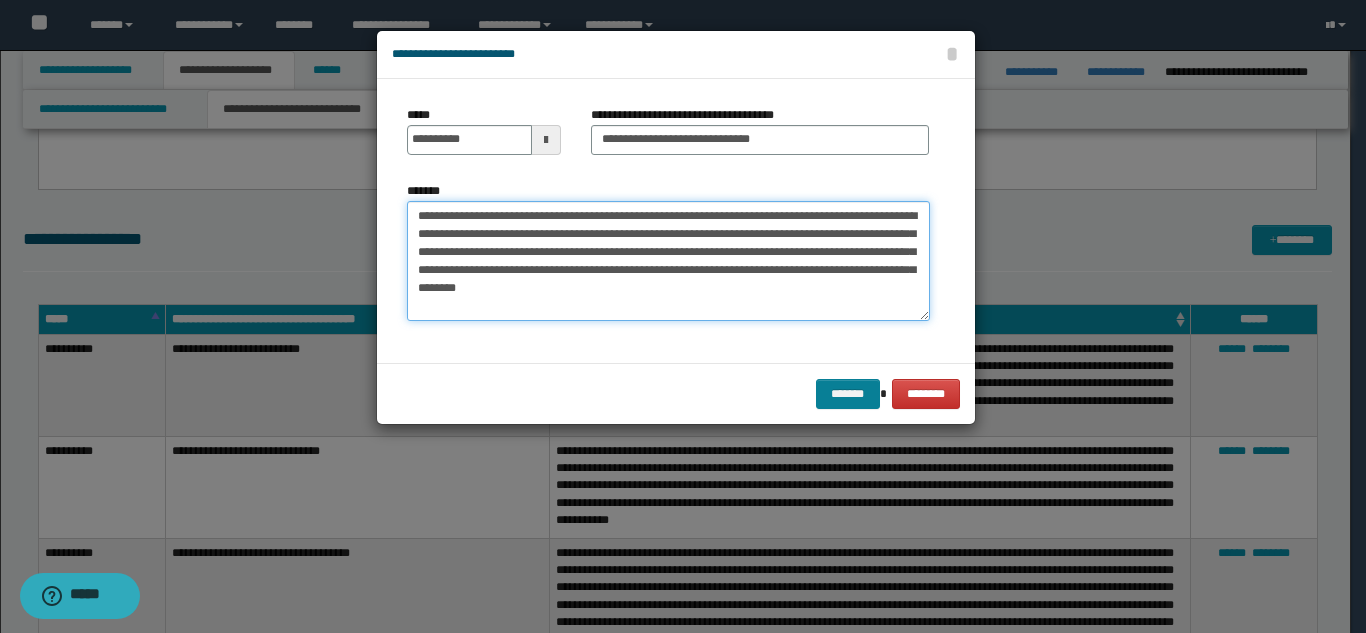 type on "**********" 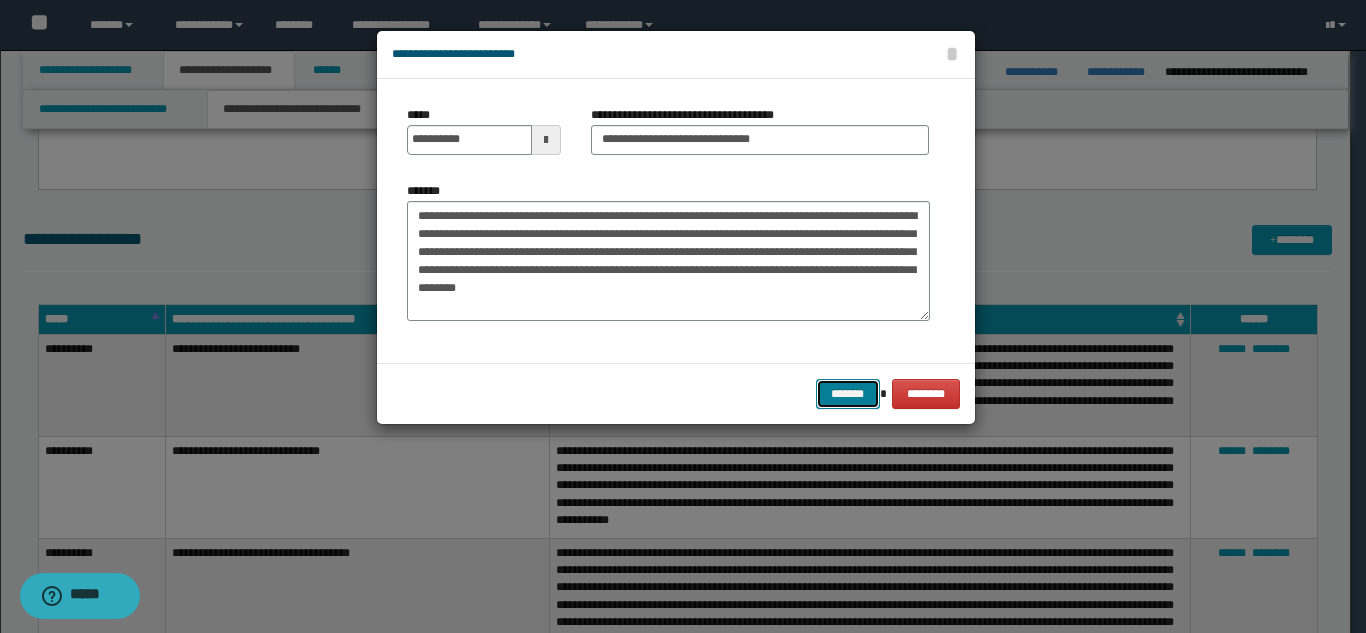click on "*******" at bounding box center (848, 394) 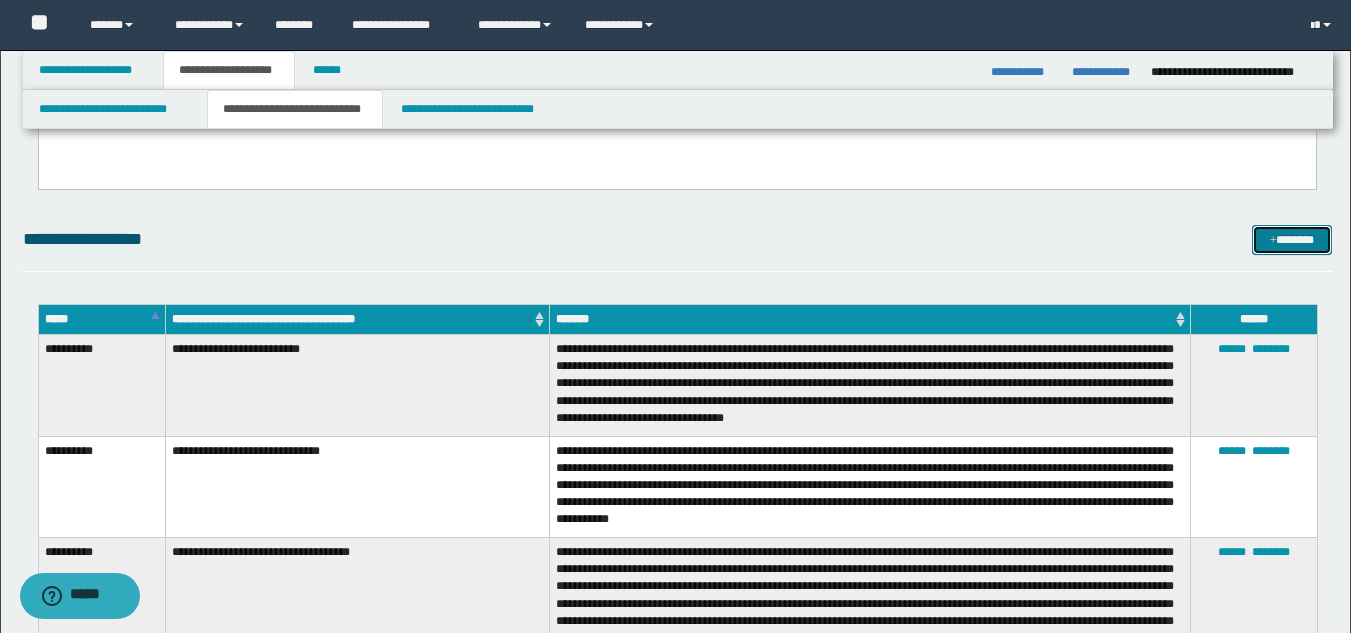 click on "*******" at bounding box center [1292, 240] 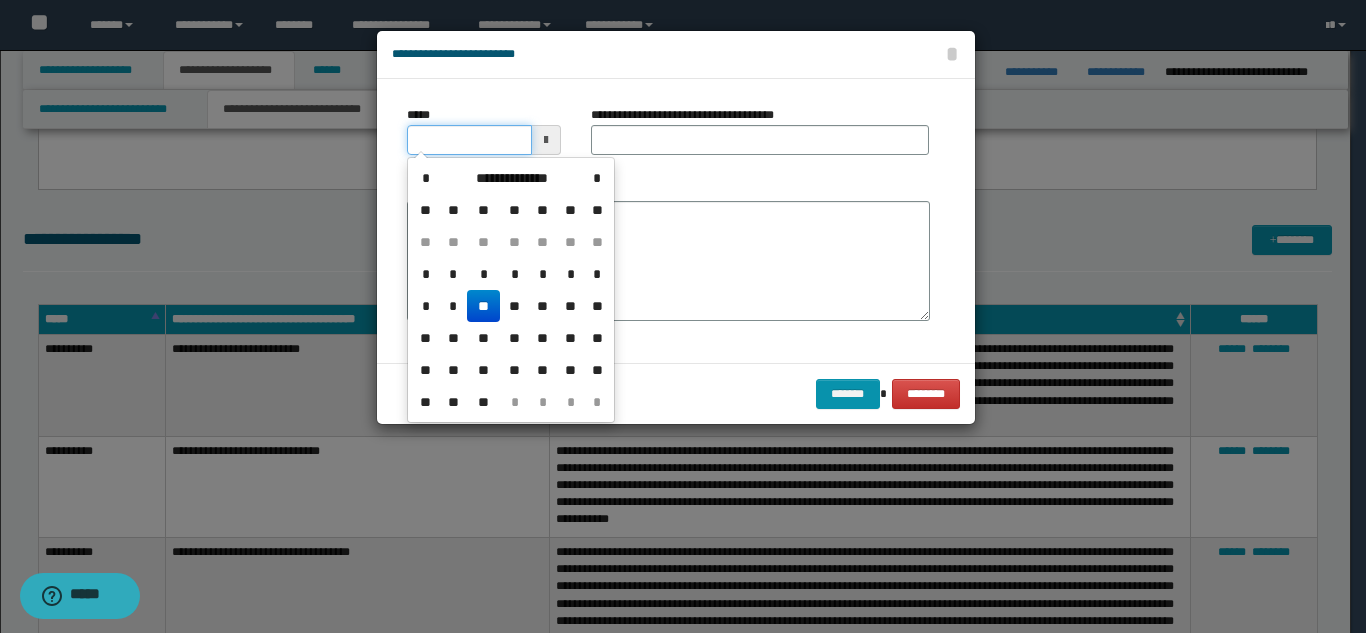 click on "*****" at bounding box center [469, 140] 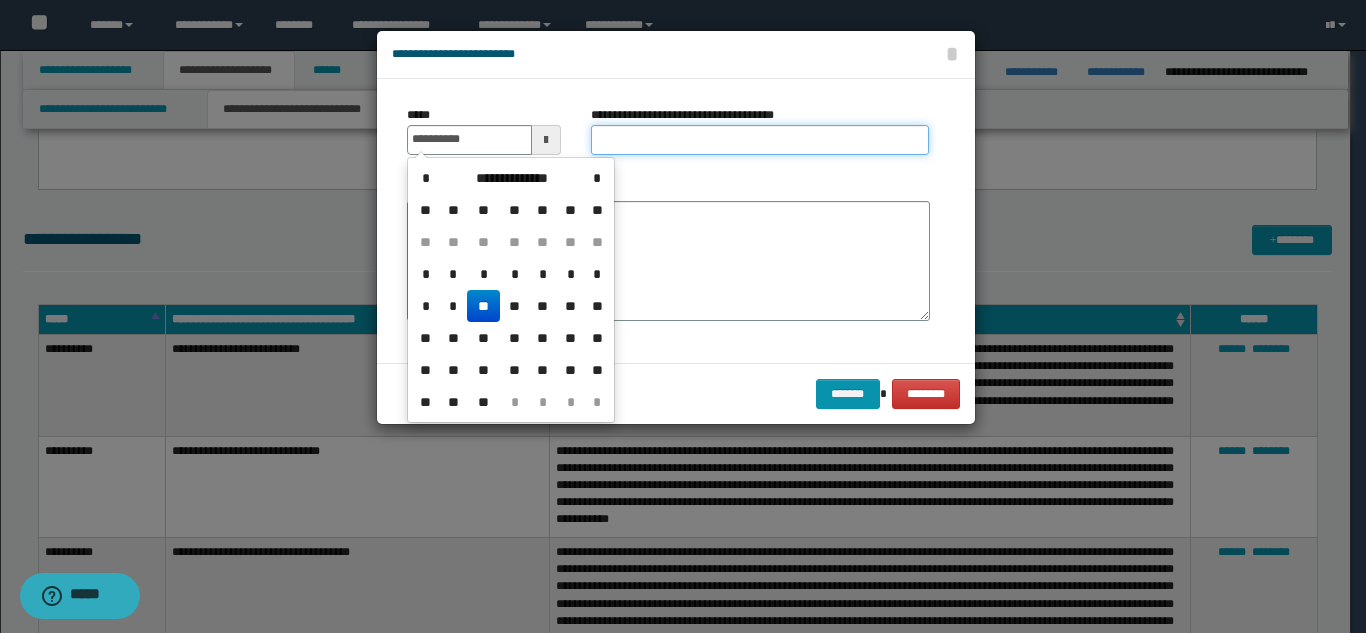 type on "**********" 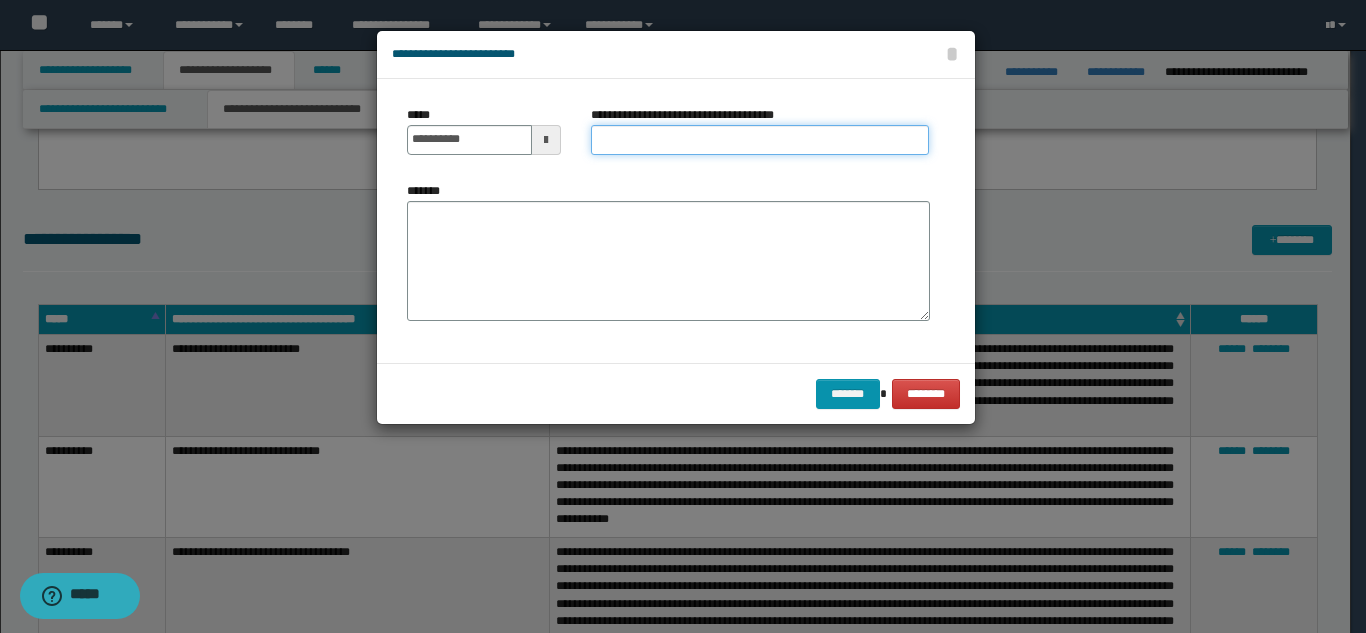 paste on "**********" 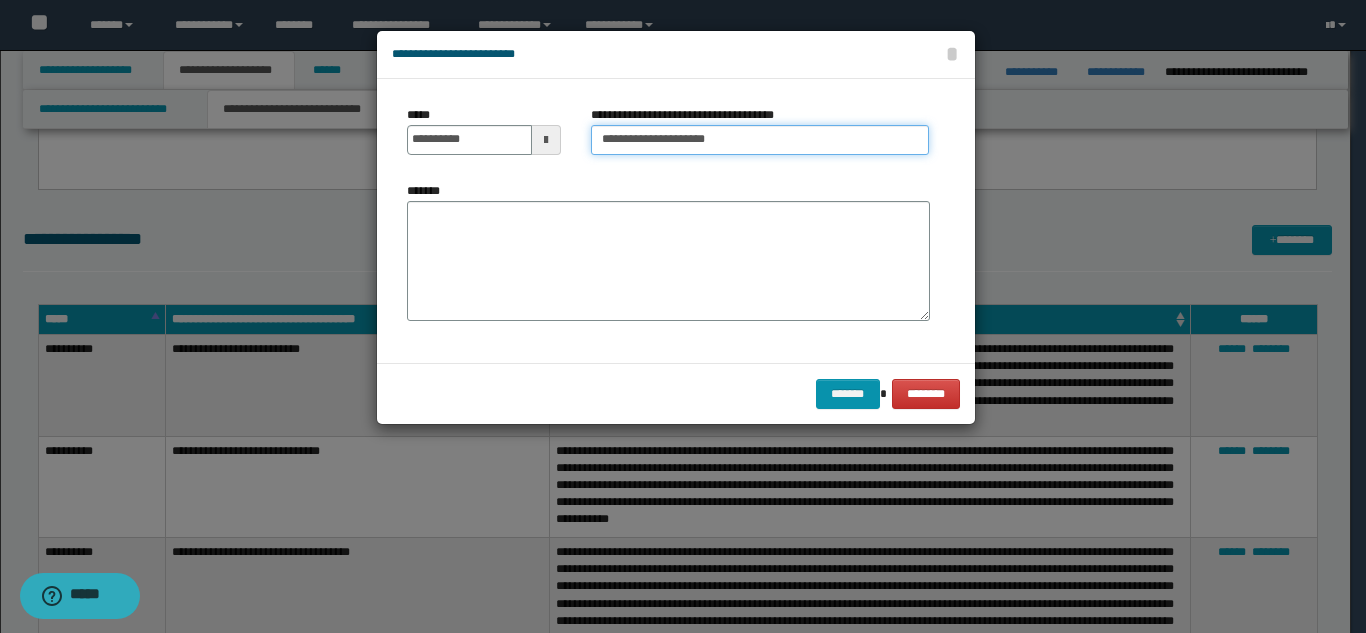 drag, startPoint x: 722, startPoint y: 141, endPoint x: 429, endPoint y: 148, distance: 293.08362 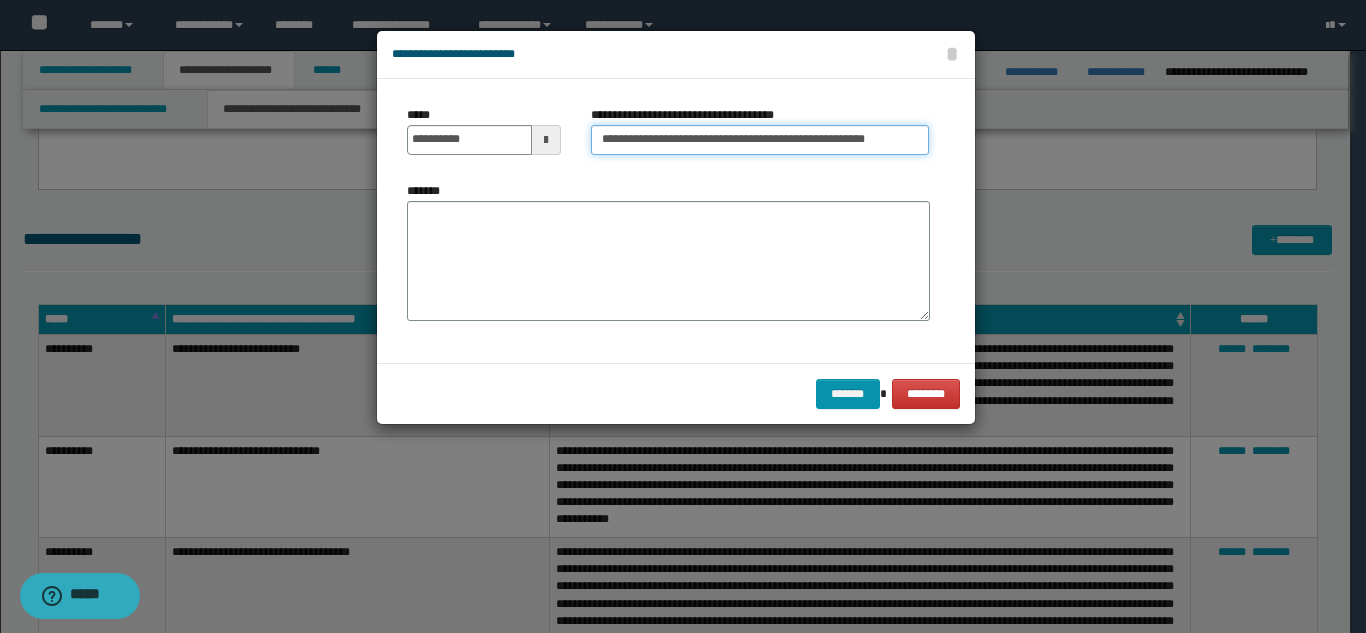 type on "**********" 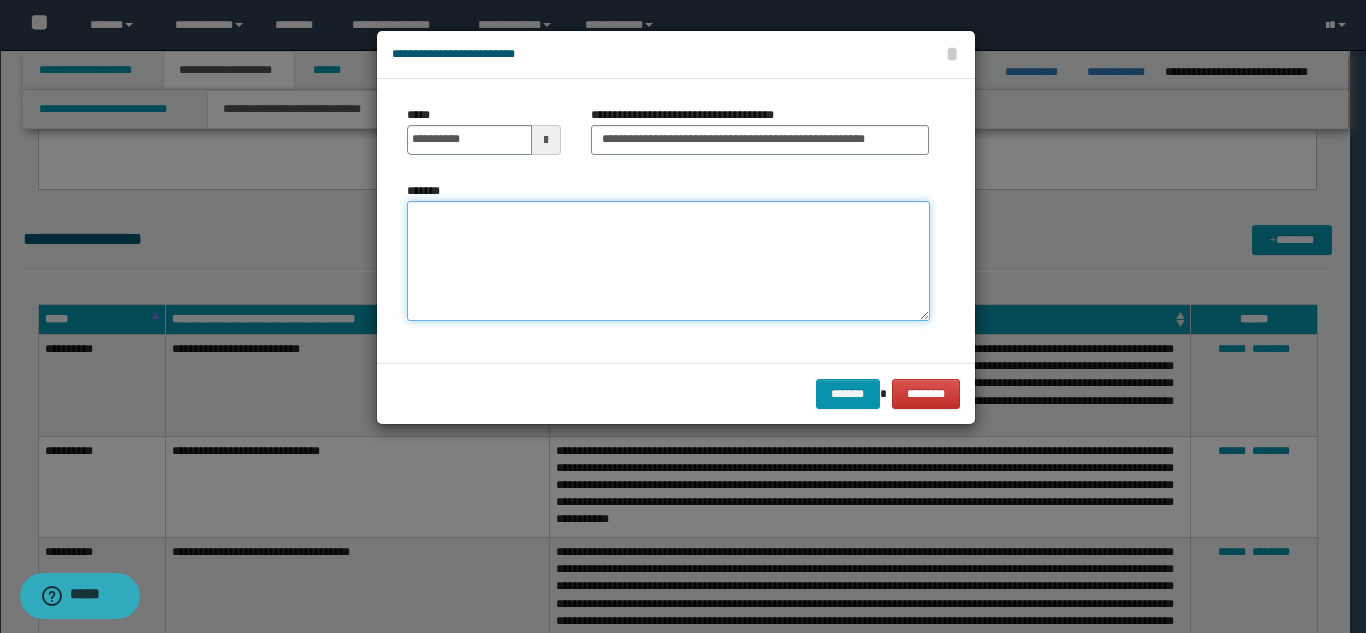 paste on "**********" 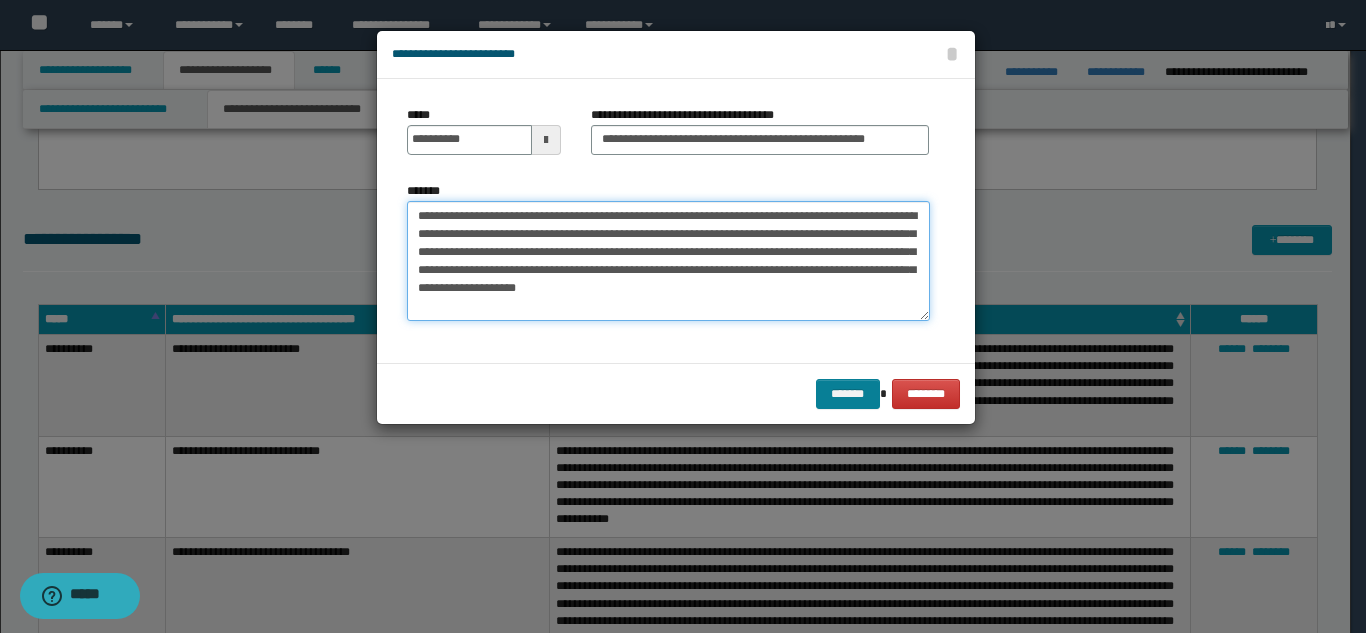 type on "**********" 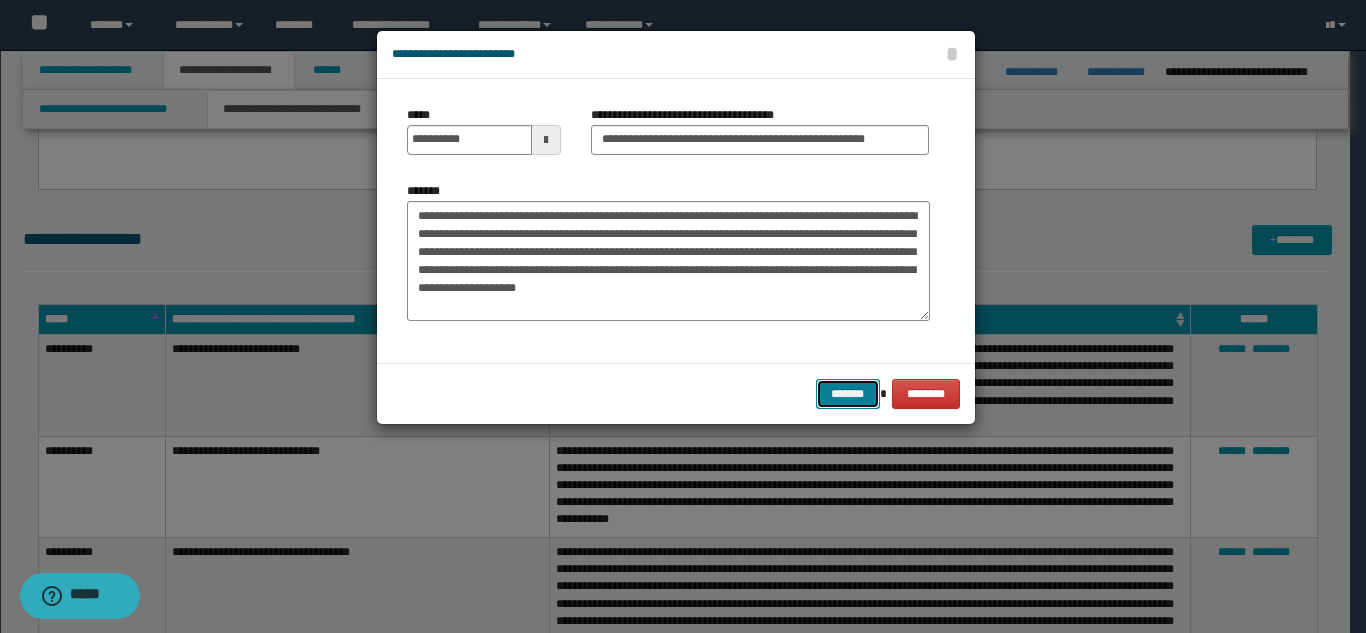 click on "*******" at bounding box center [848, 394] 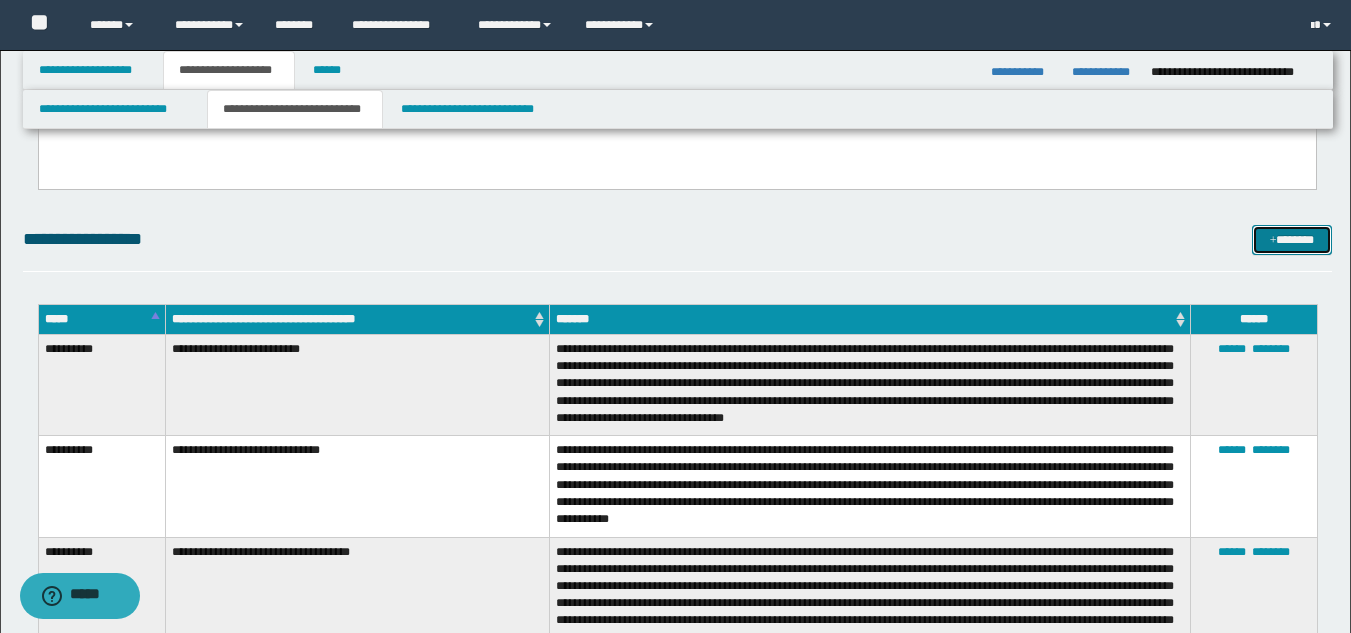 click on "*******" at bounding box center [1292, 240] 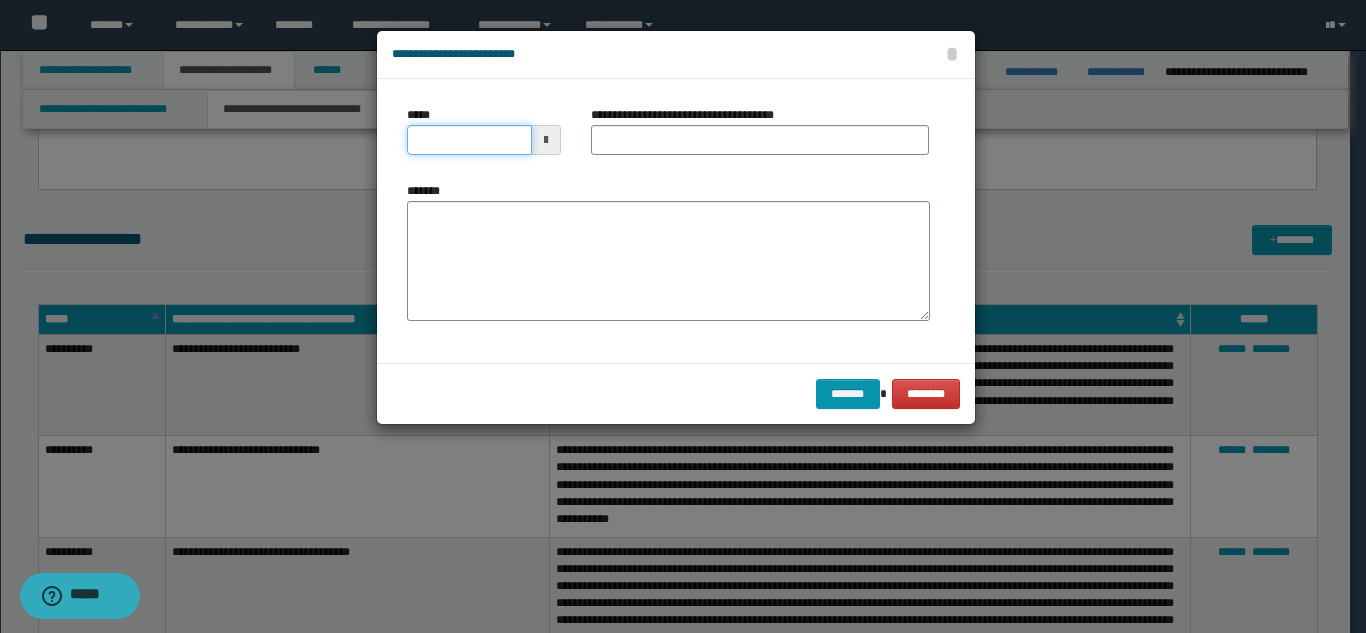 click on "*****" at bounding box center [469, 140] 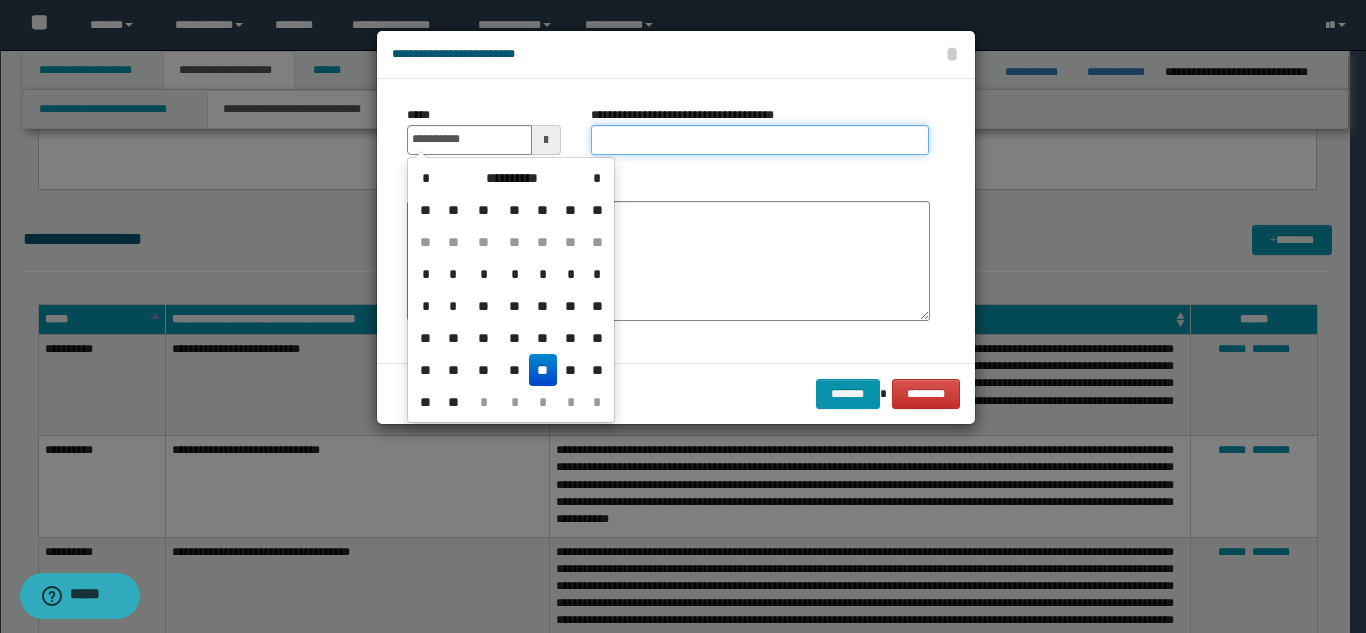 type on "**********" 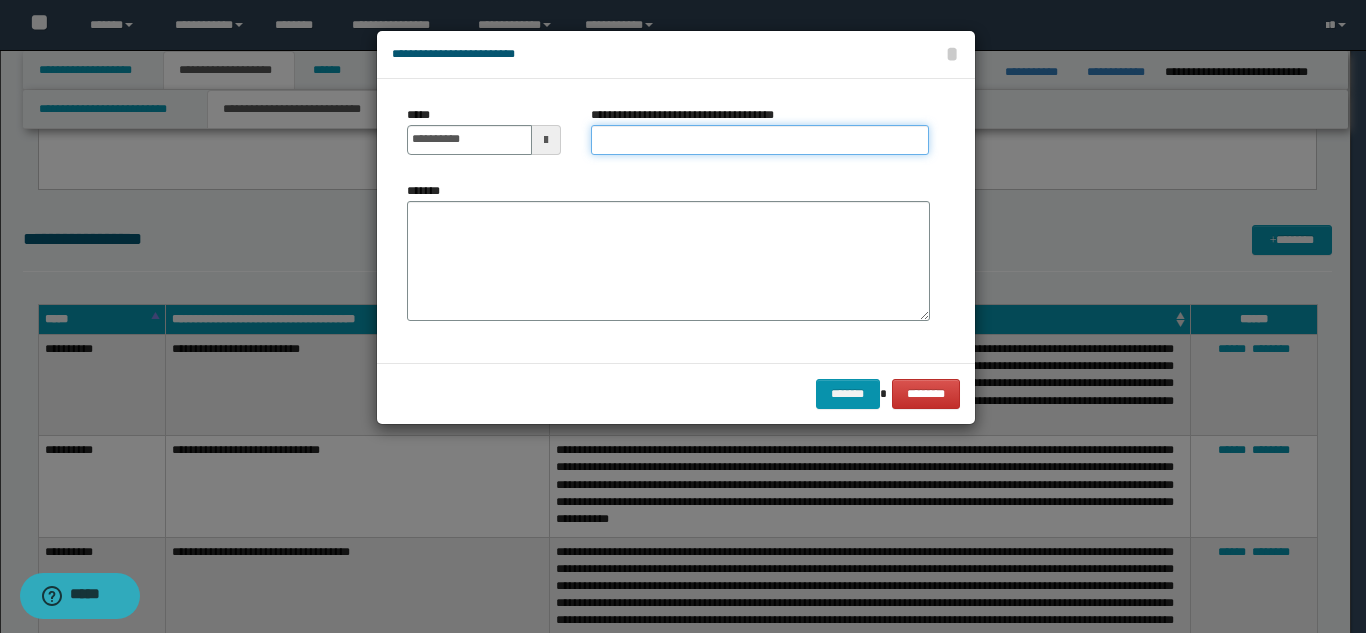 paste on "**********" 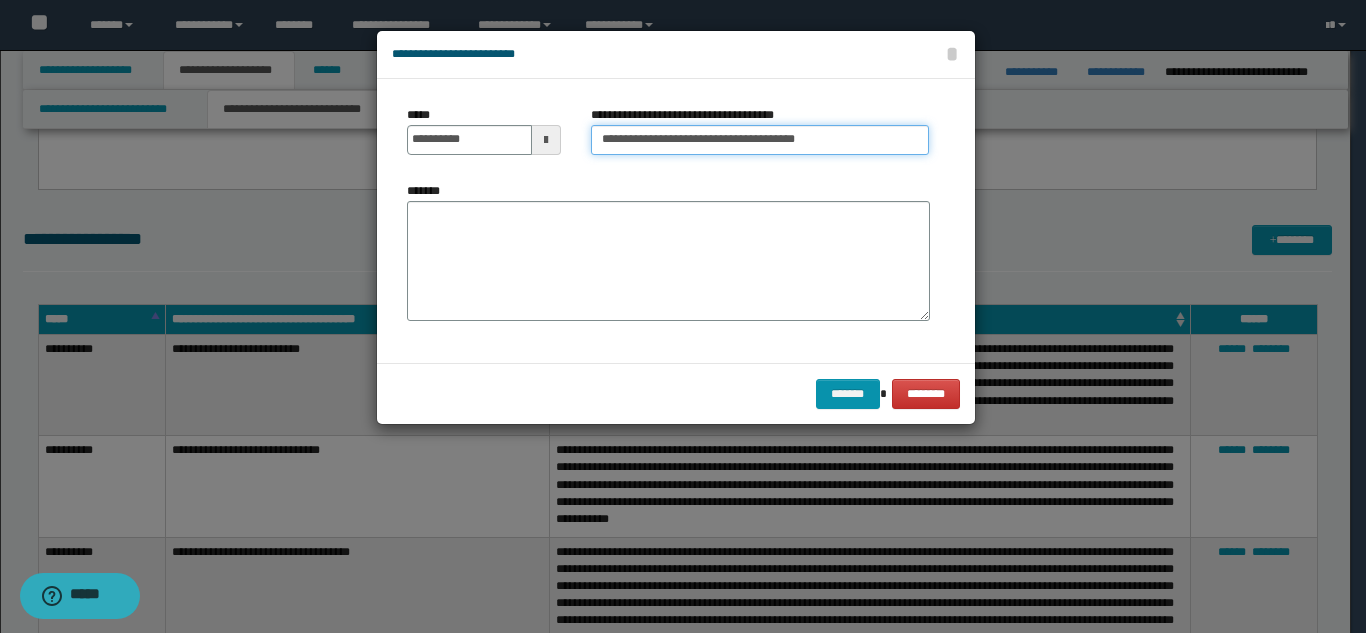 type on "**********" 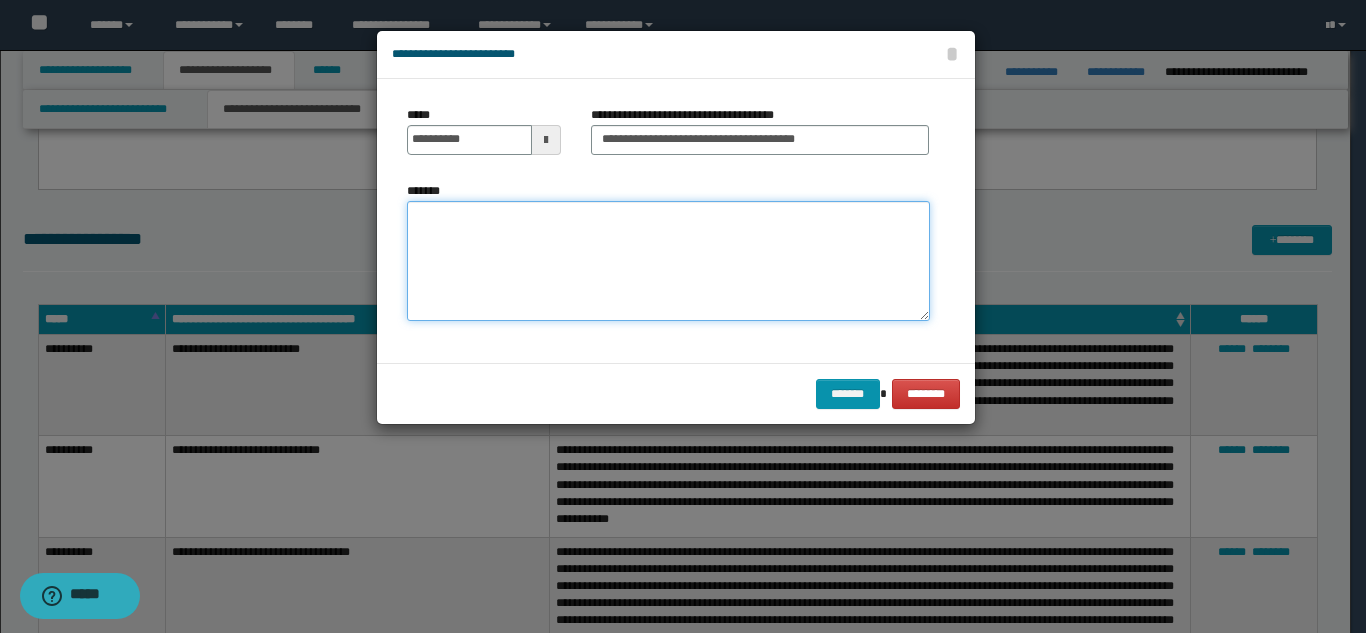paste on "**********" 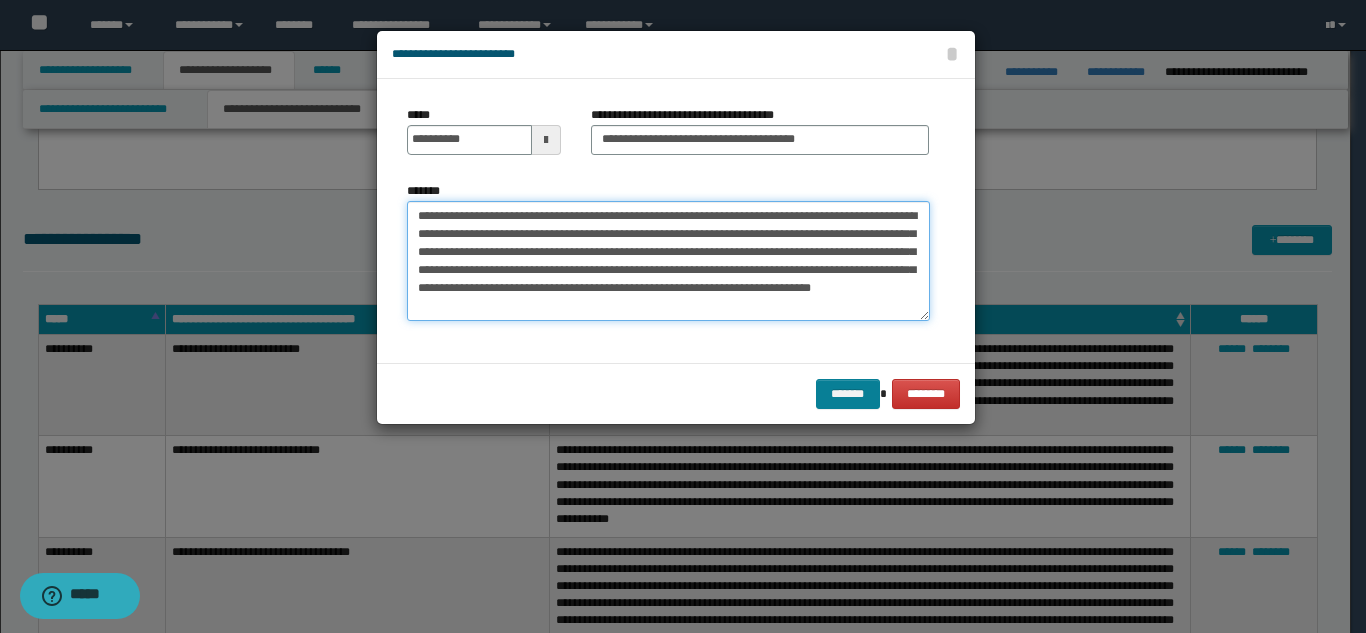 type on "**********" 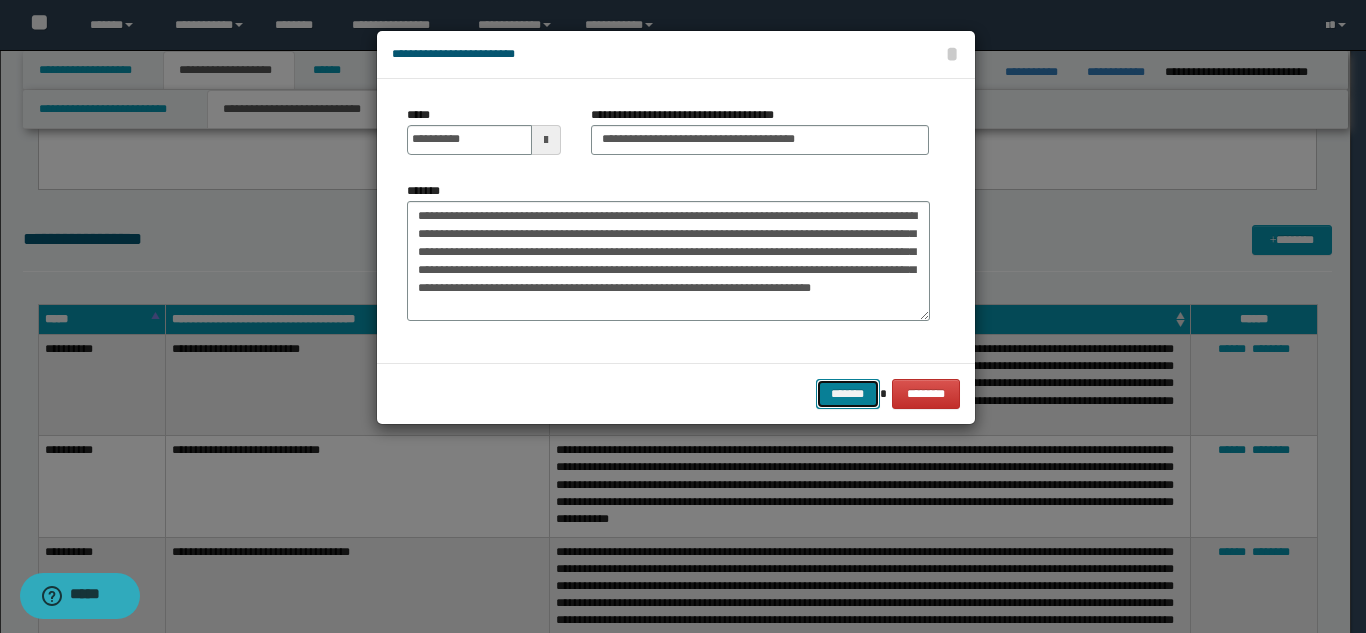click on "*******" at bounding box center [848, 394] 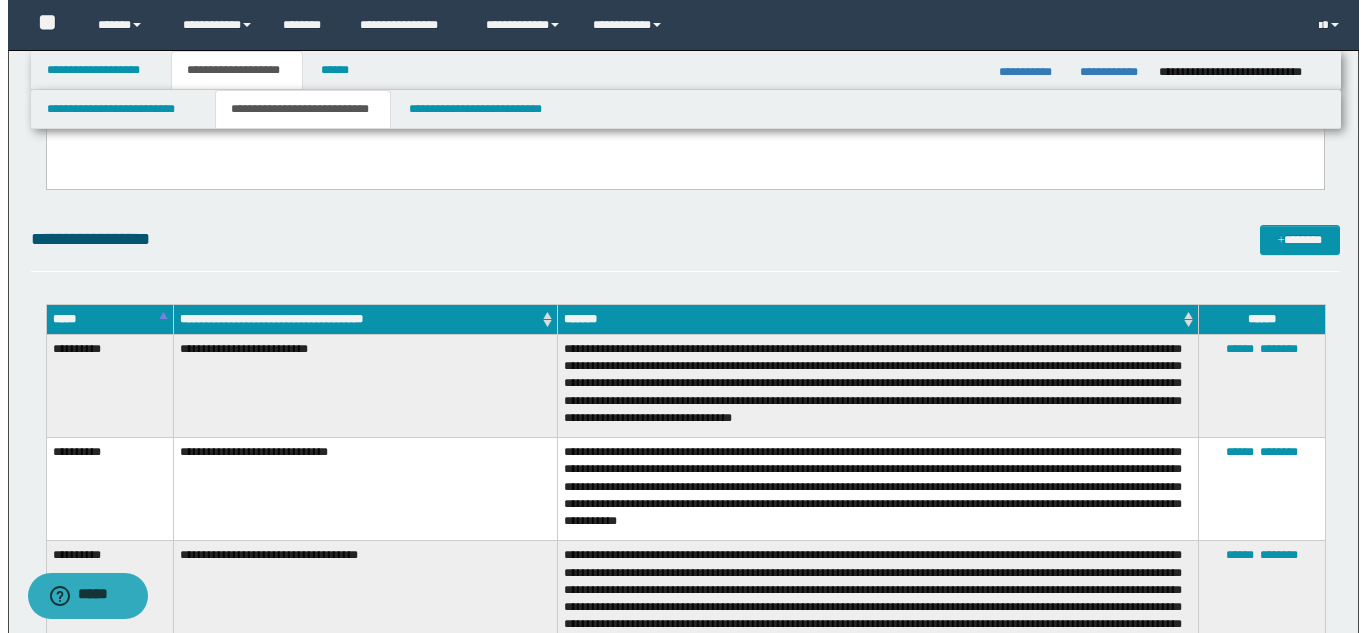 scroll, scrollTop: 2588, scrollLeft: 0, axis: vertical 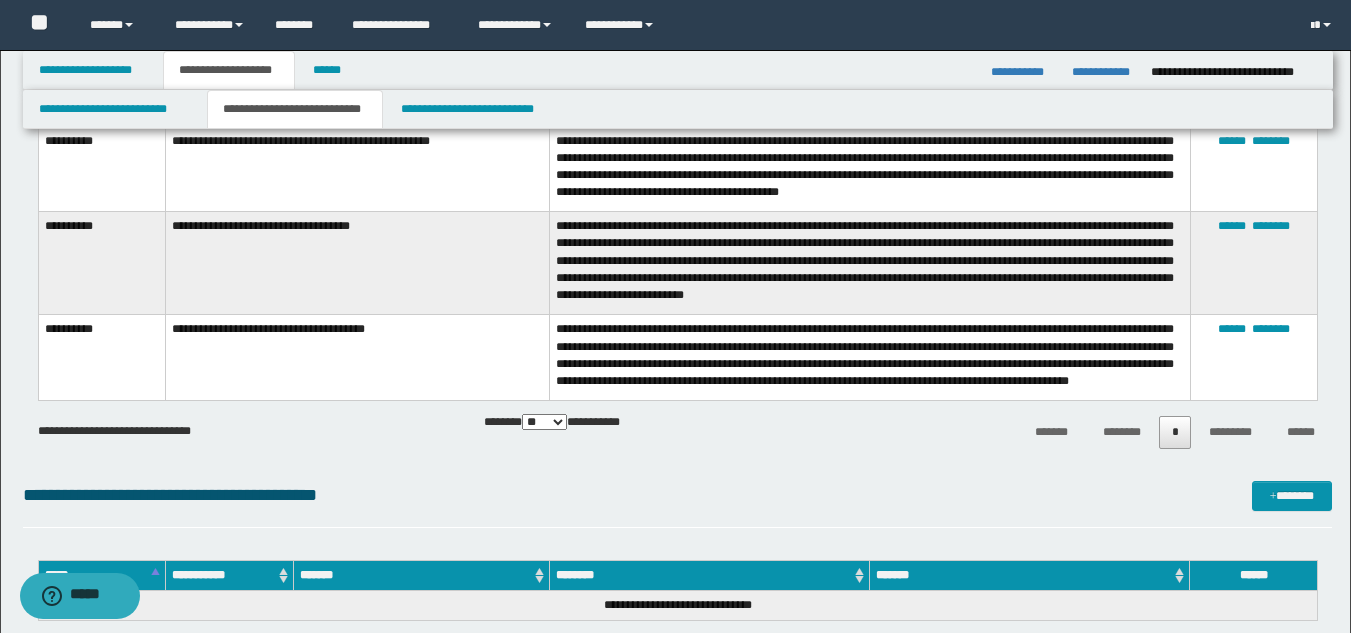 click on "******    ********" at bounding box center (1253, 357) 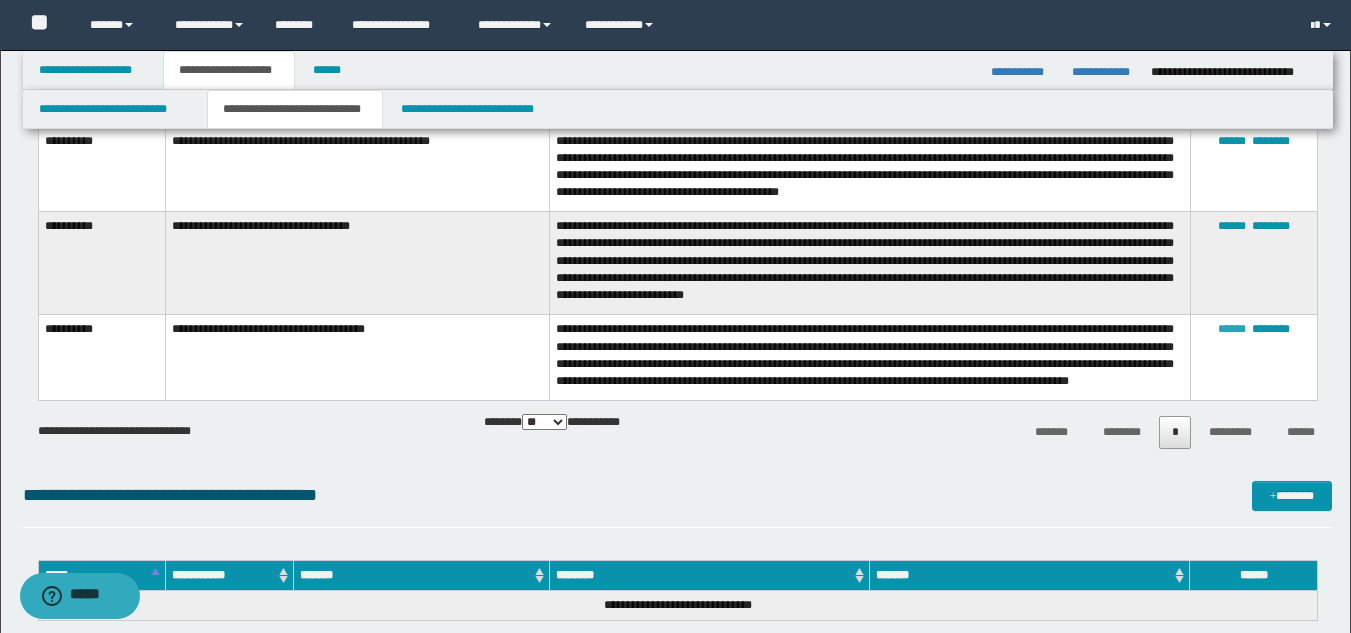 click on "******" at bounding box center [1232, 329] 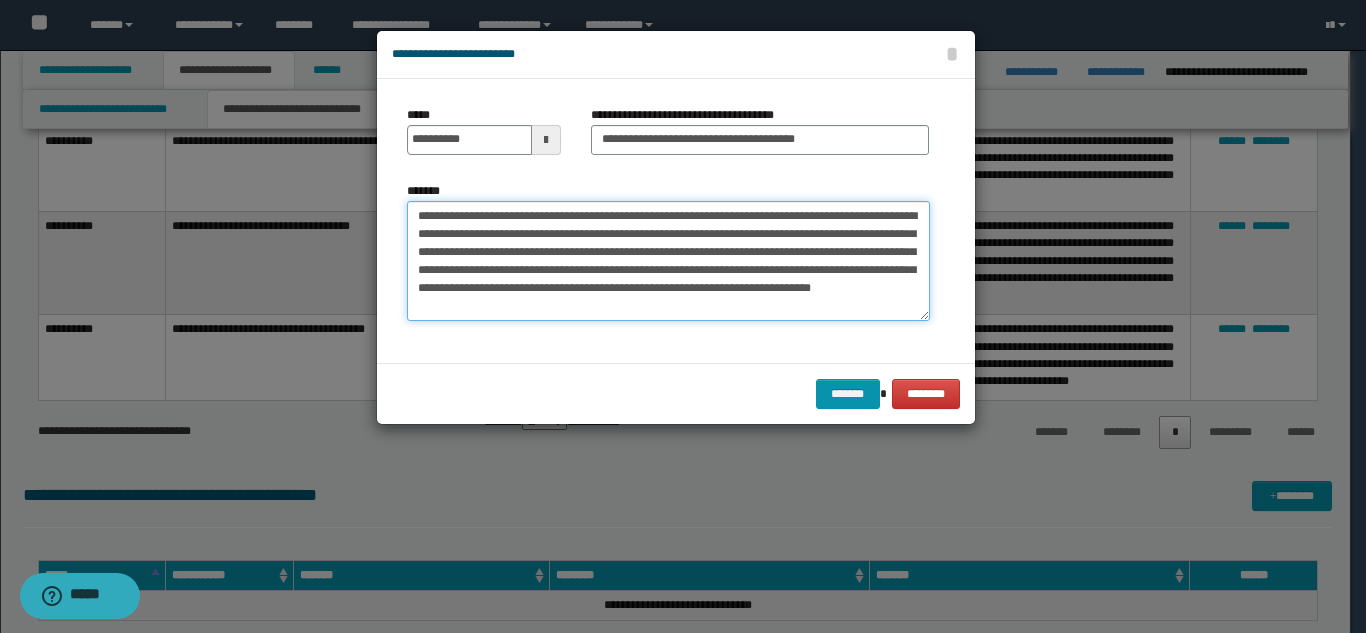 click on "**********" at bounding box center (668, 261) 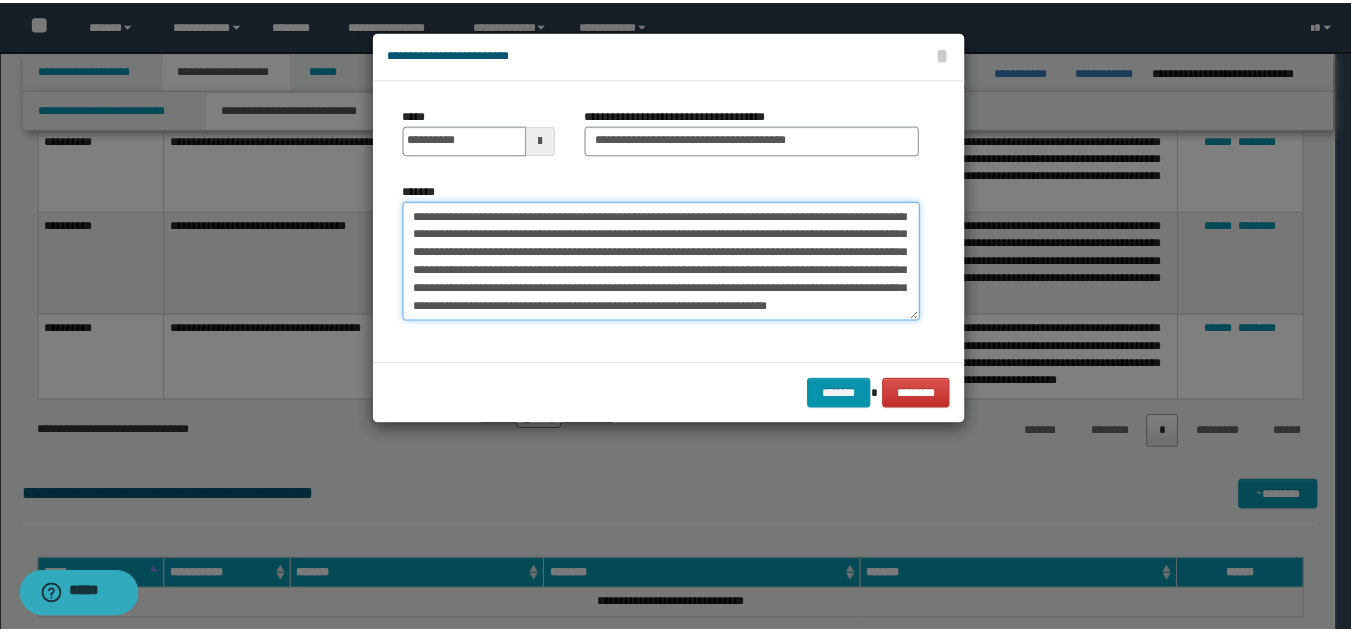 scroll, scrollTop: 12, scrollLeft: 0, axis: vertical 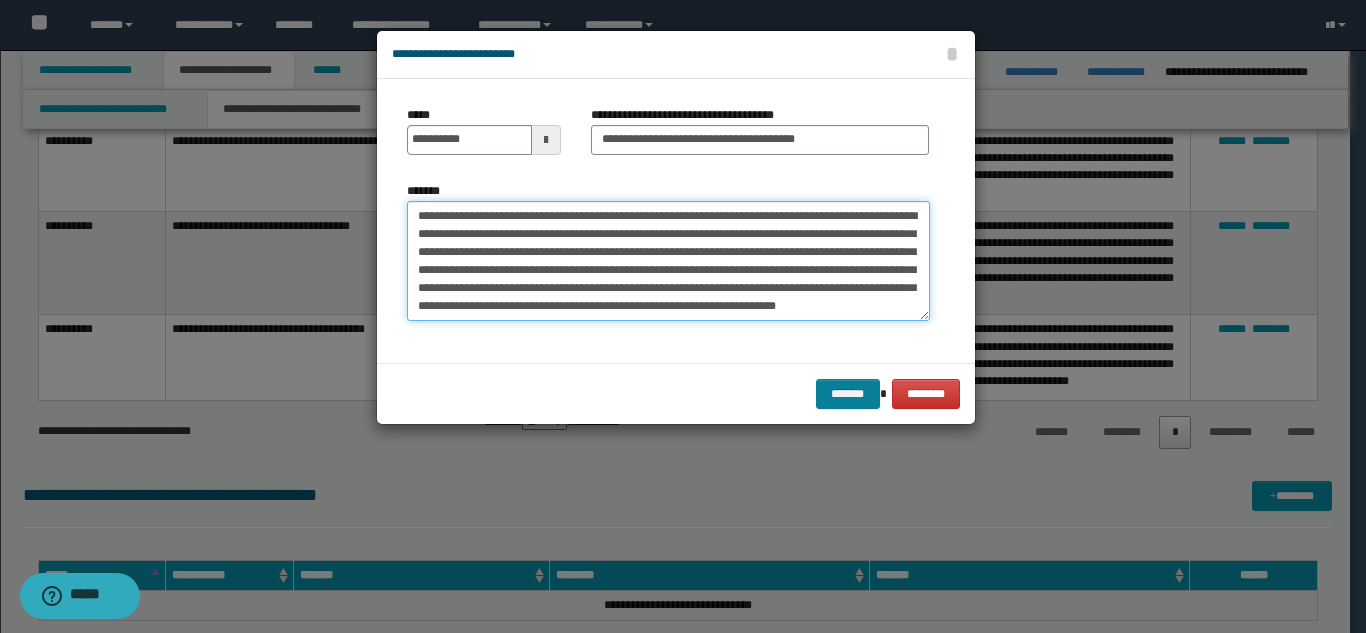 type on "**********" 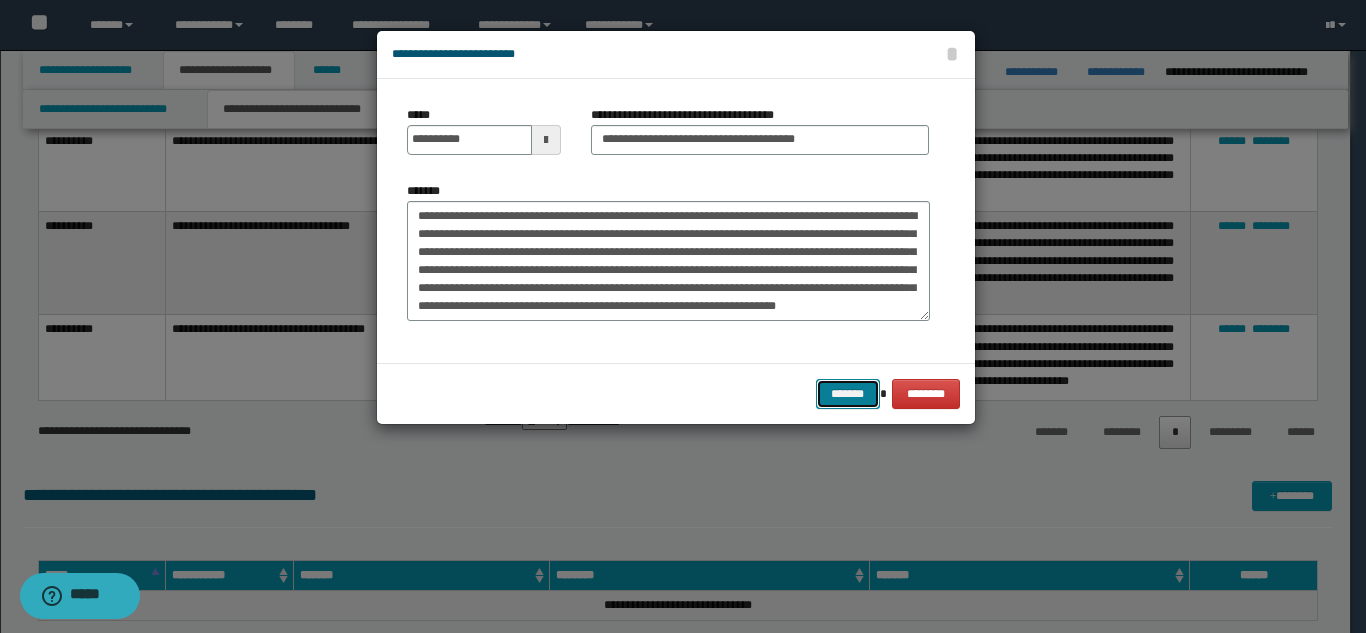 click on "*******" at bounding box center (848, 394) 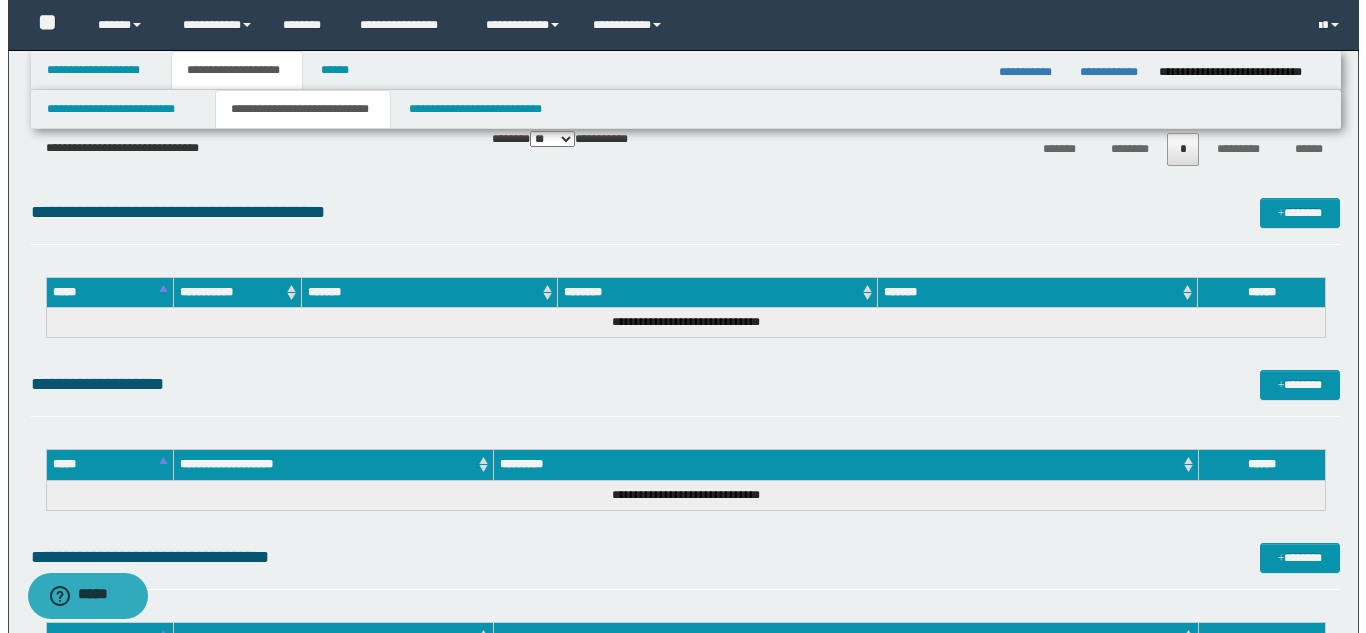 scroll, scrollTop: 2877, scrollLeft: 0, axis: vertical 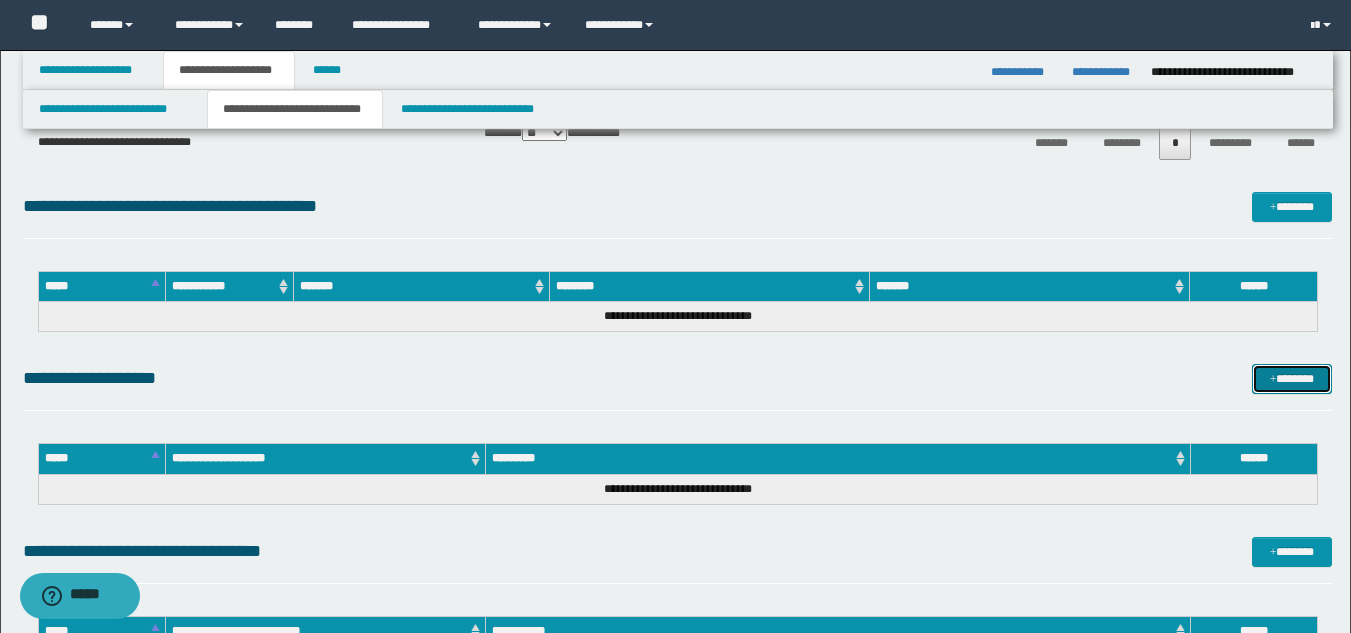 click on "*******" at bounding box center [1292, 379] 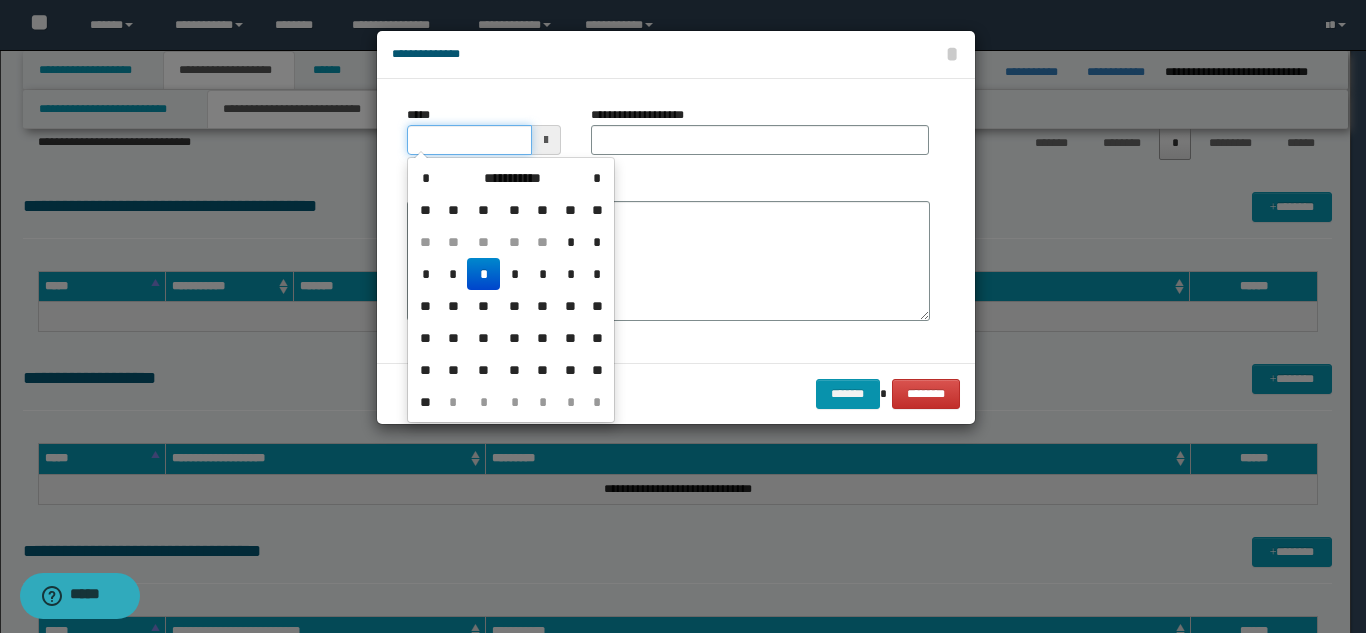 click on "*****" at bounding box center (469, 140) 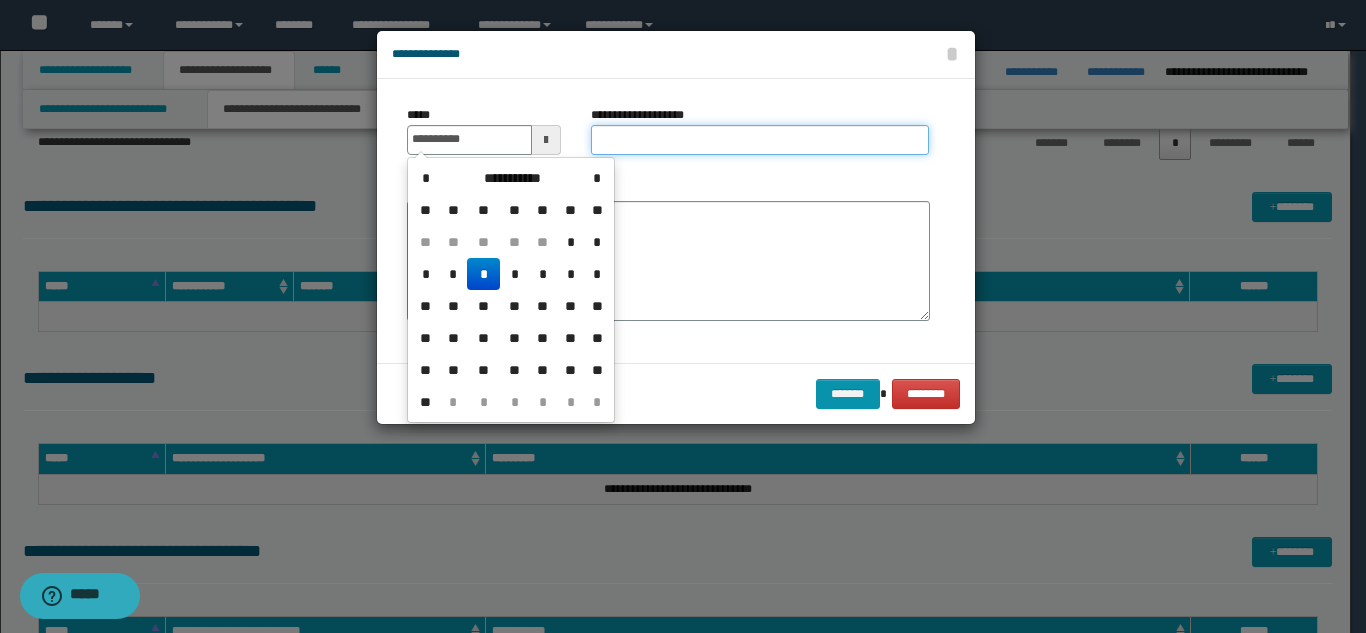 type on "**********" 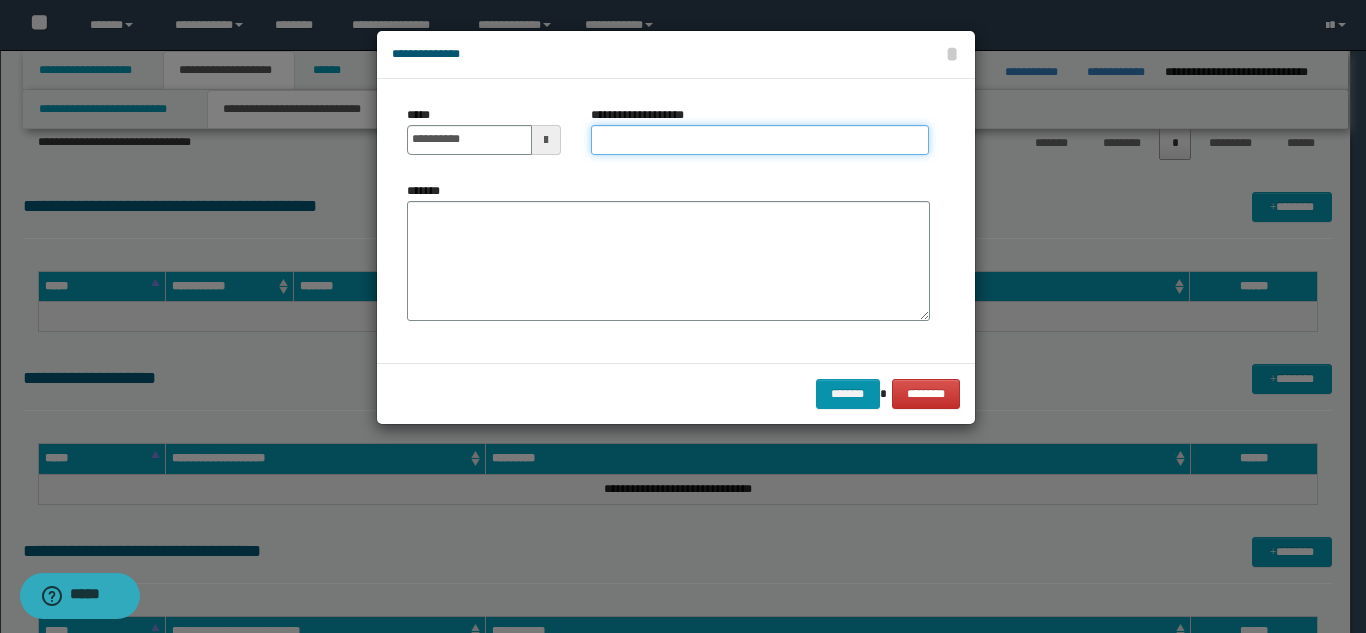 paste on "**********" 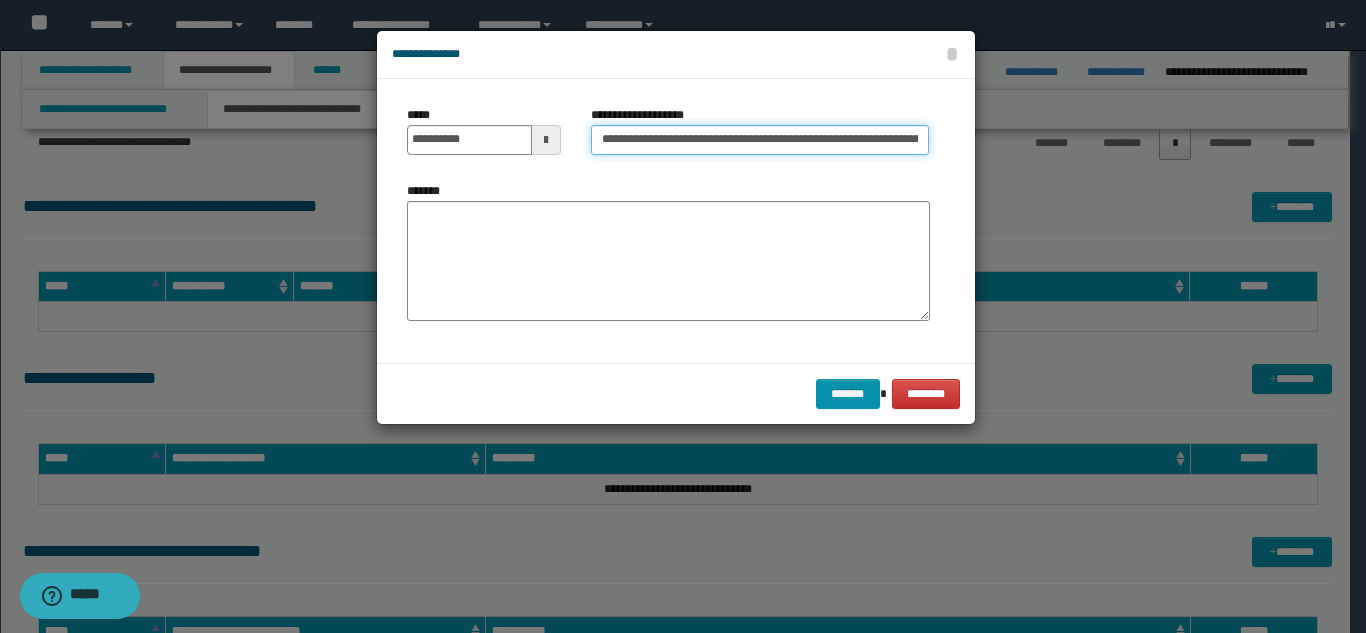 scroll, scrollTop: 0, scrollLeft: 46, axis: horizontal 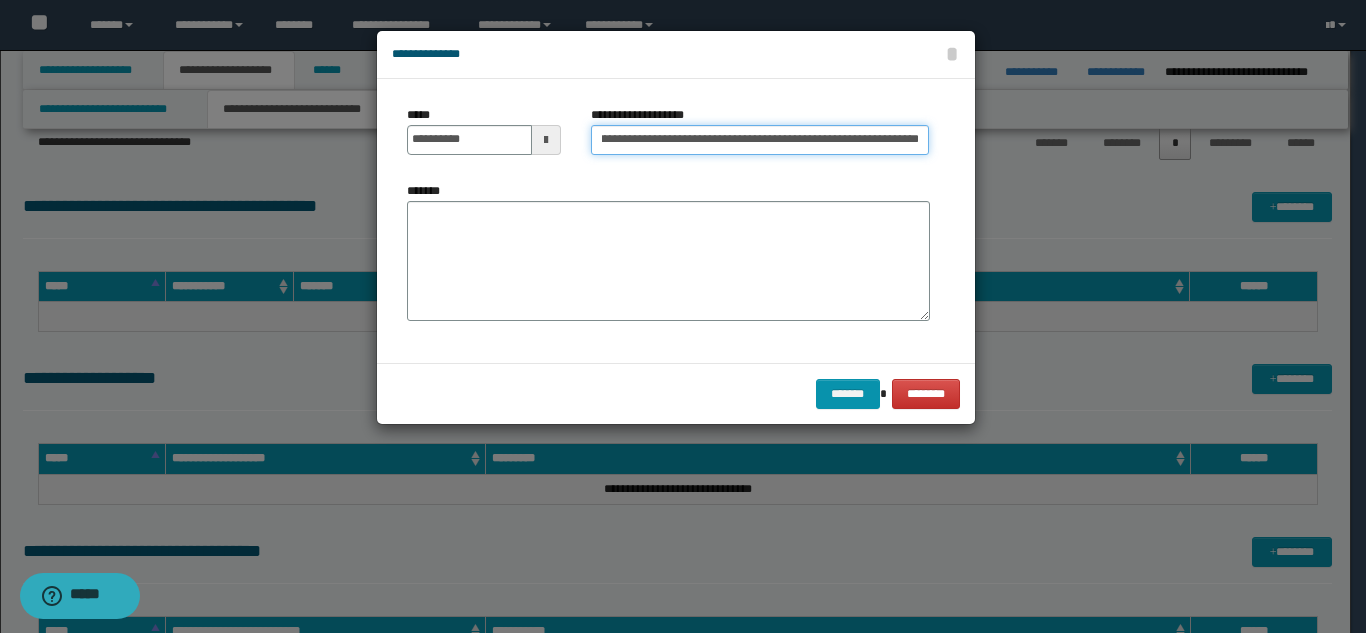 type on "**********" 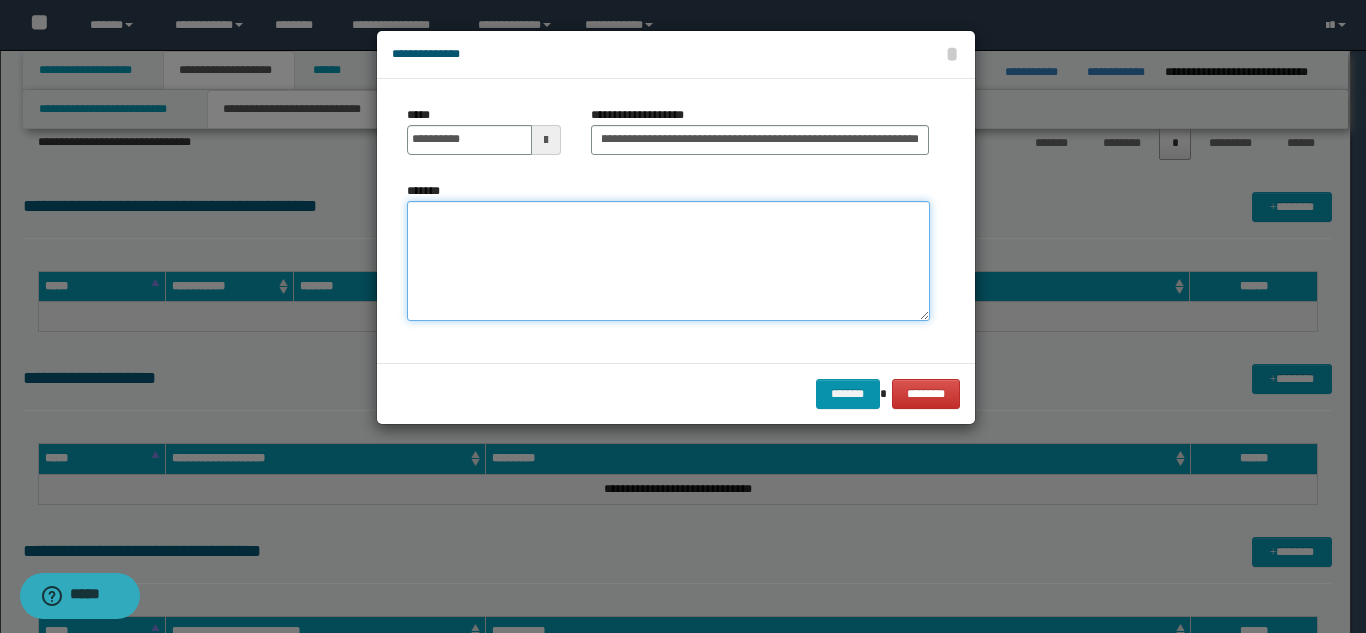 scroll, scrollTop: 0, scrollLeft: 0, axis: both 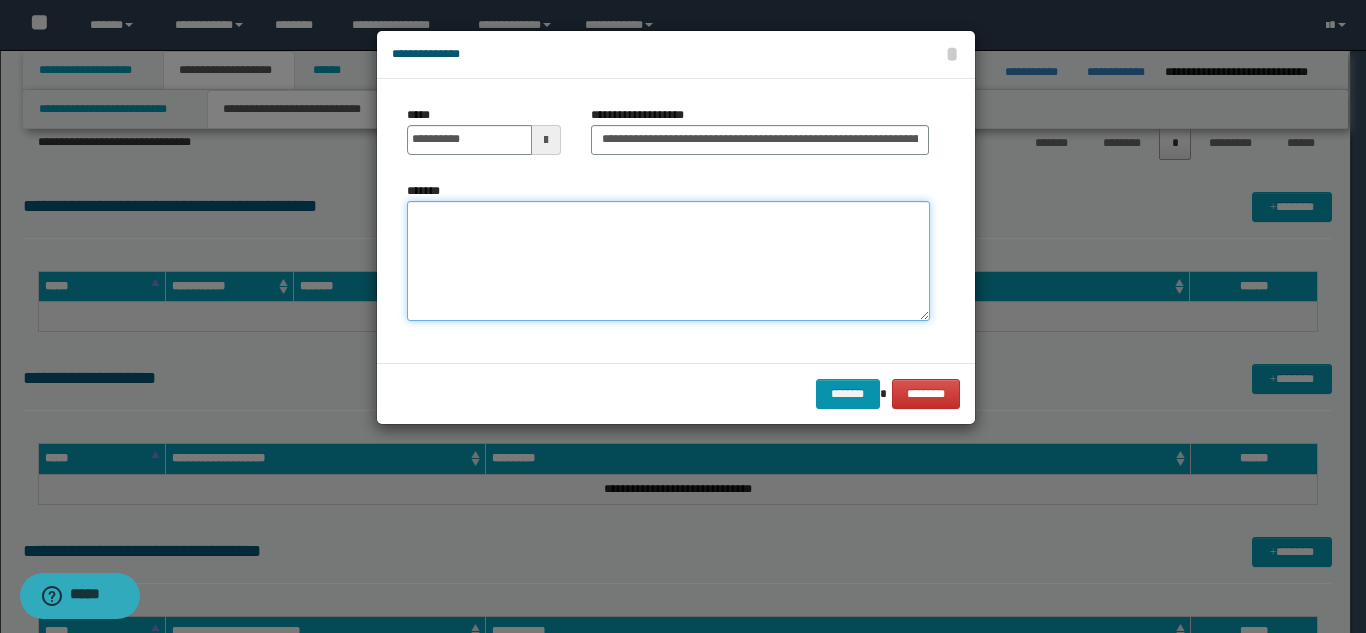 paste on "**********" 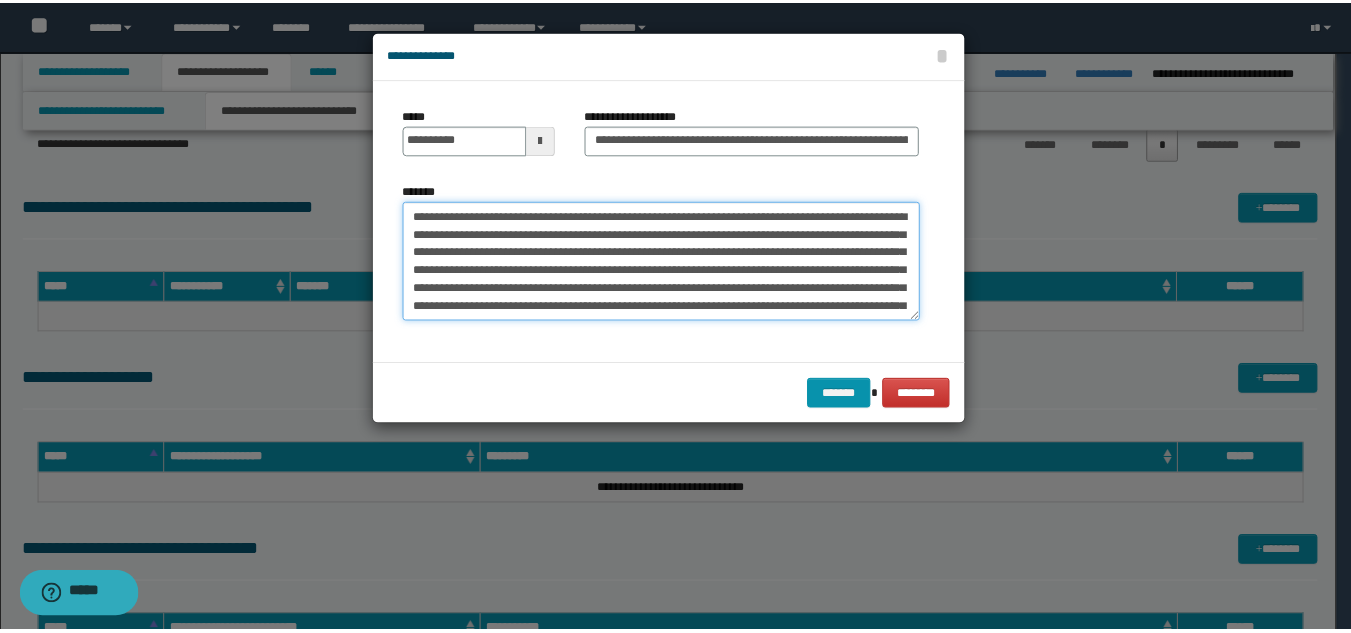 scroll, scrollTop: 264, scrollLeft: 0, axis: vertical 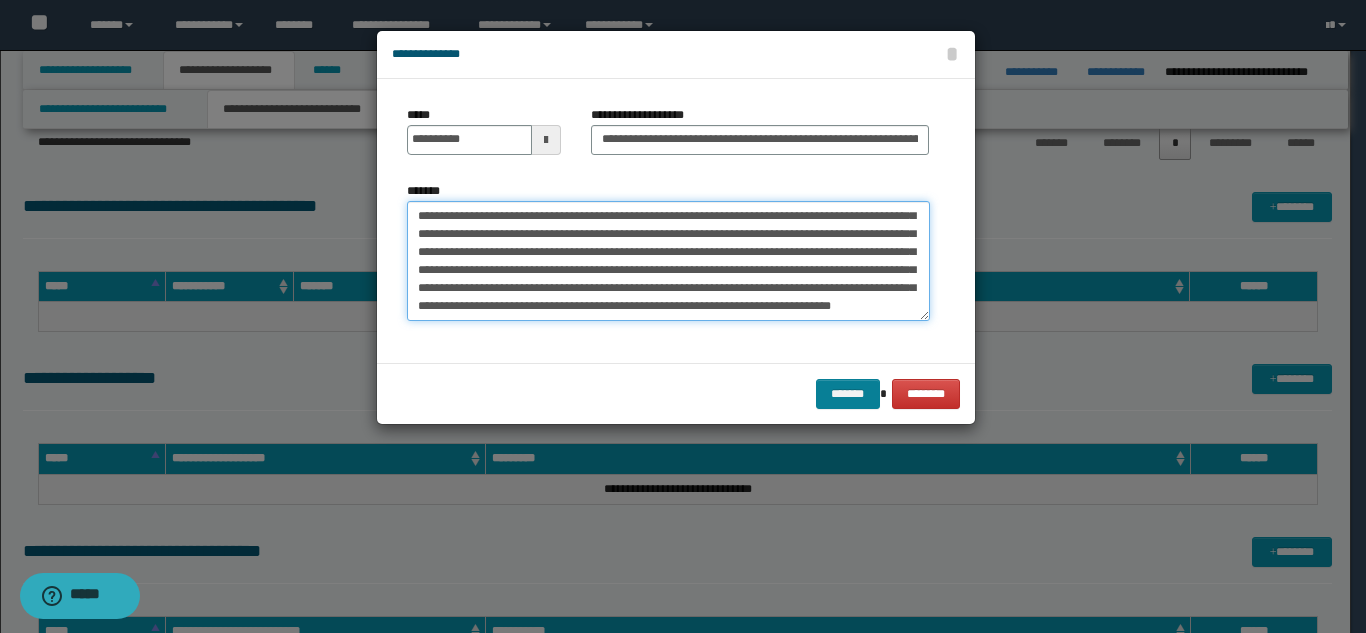type on "**********" 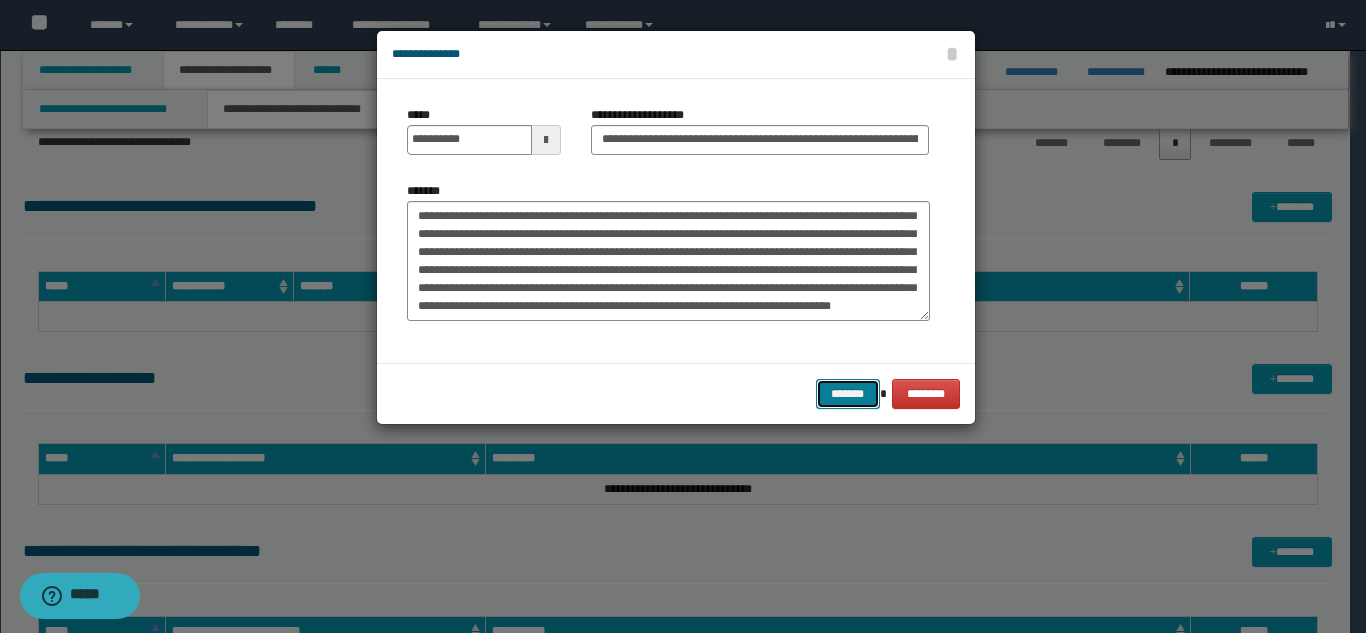 click on "*******" at bounding box center (848, 394) 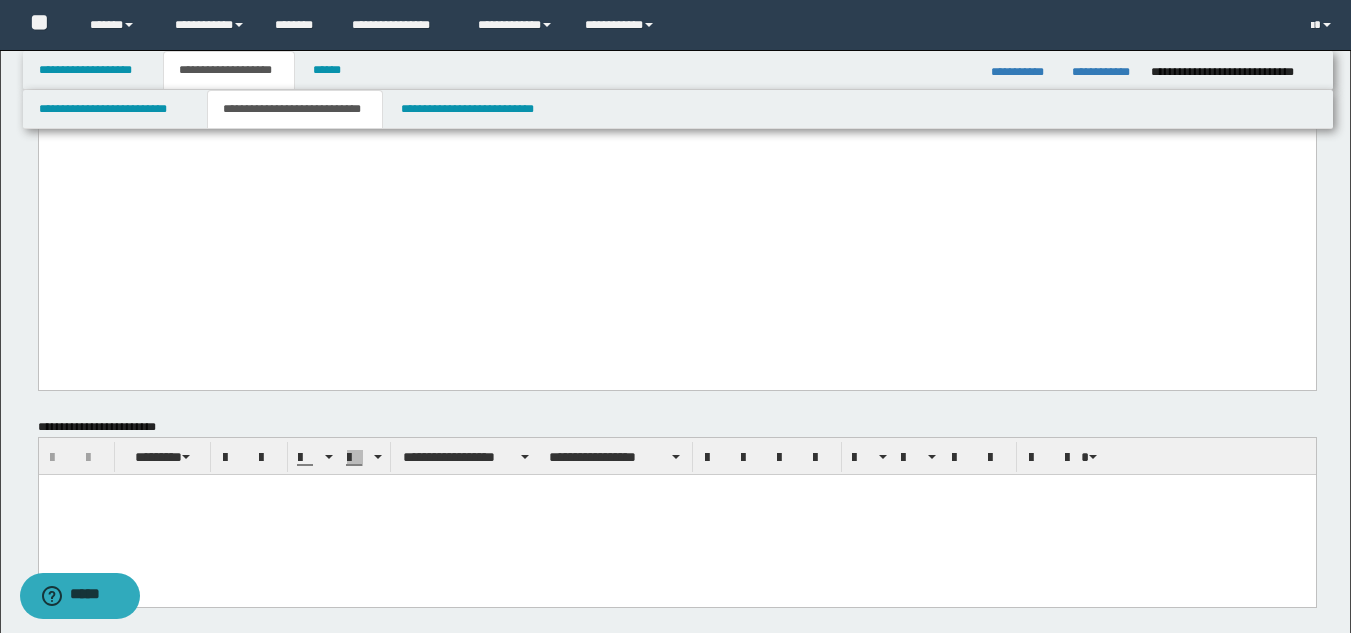 scroll, scrollTop: 1439, scrollLeft: 0, axis: vertical 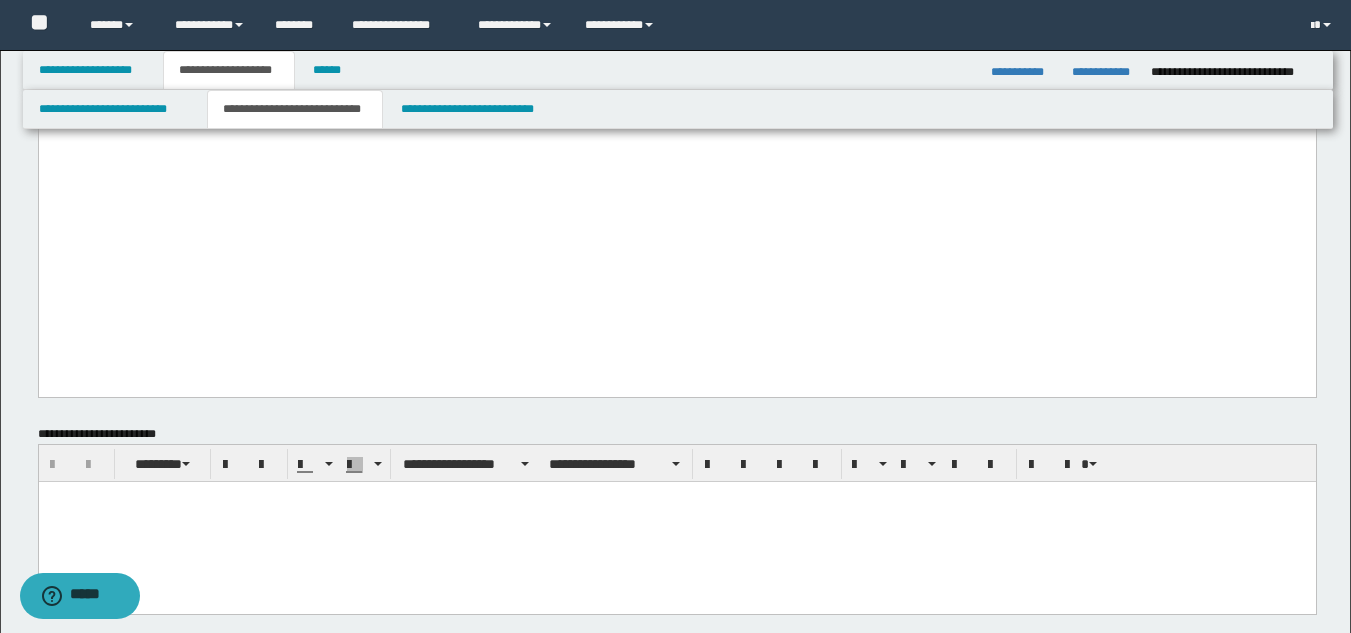 click on "**********" at bounding box center [676, 50] 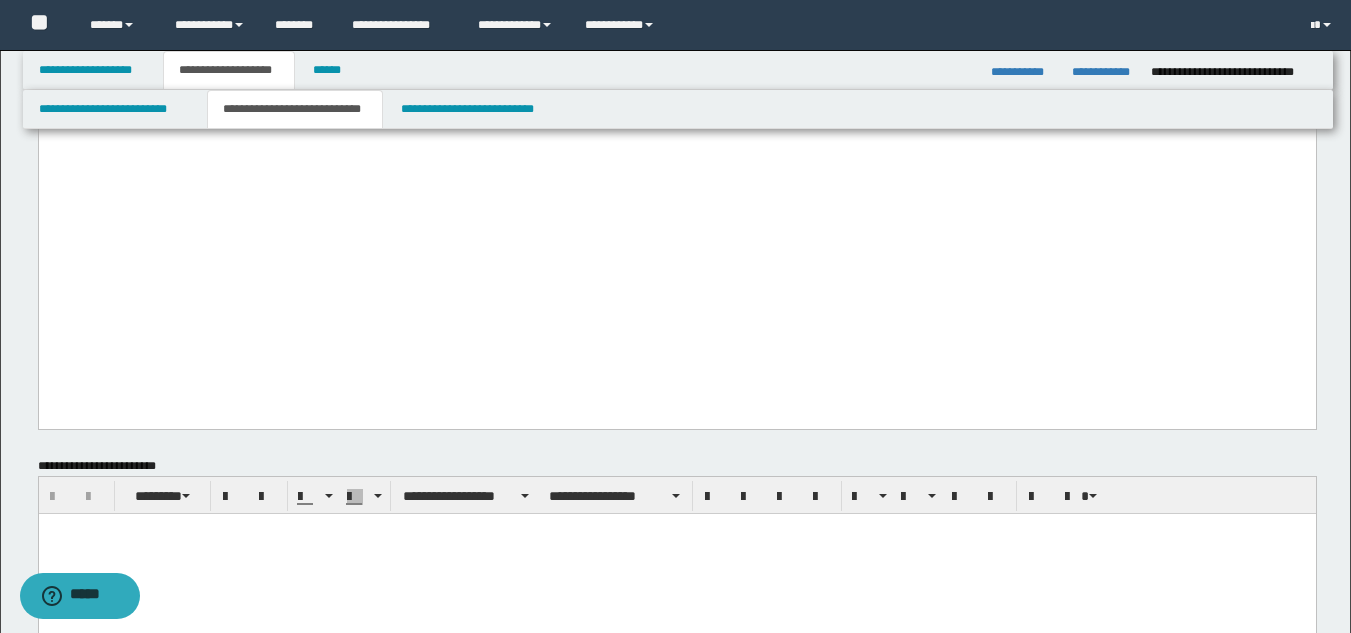 paste 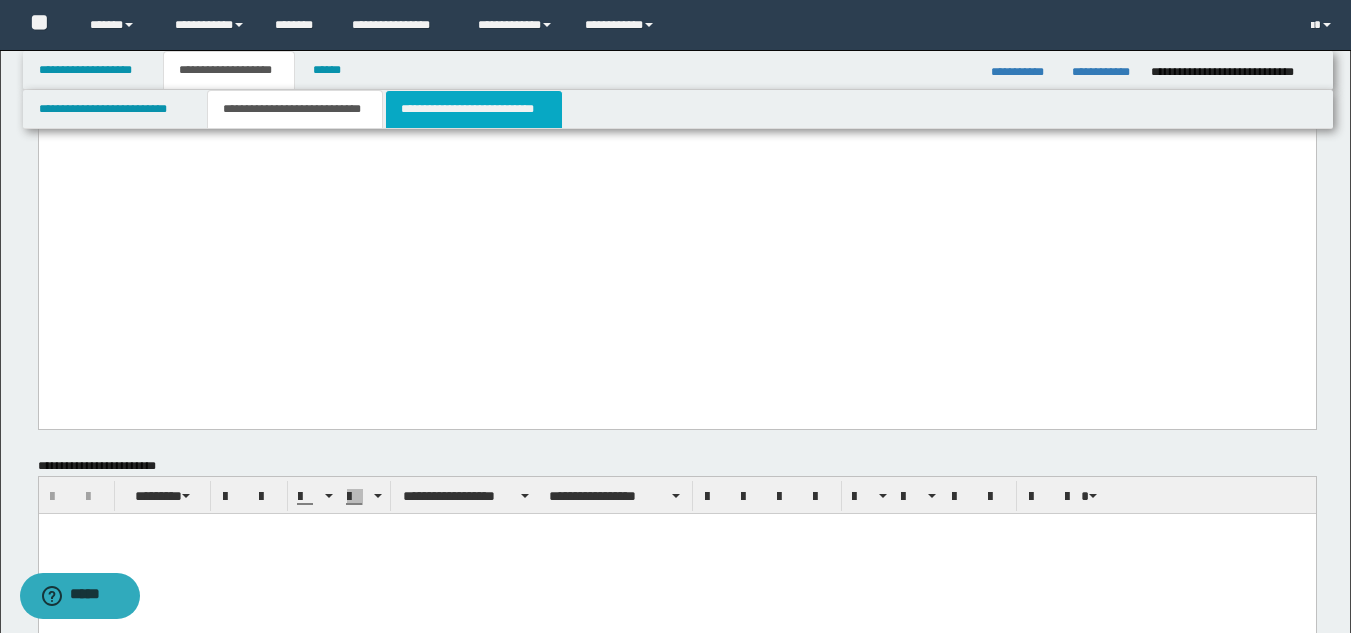 click on "**********" at bounding box center (474, 109) 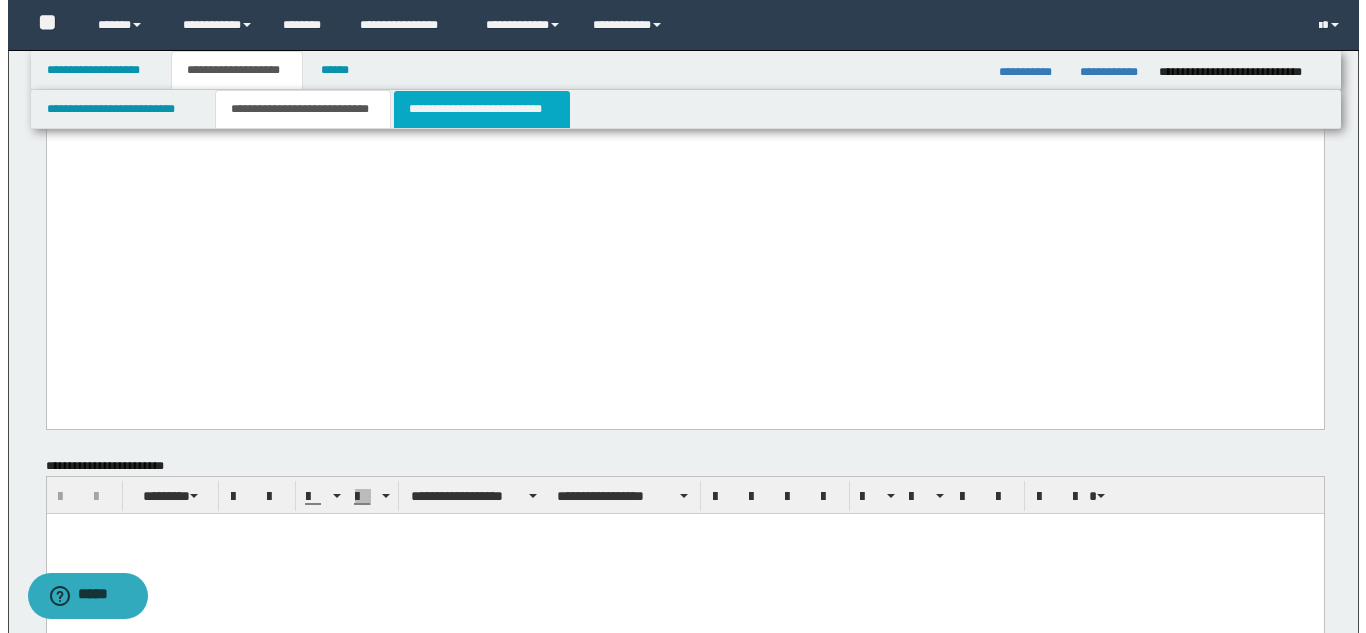 scroll, scrollTop: 0, scrollLeft: 0, axis: both 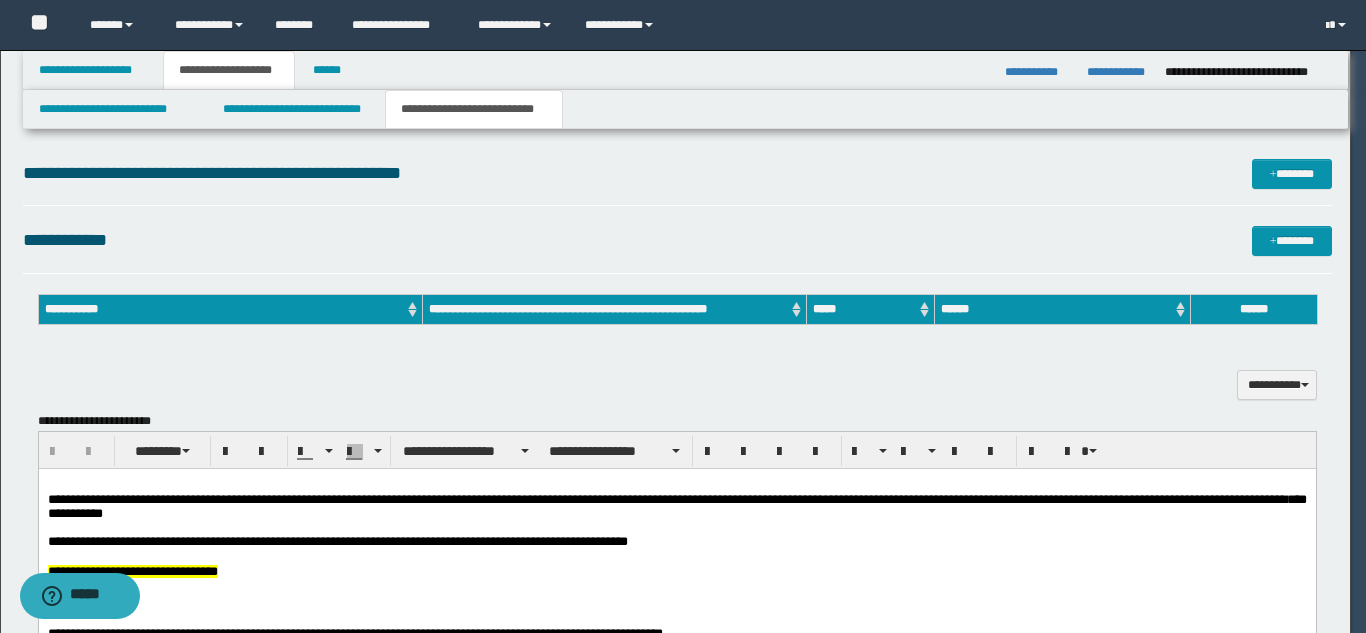 click on "**********" at bounding box center (675, 316) 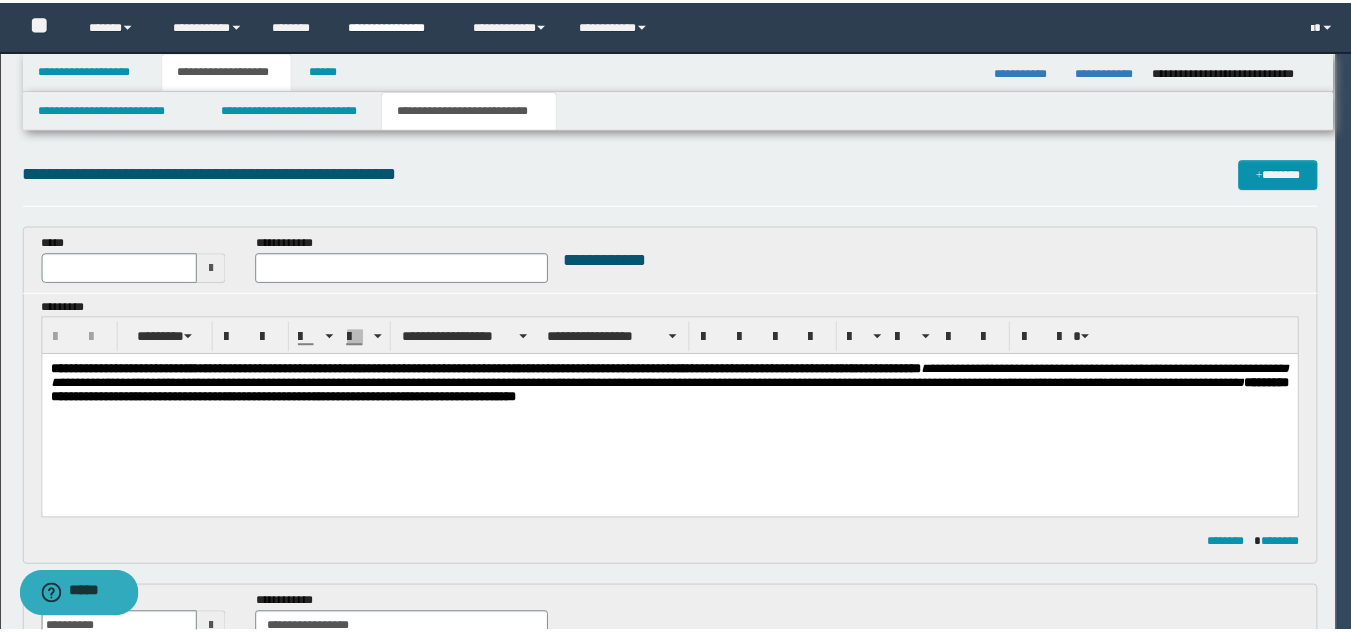 scroll, scrollTop: 0, scrollLeft: 0, axis: both 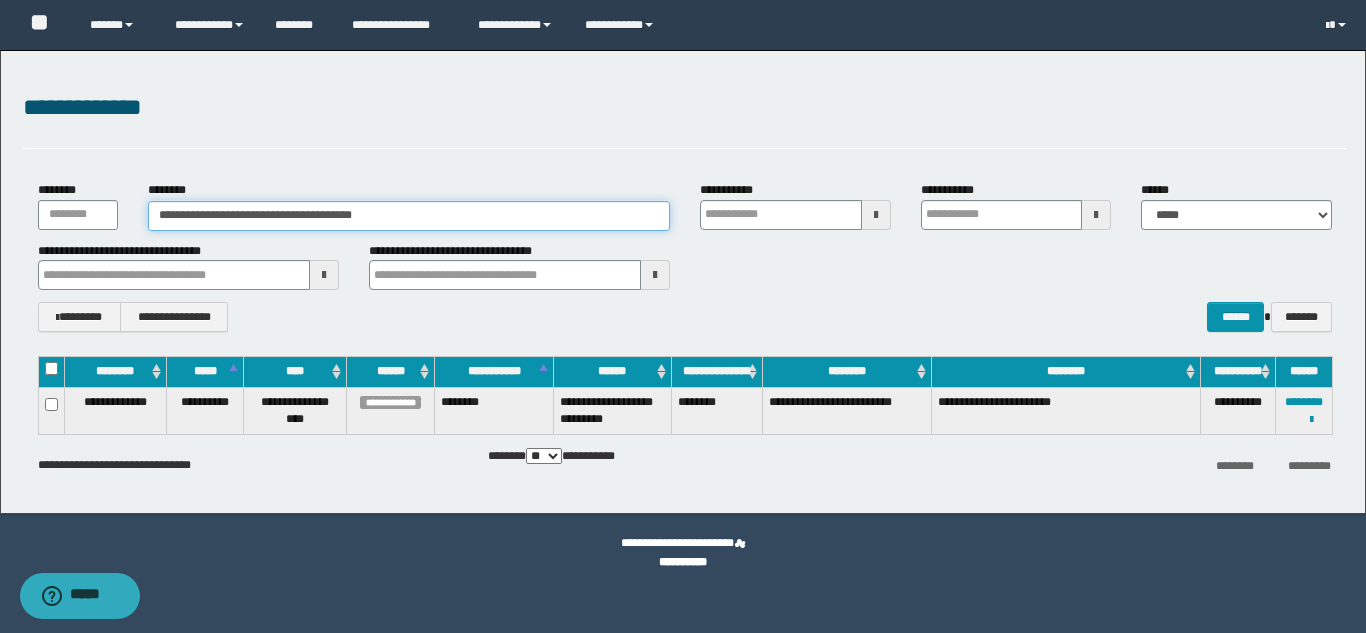 drag, startPoint x: 483, startPoint y: 200, endPoint x: 75, endPoint y: 183, distance: 408.354 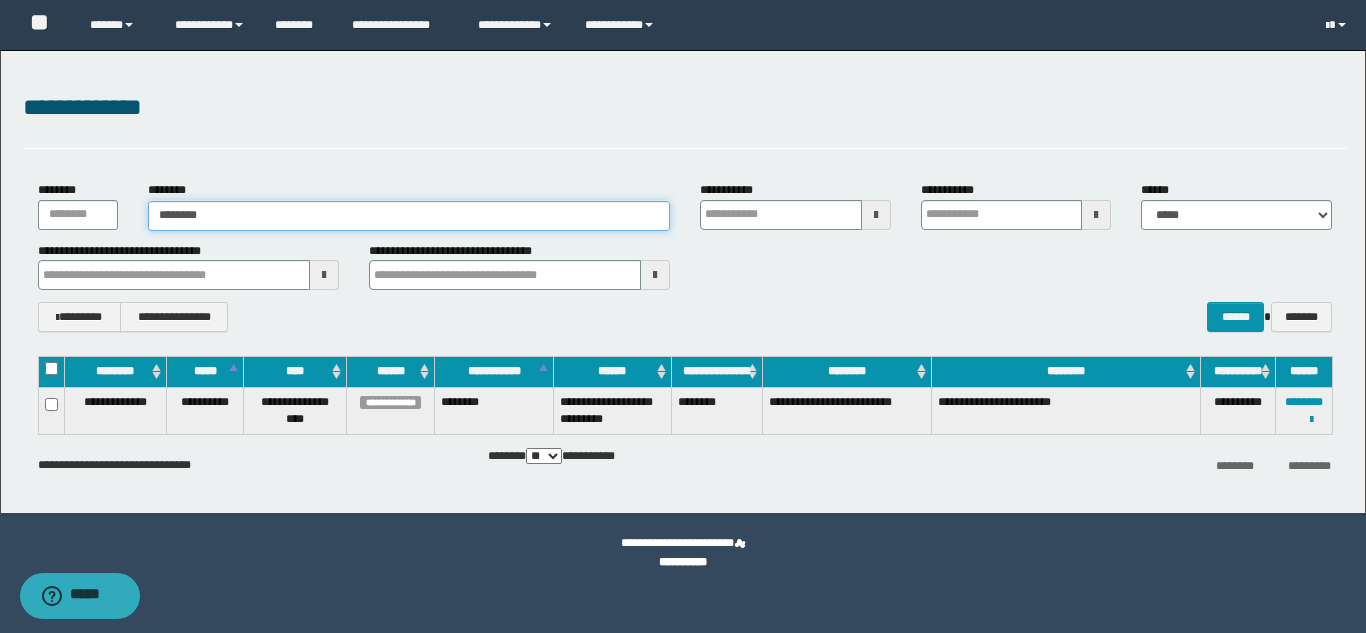 type on "********" 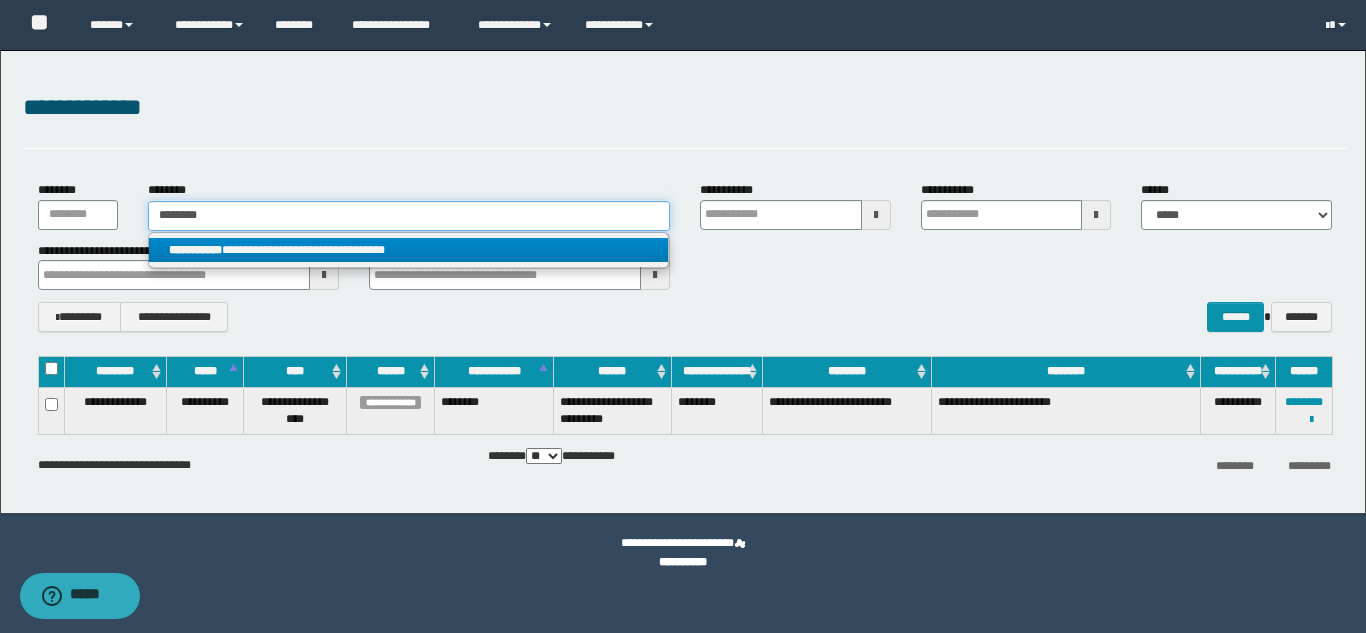 type on "********" 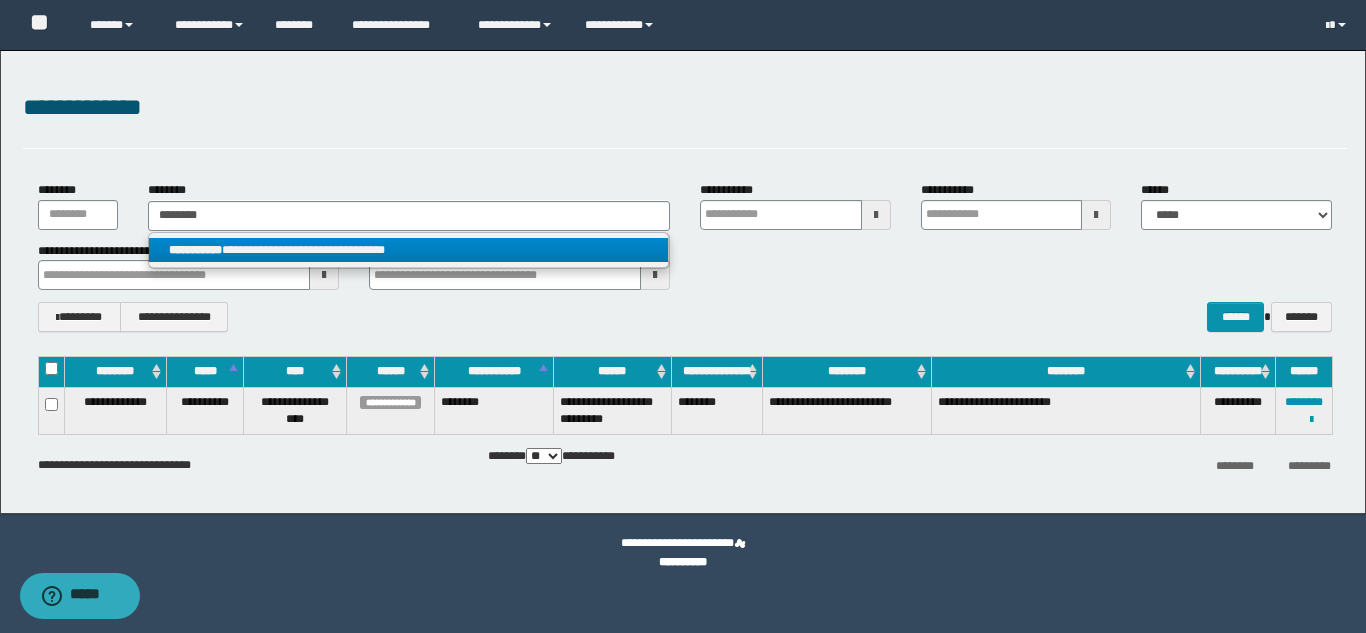 click on "**********" at bounding box center [408, 250] 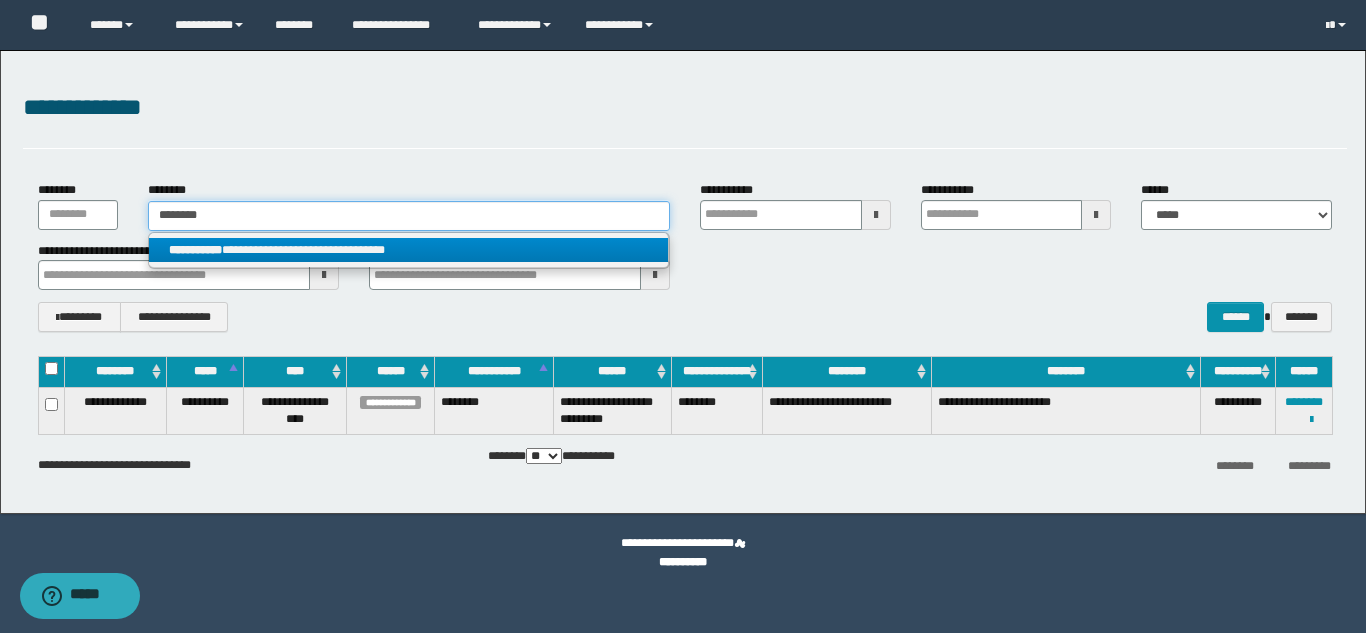 type 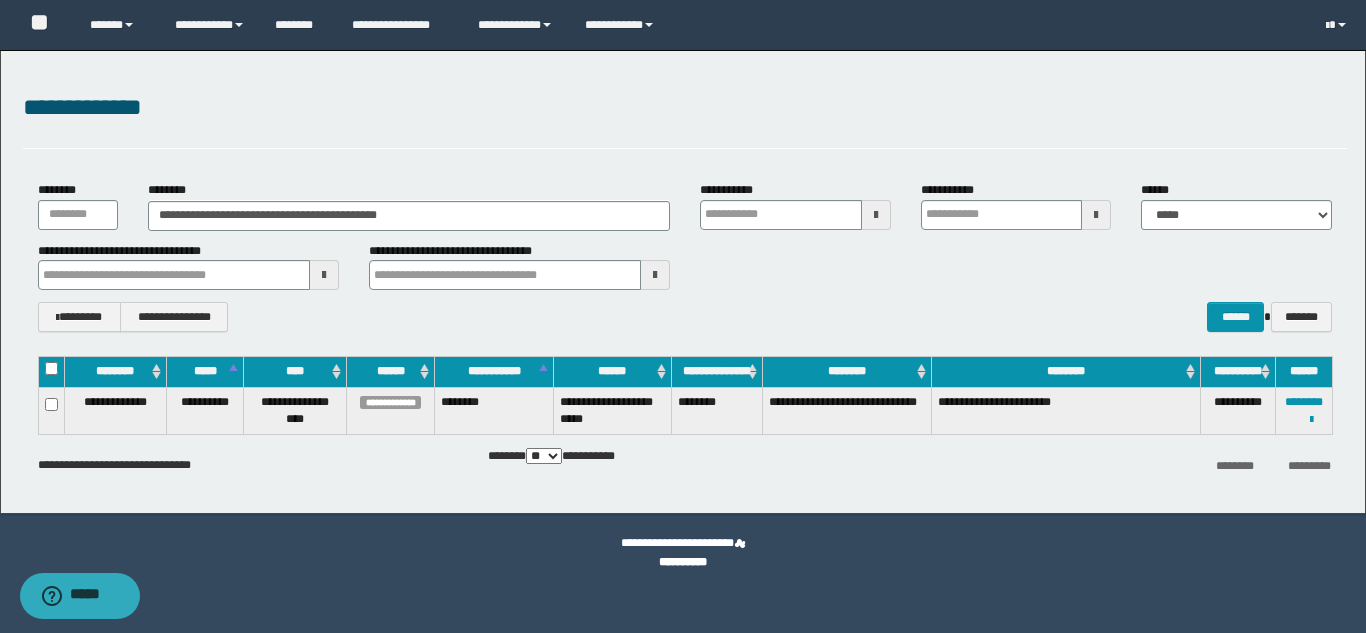 click on "**********" at bounding box center [1304, 410] 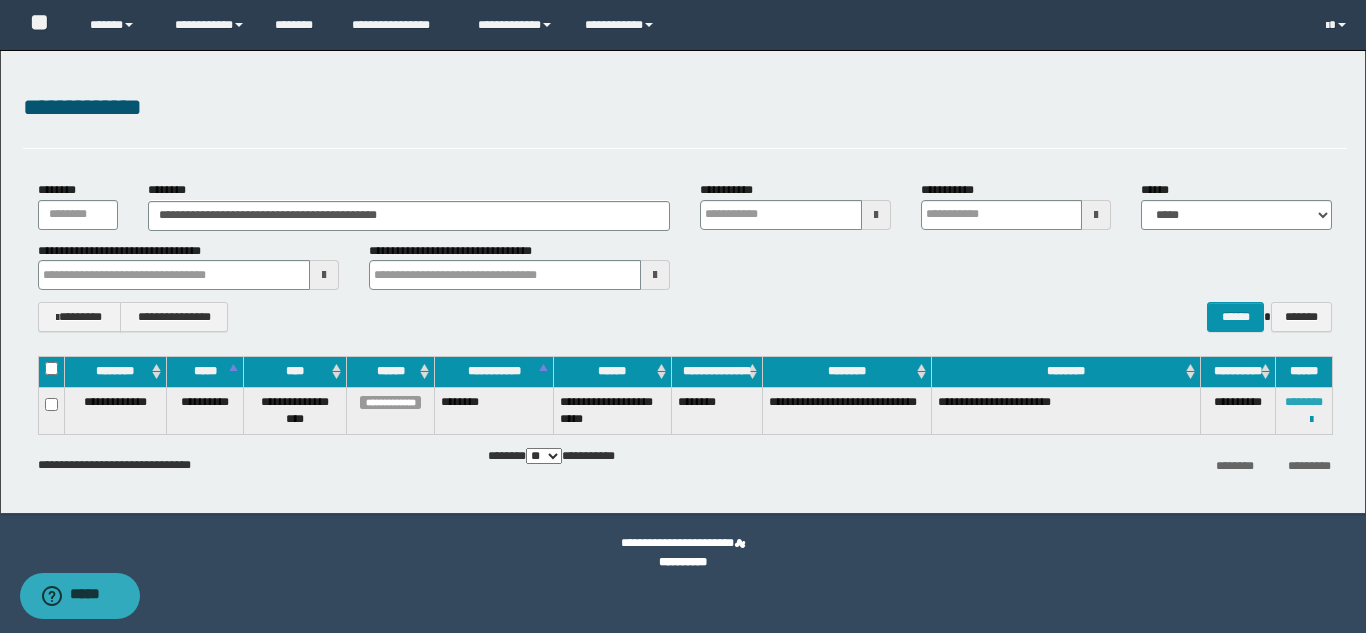 click on "********" at bounding box center (1304, 402) 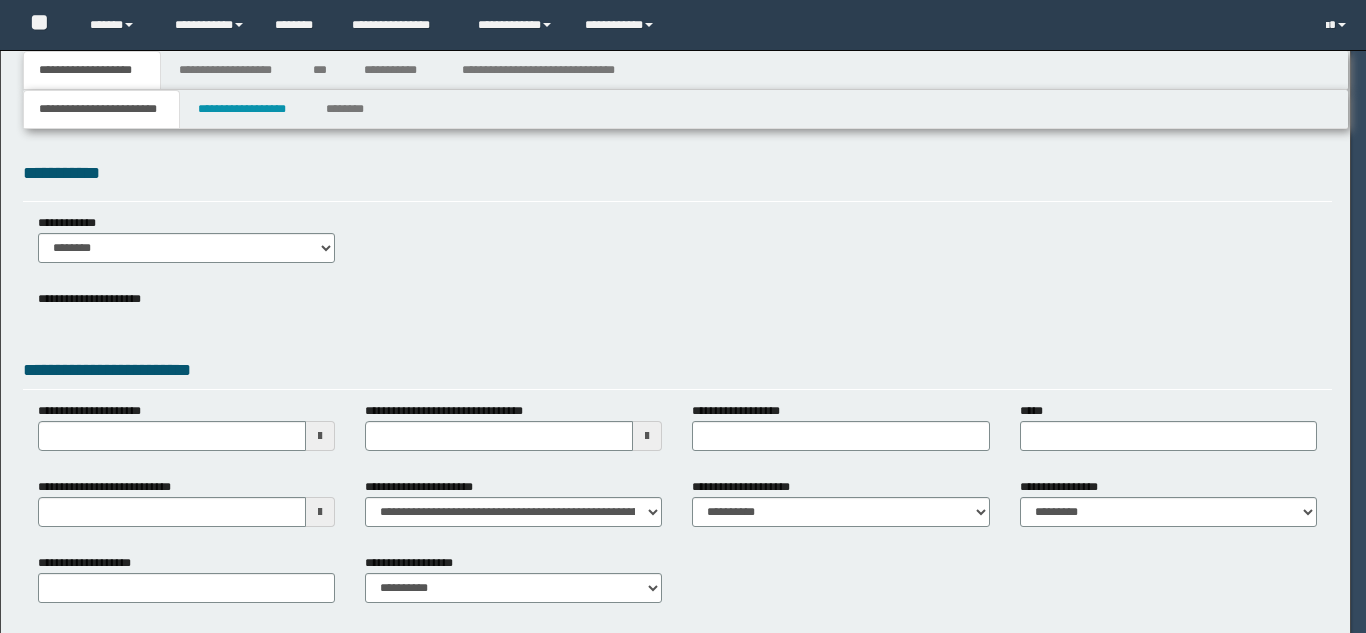 scroll, scrollTop: 0, scrollLeft: 0, axis: both 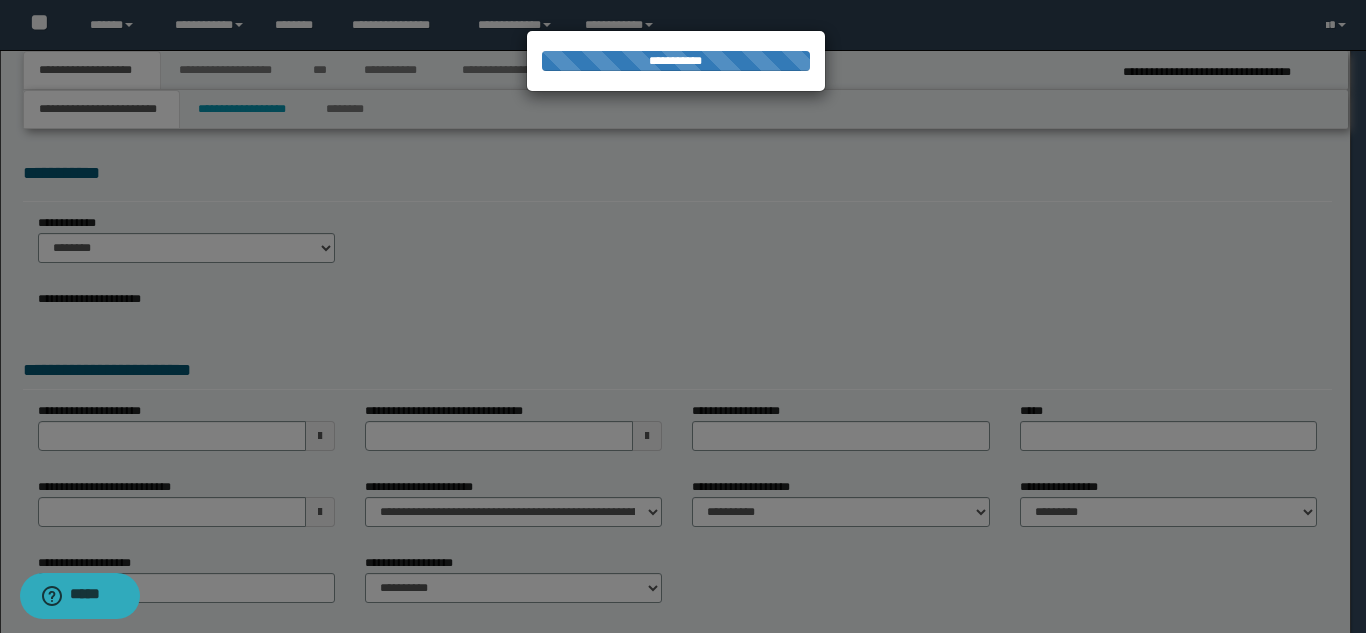 select on "*" 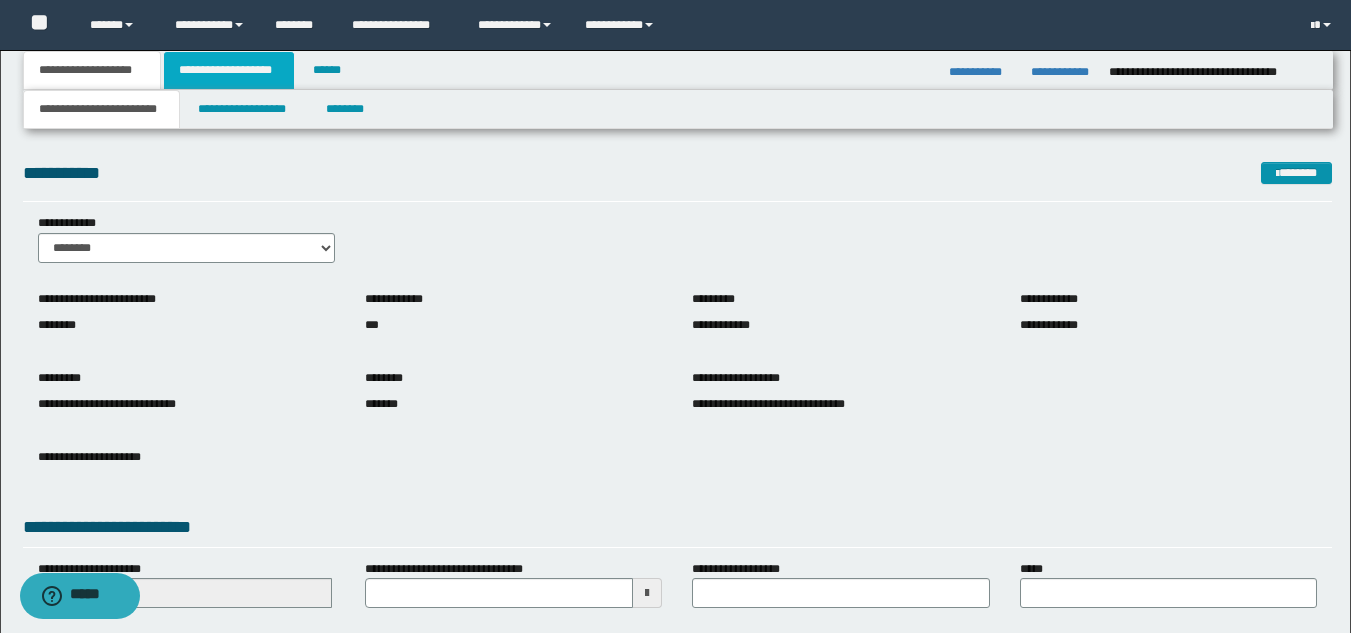 click on "**********" at bounding box center [229, 70] 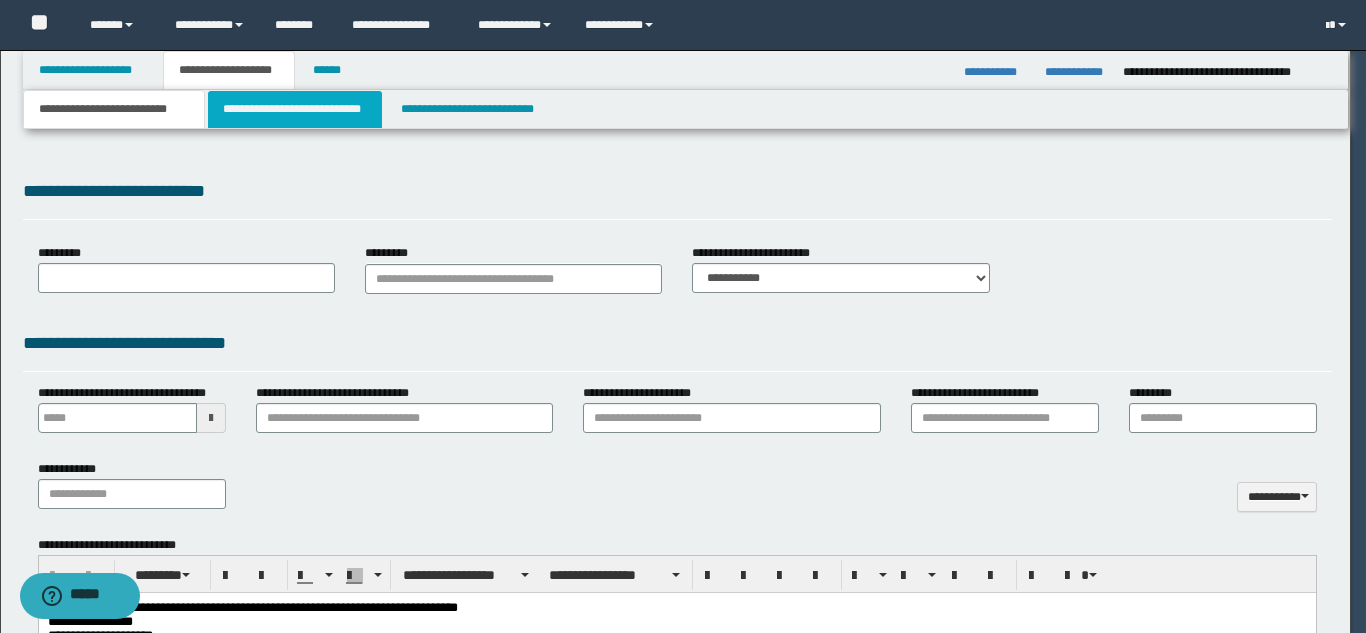 scroll, scrollTop: 0, scrollLeft: 0, axis: both 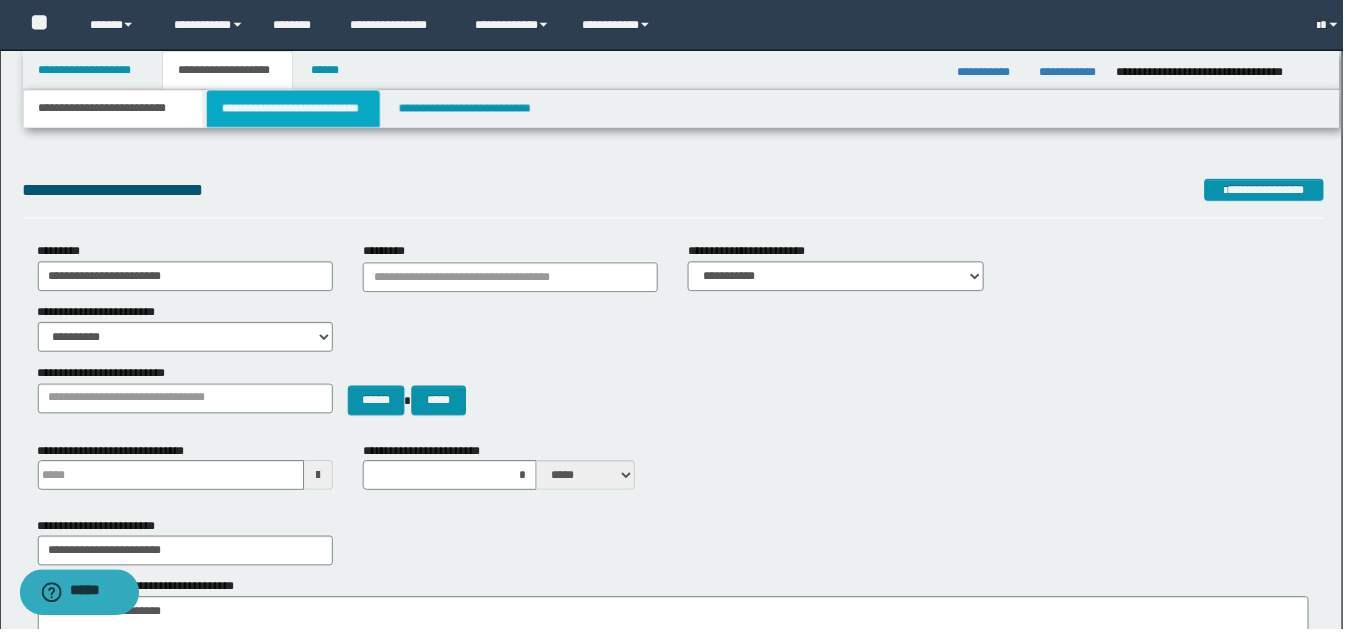 click on "**********" at bounding box center (295, 109) 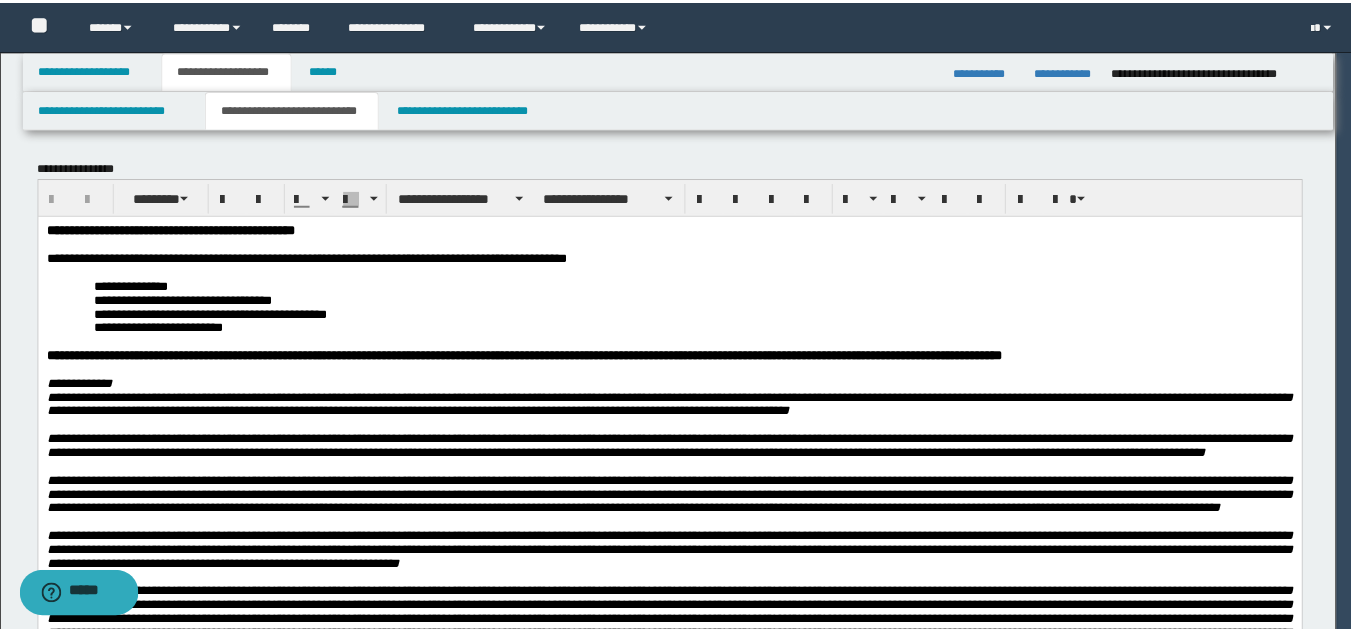 scroll, scrollTop: 0, scrollLeft: 0, axis: both 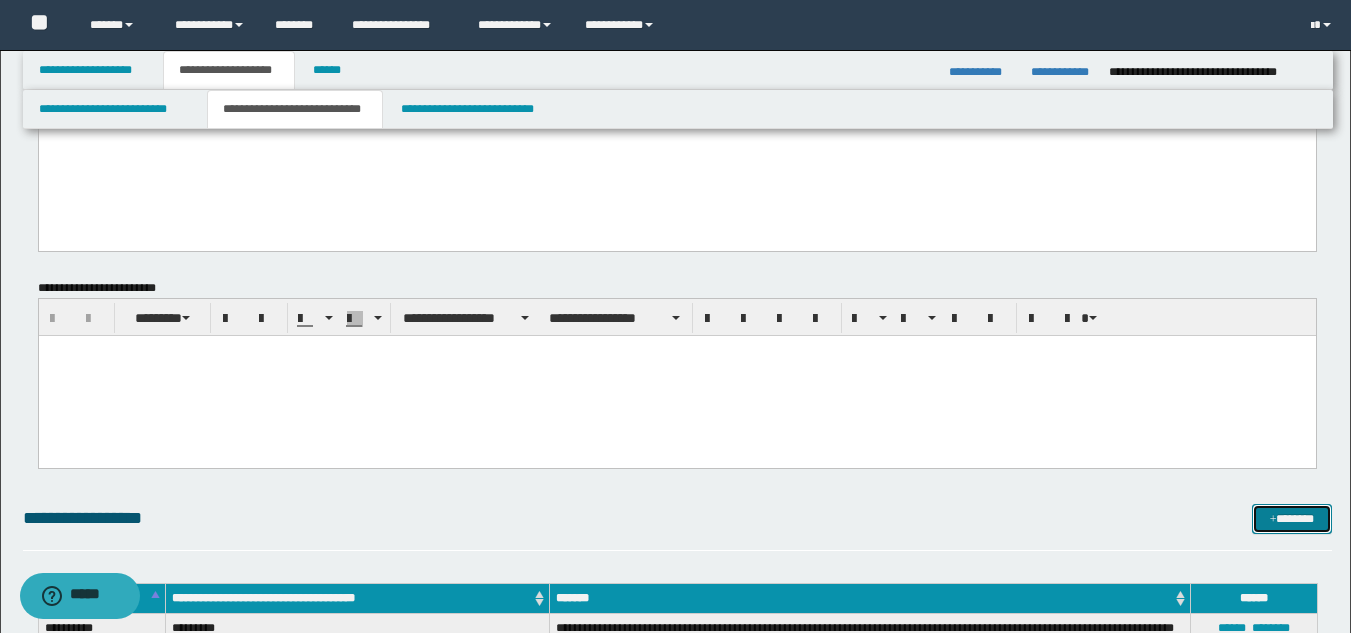click on "*******" at bounding box center (1292, 519) 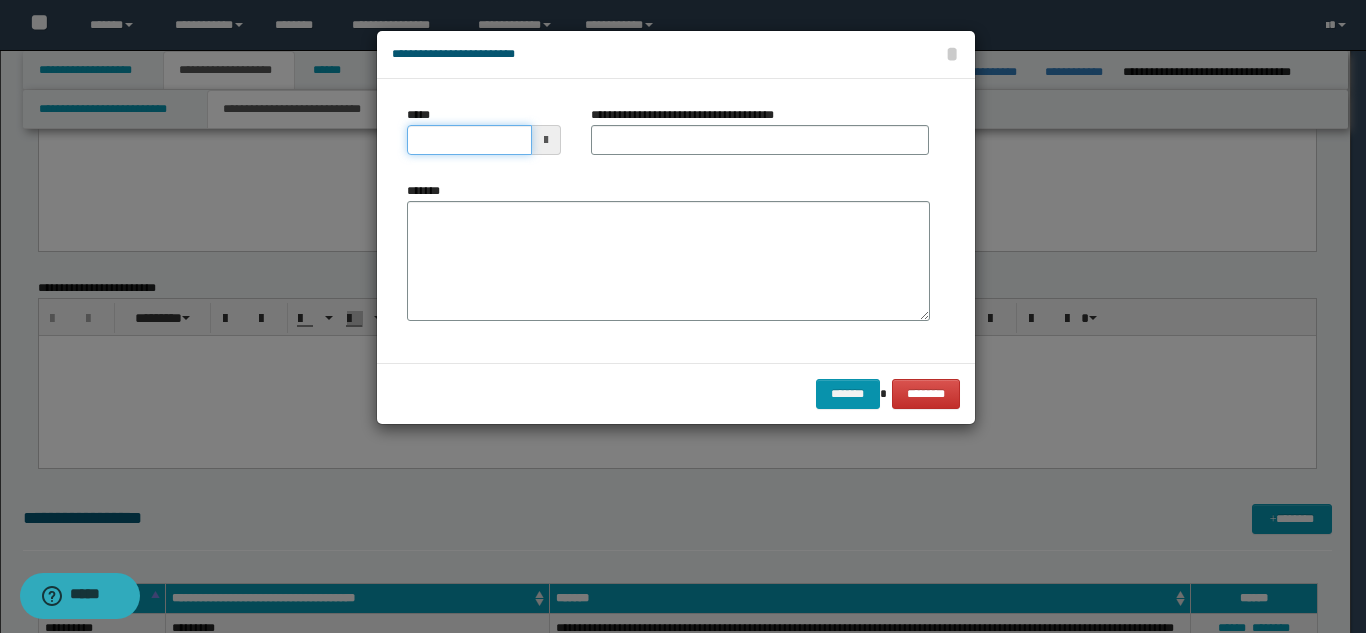click on "*****" at bounding box center [469, 140] 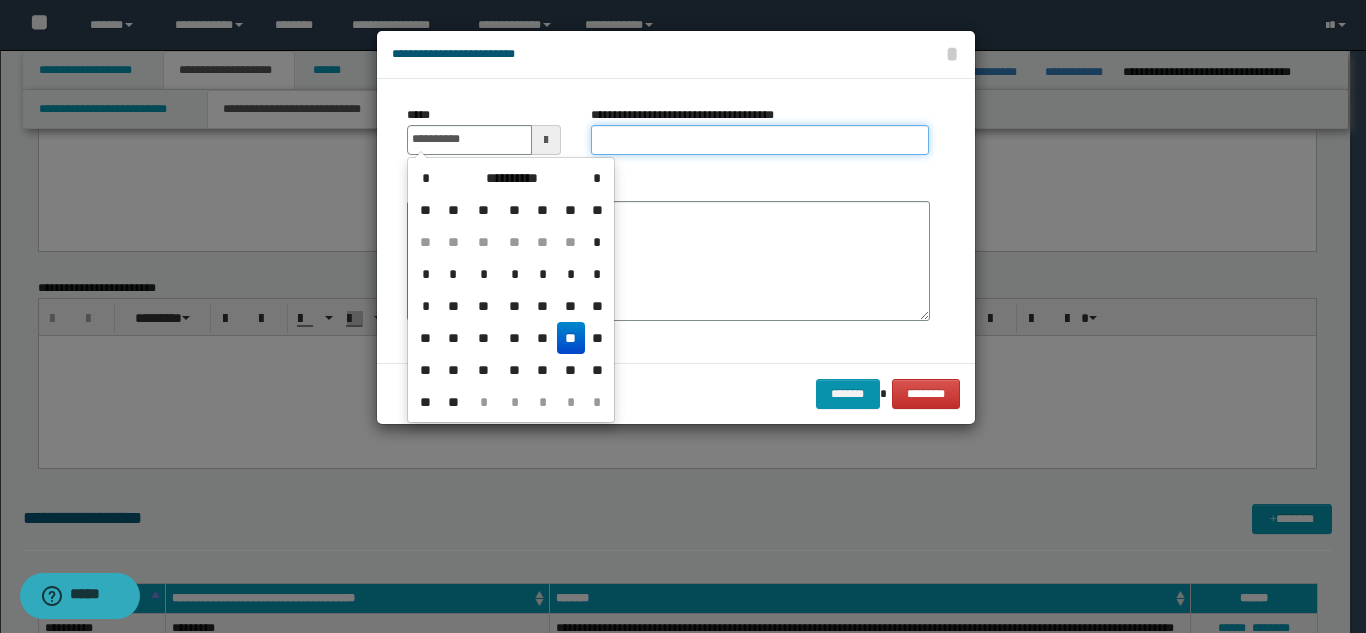 type on "**********" 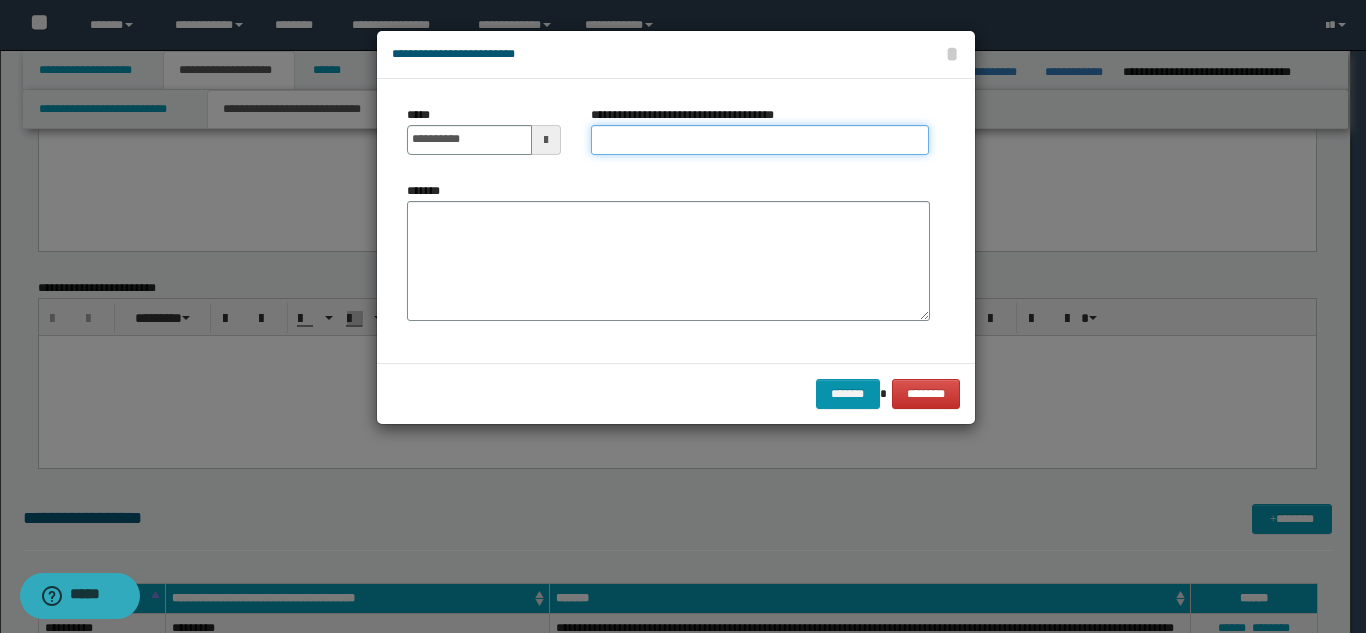 paste on "**********" 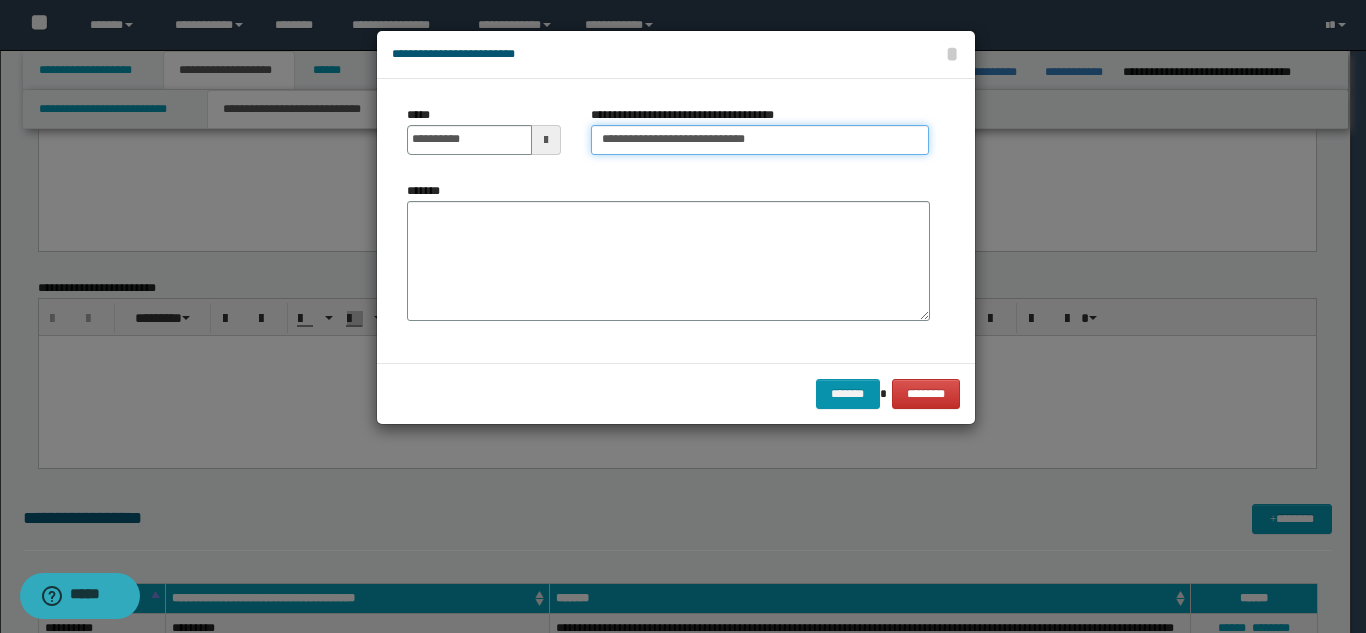 type on "**********" 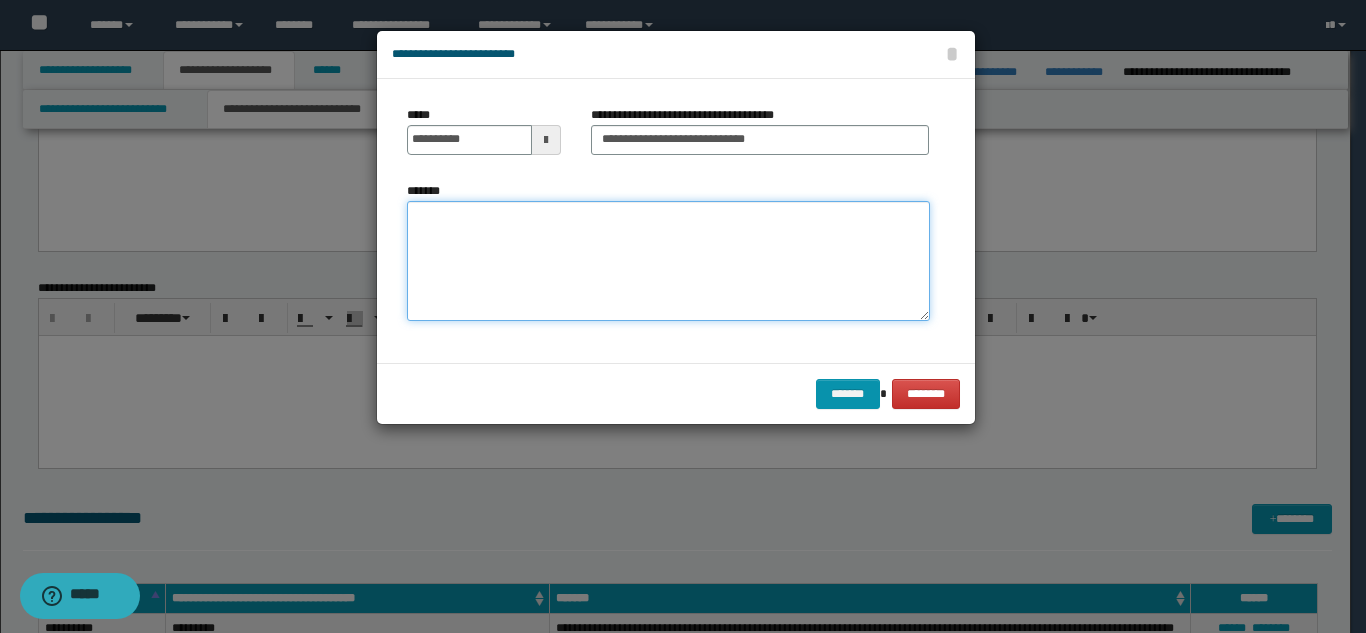 paste on "**********" 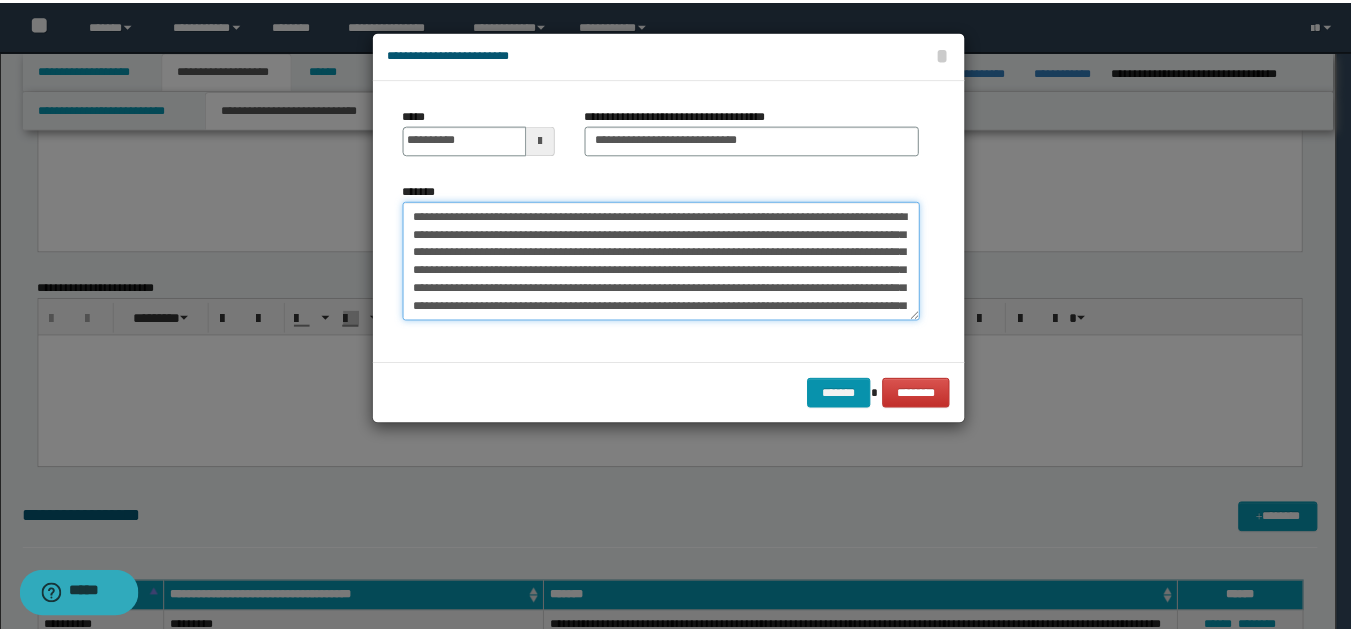 scroll, scrollTop: 138, scrollLeft: 0, axis: vertical 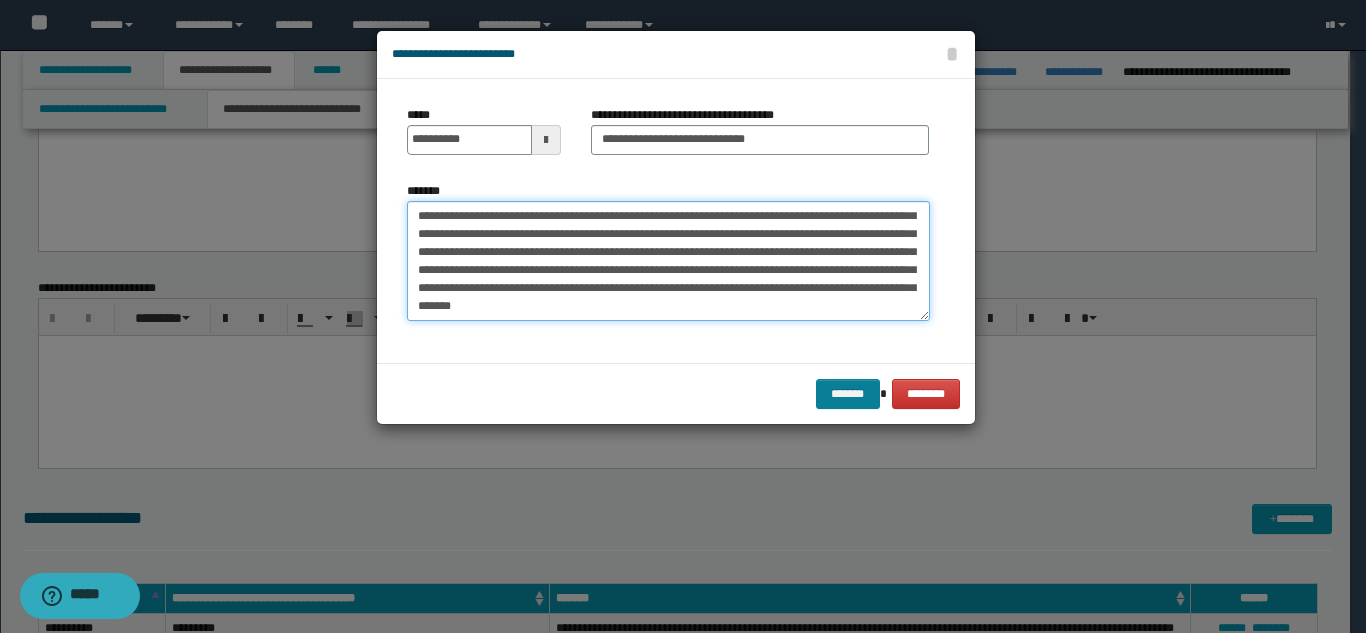 type on "**********" 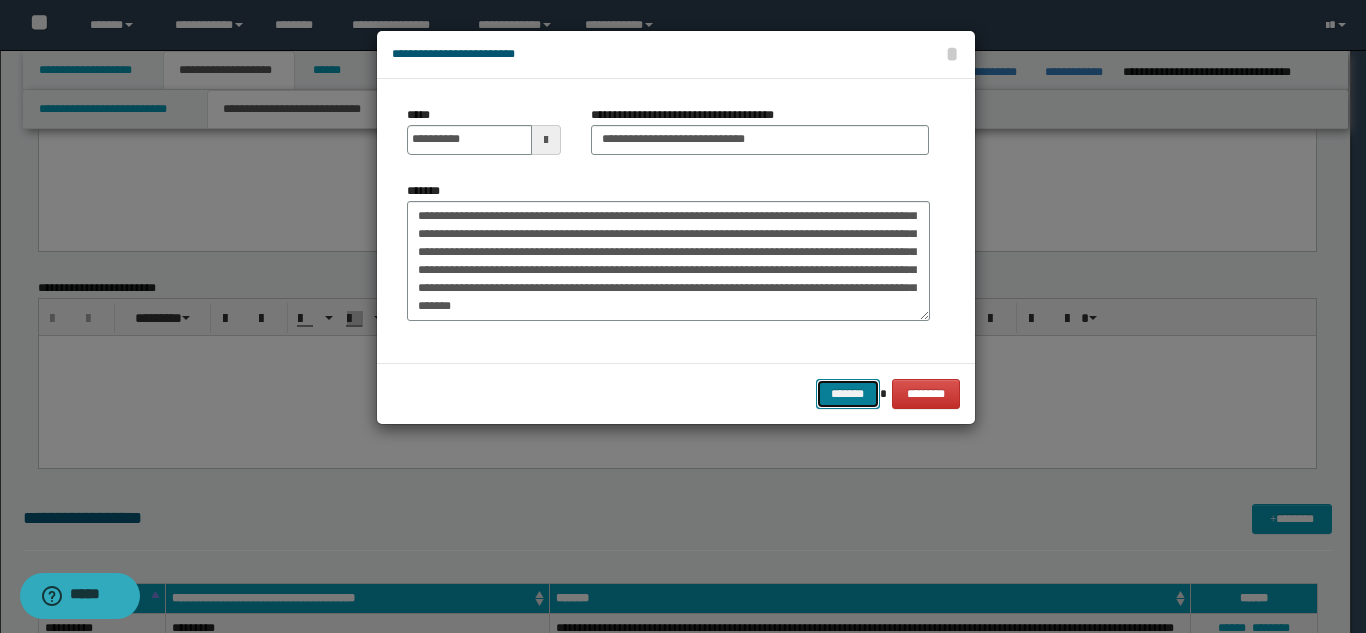 type 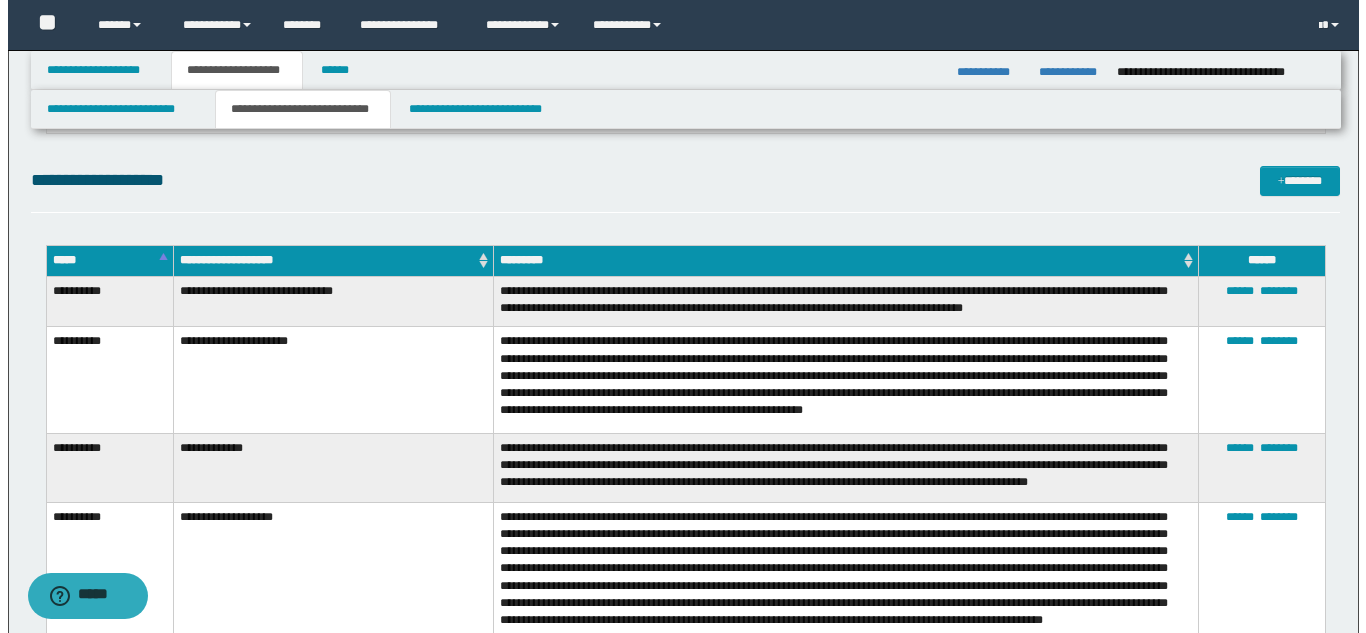 scroll, scrollTop: 6473, scrollLeft: 0, axis: vertical 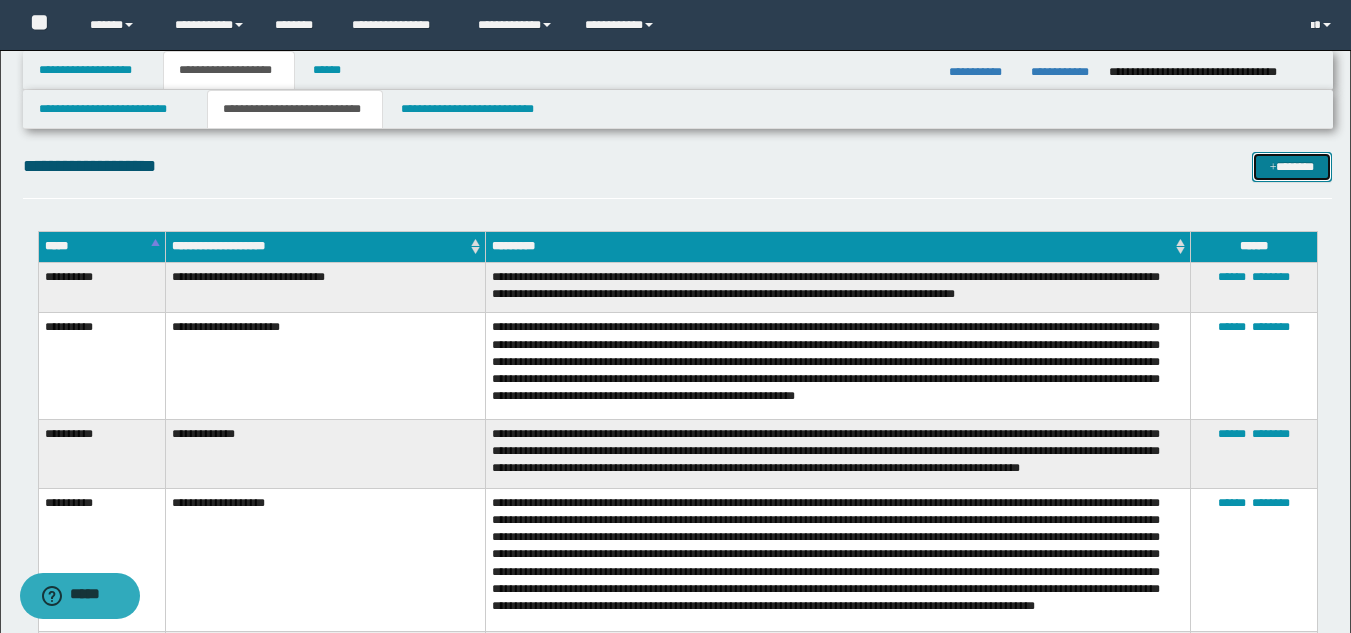 click on "*******" at bounding box center (1292, 167) 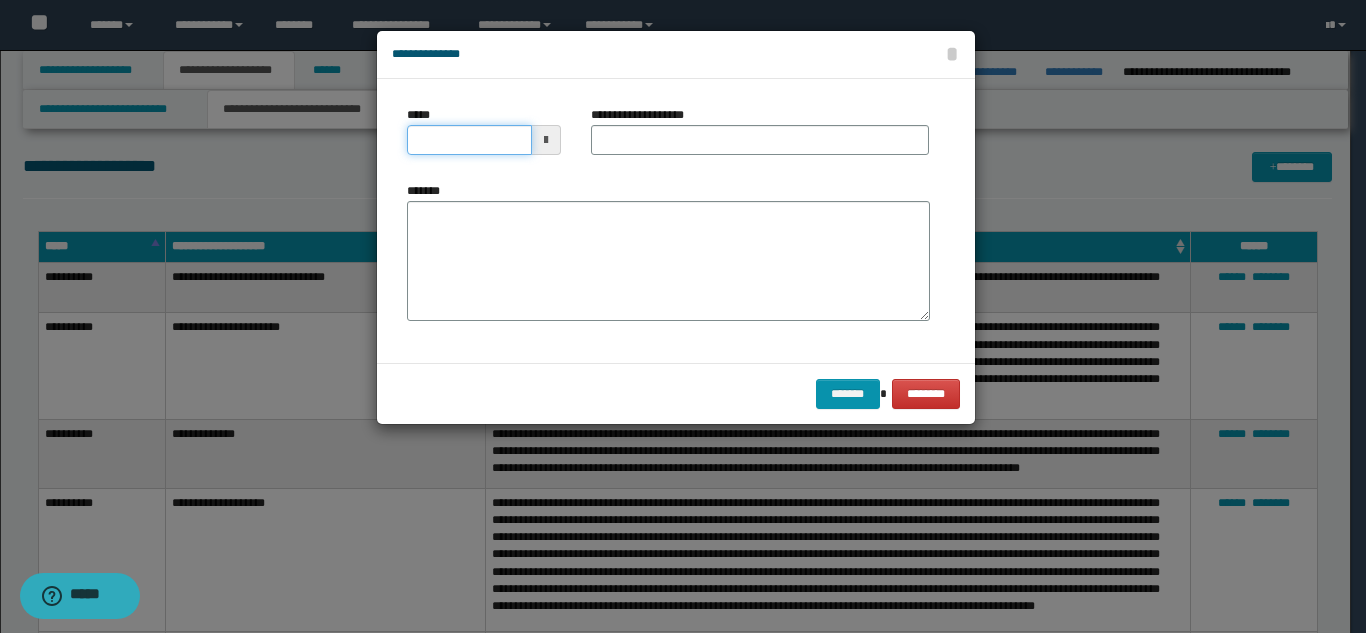 click on "*****" at bounding box center (469, 140) 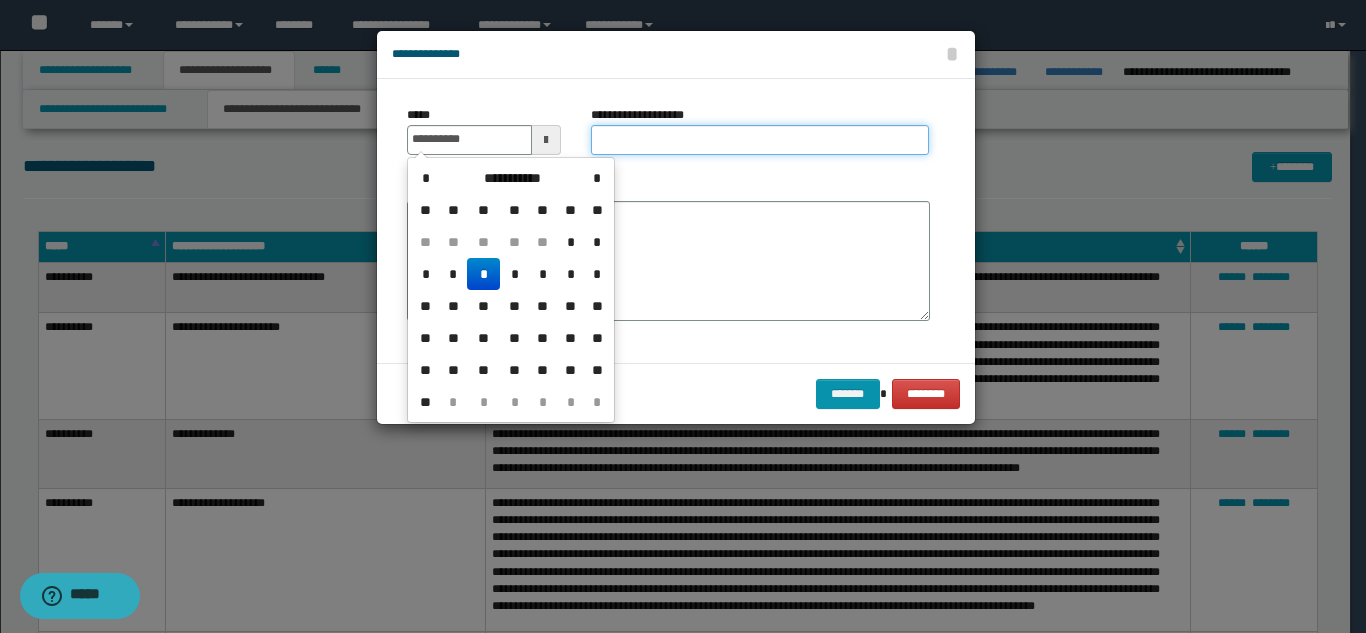 type on "**********" 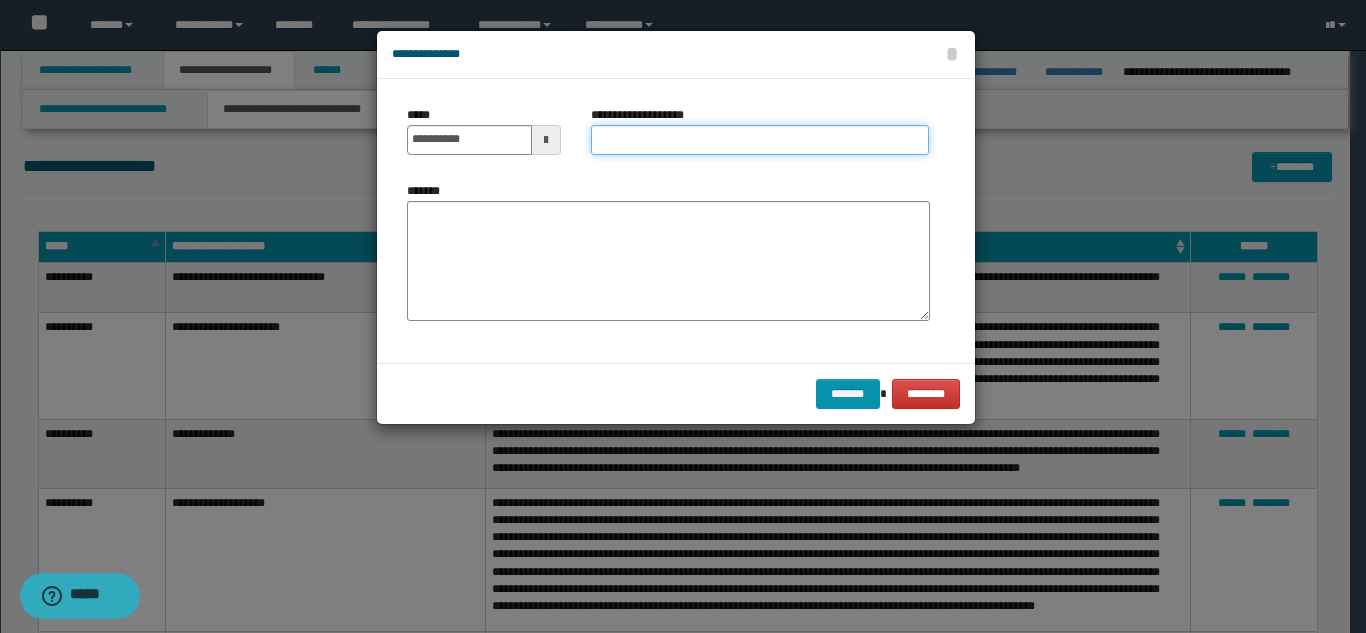 paste on "**********" 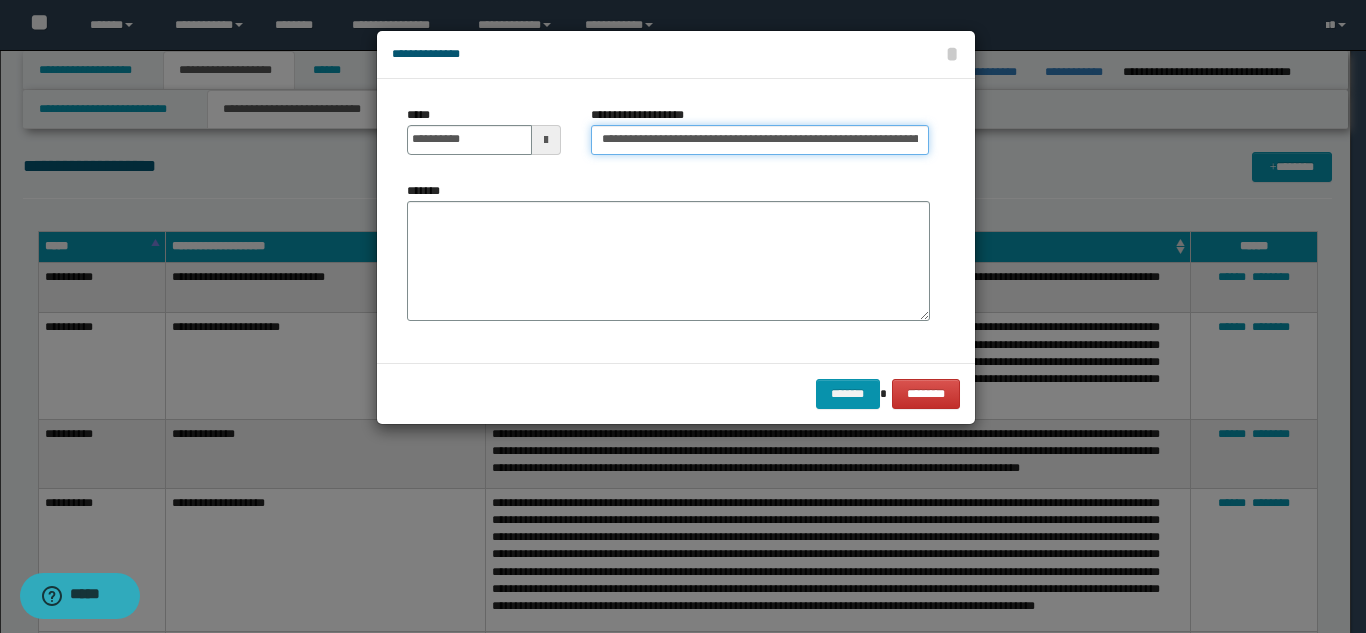 scroll, scrollTop: 0, scrollLeft: 114, axis: horizontal 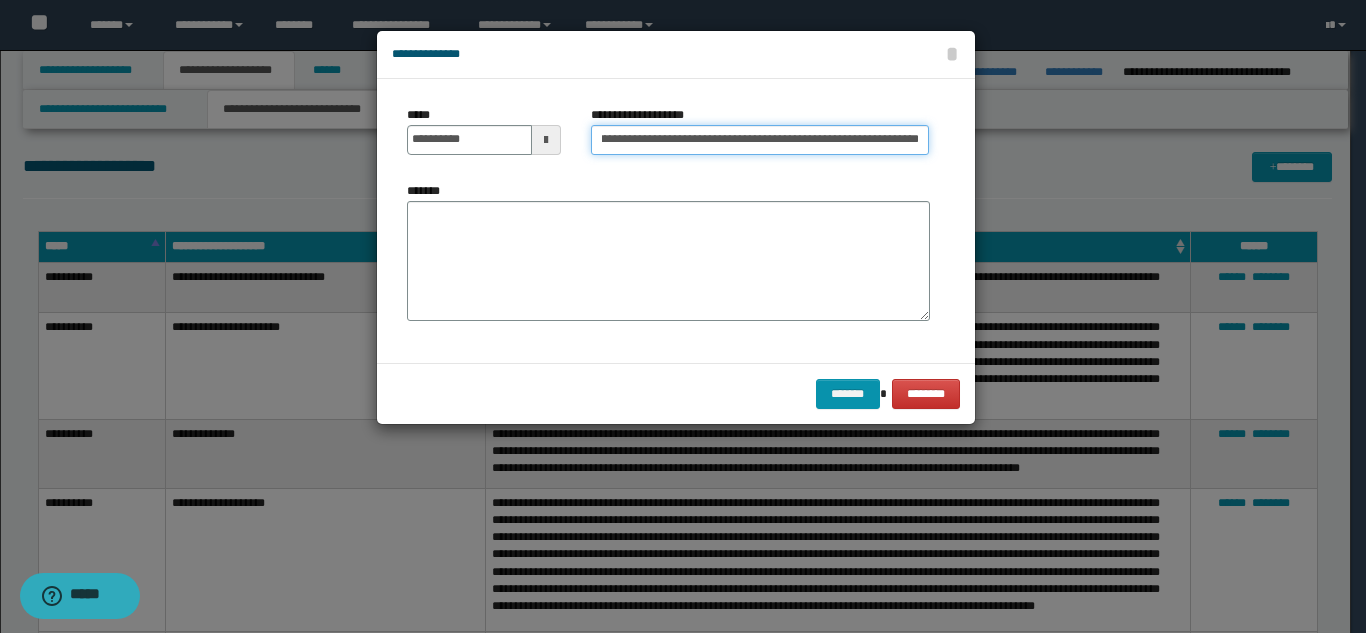 type on "**********" 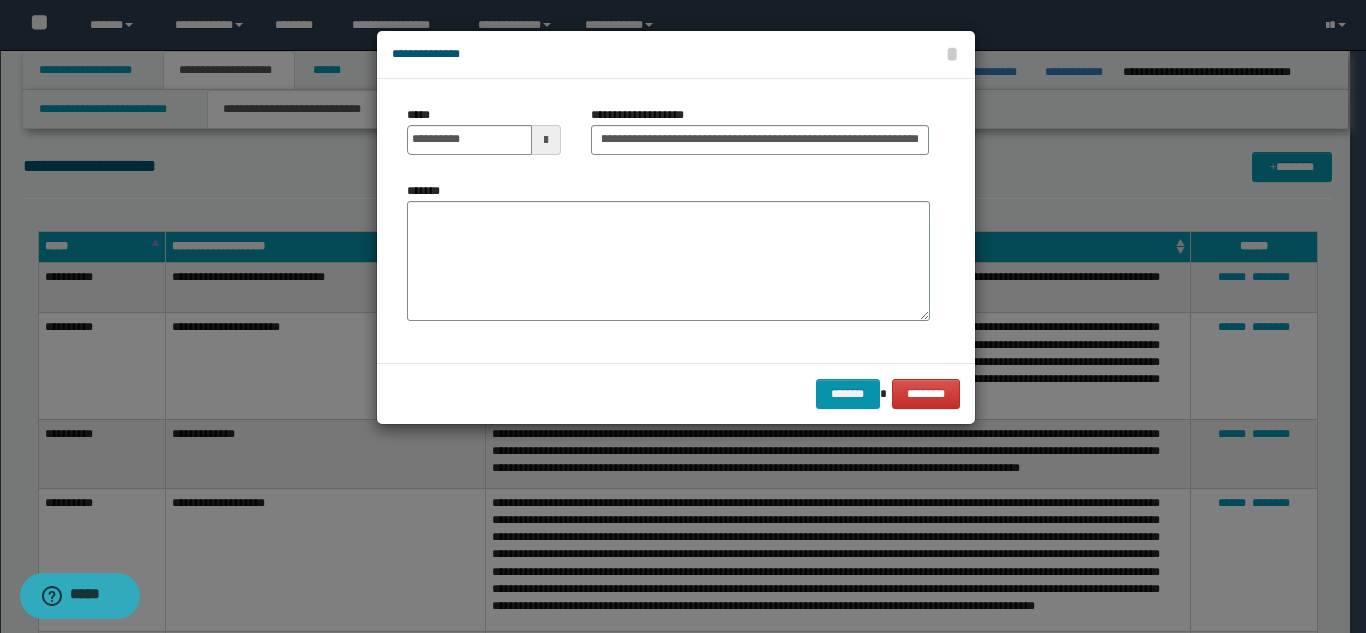 scroll, scrollTop: 0, scrollLeft: 0, axis: both 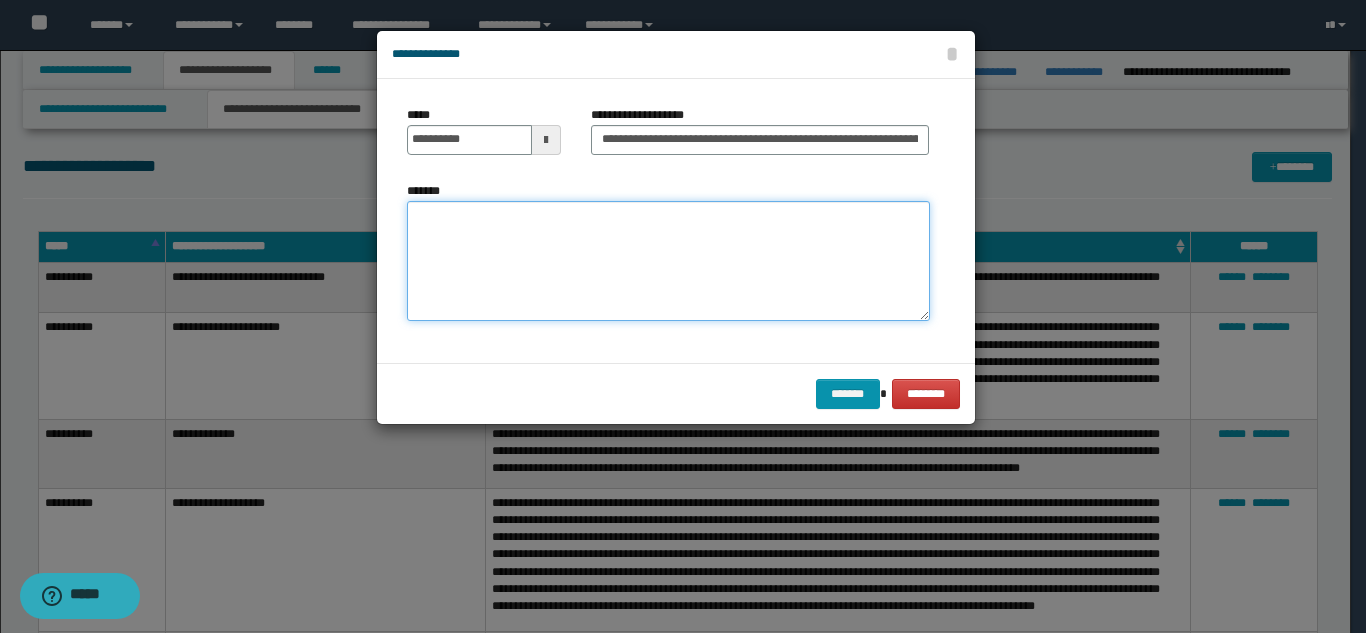 paste on "**********" 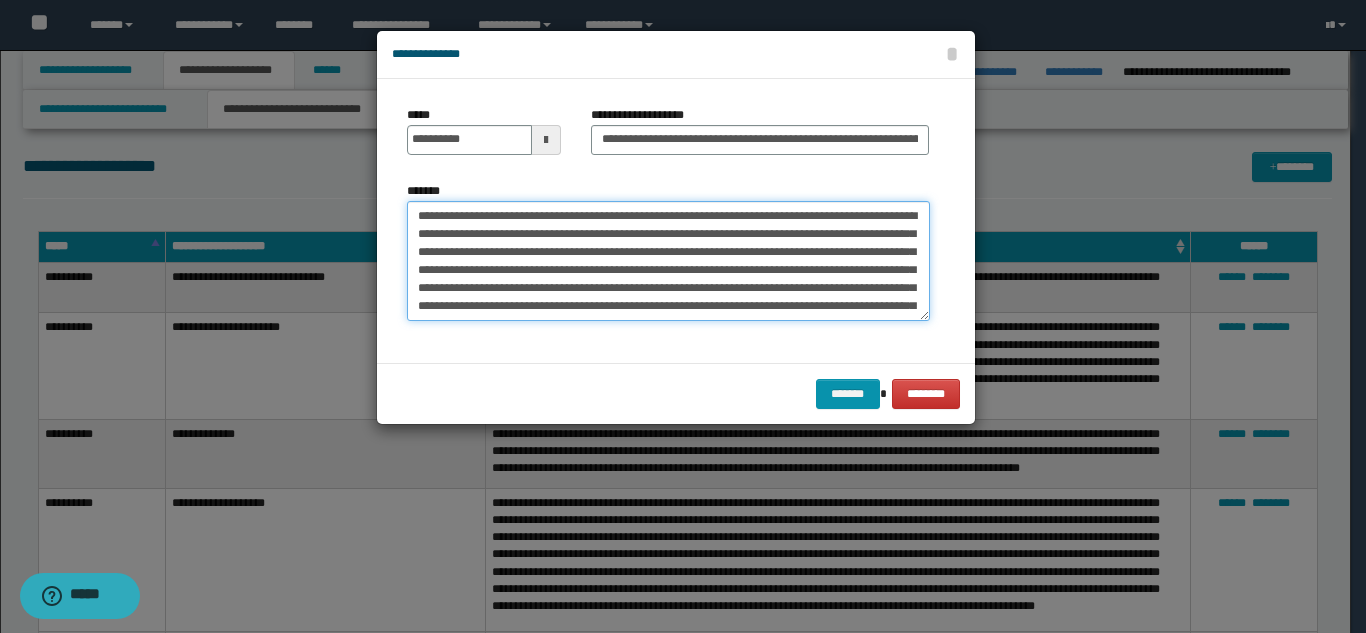 click on "*******" at bounding box center [668, 261] 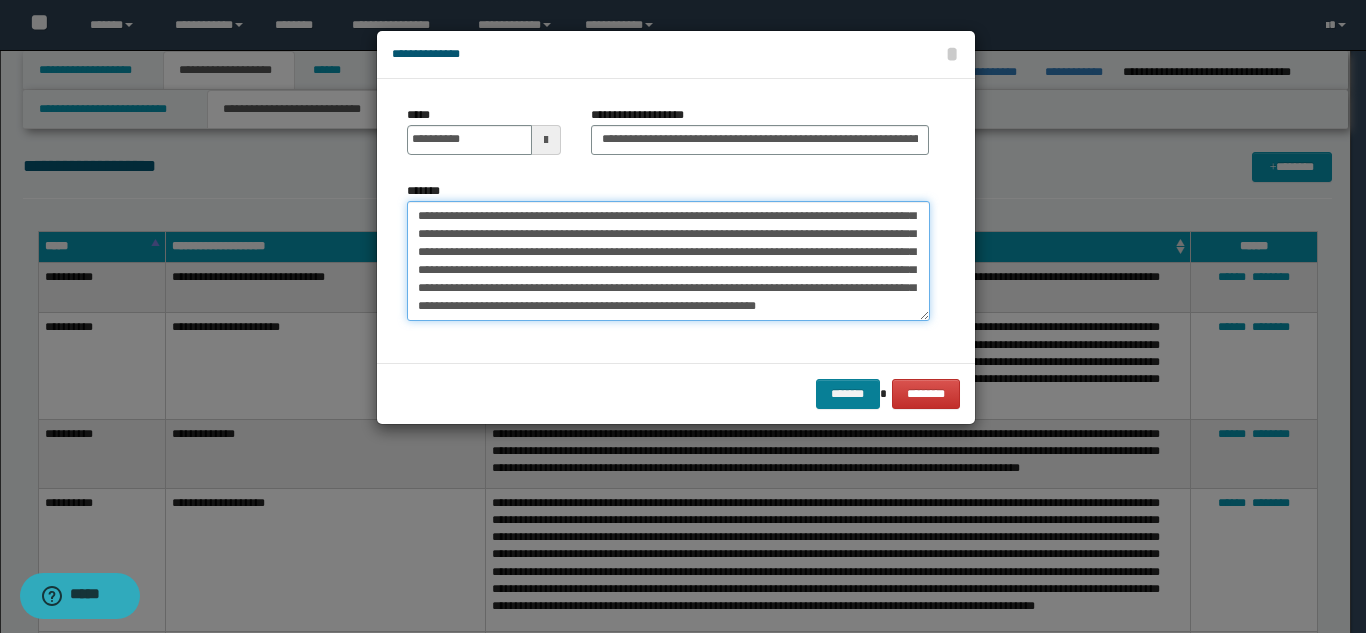 type on "**********" 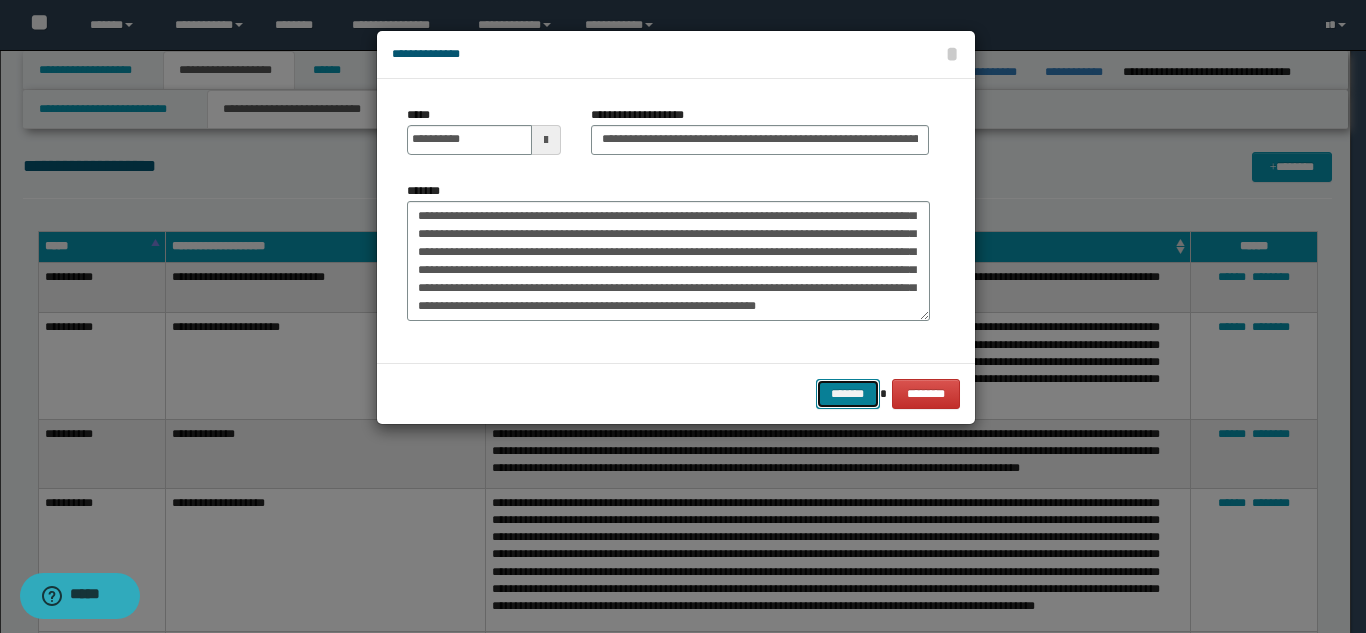 click on "*******" at bounding box center [848, 394] 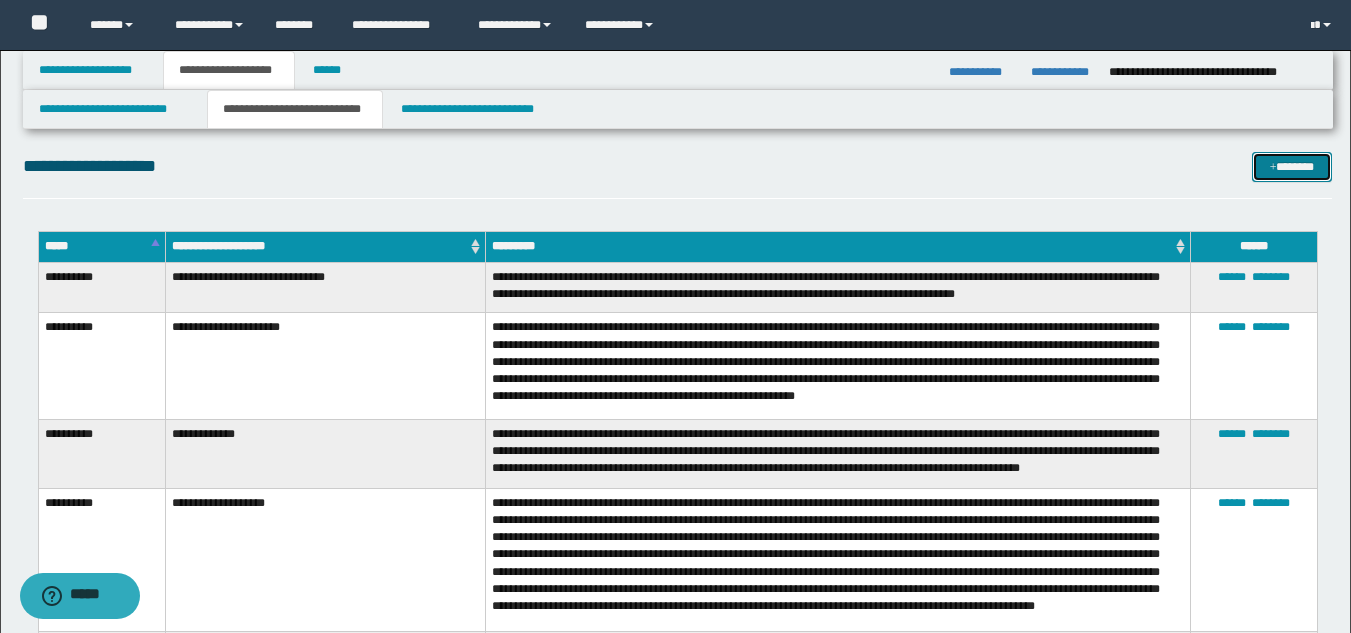 click on "*******" at bounding box center [1292, 167] 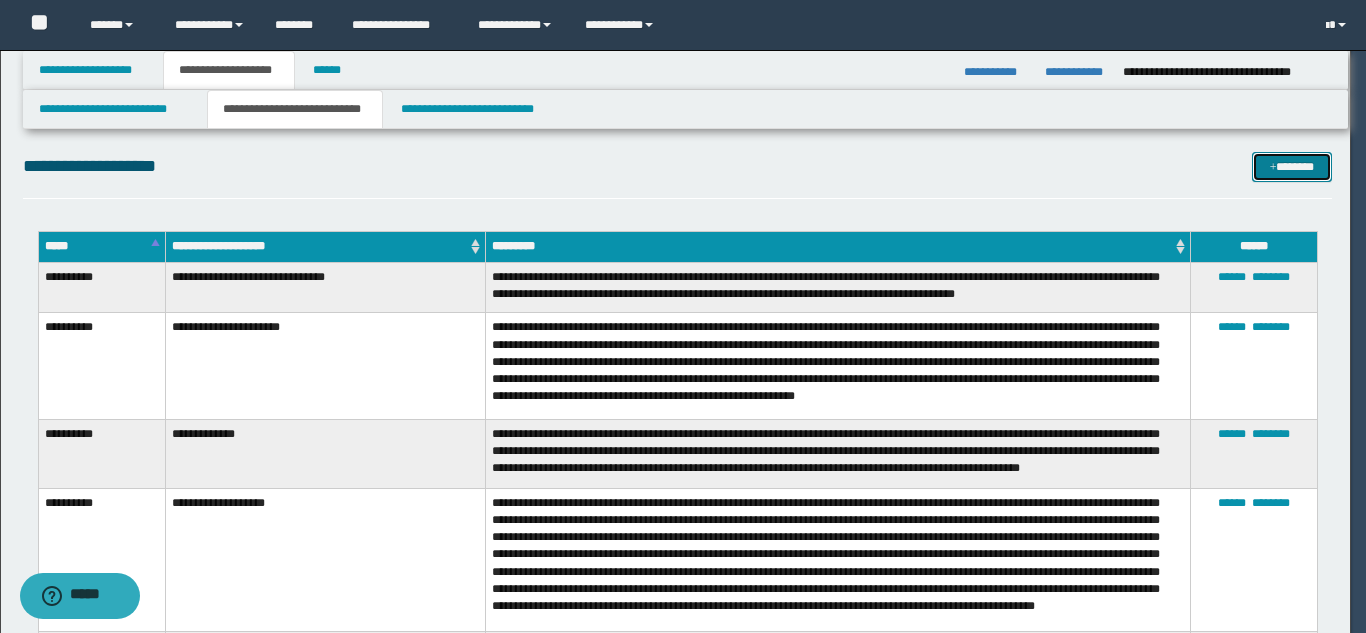 scroll, scrollTop: 0, scrollLeft: 0, axis: both 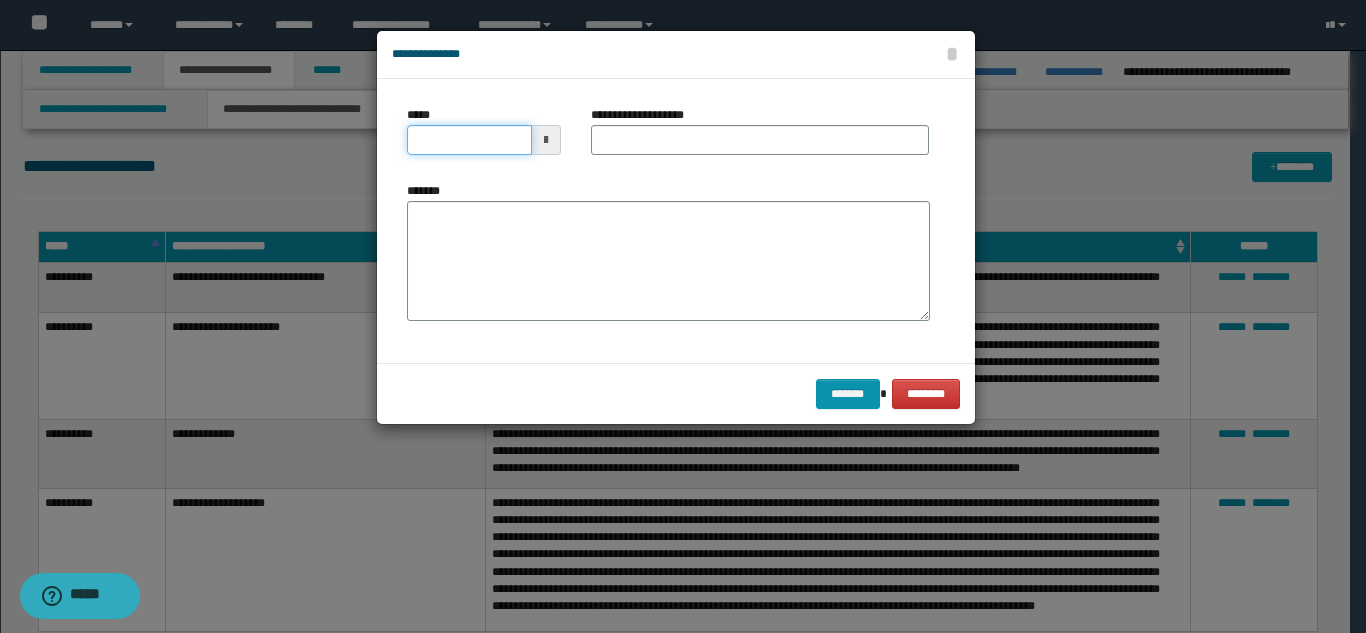 click on "*****" at bounding box center (469, 140) 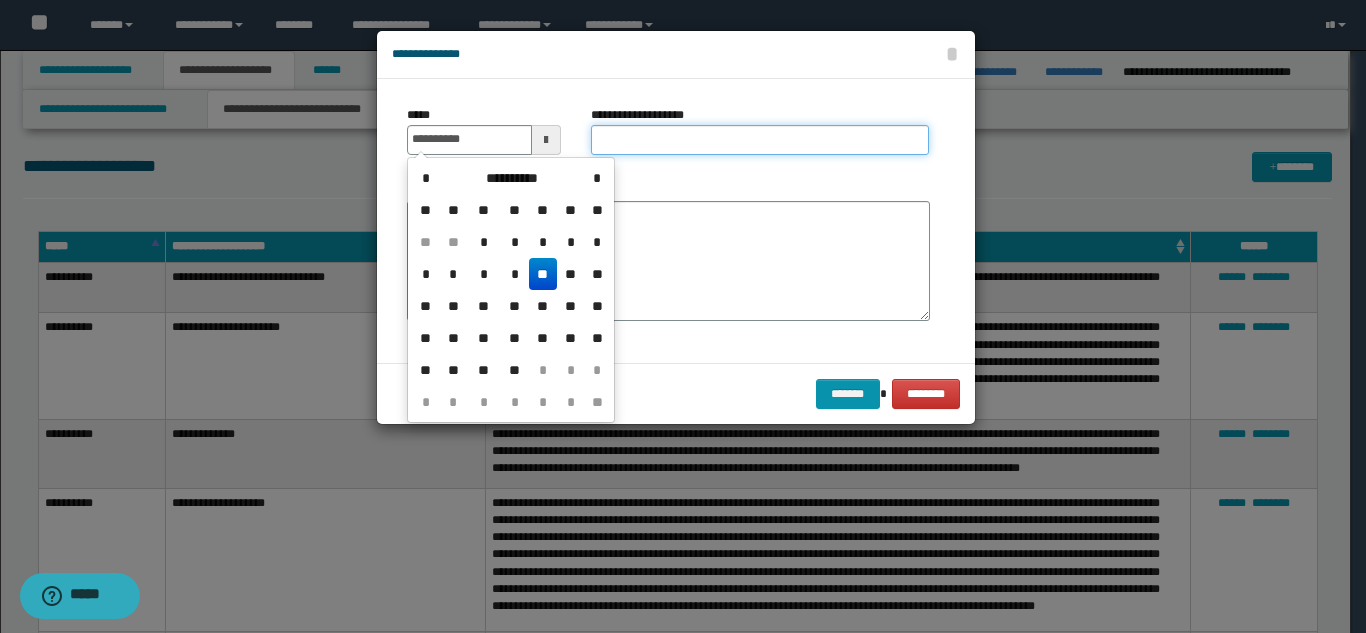 type on "**********" 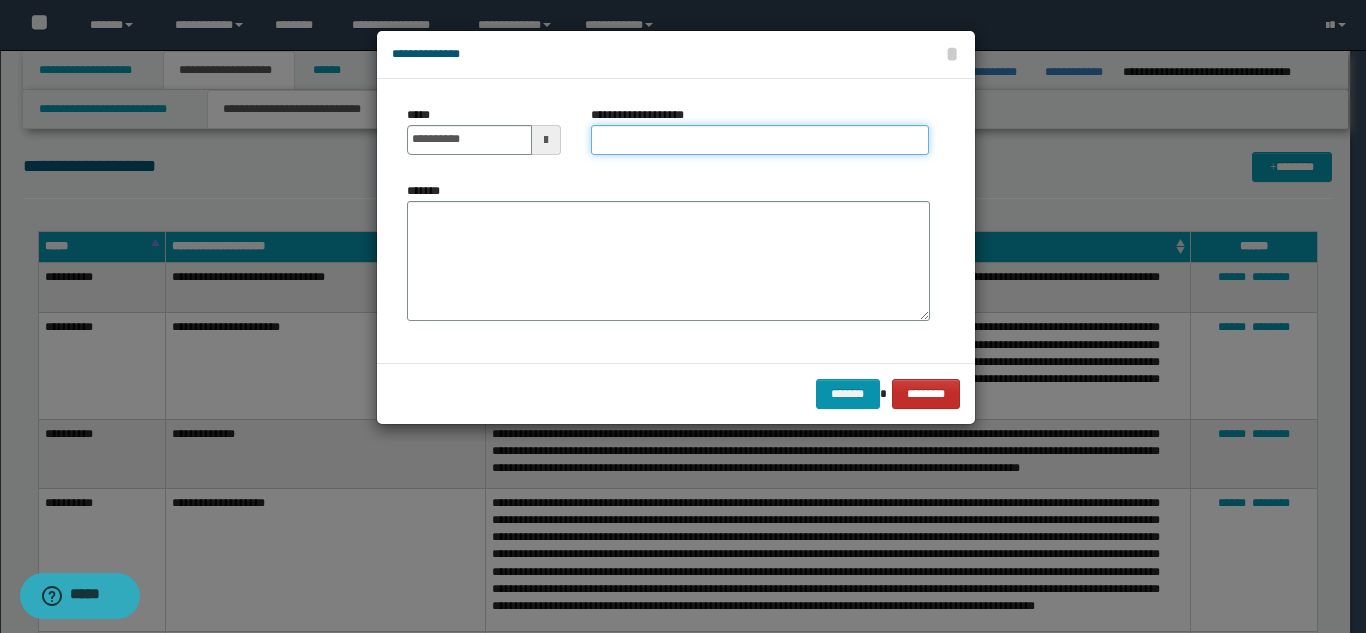 paste on "**********" 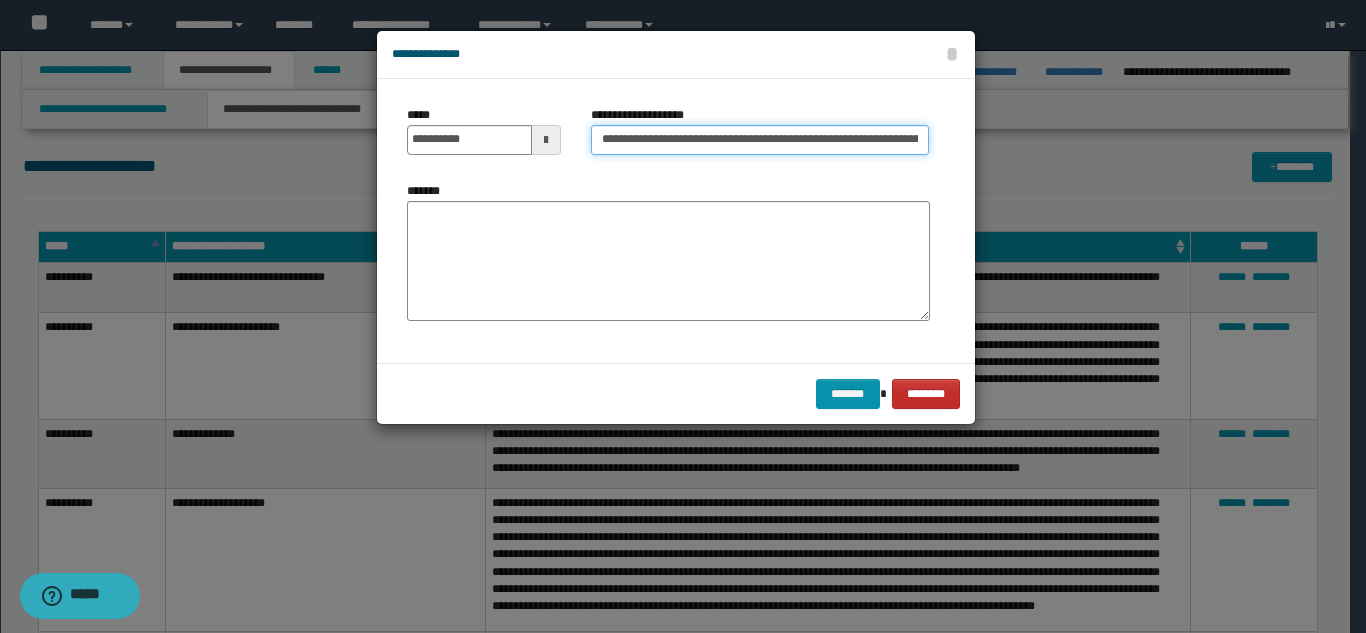 scroll, scrollTop: 0, scrollLeft: 108, axis: horizontal 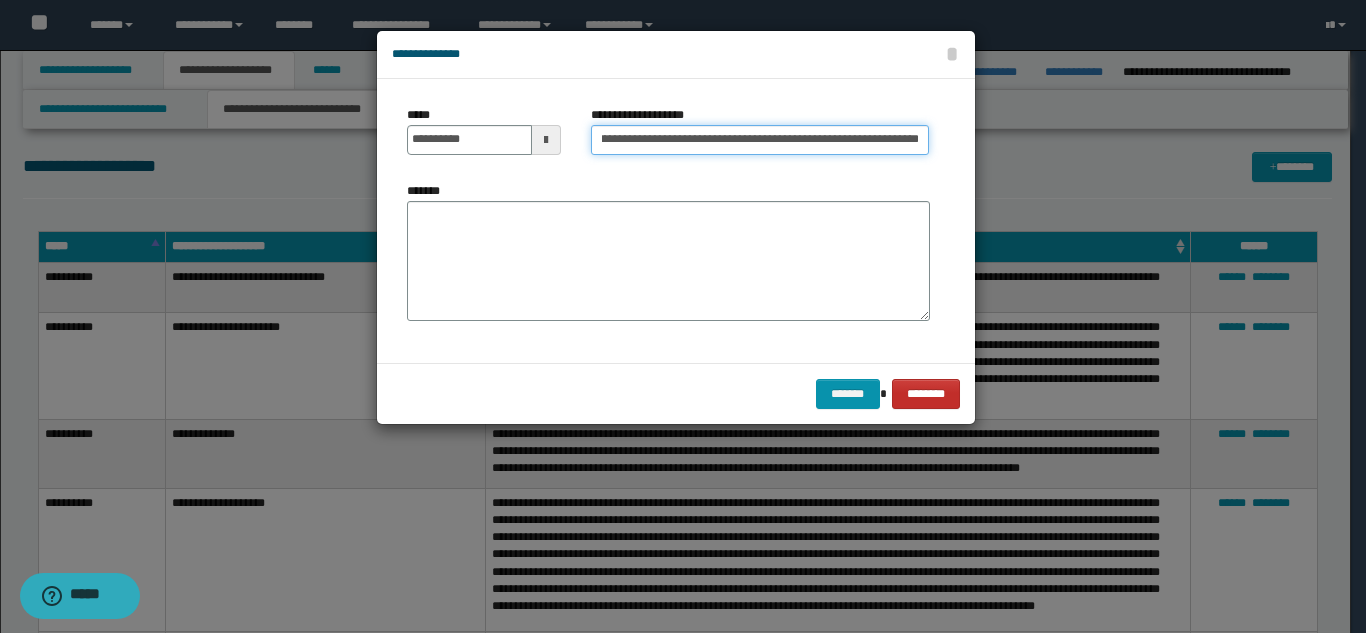 type on "**********" 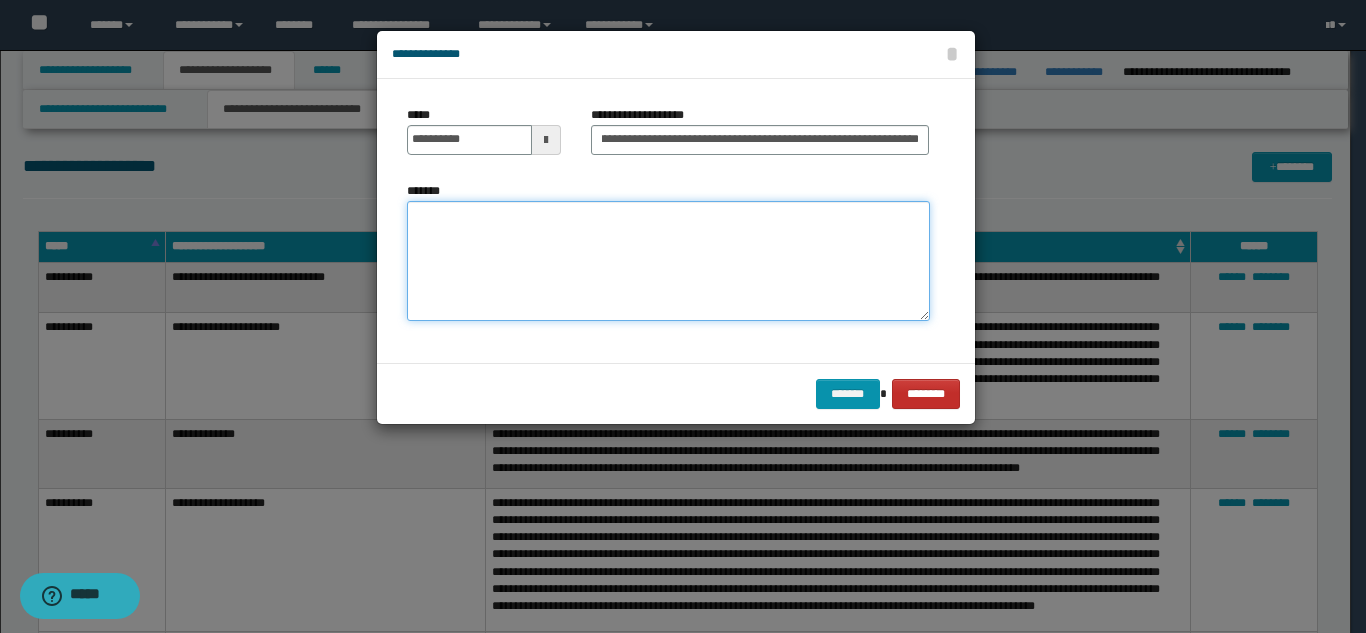scroll, scrollTop: 0, scrollLeft: 0, axis: both 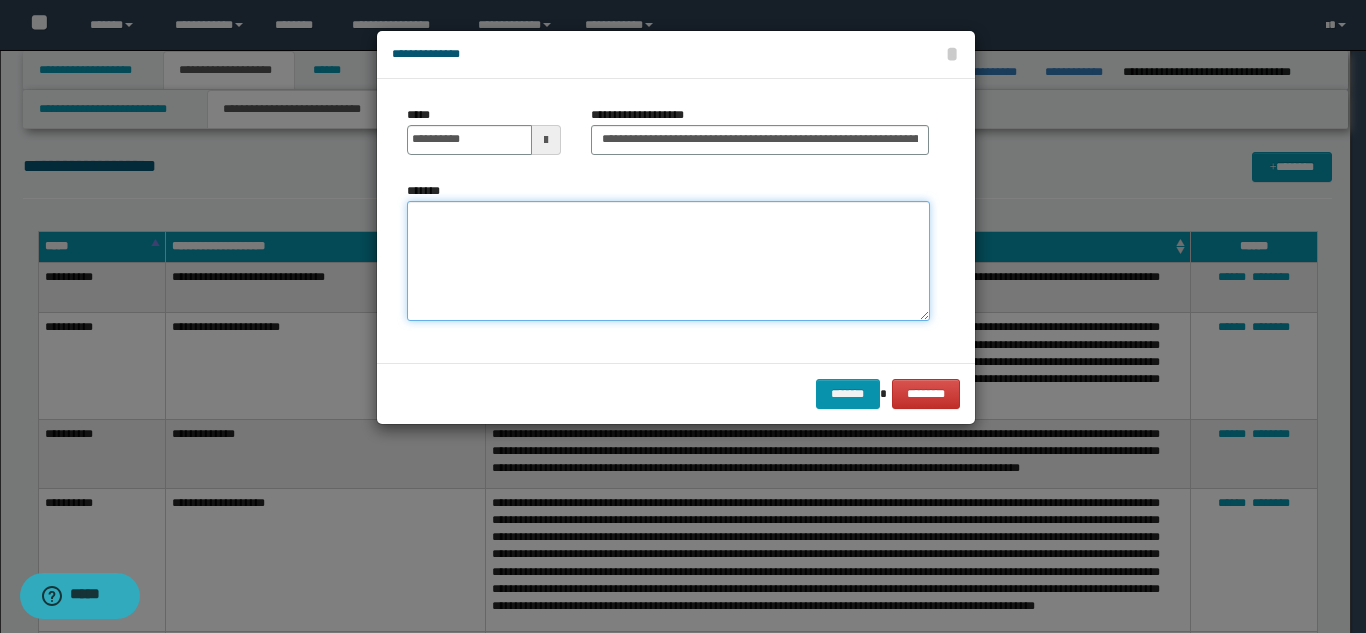 paste on "**********" 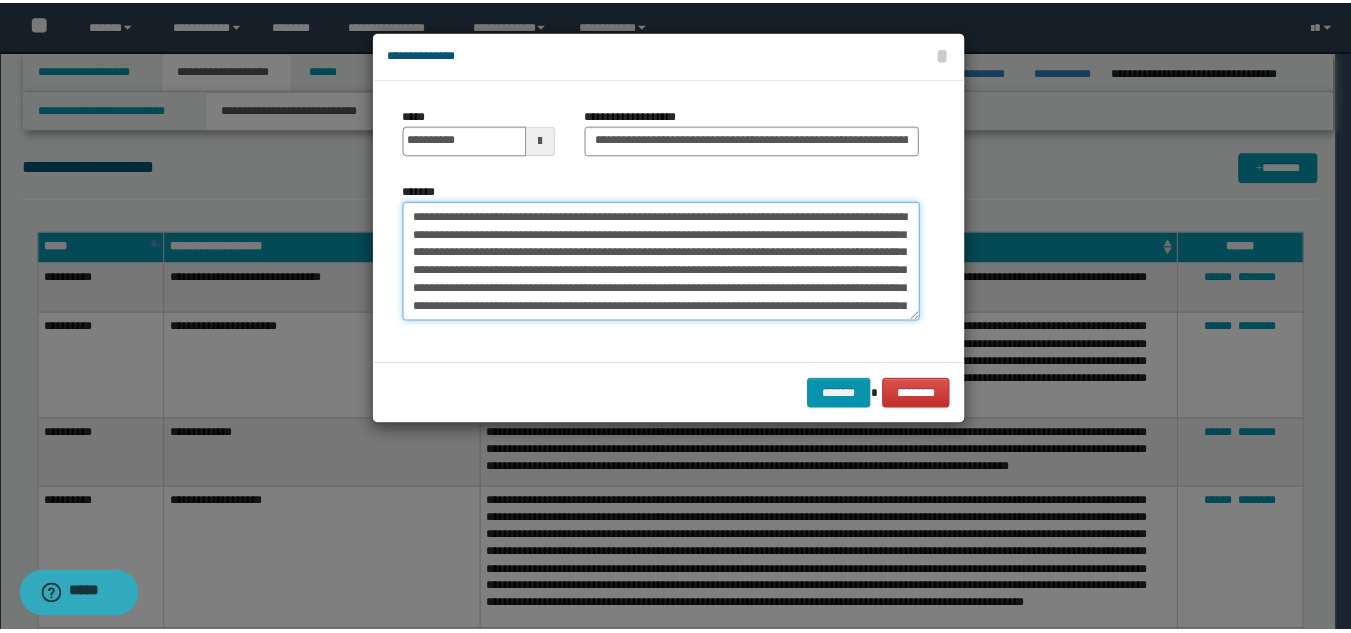 scroll, scrollTop: 210, scrollLeft: 0, axis: vertical 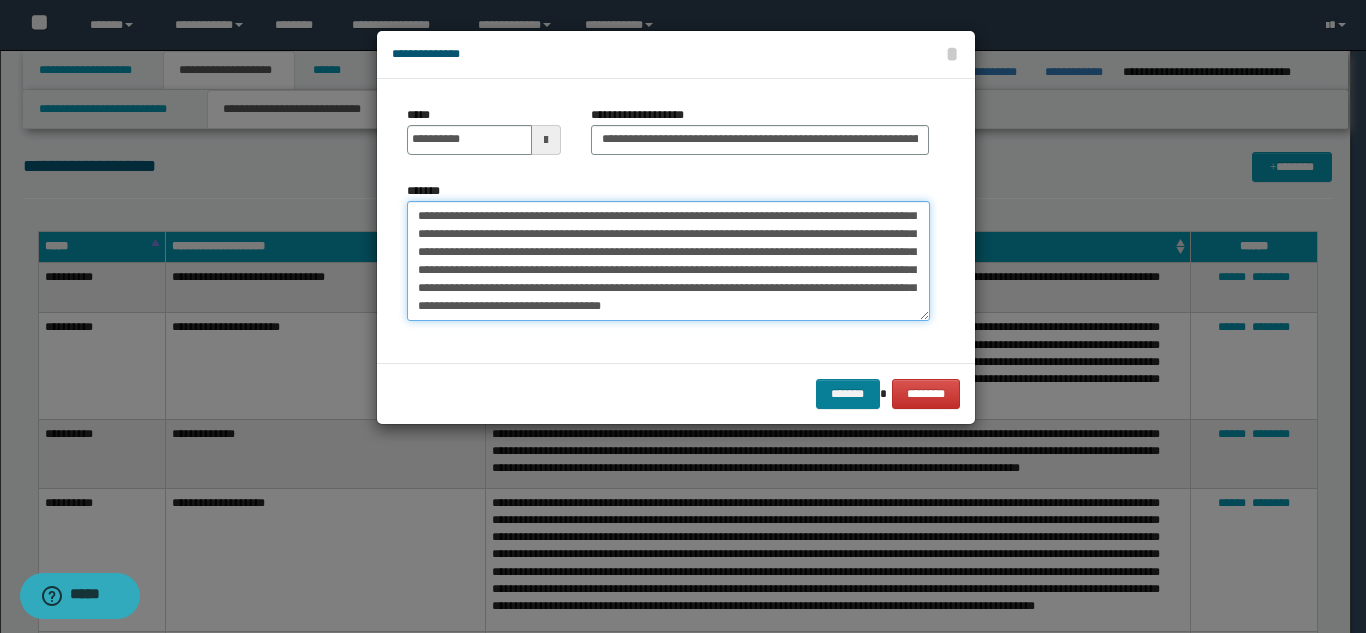 type on "**********" 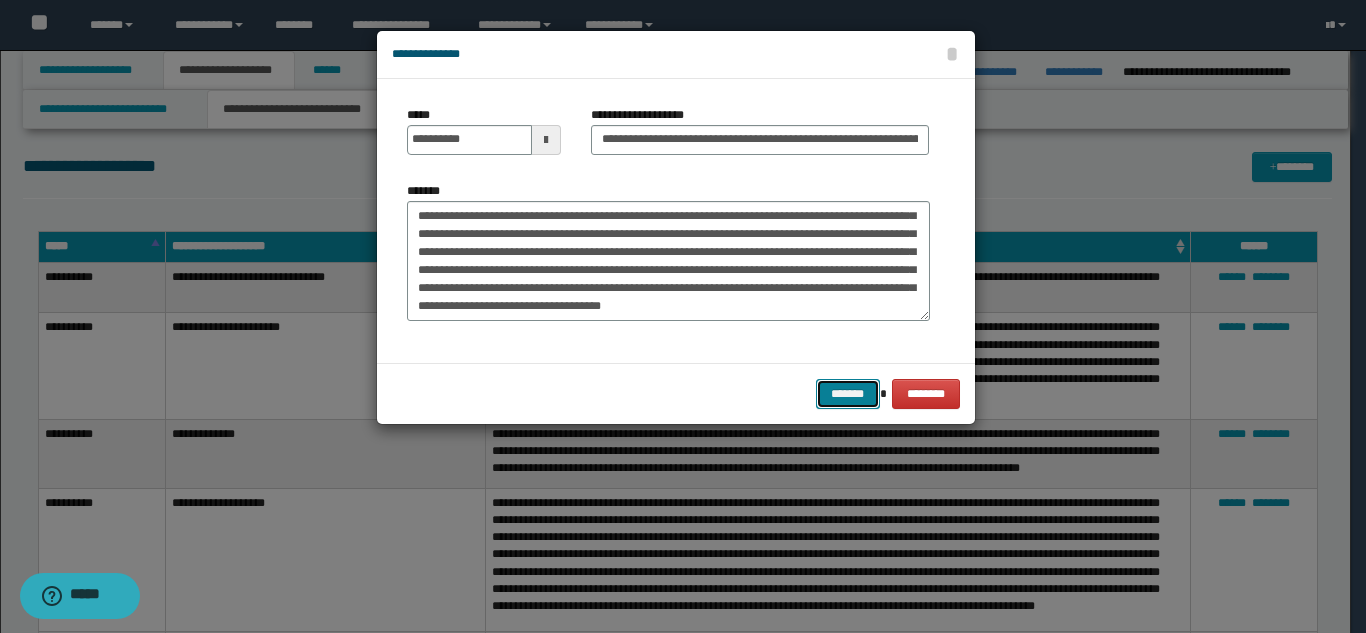 click on "*******" at bounding box center (848, 394) 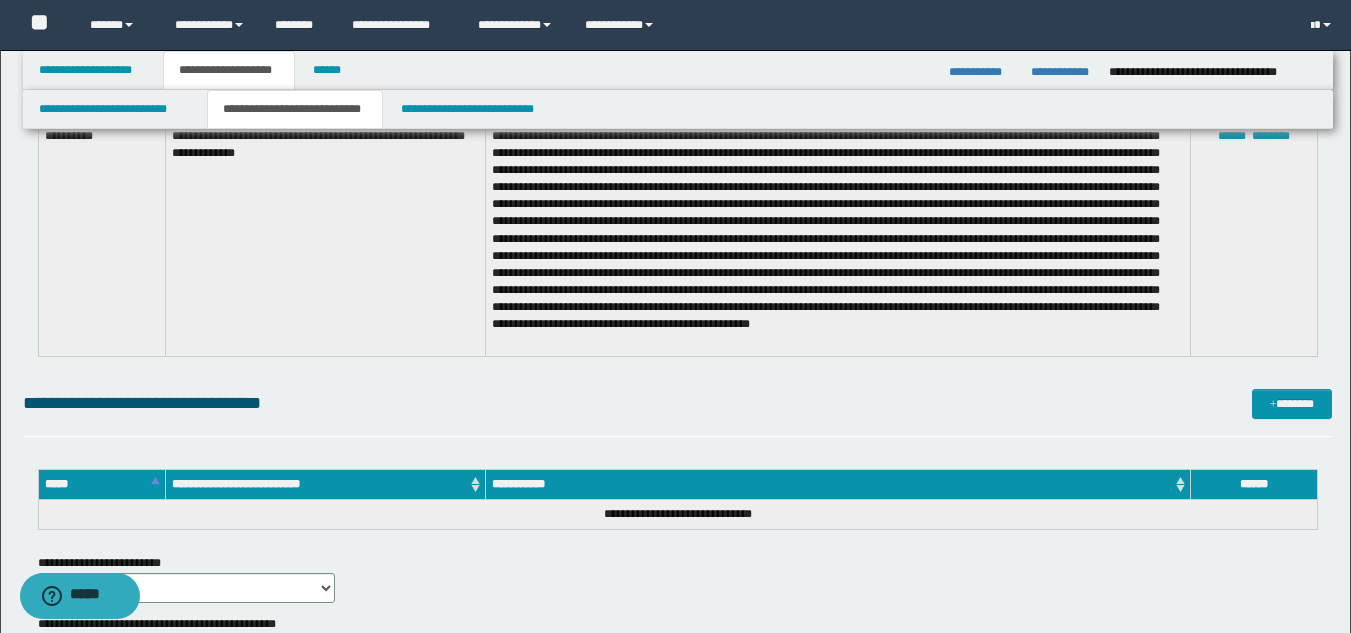 scroll, scrollTop: 7947, scrollLeft: 0, axis: vertical 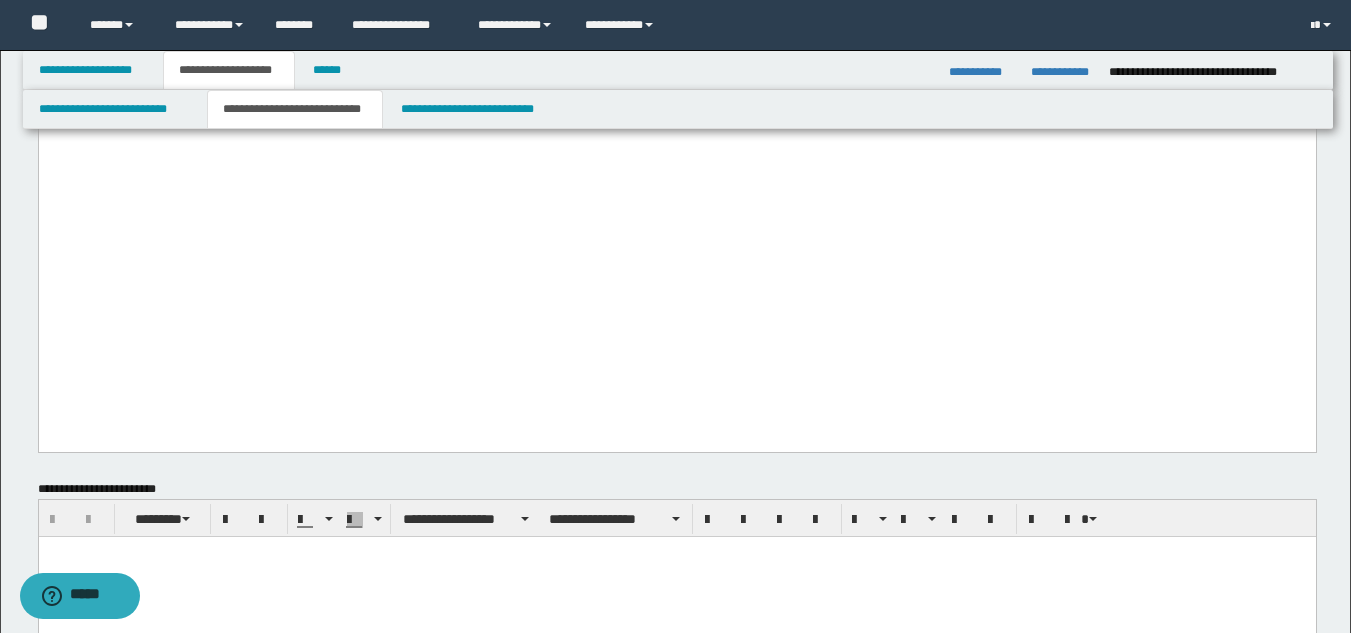 click on "**********" at bounding box center [700, -361] 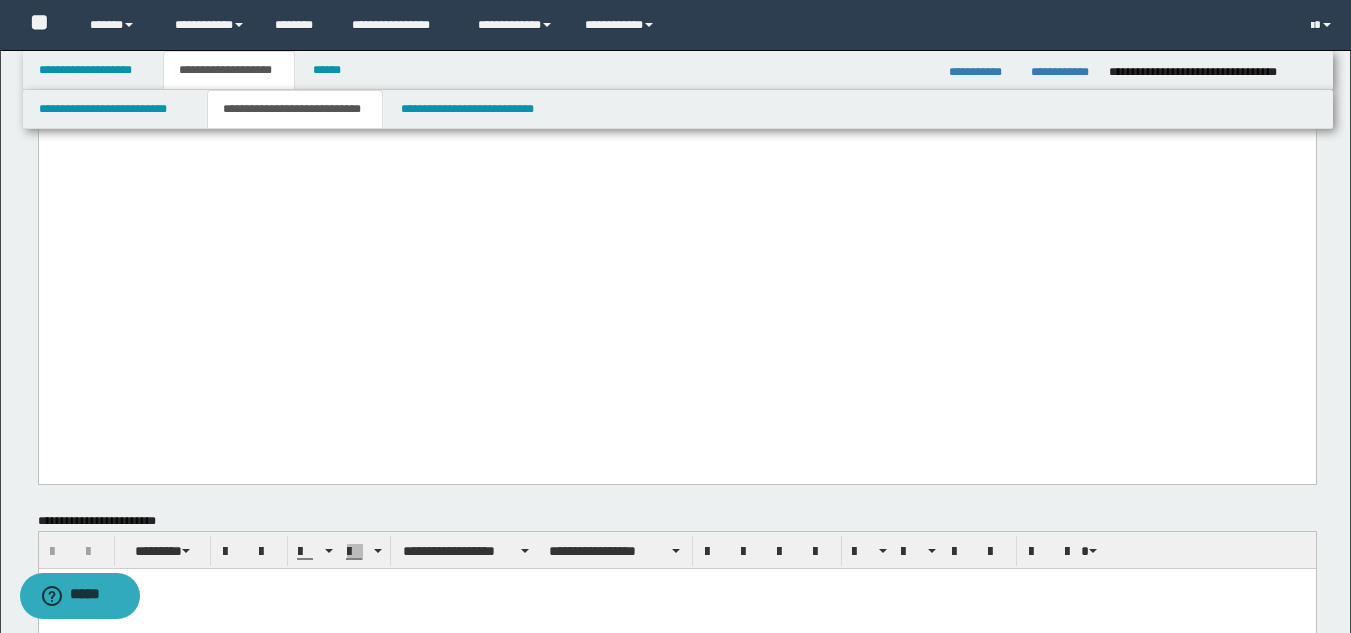 type 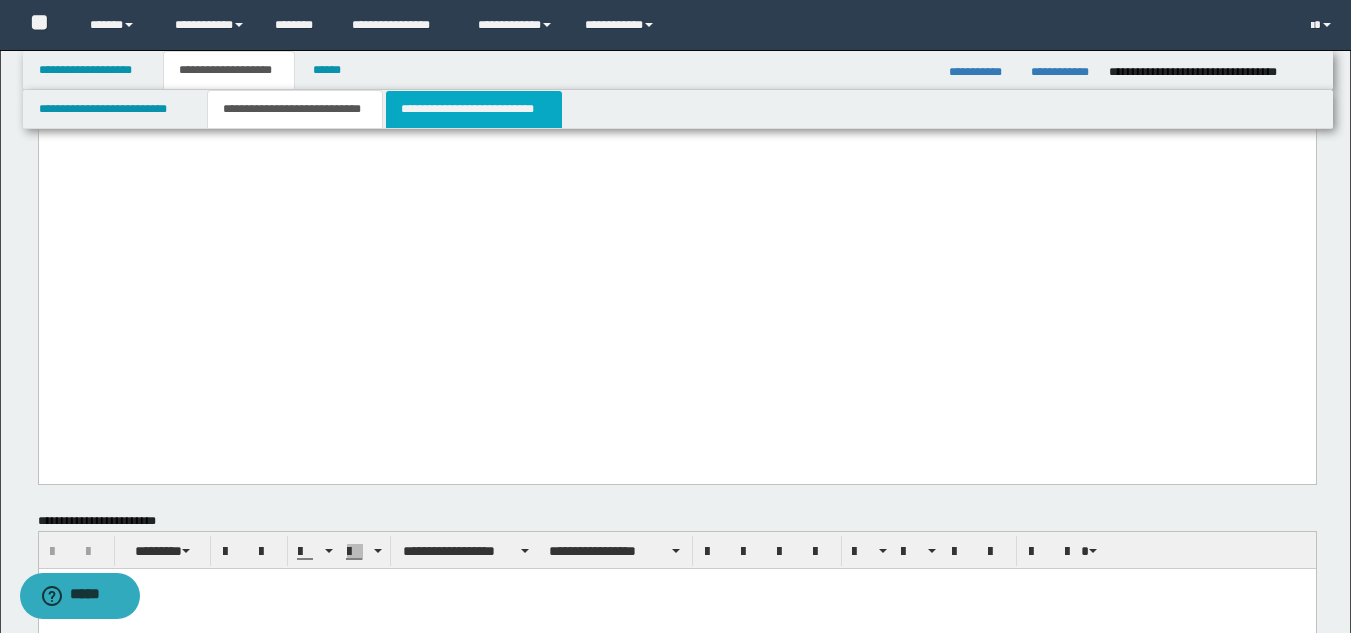 click on "**********" at bounding box center (474, 109) 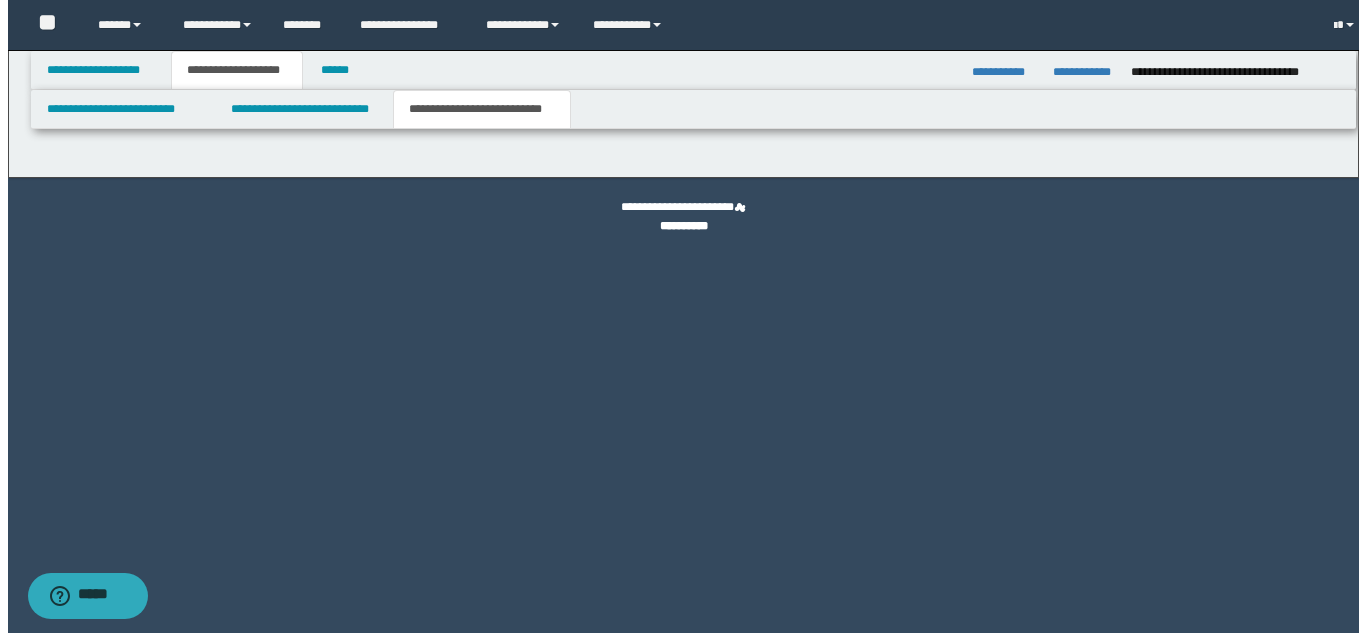 scroll, scrollTop: 0, scrollLeft: 0, axis: both 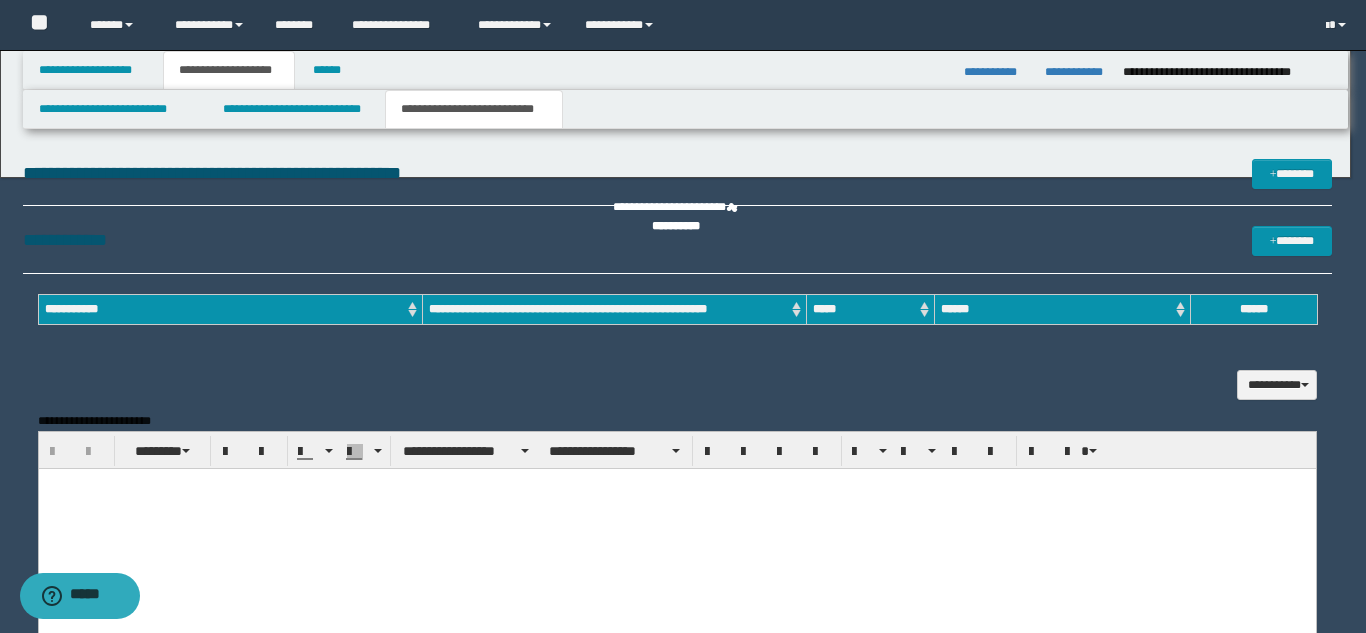 click on "**********" at bounding box center (675, 316) 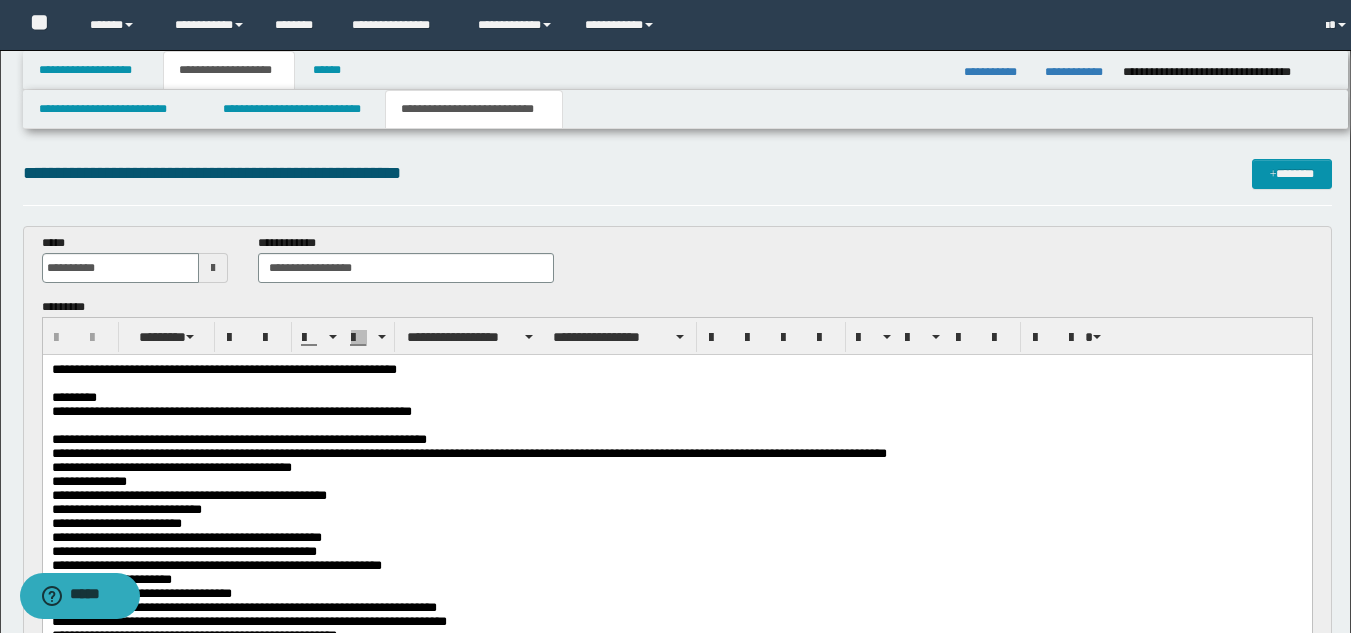 scroll, scrollTop: 0, scrollLeft: 0, axis: both 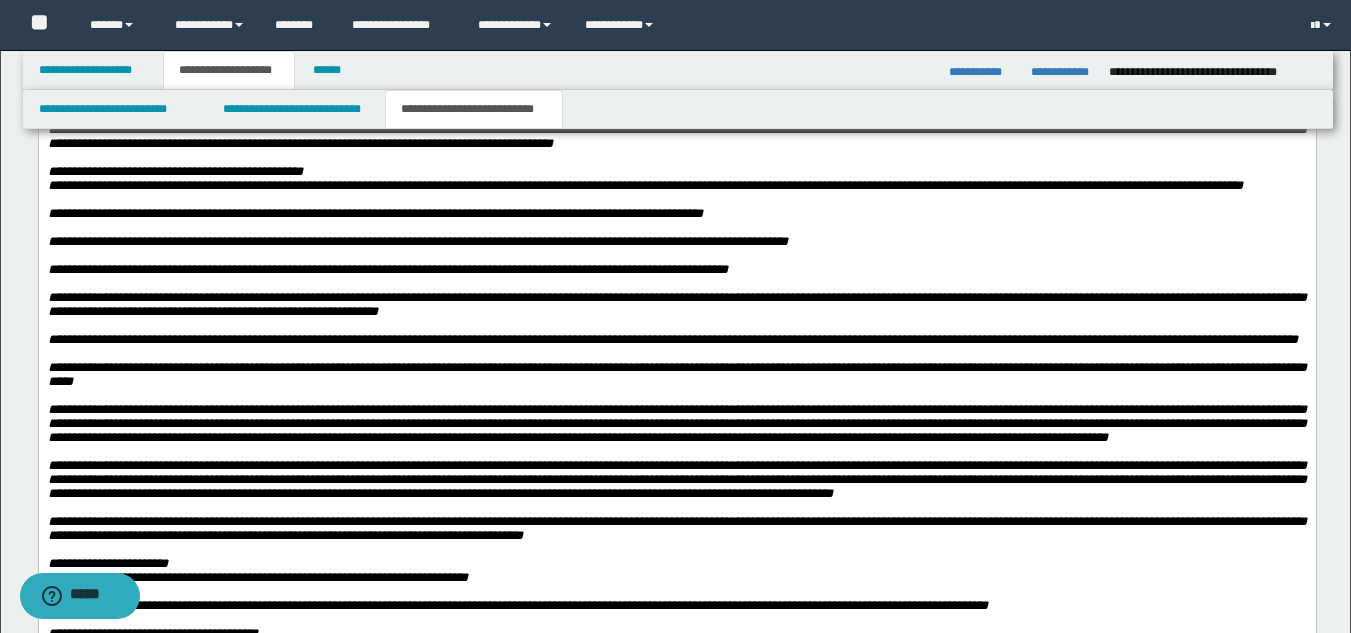 click on "**********" at bounding box center (676, 0) 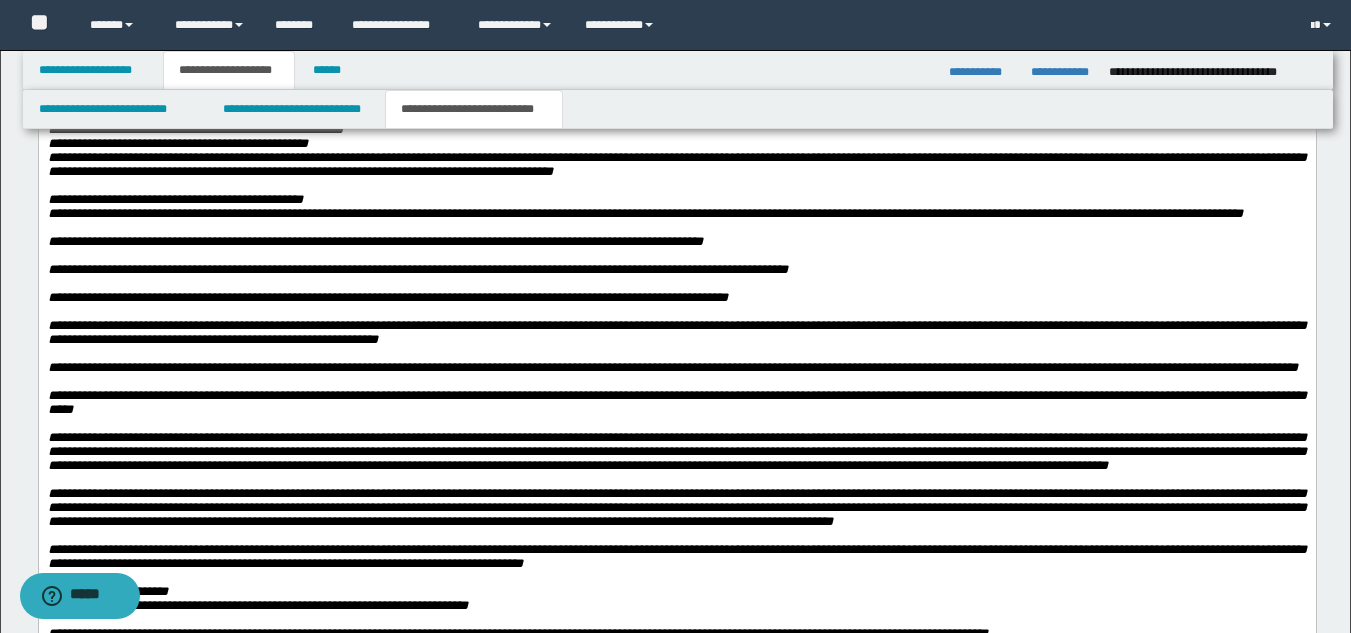 paste 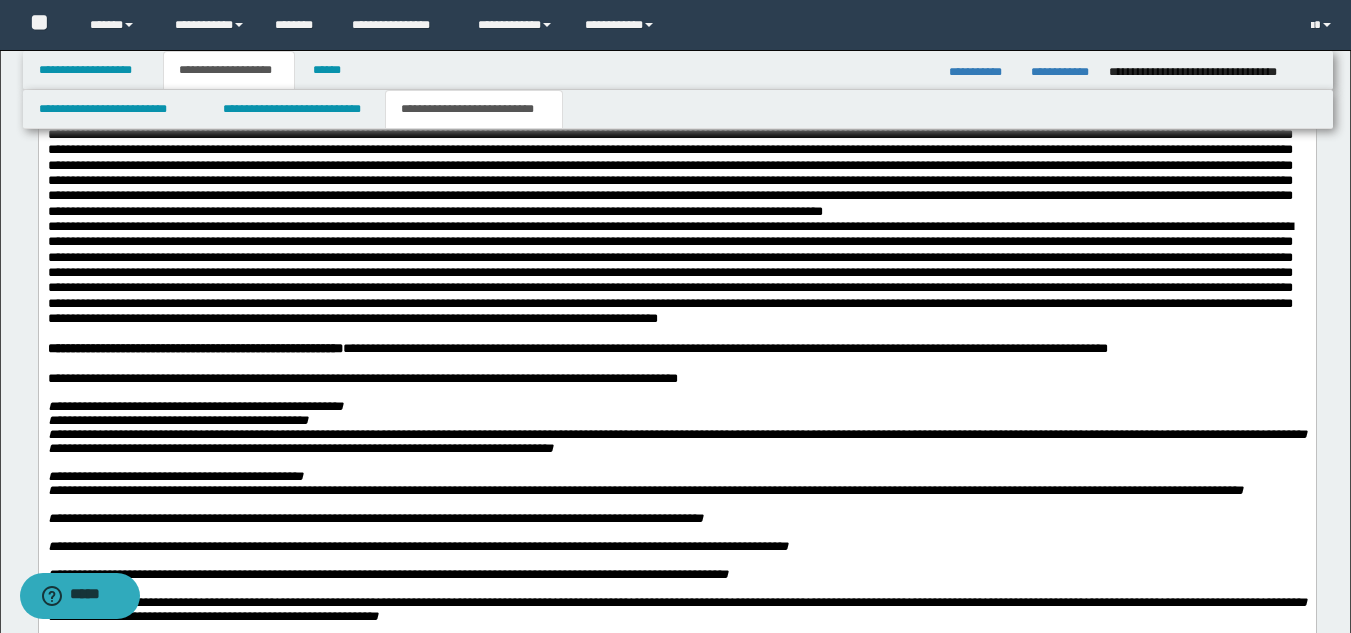 click at bounding box center [676, 165] 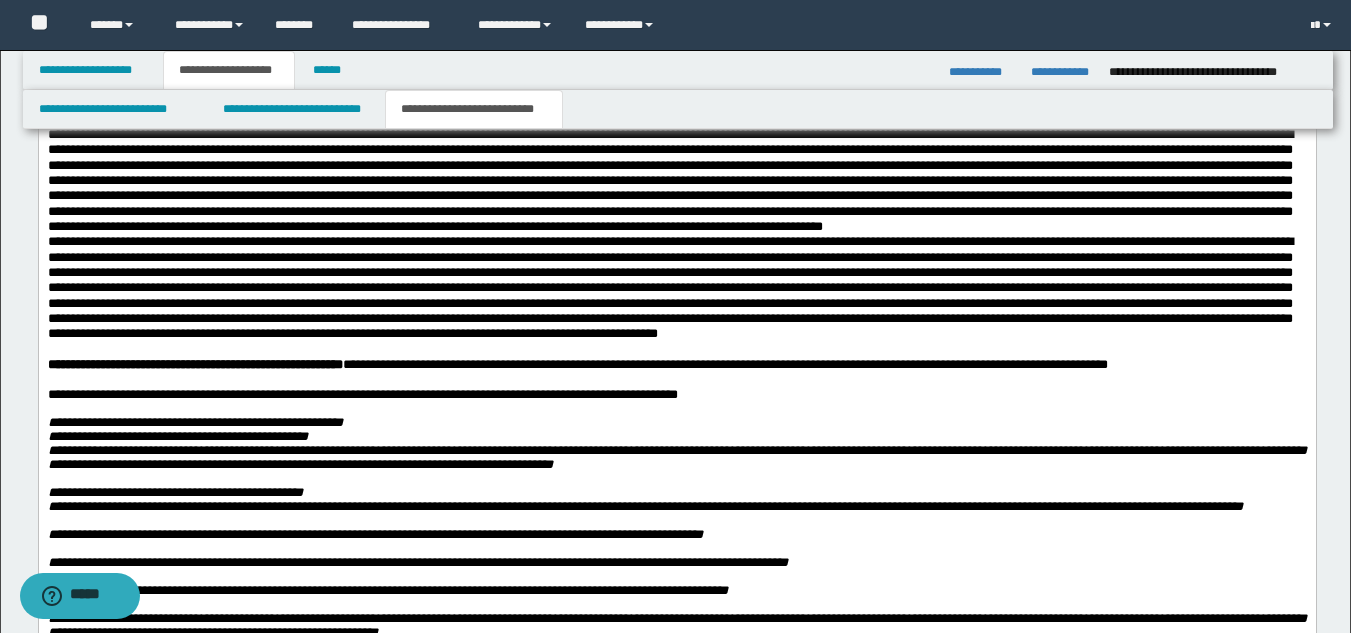 click at bounding box center [676, 180] 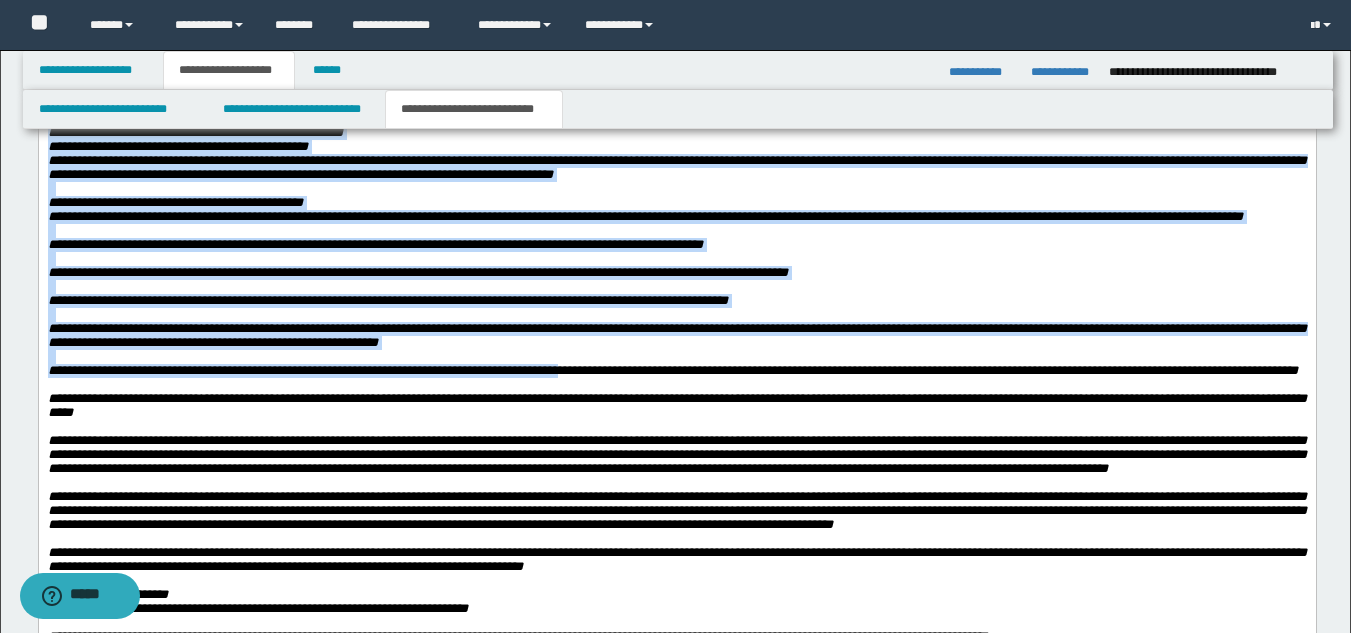 scroll, scrollTop: 3034, scrollLeft: 0, axis: vertical 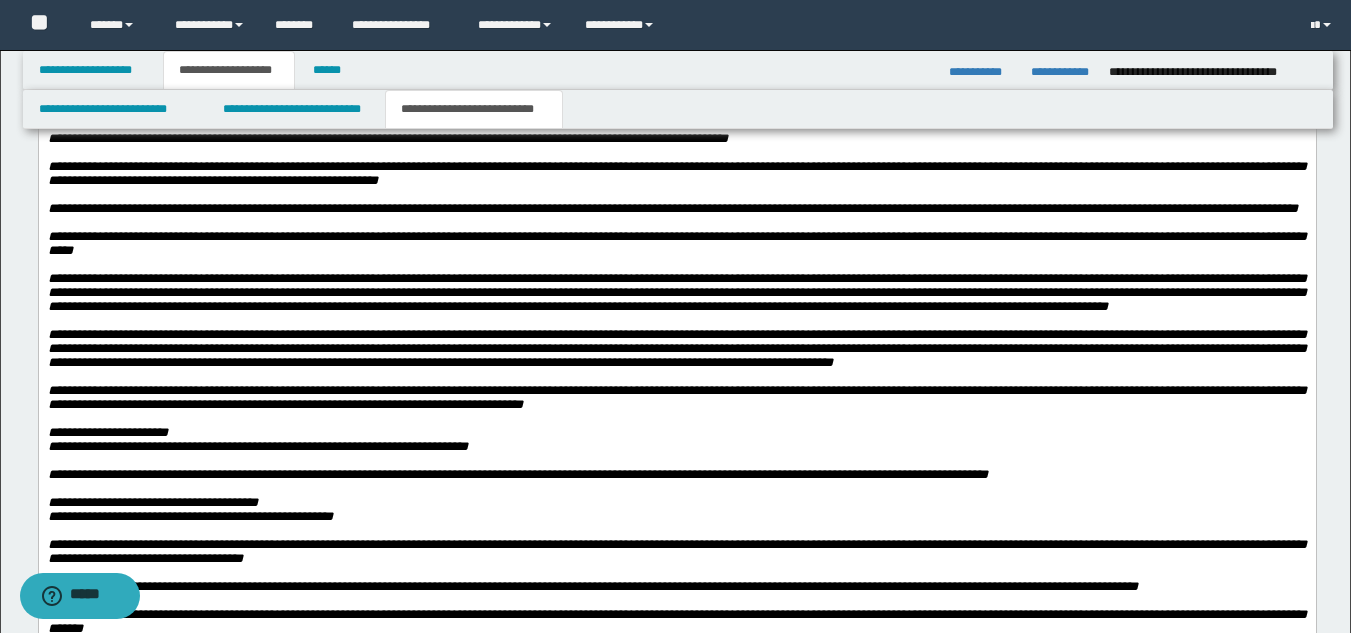 drag, startPoint x: 51, startPoint y: -181, endPoint x: 995, endPoint y: 208, distance: 1021.0078 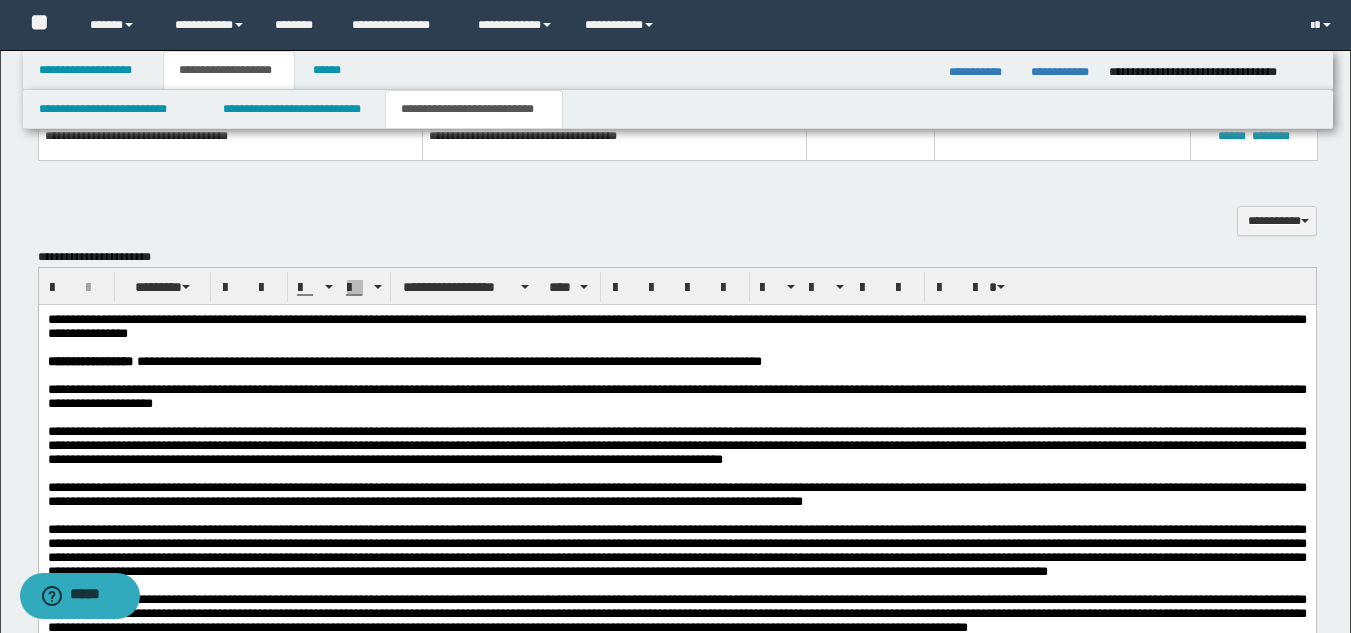 scroll, scrollTop: 1250, scrollLeft: 0, axis: vertical 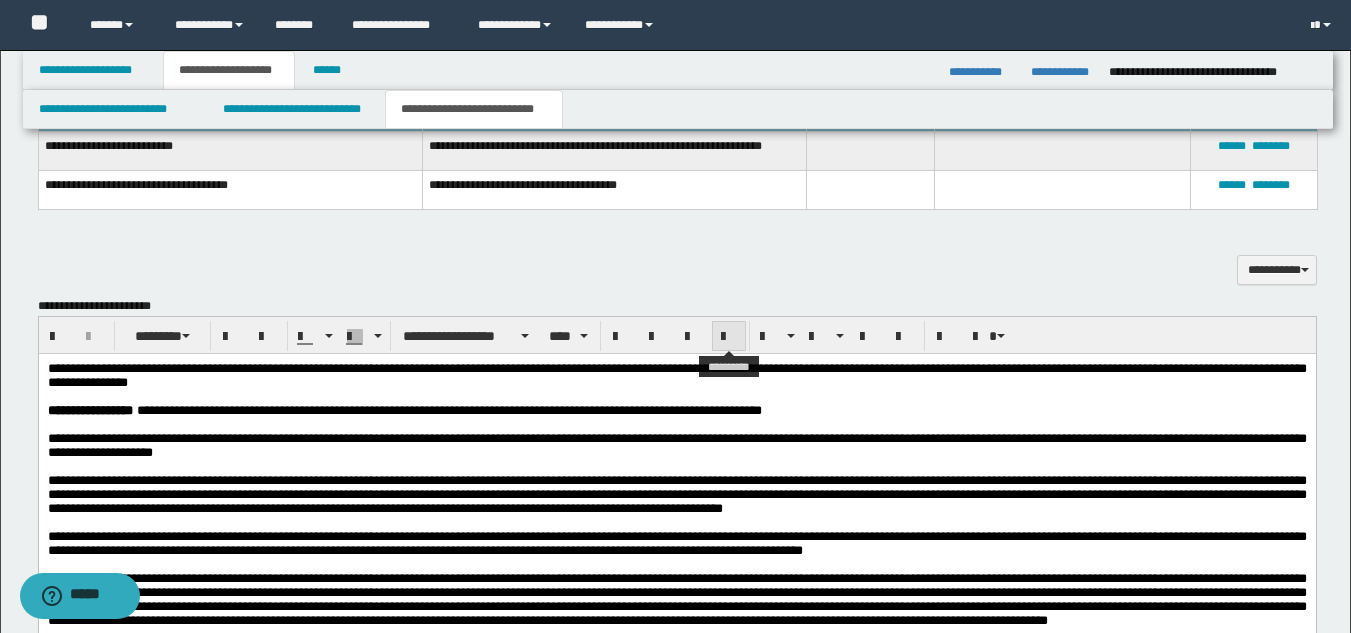 click at bounding box center [729, 336] 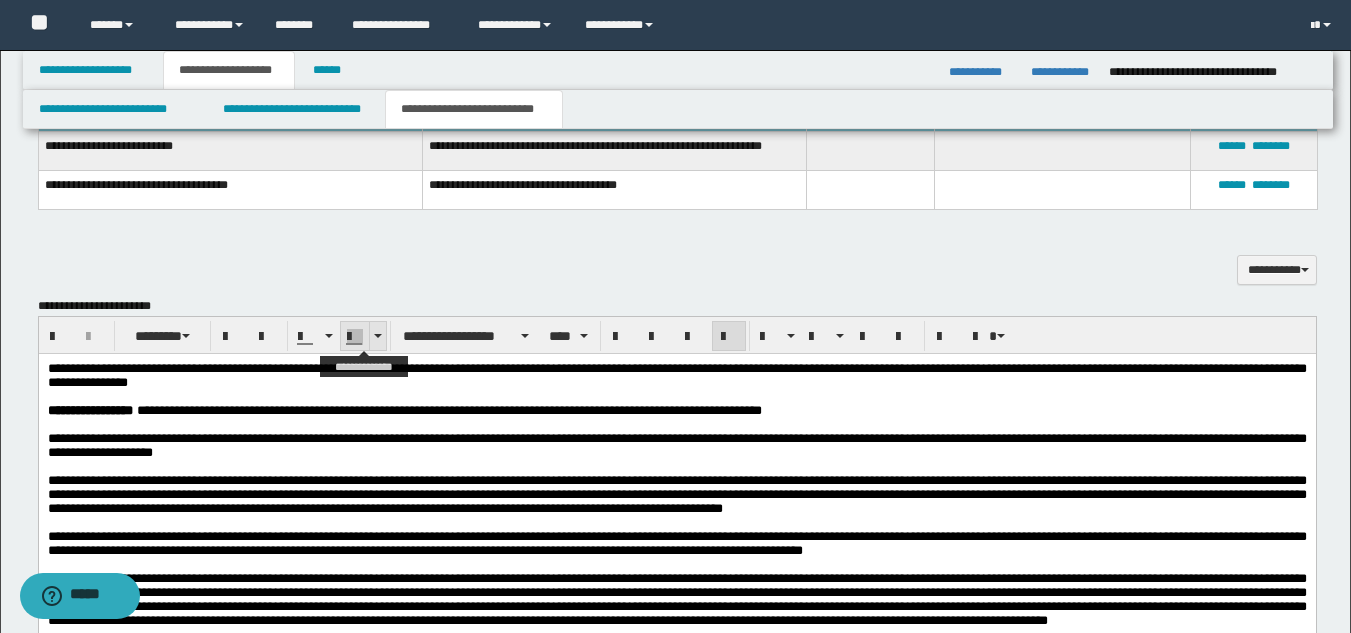 click at bounding box center (377, 336) 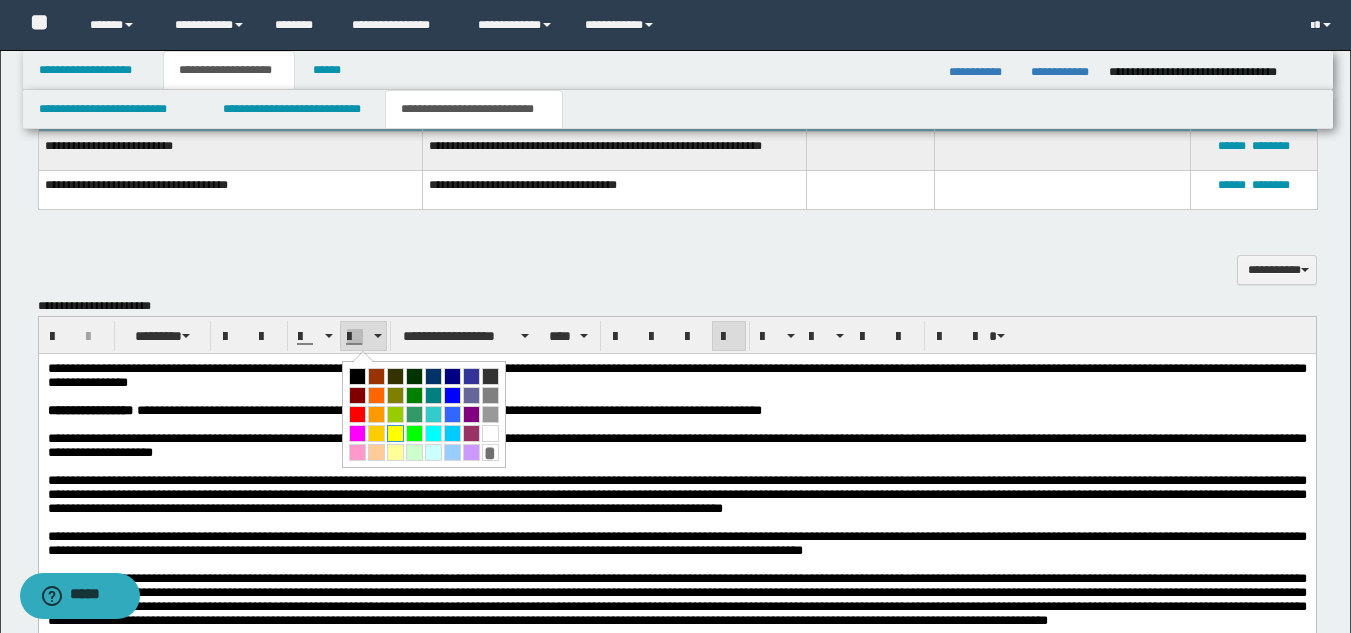 click at bounding box center [395, 433] 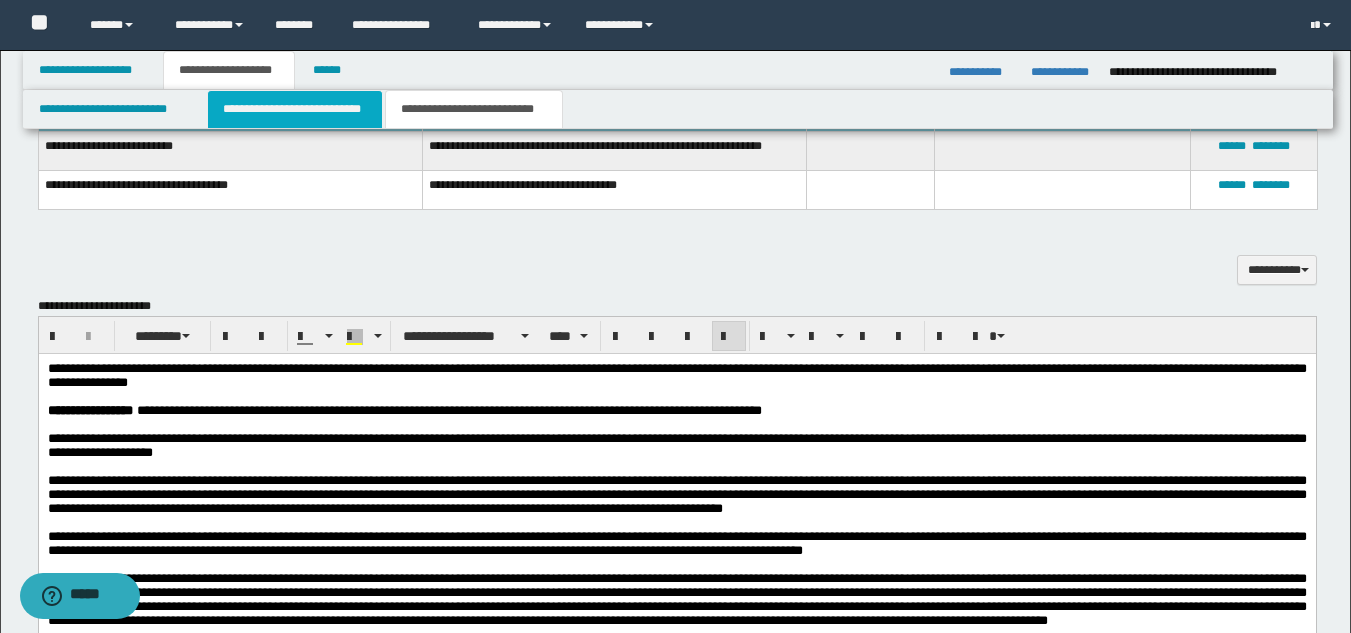 click on "**********" at bounding box center [295, 109] 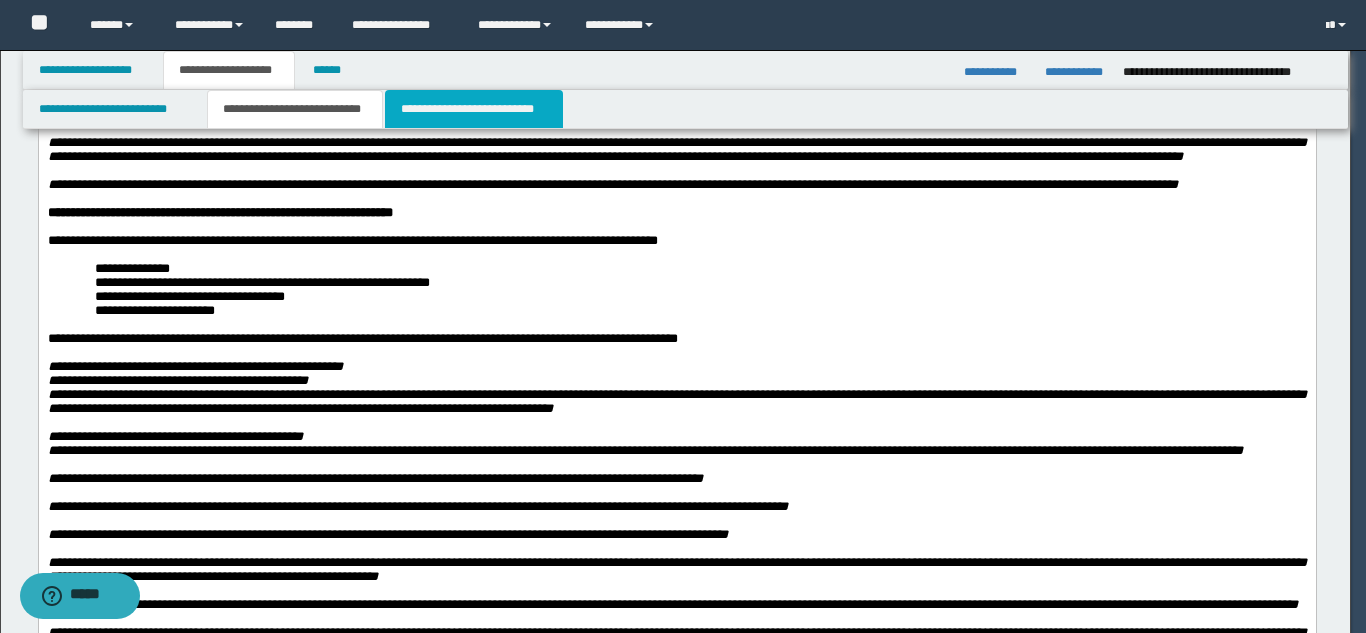 click on "**********" at bounding box center [474, 109] 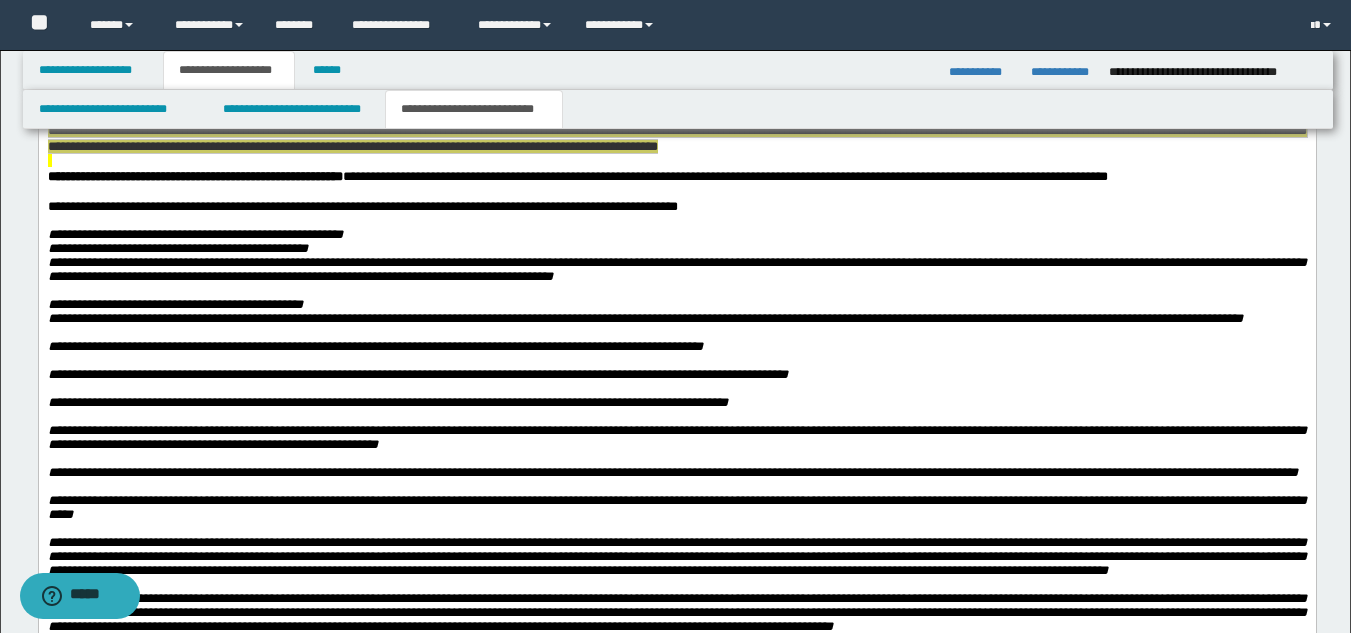 scroll, scrollTop: 2782, scrollLeft: 0, axis: vertical 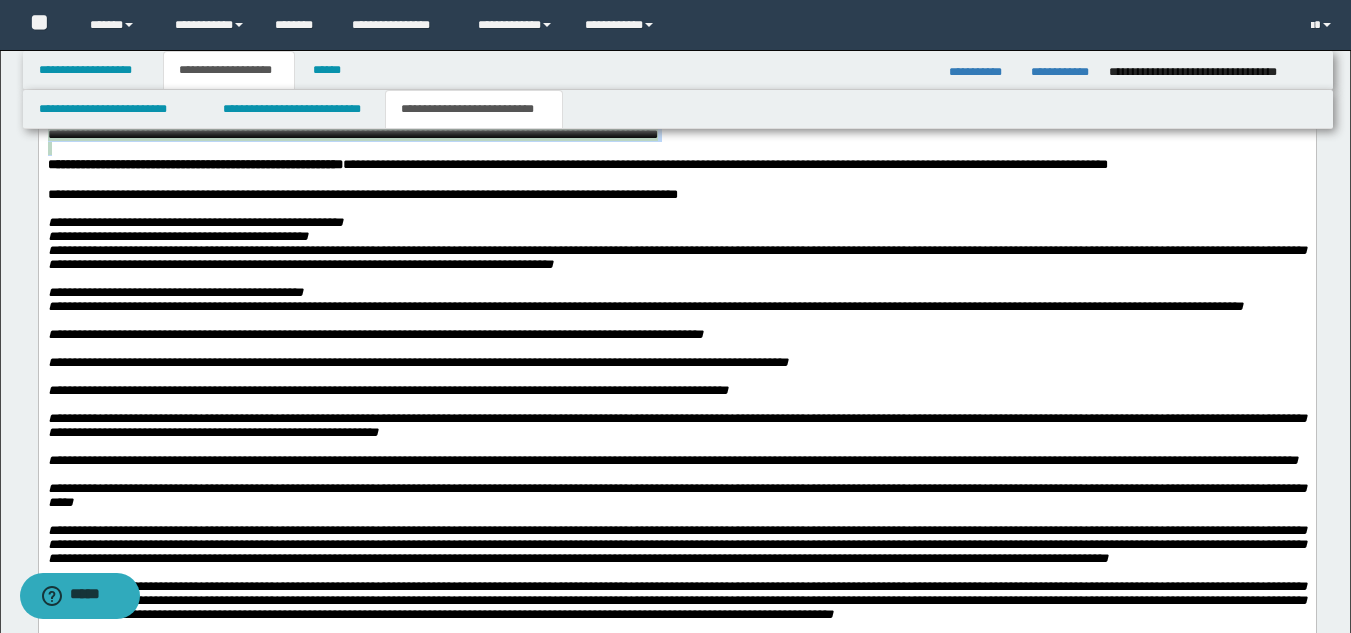 click at bounding box center (676, -35) 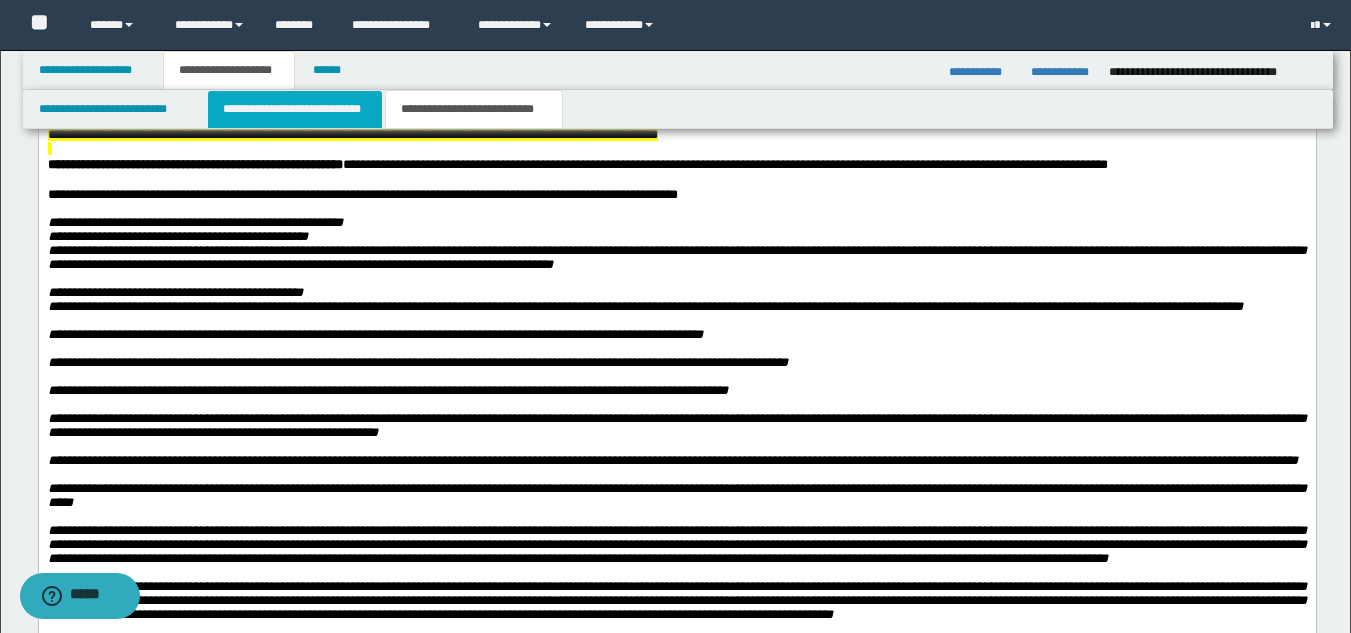 click on "**********" at bounding box center (295, 109) 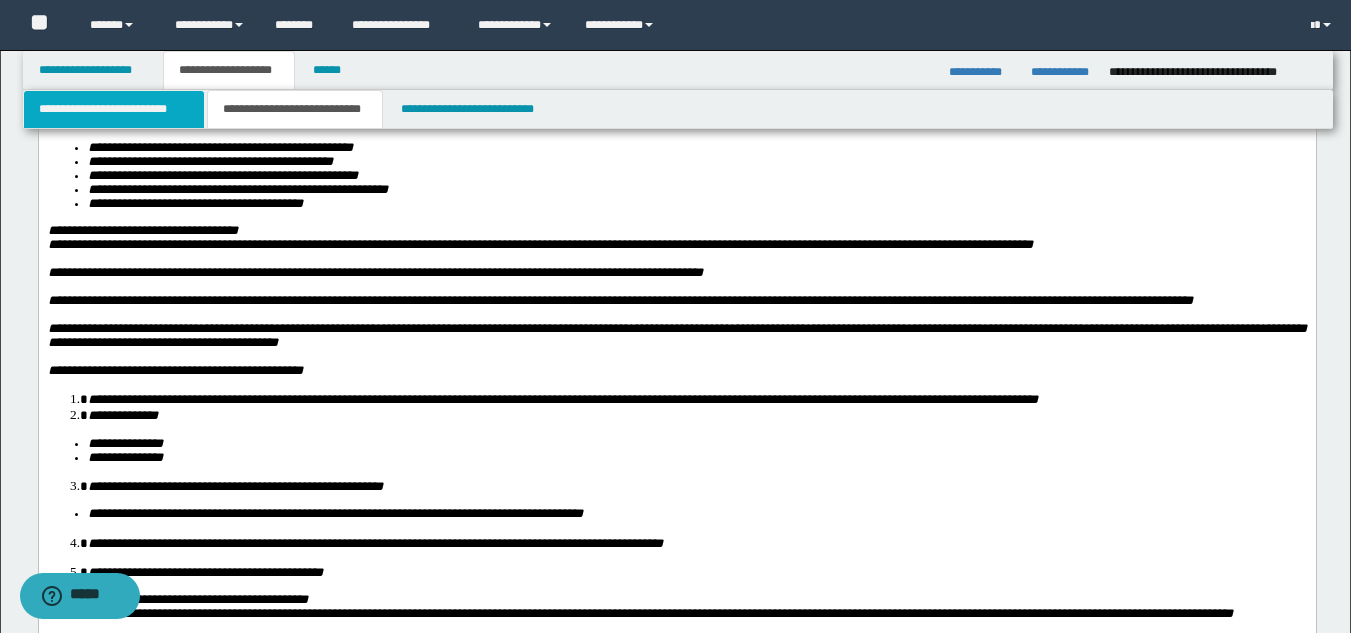 click on "**********" at bounding box center (114, 109) 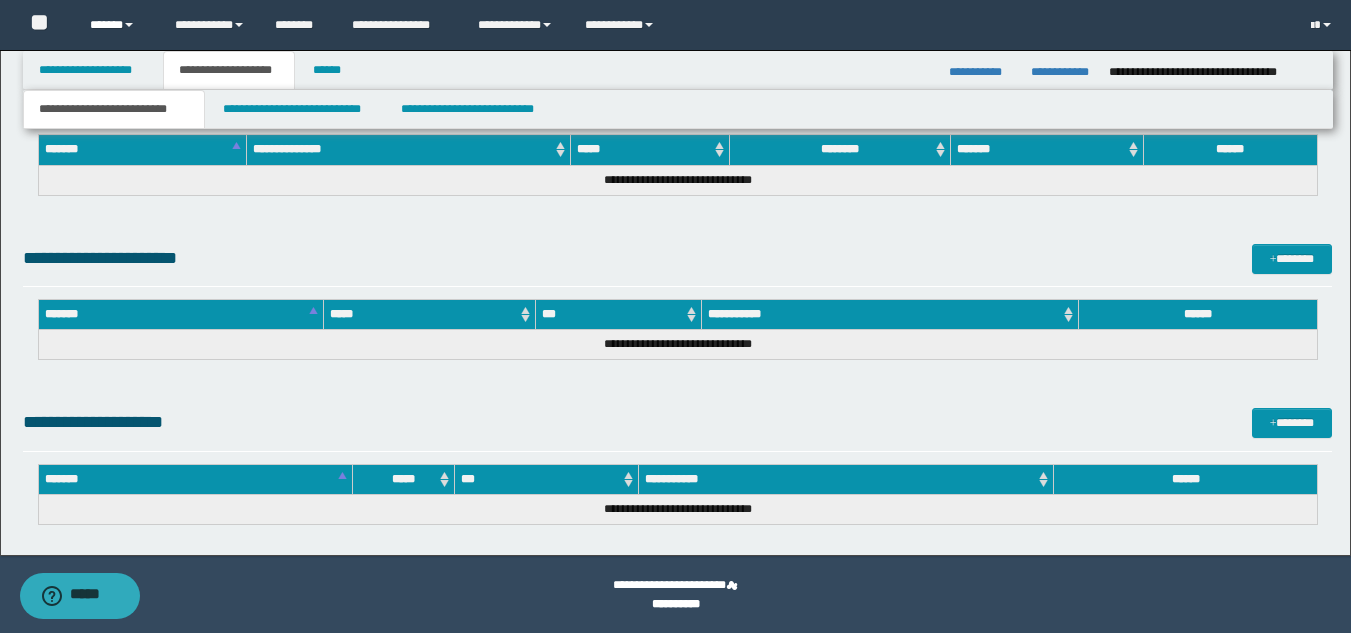 click on "******" at bounding box center [117, 25] 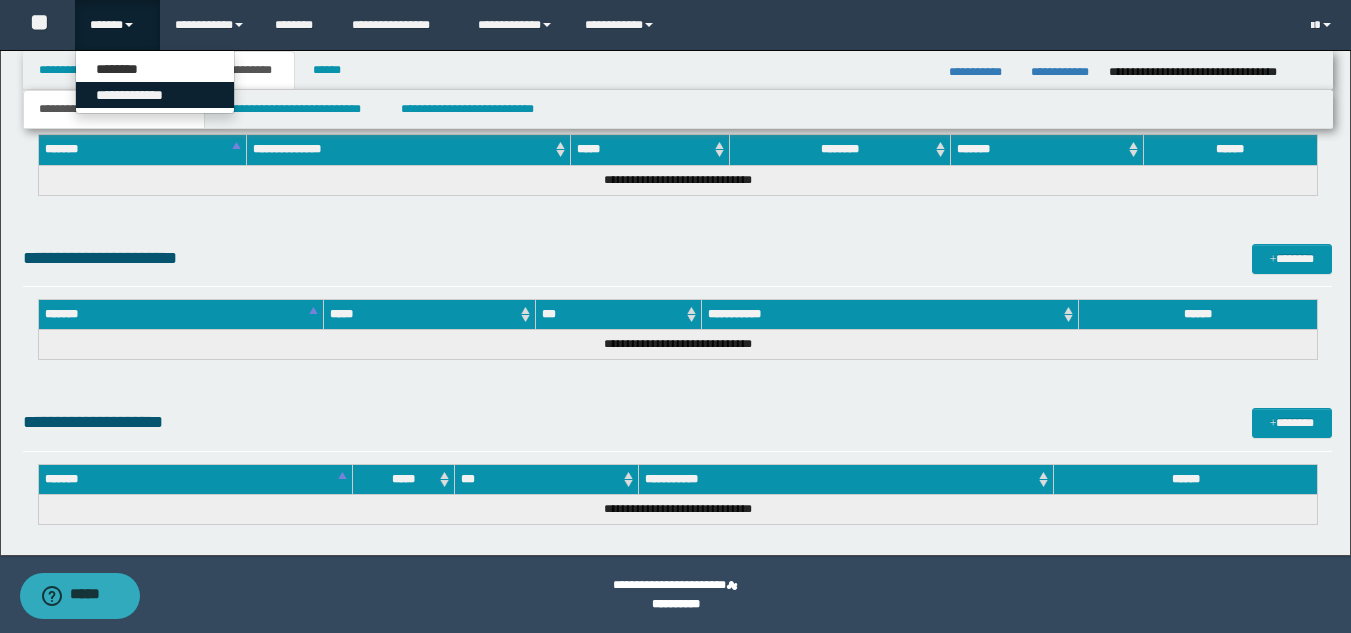 click on "**********" at bounding box center [155, 95] 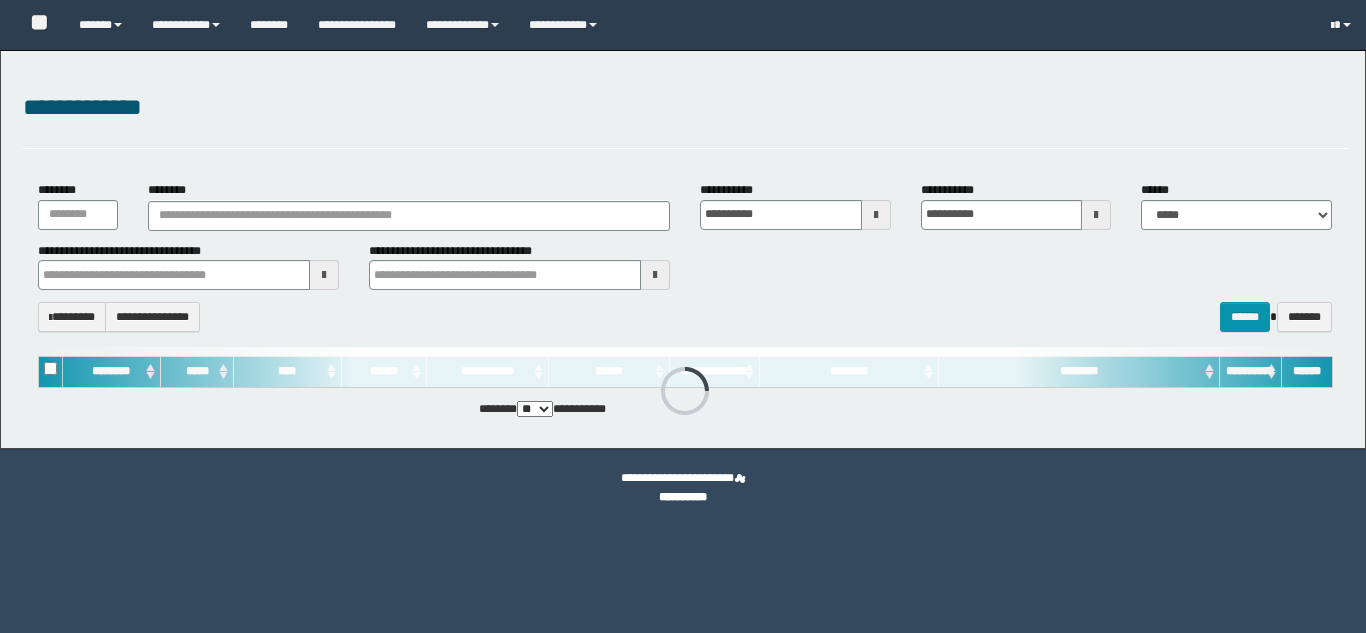 scroll, scrollTop: 0, scrollLeft: 0, axis: both 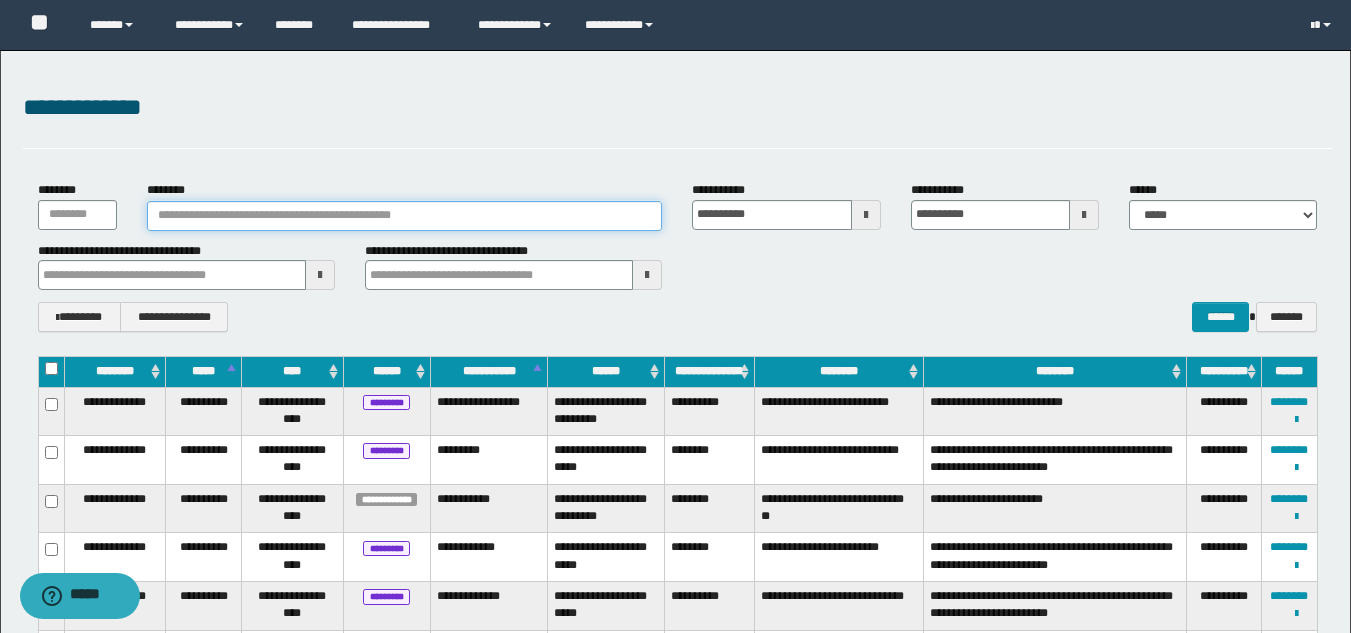 click on "********" at bounding box center [405, 216] 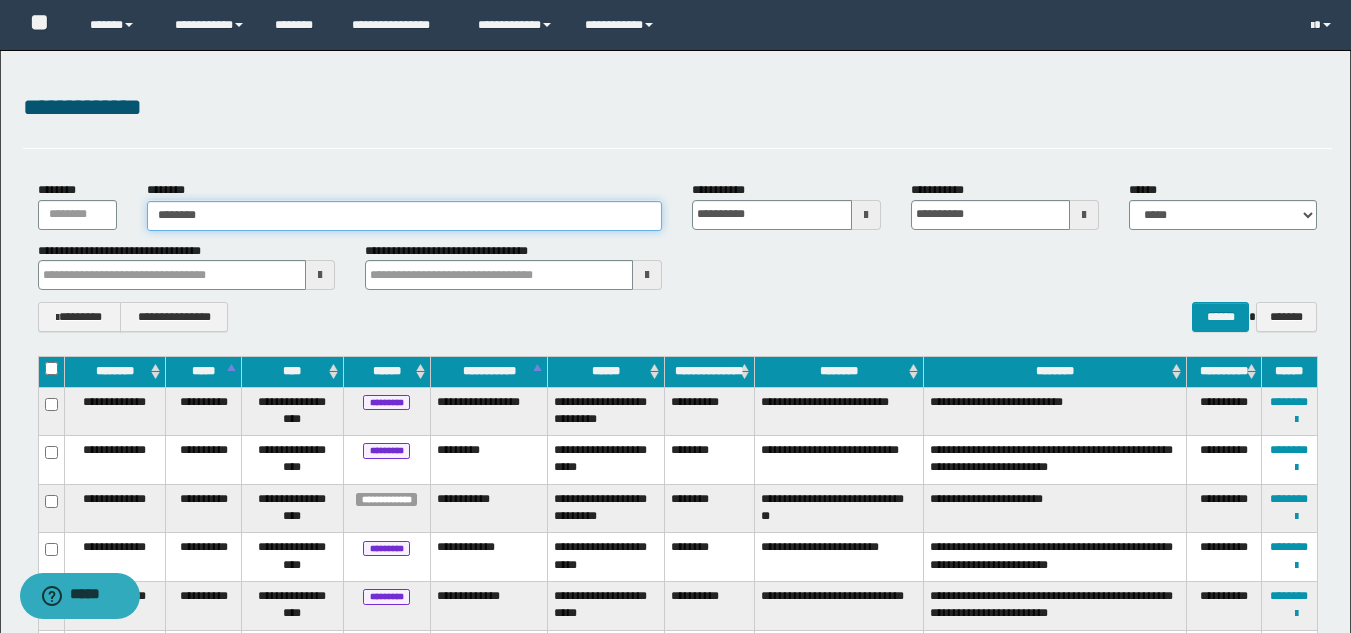 type on "********" 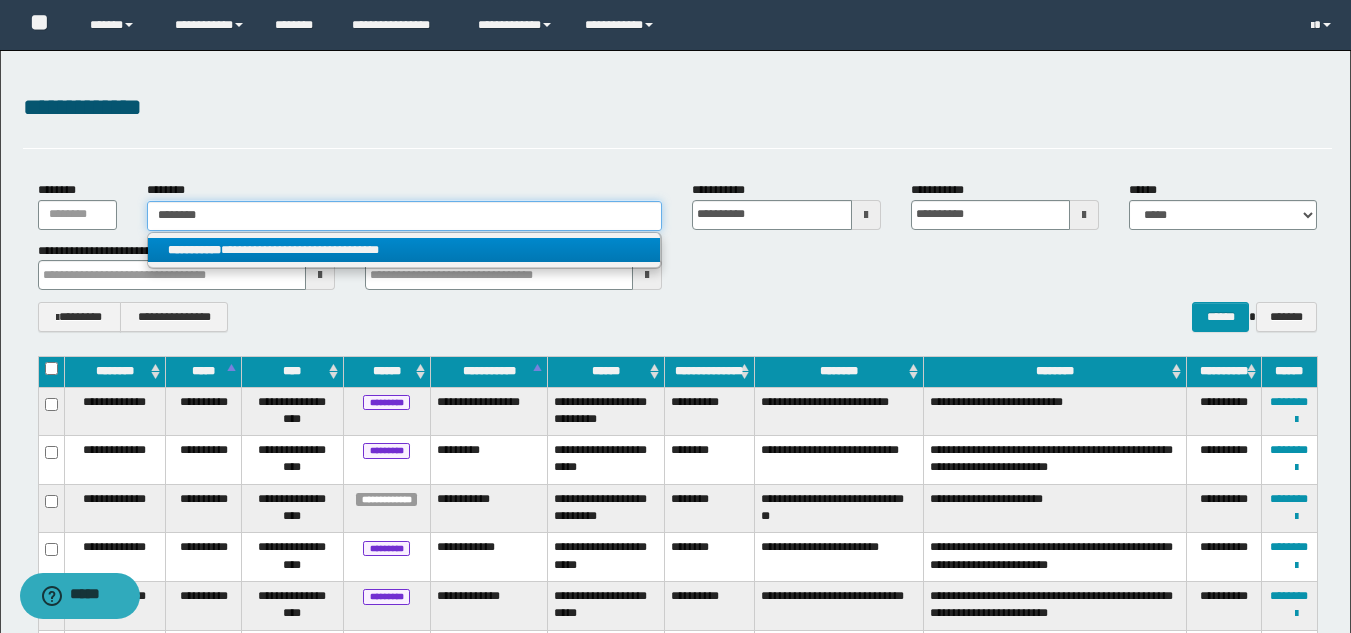 type on "********" 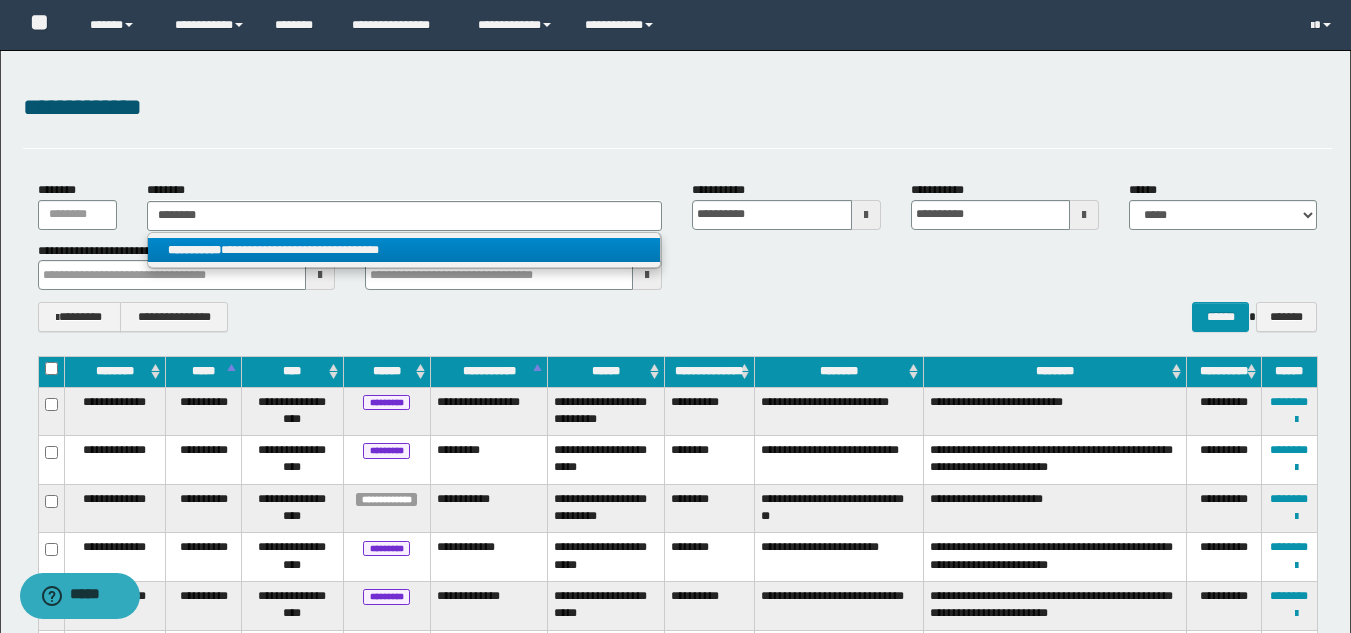 click on "**********" at bounding box center [404, 250] 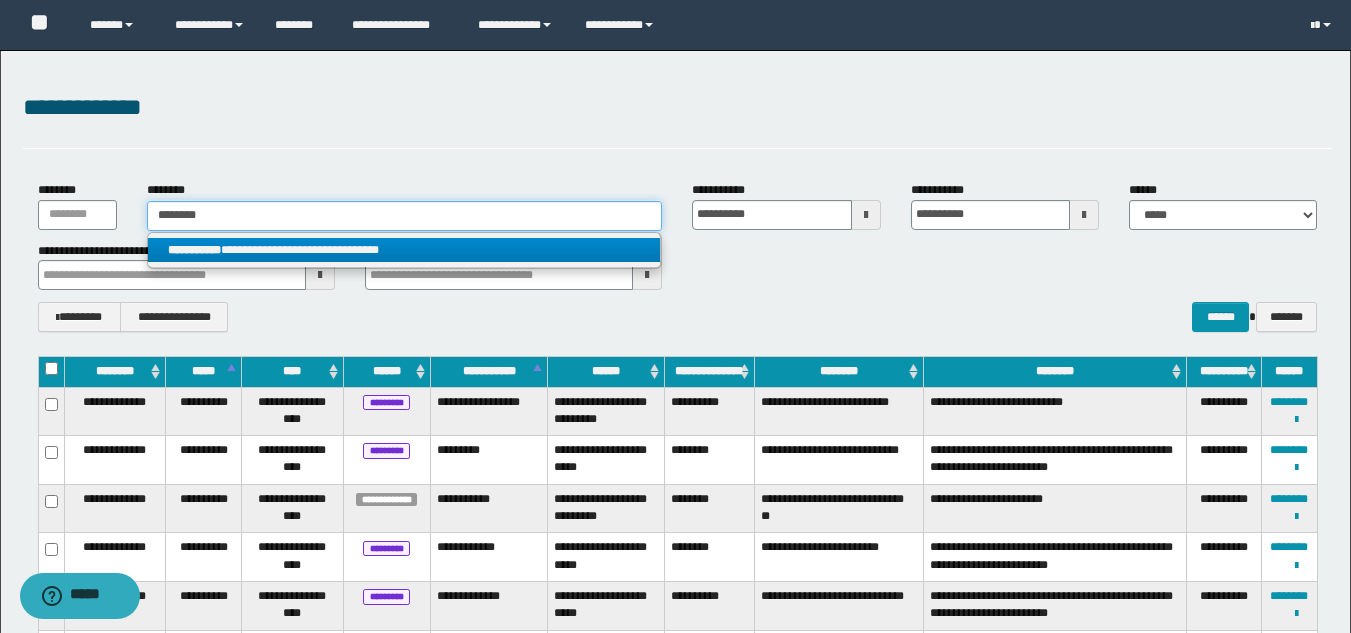 type 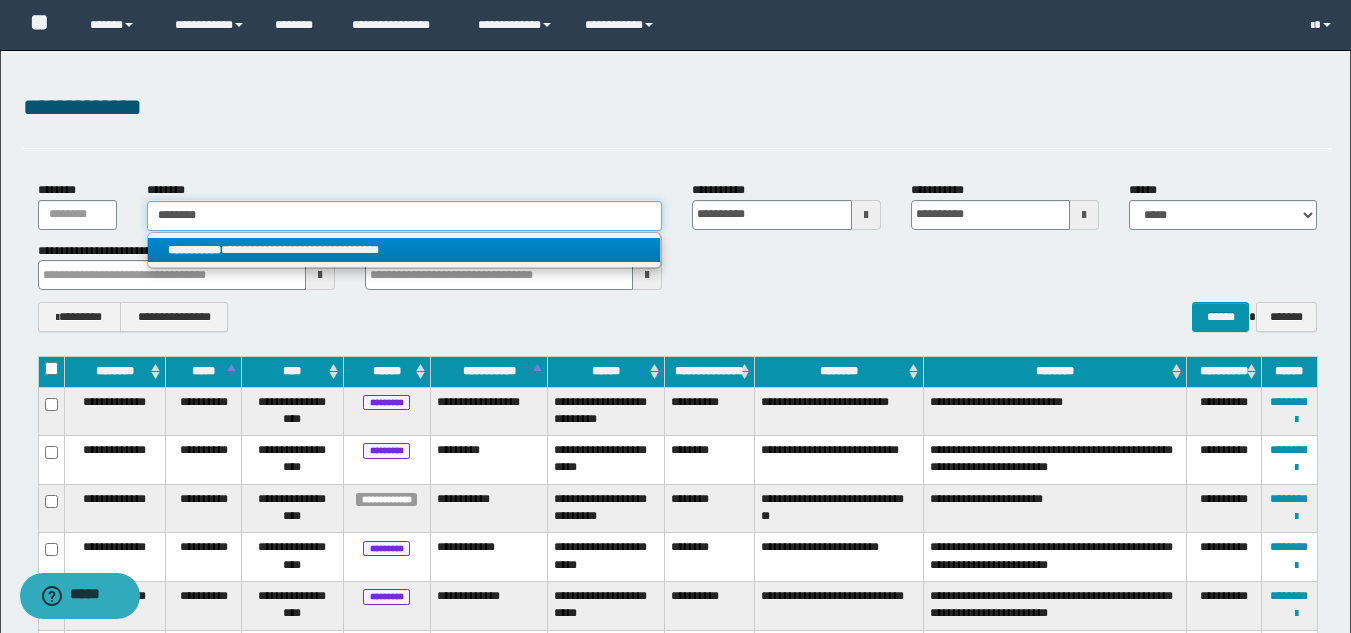 type on "**********" 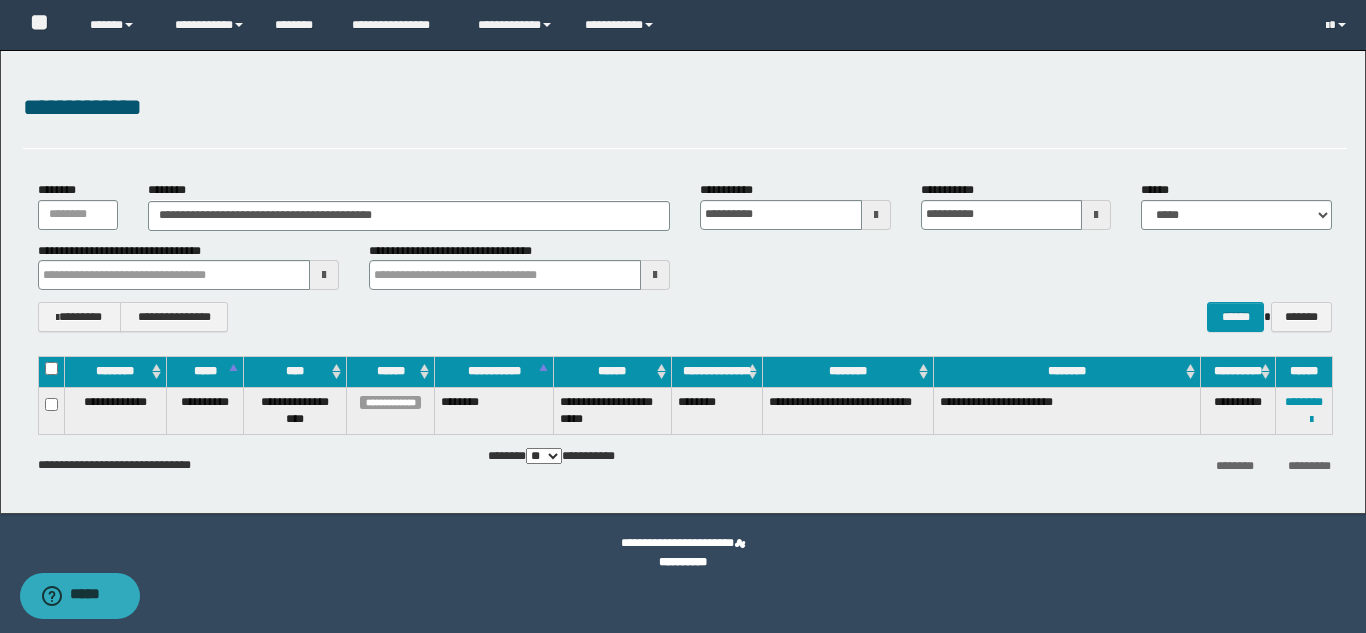 click on "**********" at bounding box center [1304, 410] 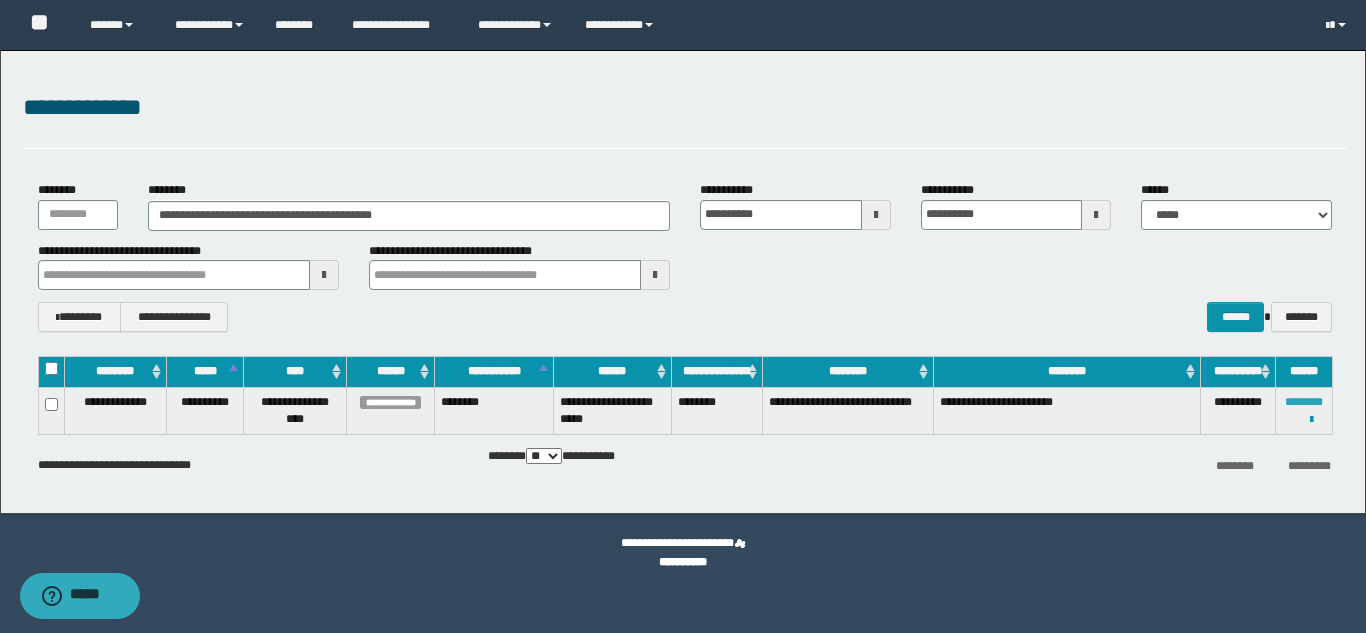 click on "********" at bounding box center (1304, 402) 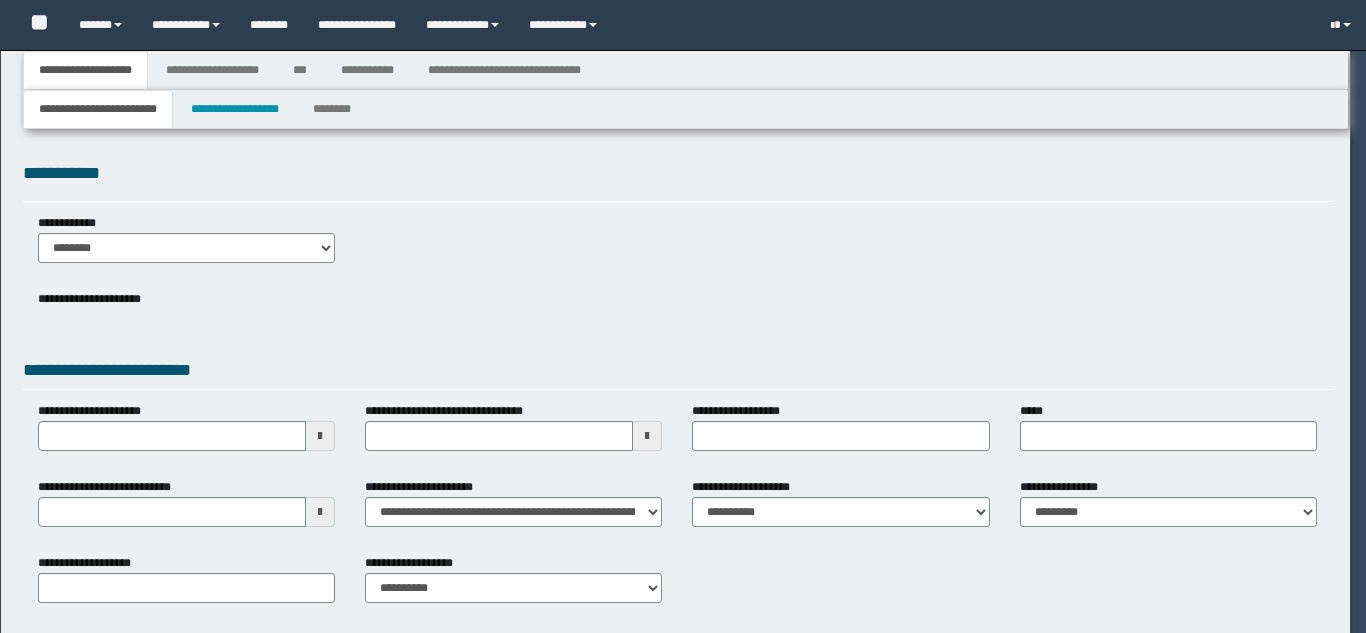 scroll, scrollTop: 0, scrollLeft: 0, axis: both 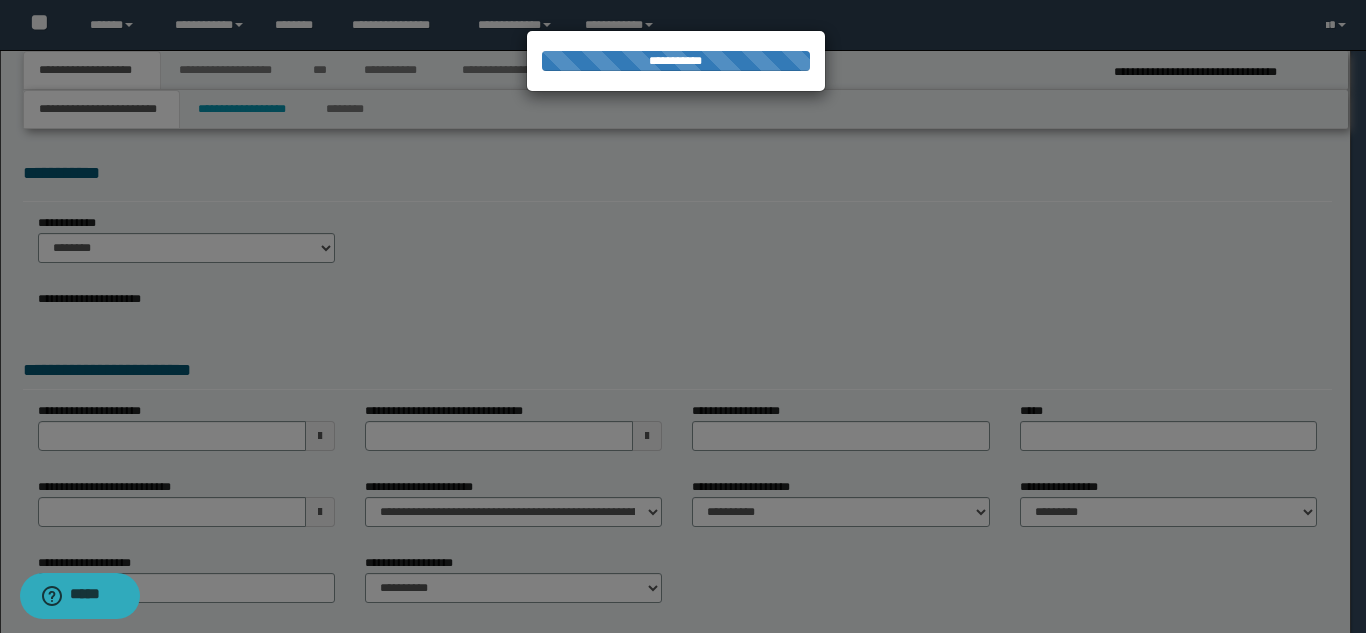 select on "*" 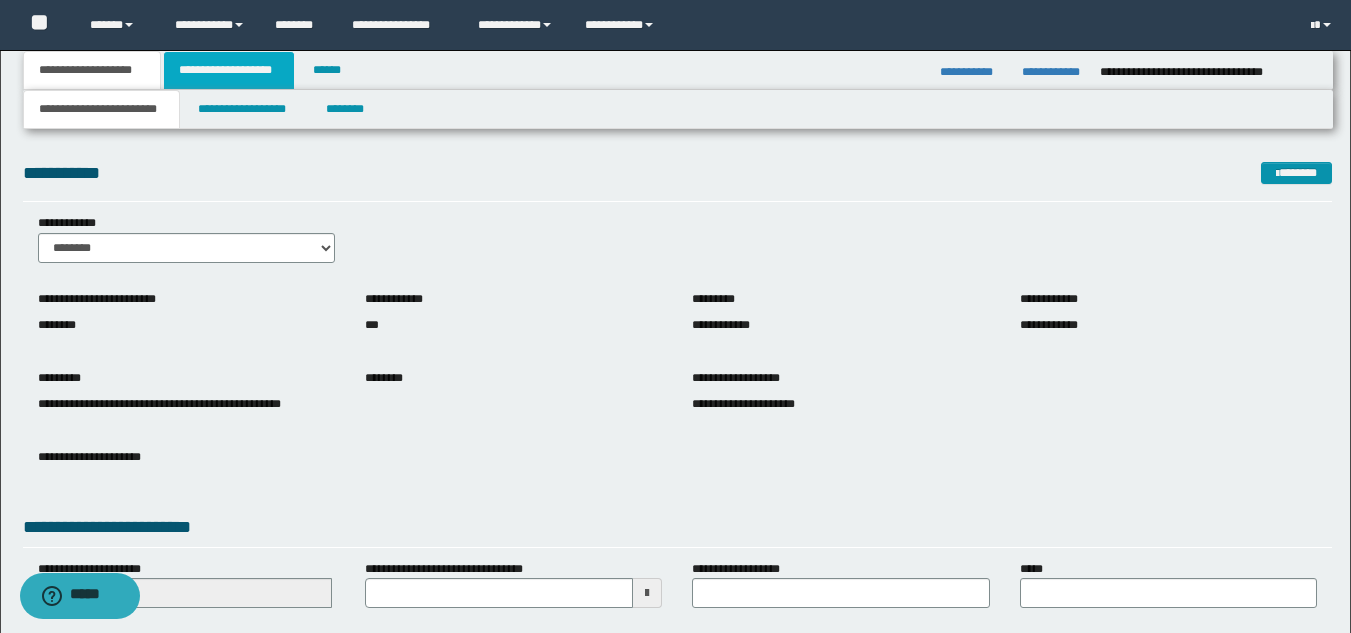 click on "**********" at bounding box center (229, 70) 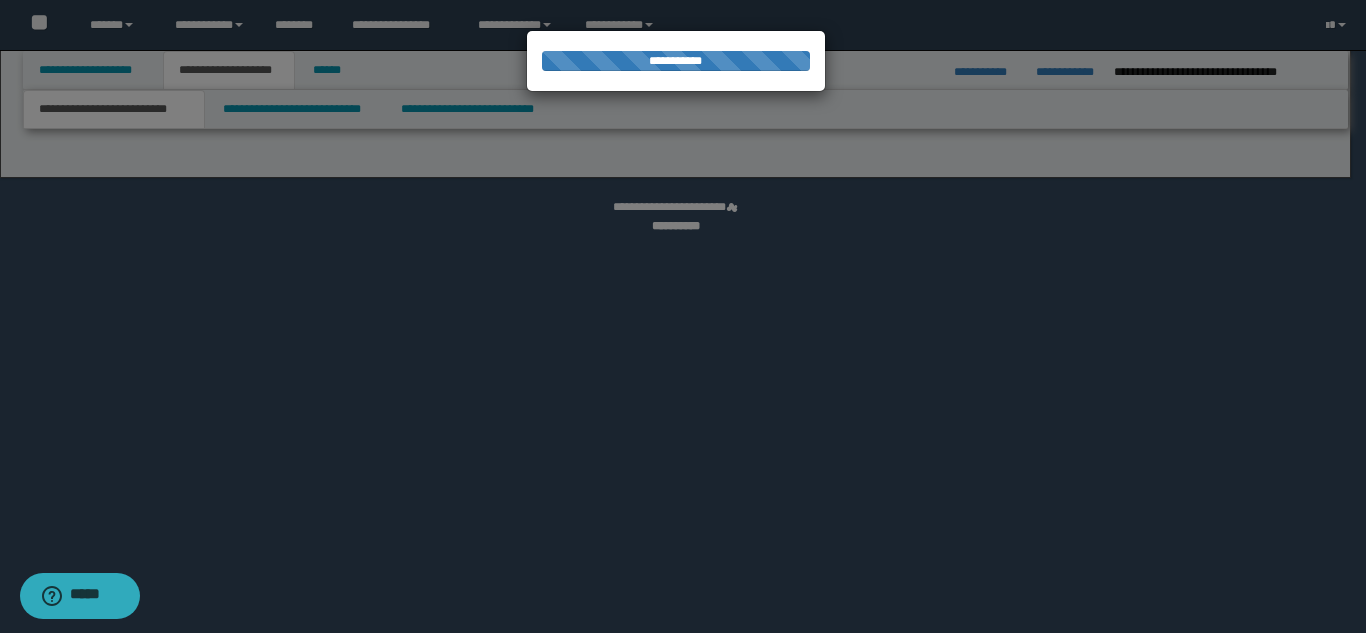 click at bounding box center [683, 316] 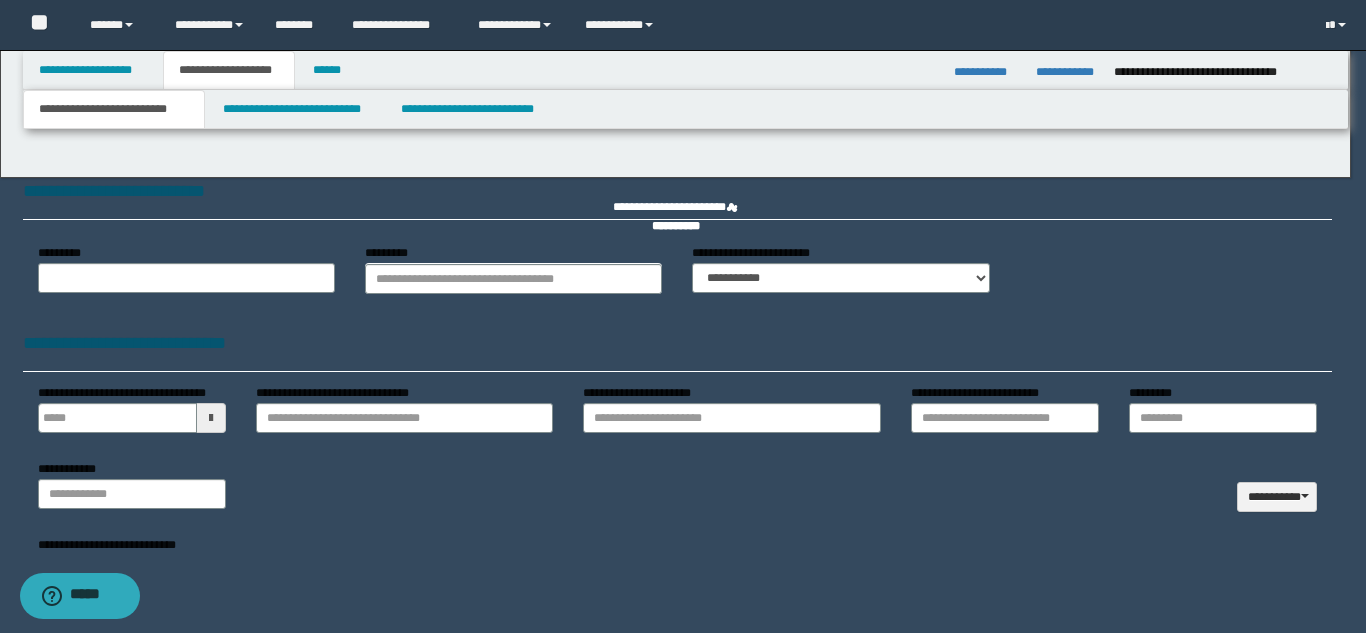 type 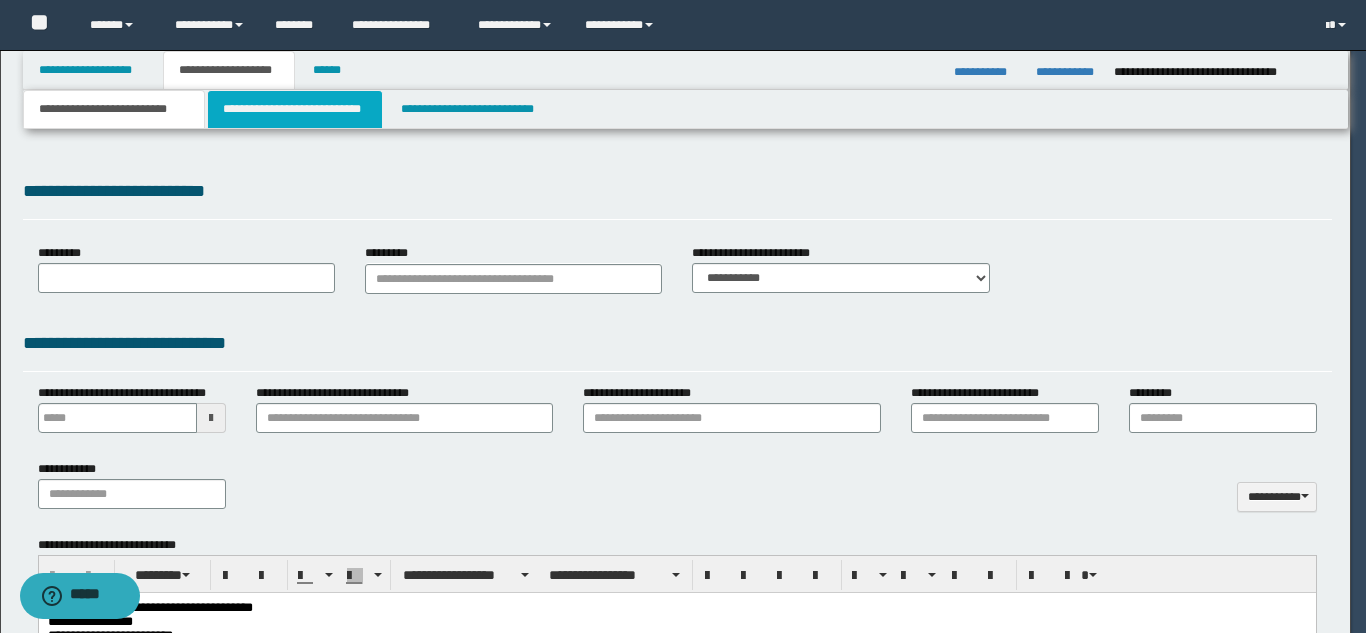 scroll, scrollTop: 0, scrollLeft: 0, axis: both 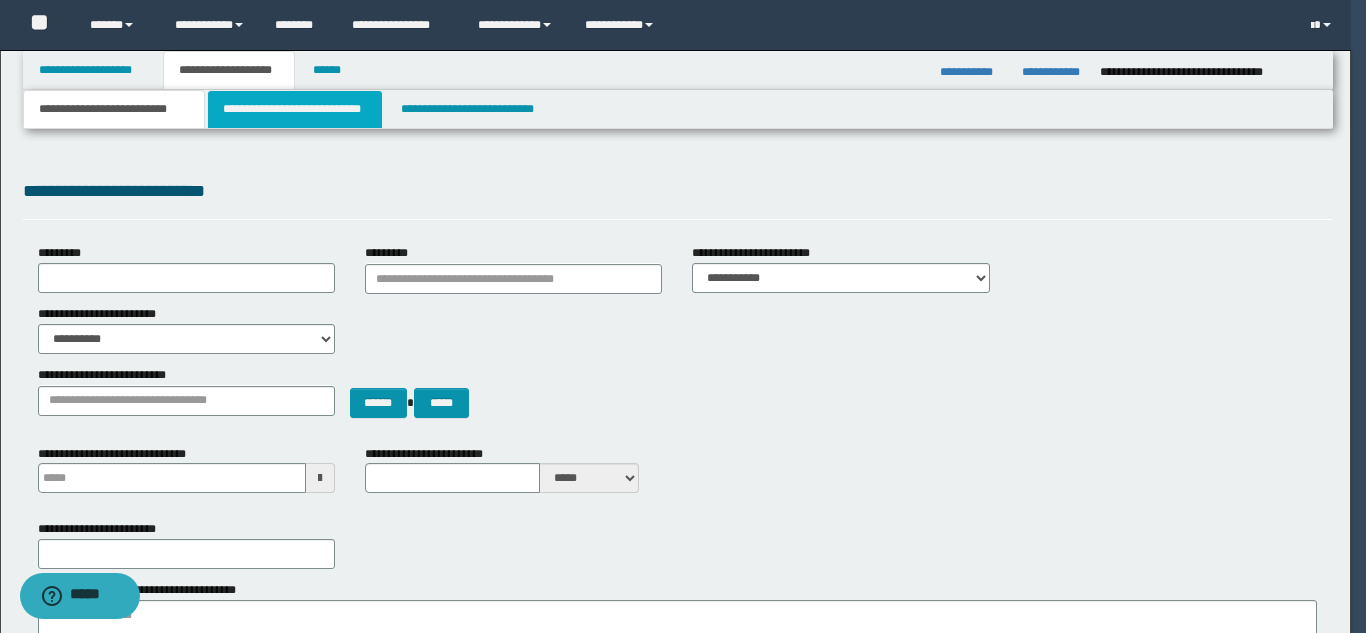 click on "**********" at bounding box center [295, 109] 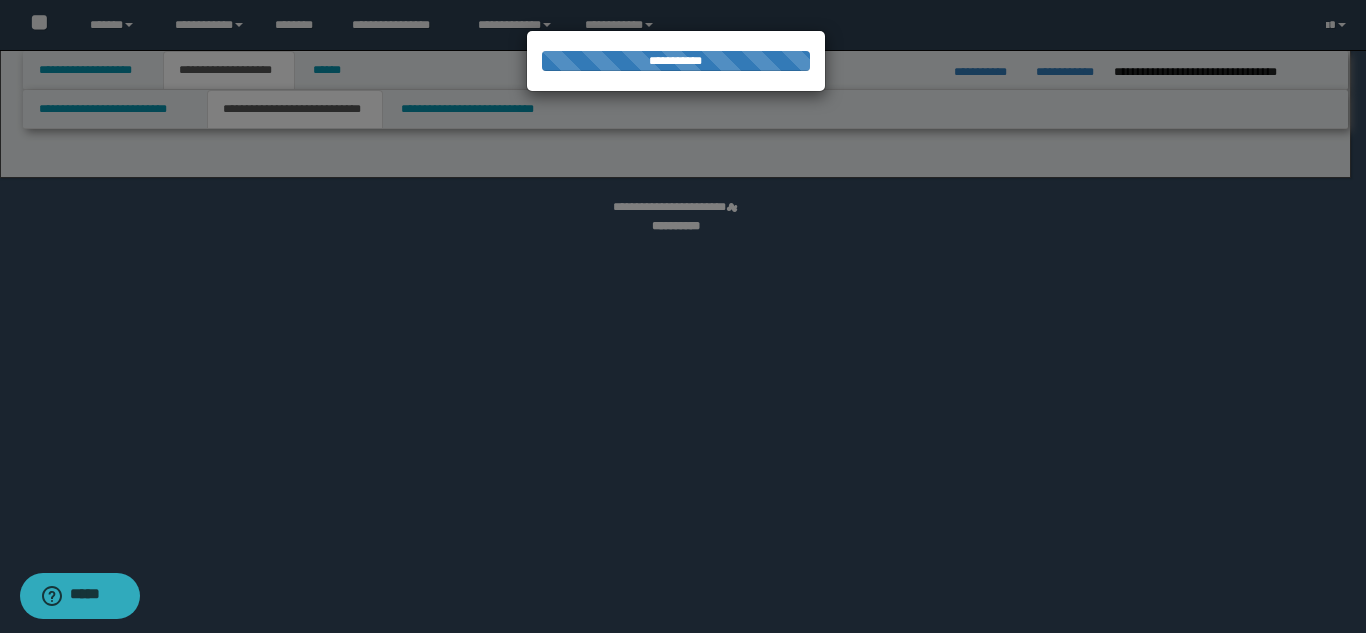 select on "*" 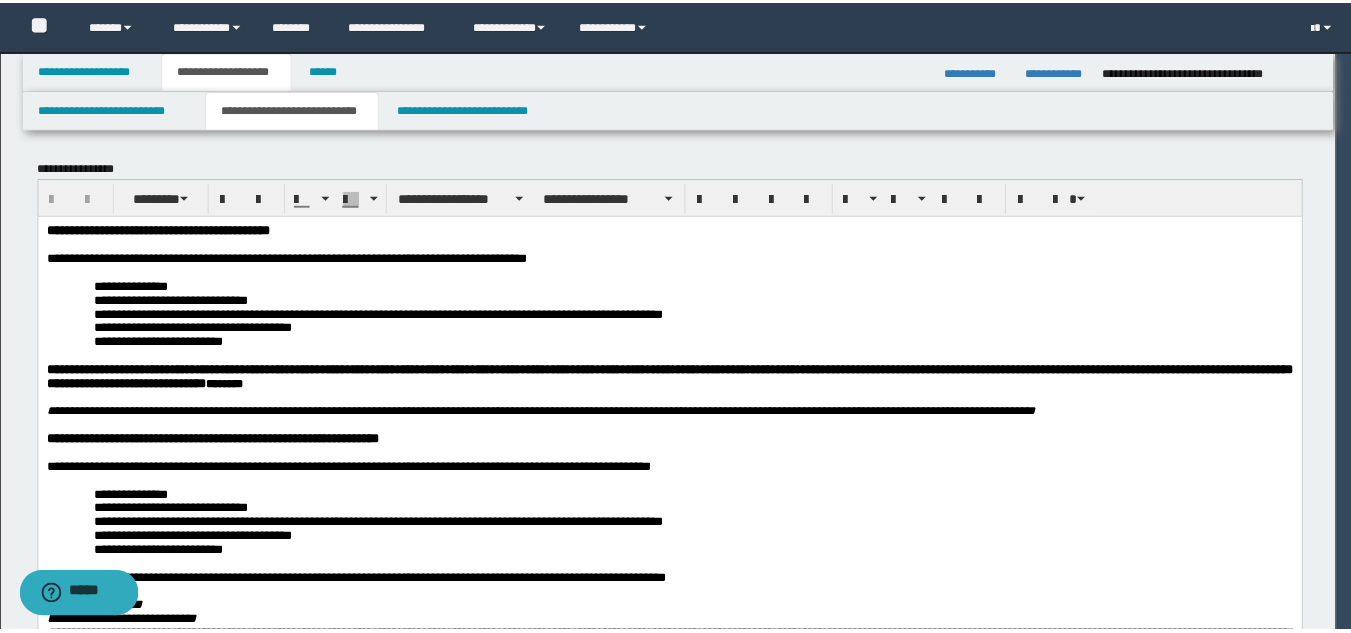 scroll, scrollTop: 0, scrollLeft: 0, axis: both 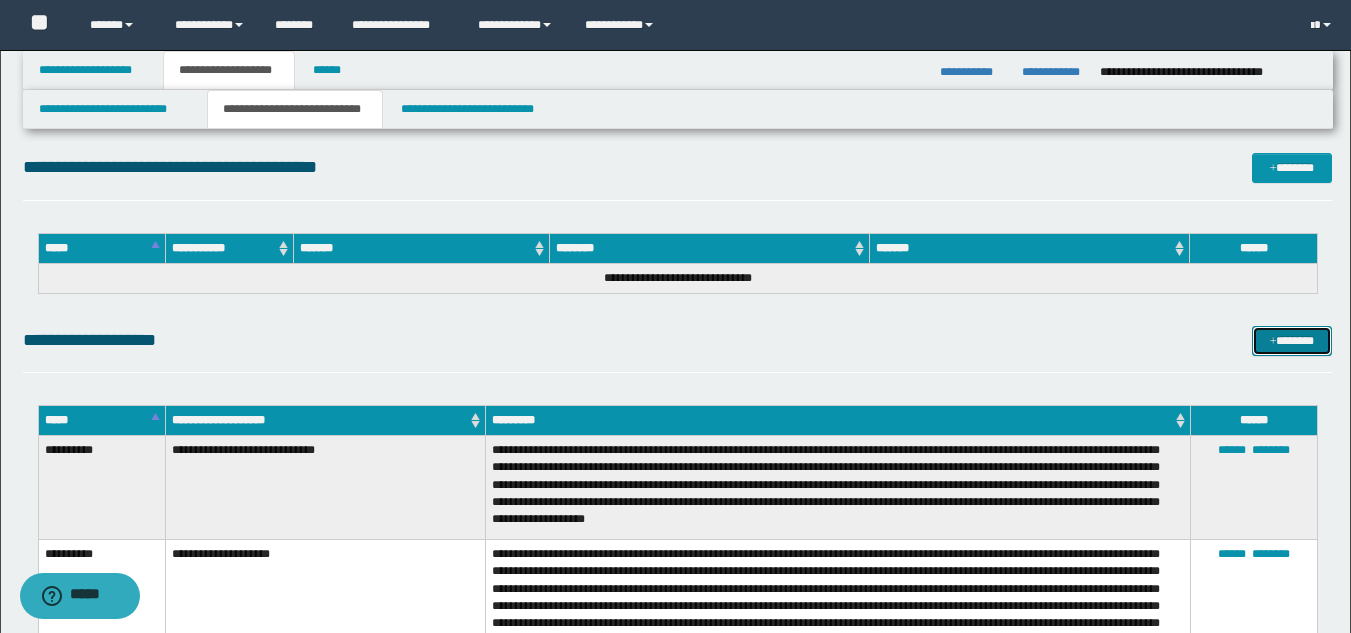 click on "*******" at bounding box center (1292, 341) 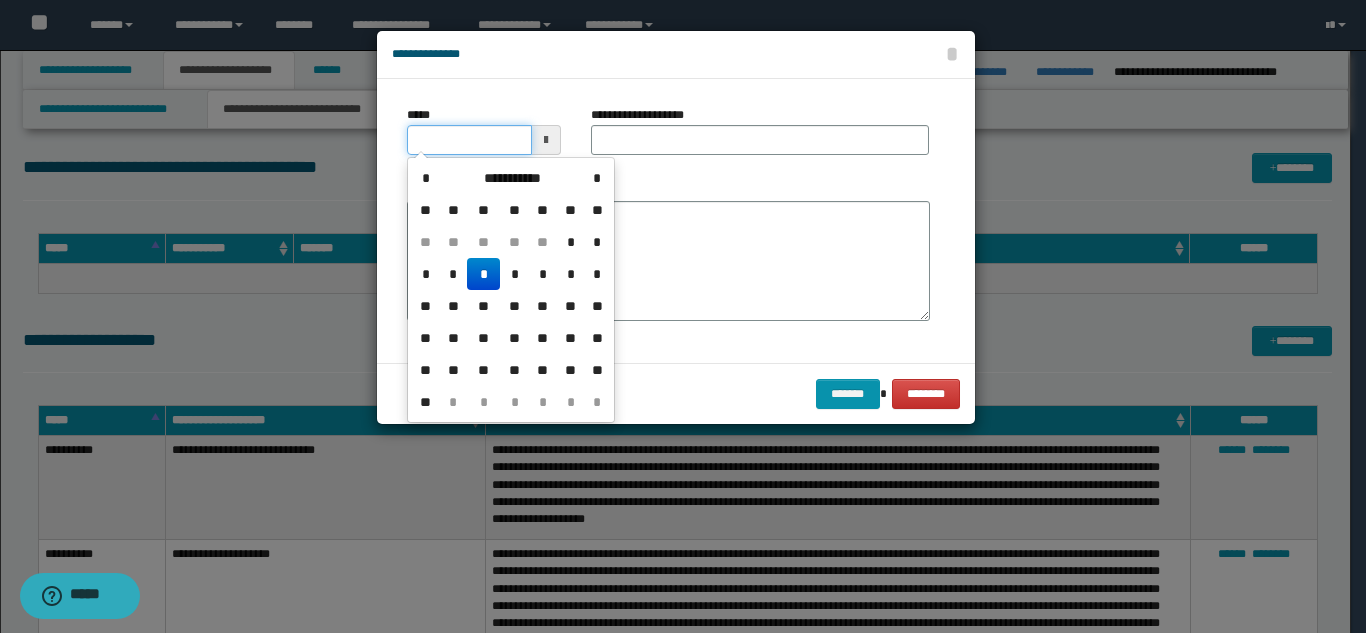 click on "*****" at bounding box center (469, 140) 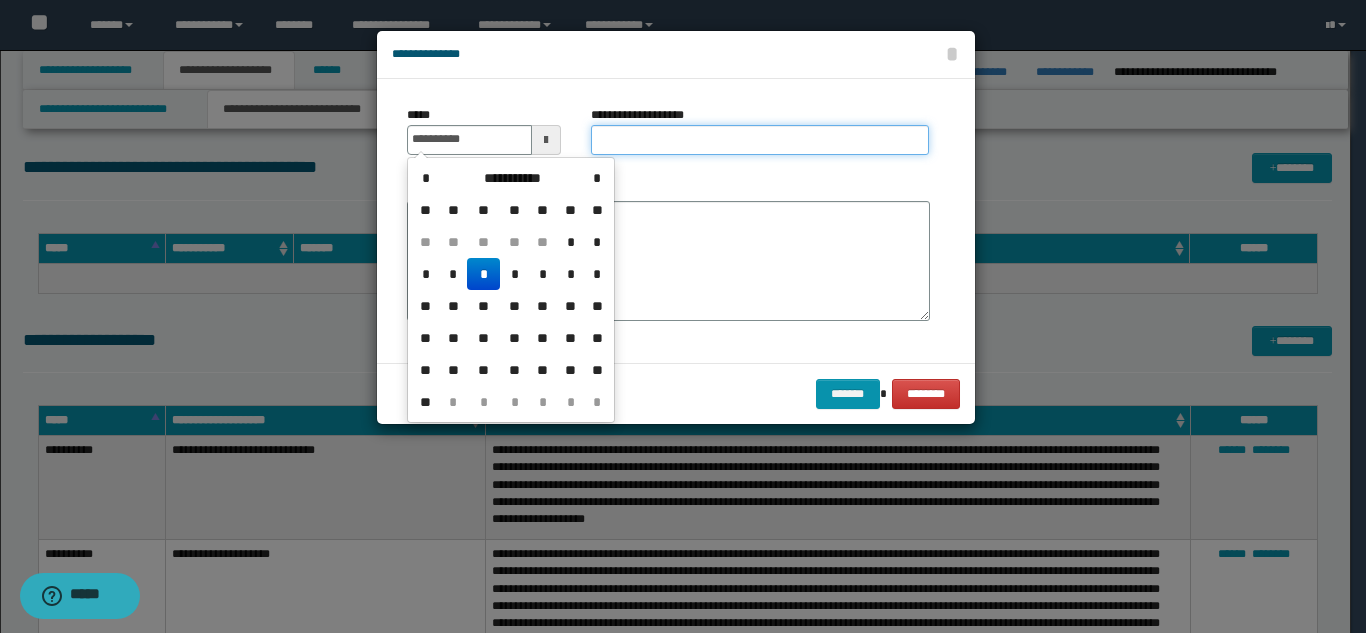 type on "**********" 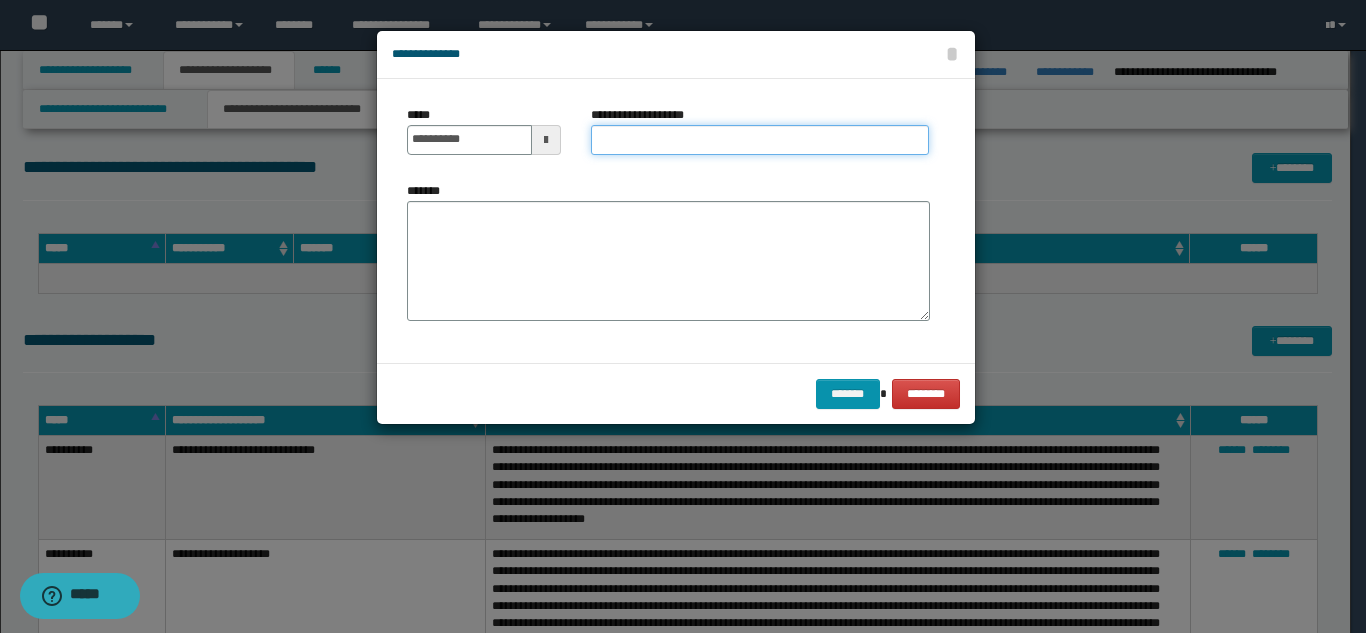 paste on "**********" 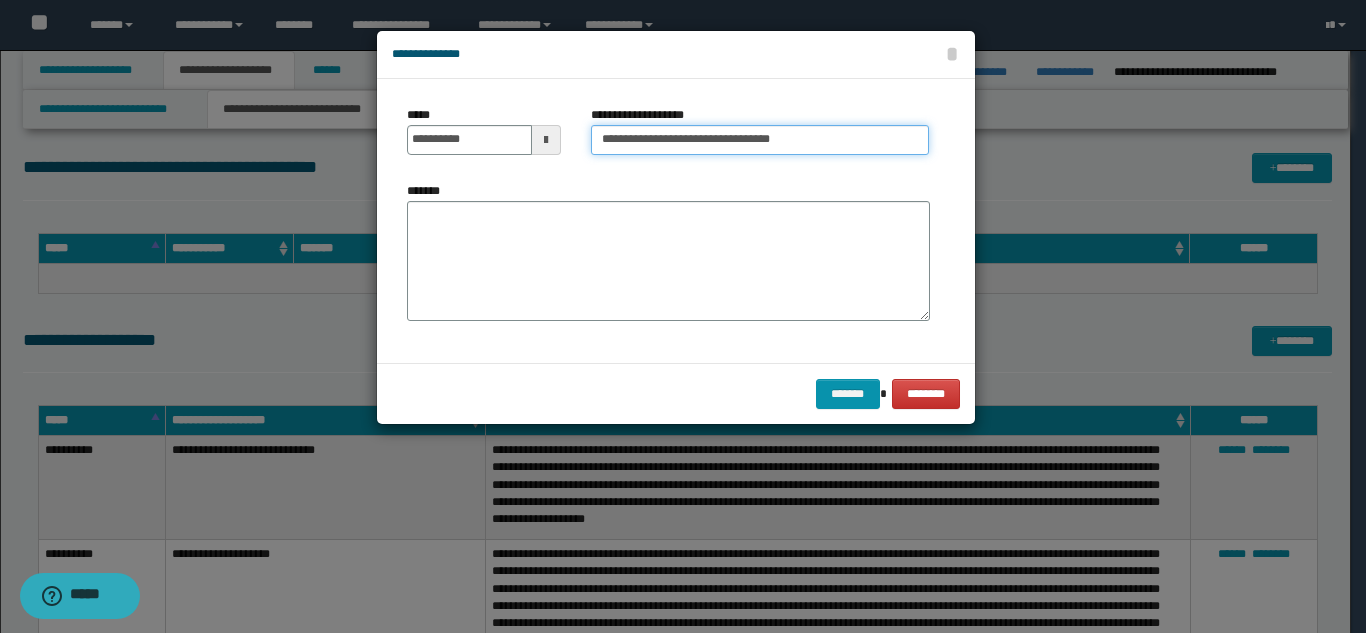 type on "**********" 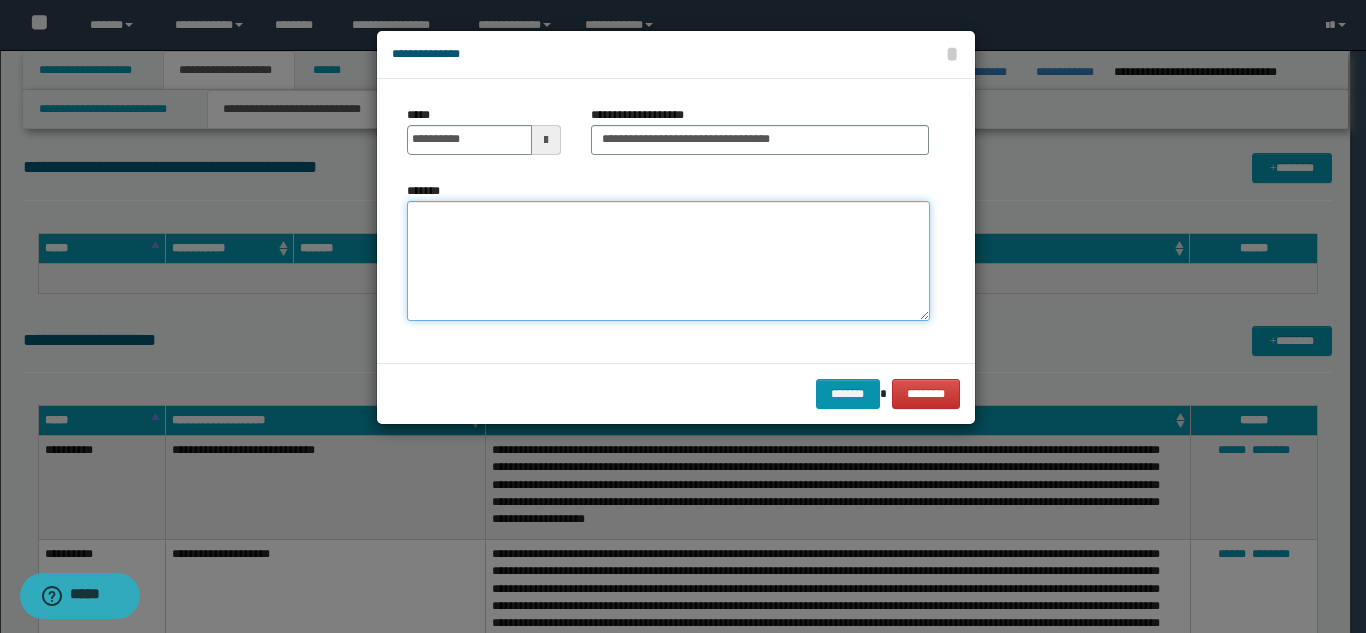paste on "**********" 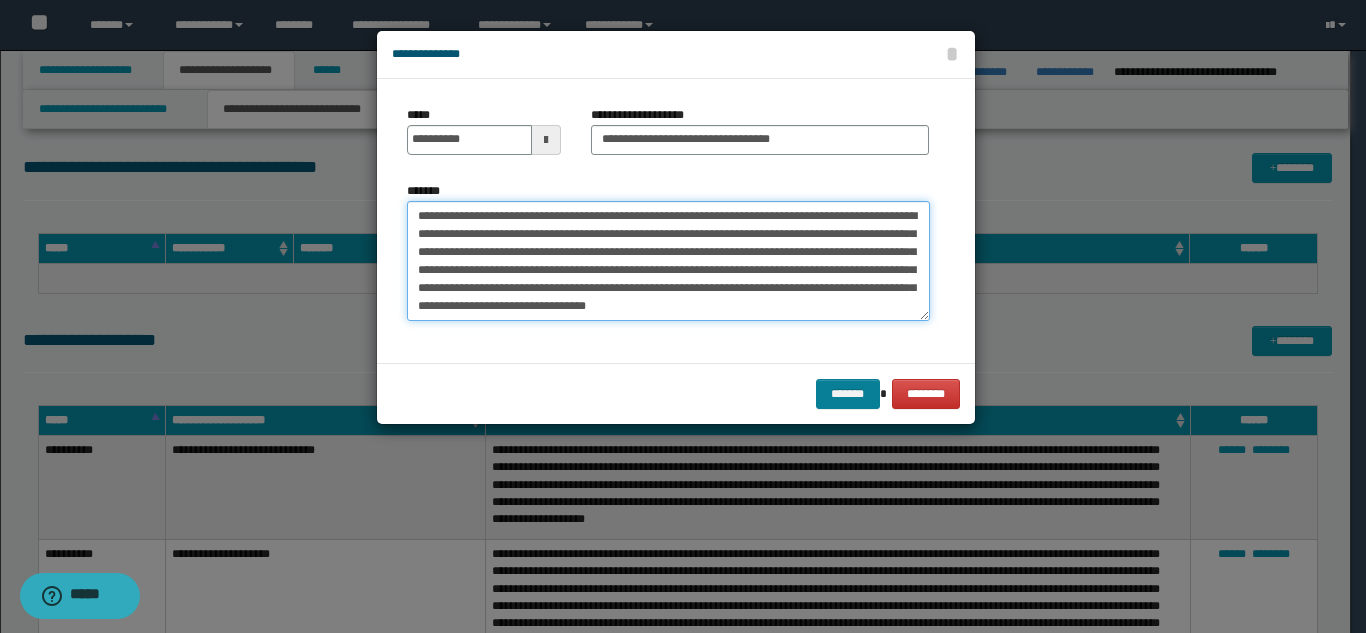 type on "**********" 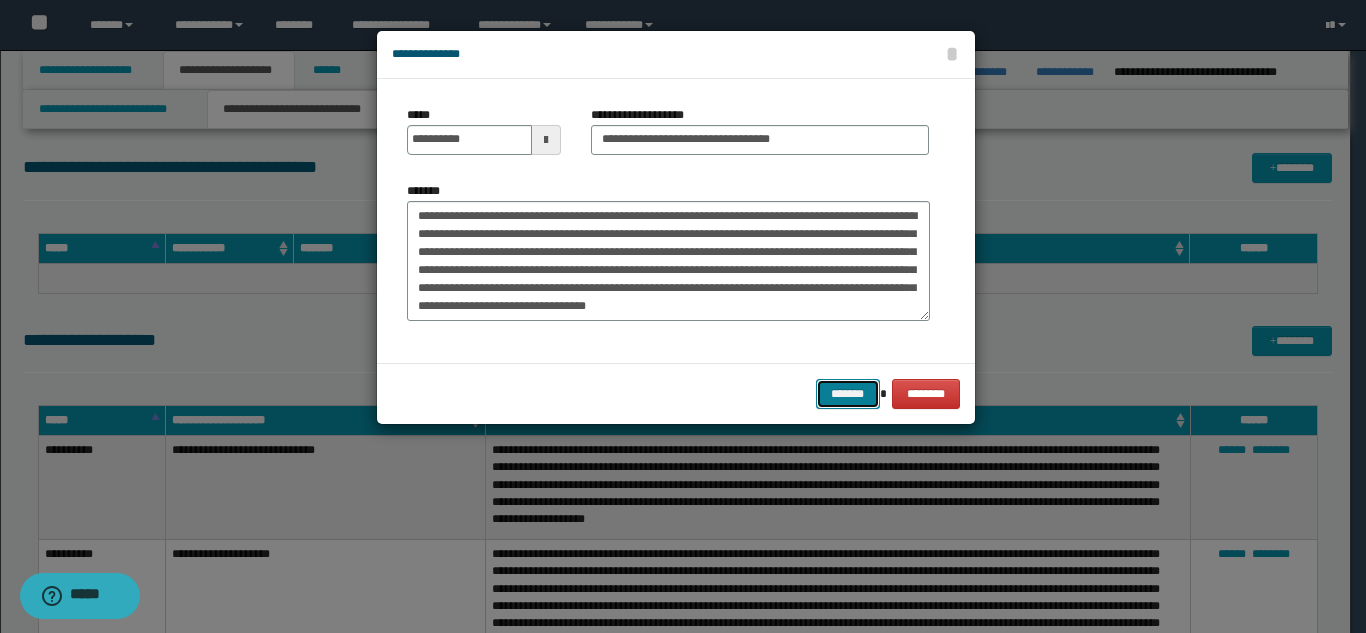click on "*******" at bounding box center (848, 394) 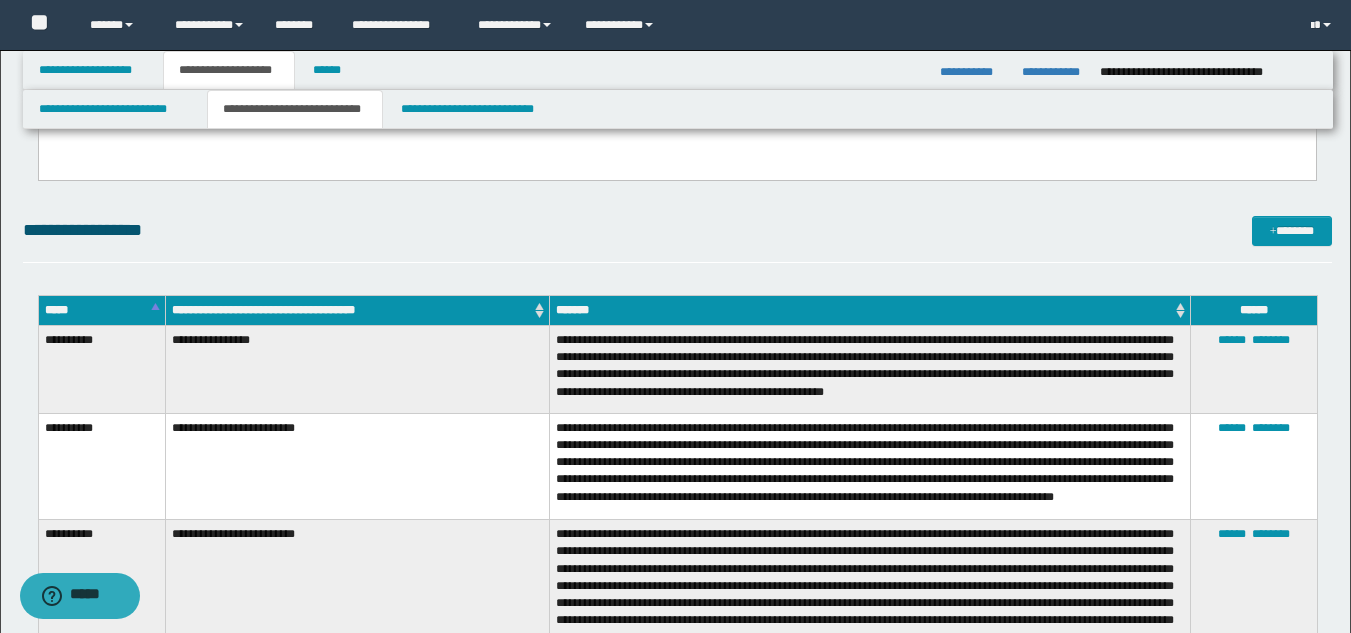 scroll, scrollTop: 1674, scrollLeft: 0, axis: vertical 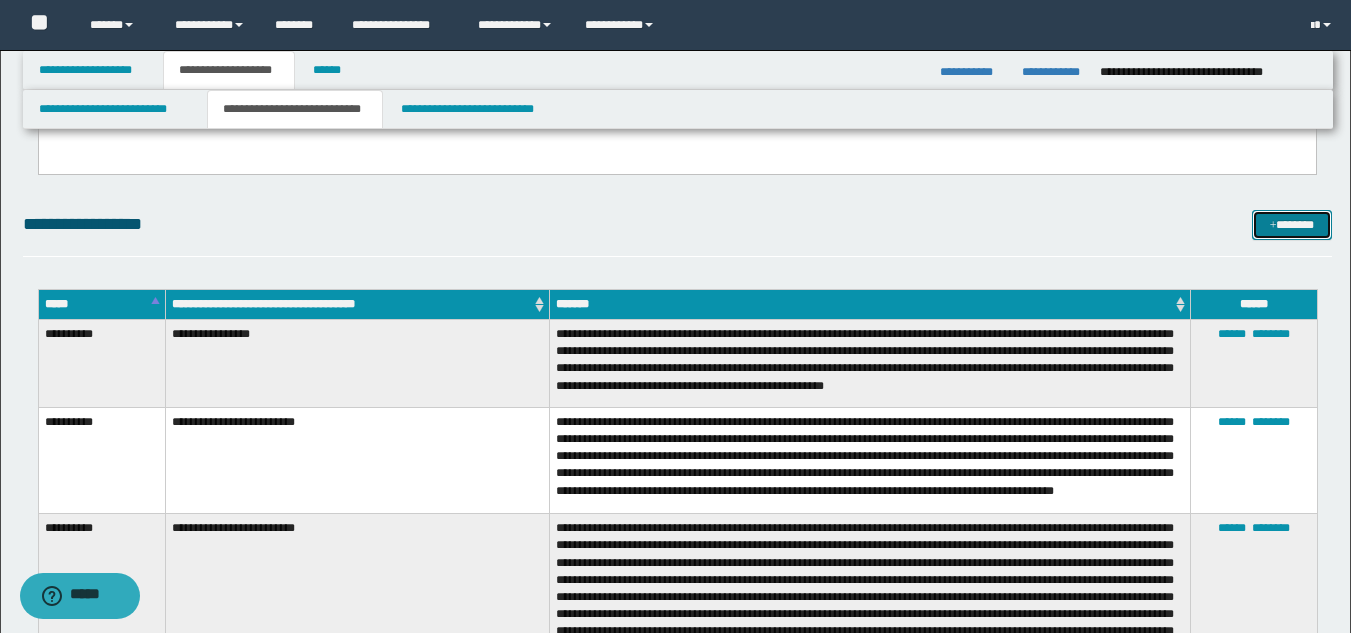 click on "*******" at bounding box center (1292, 225) 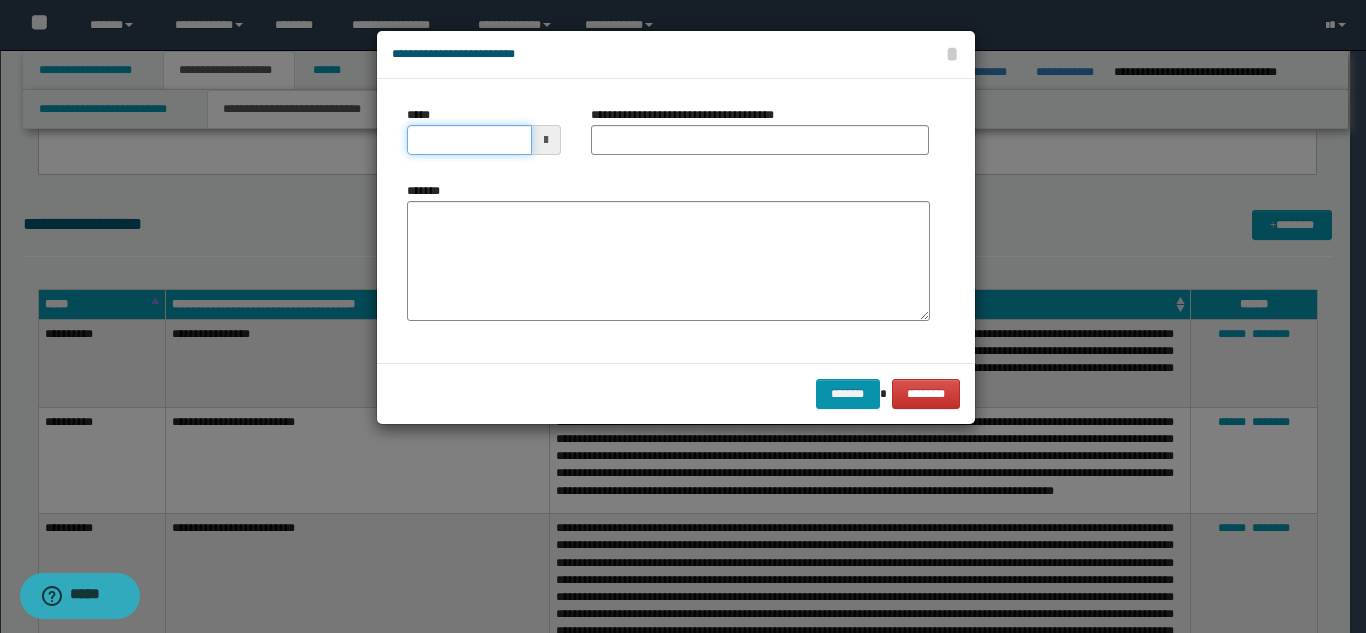 click on "*****" at bounding box center [469, 140] 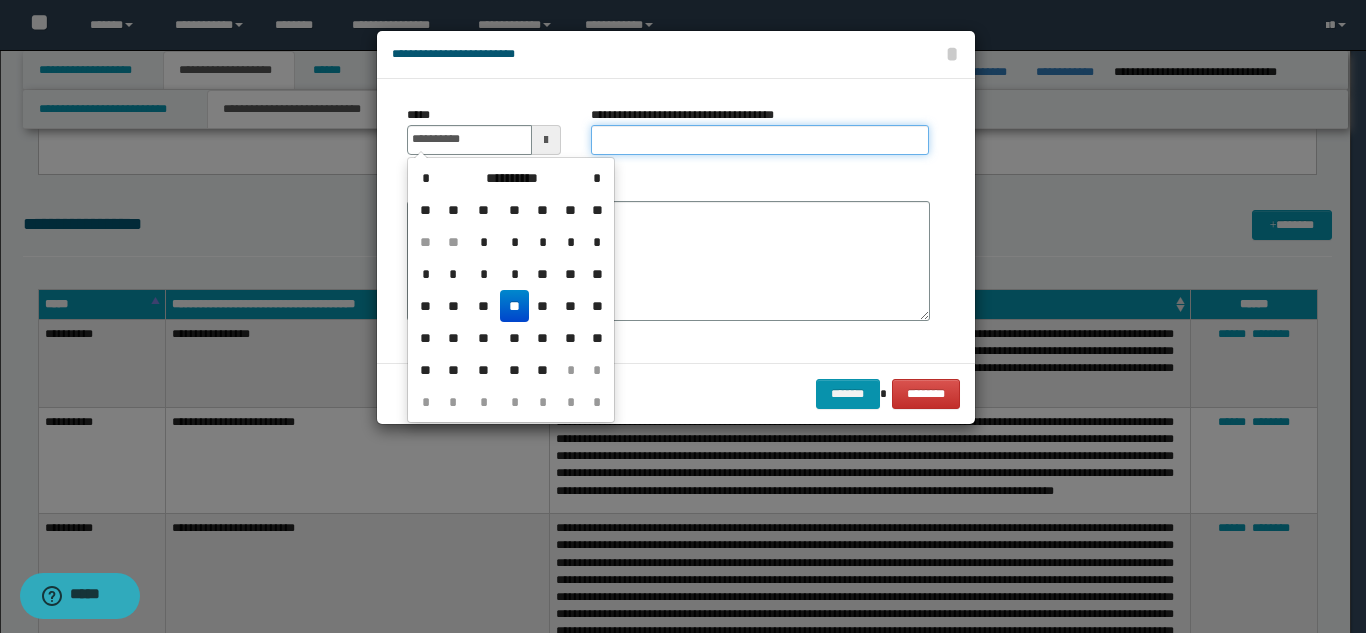 type on "**********" 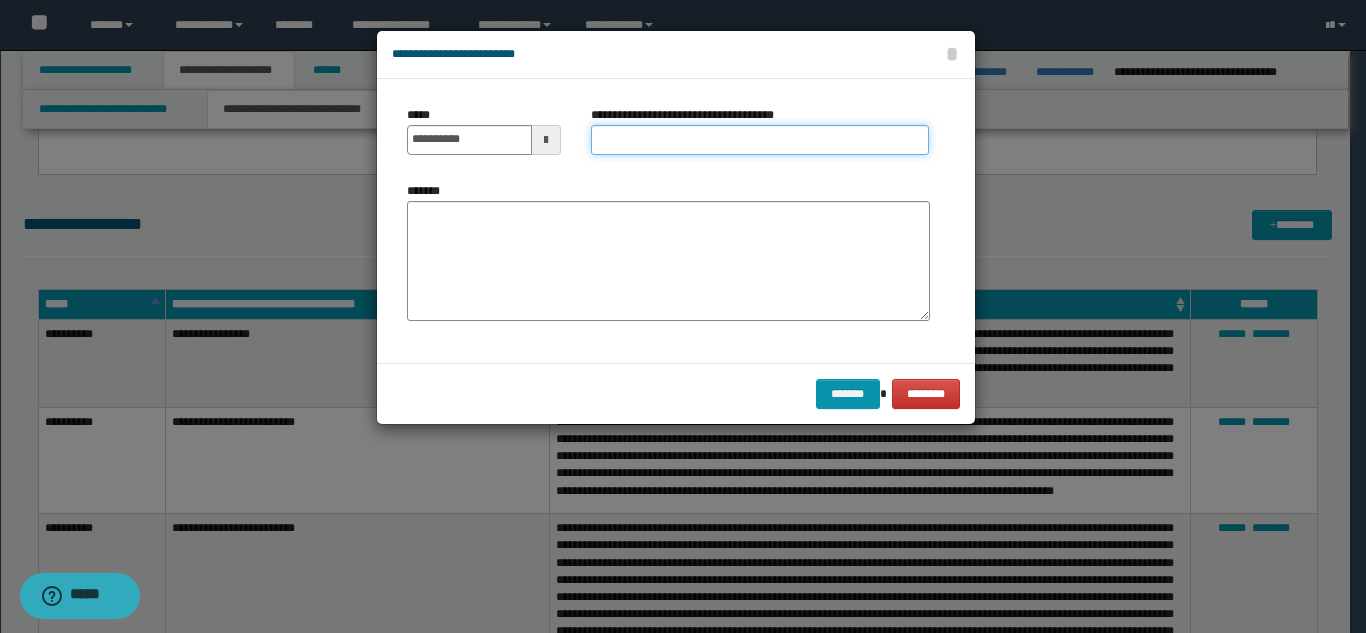 paste on "**********" 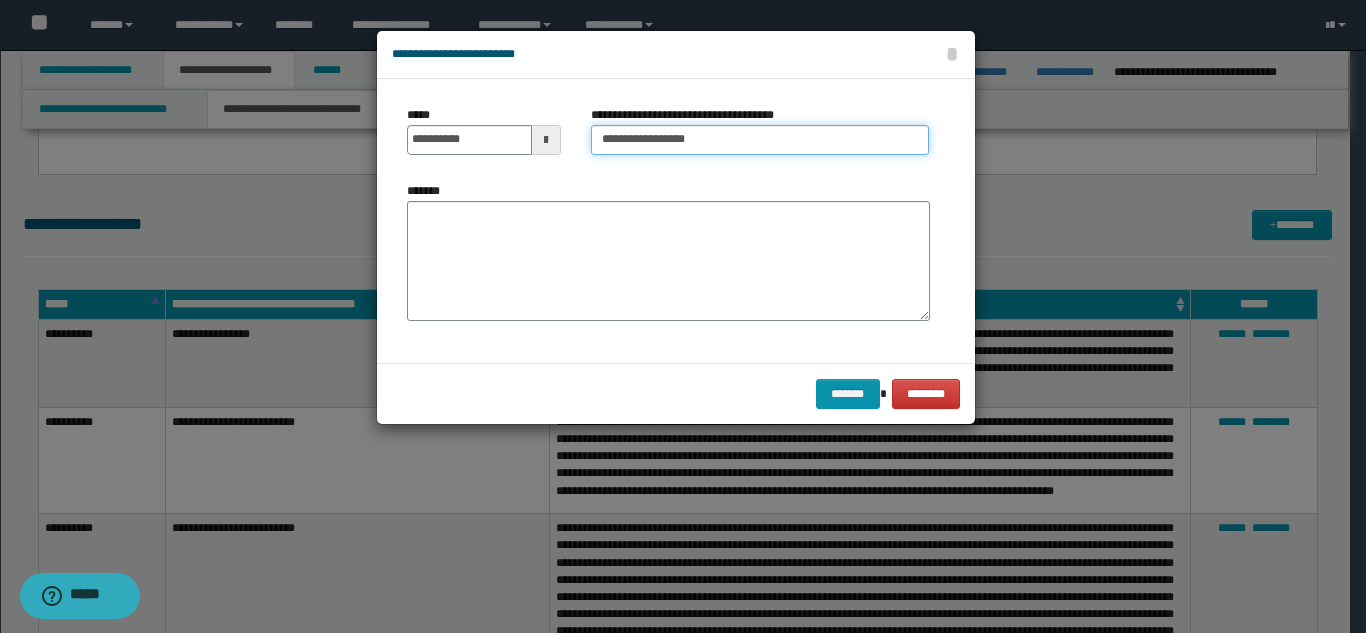type on "**********" 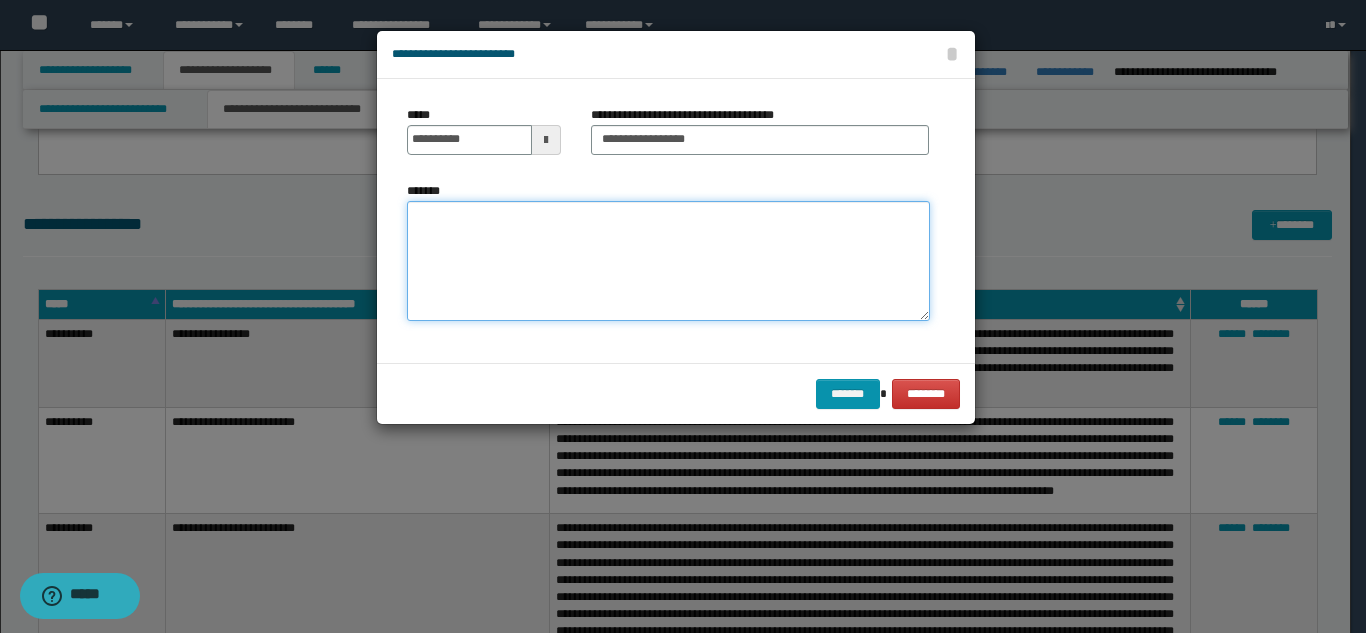 paste on "**********" 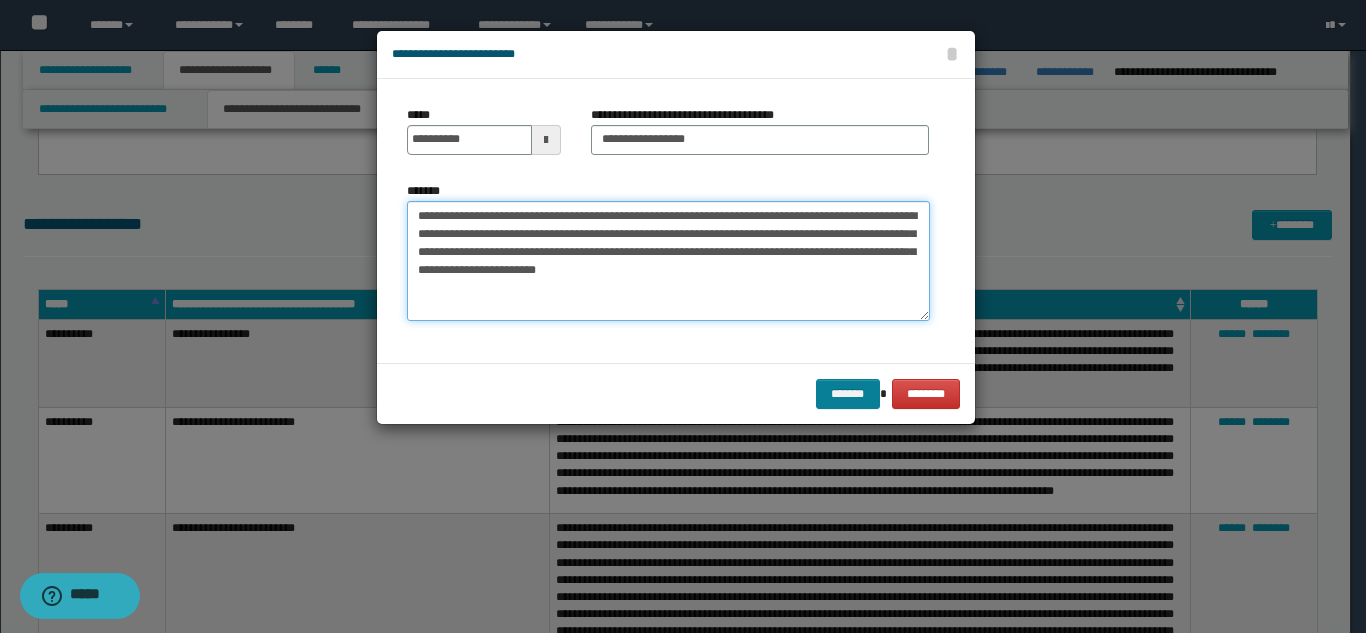 type on "**********" 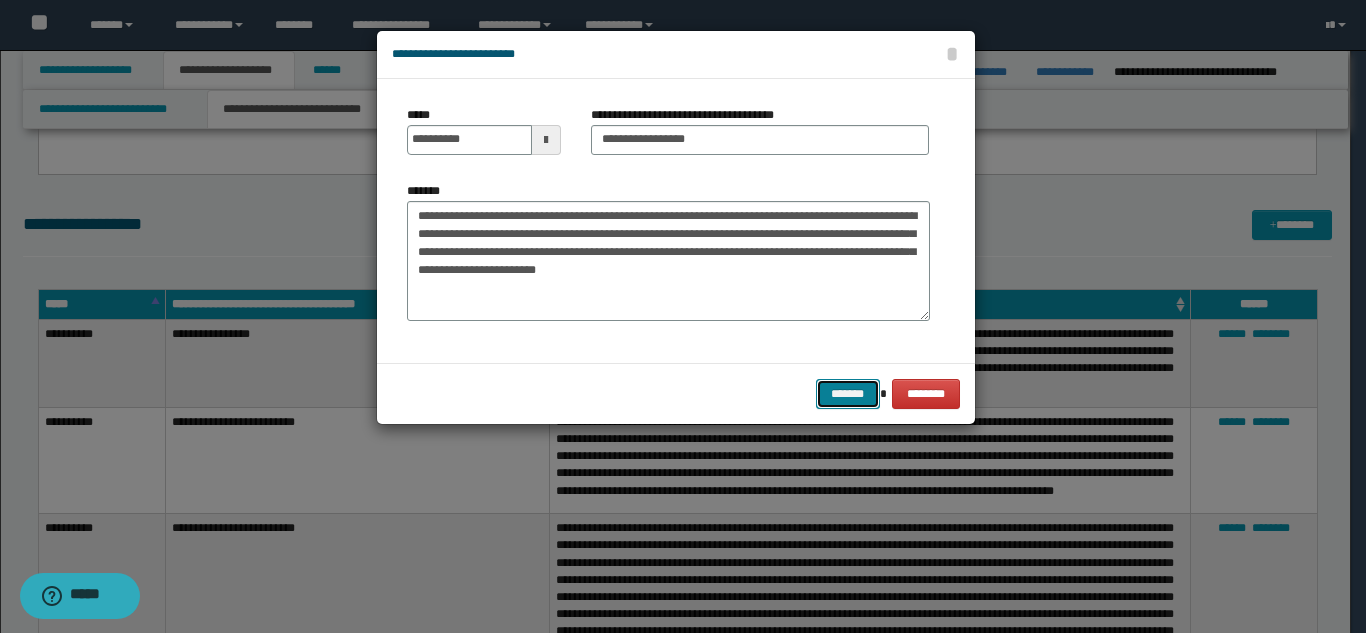 click on "*******" at bounding box center (848, 394) 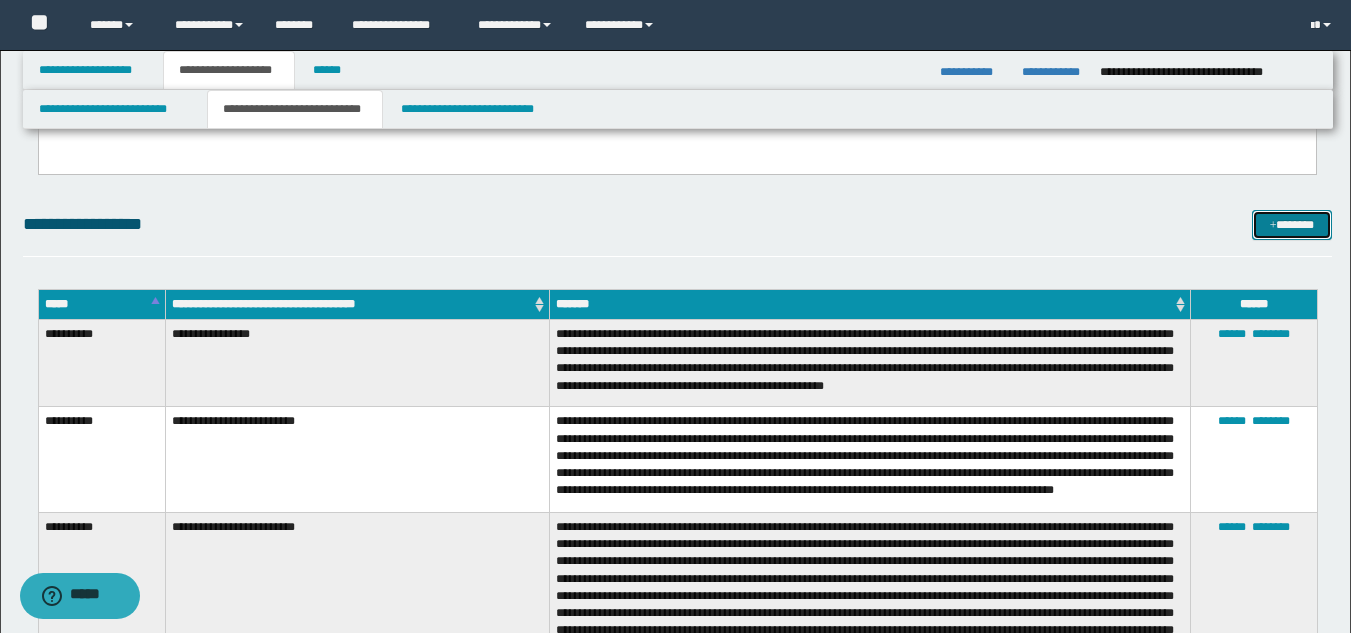 click on "*******" at bounding box center [1292, 225] 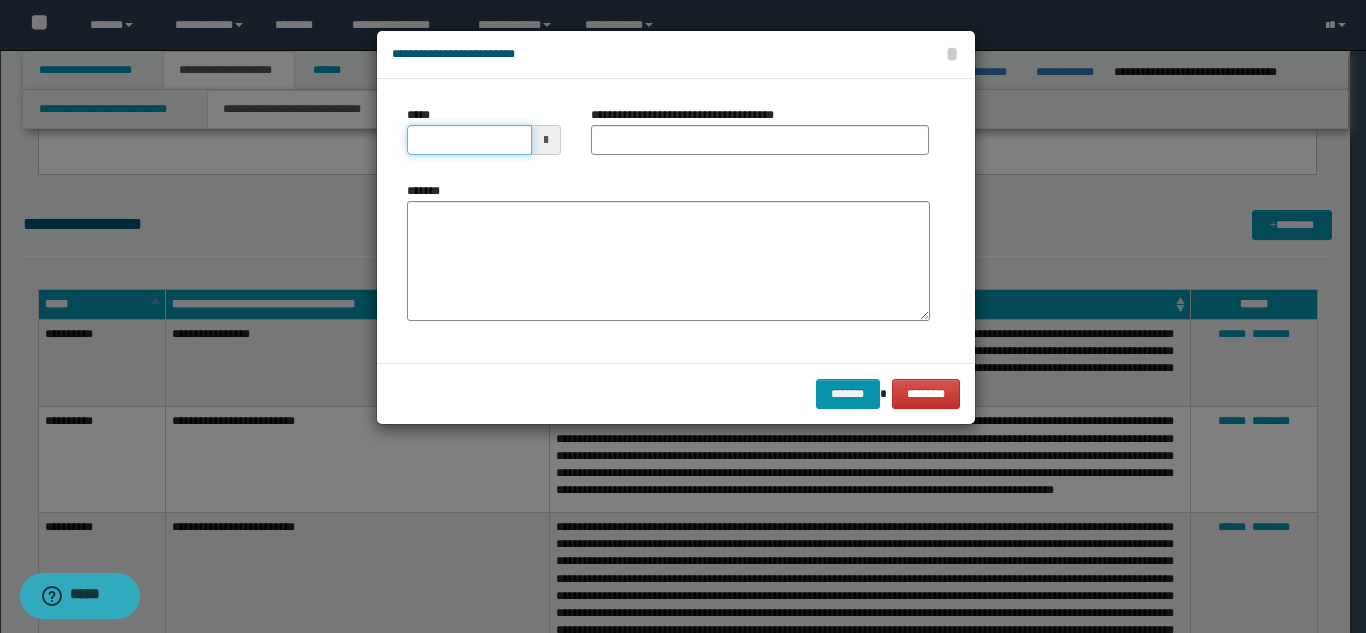 click on "*****" at bounding box center (469, 140) 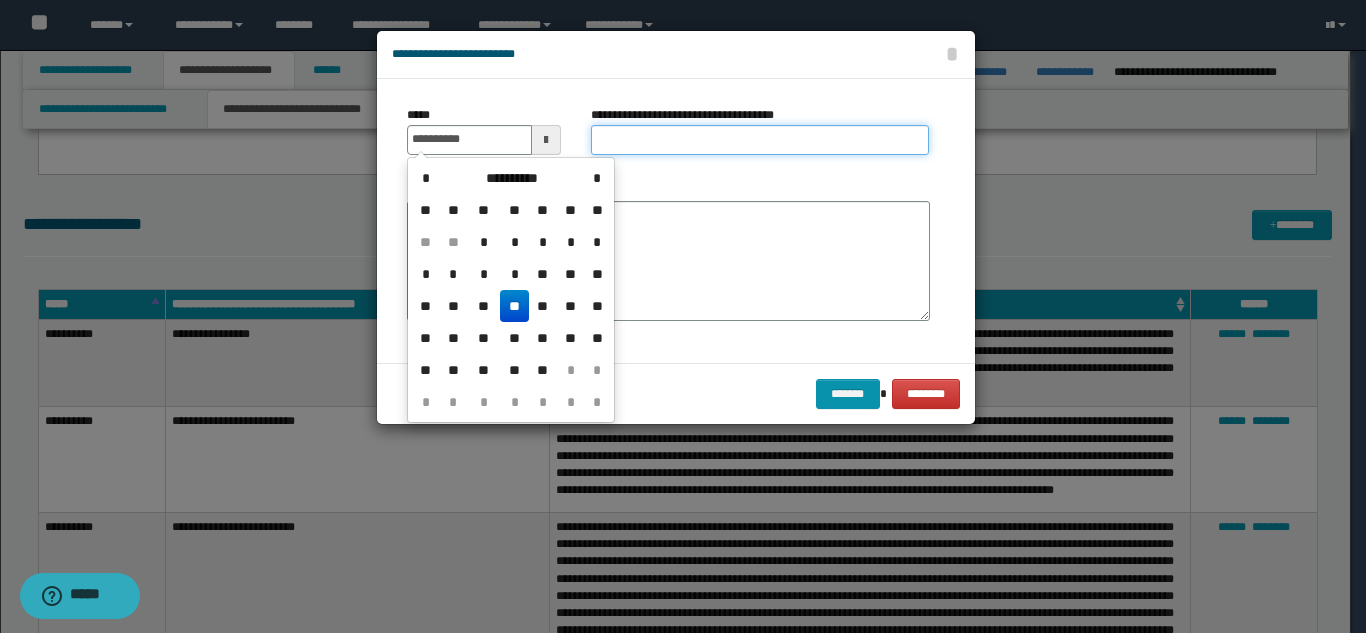 type on "**********" 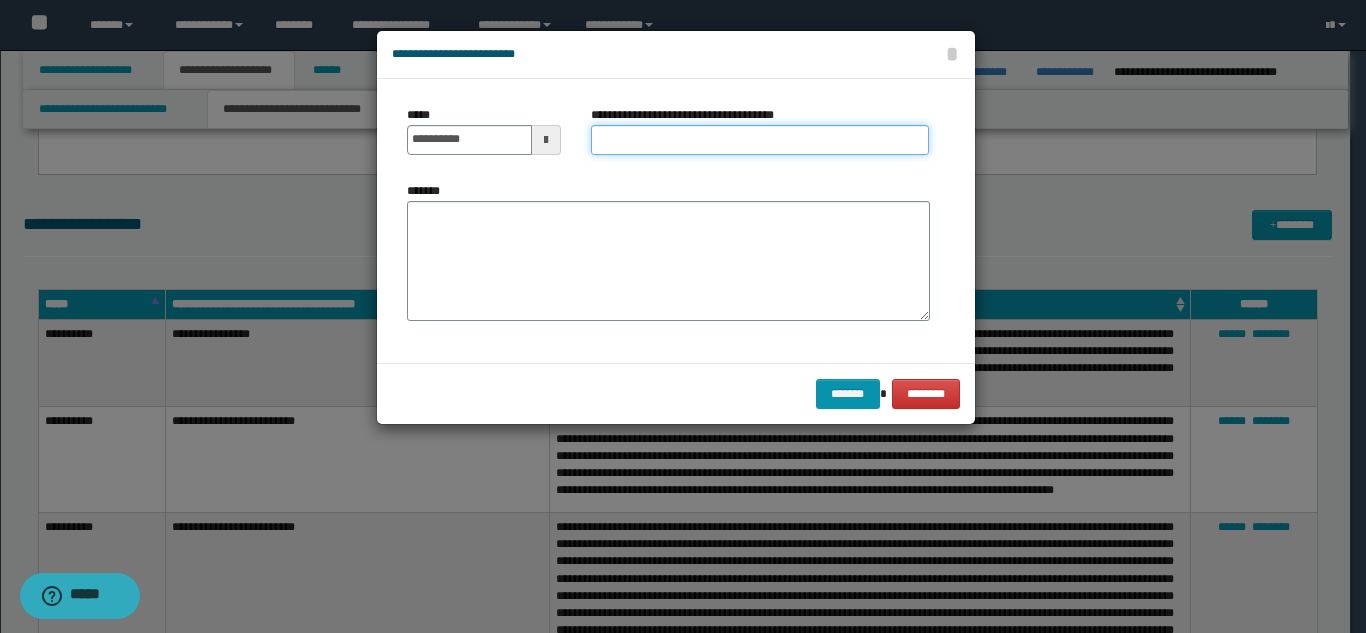 paste on "**********" 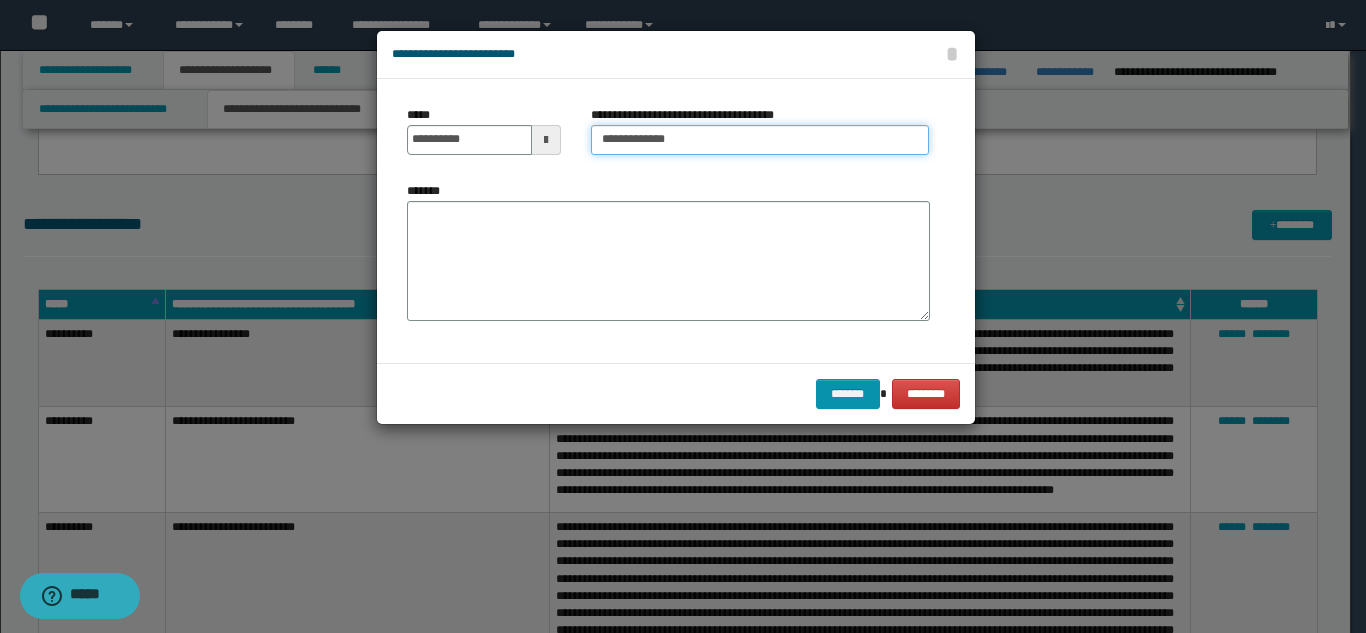 type on "**********" 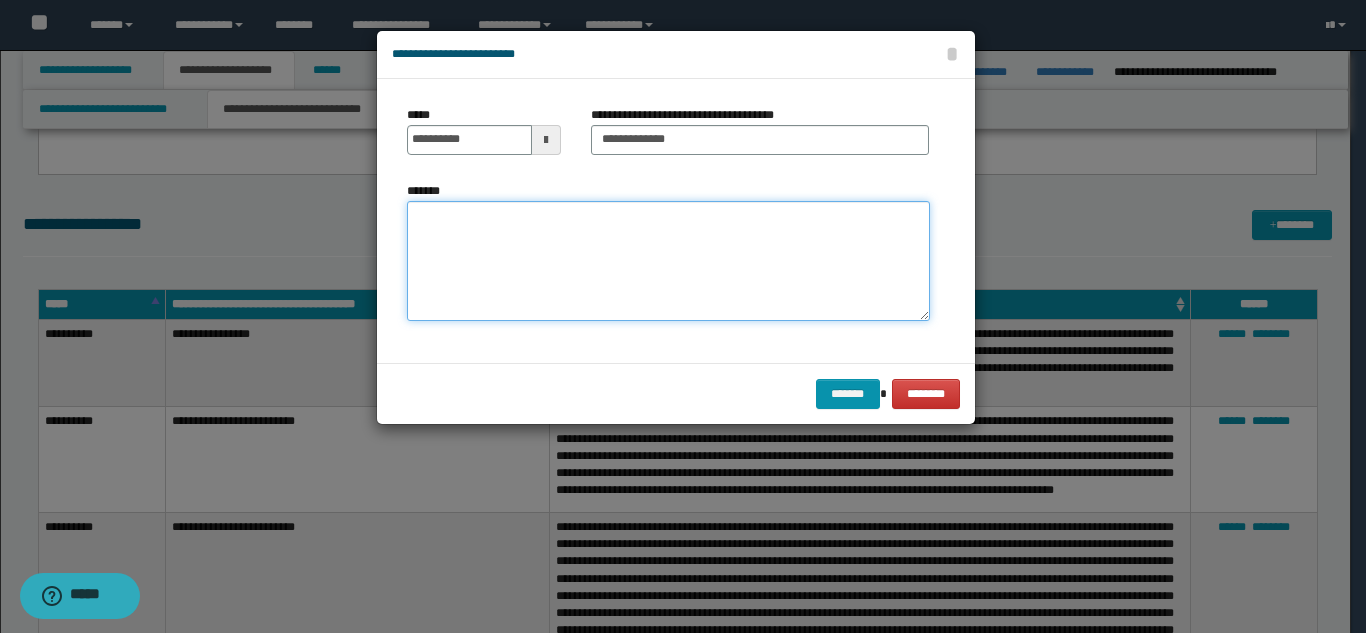 paste on "**********" 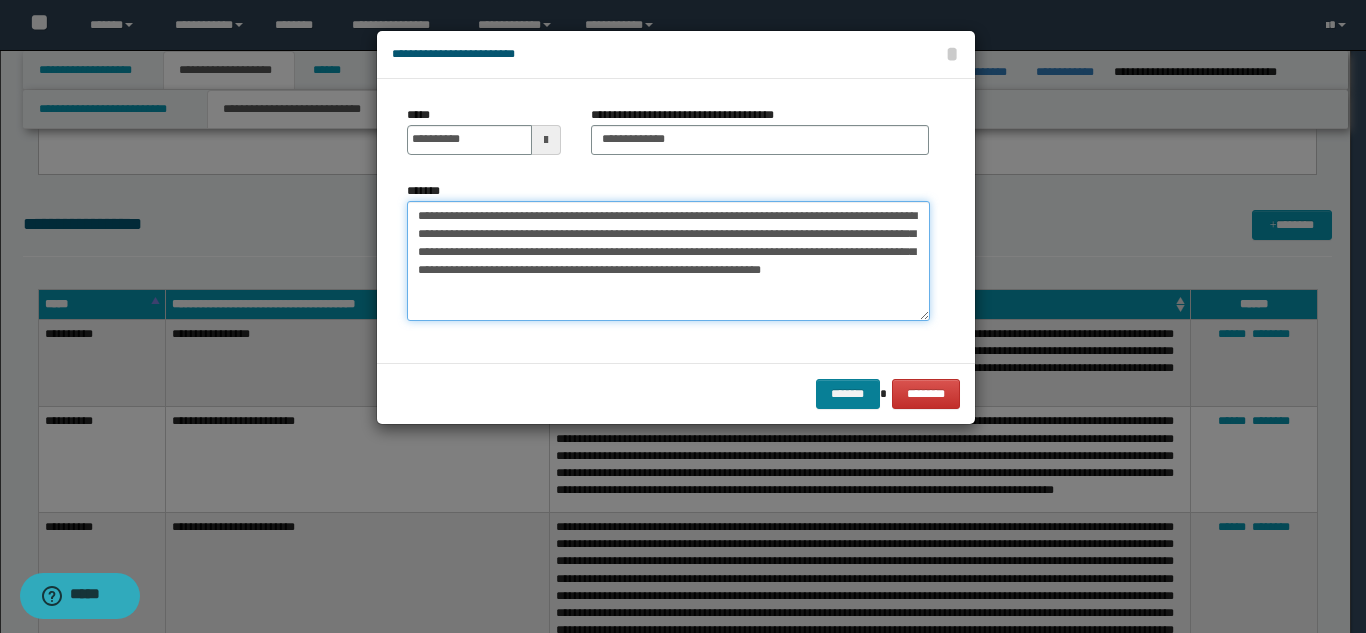 type on "**********" 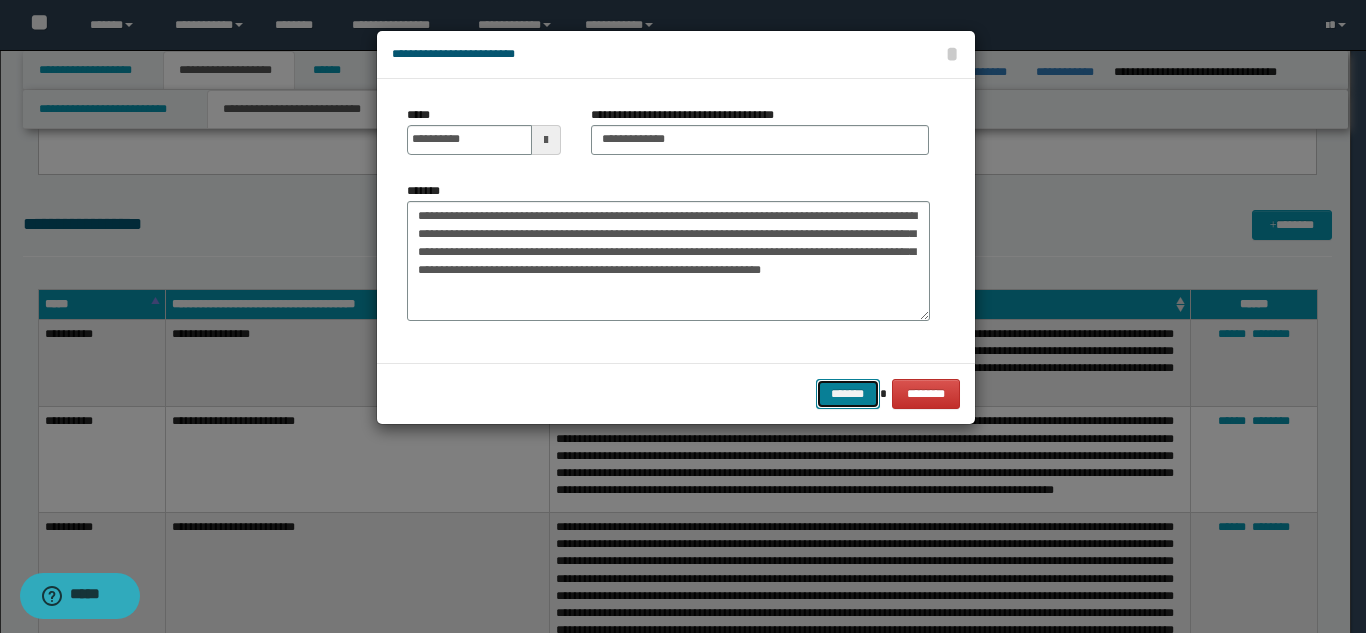 click on "*******" at bounding box center (848, 394) 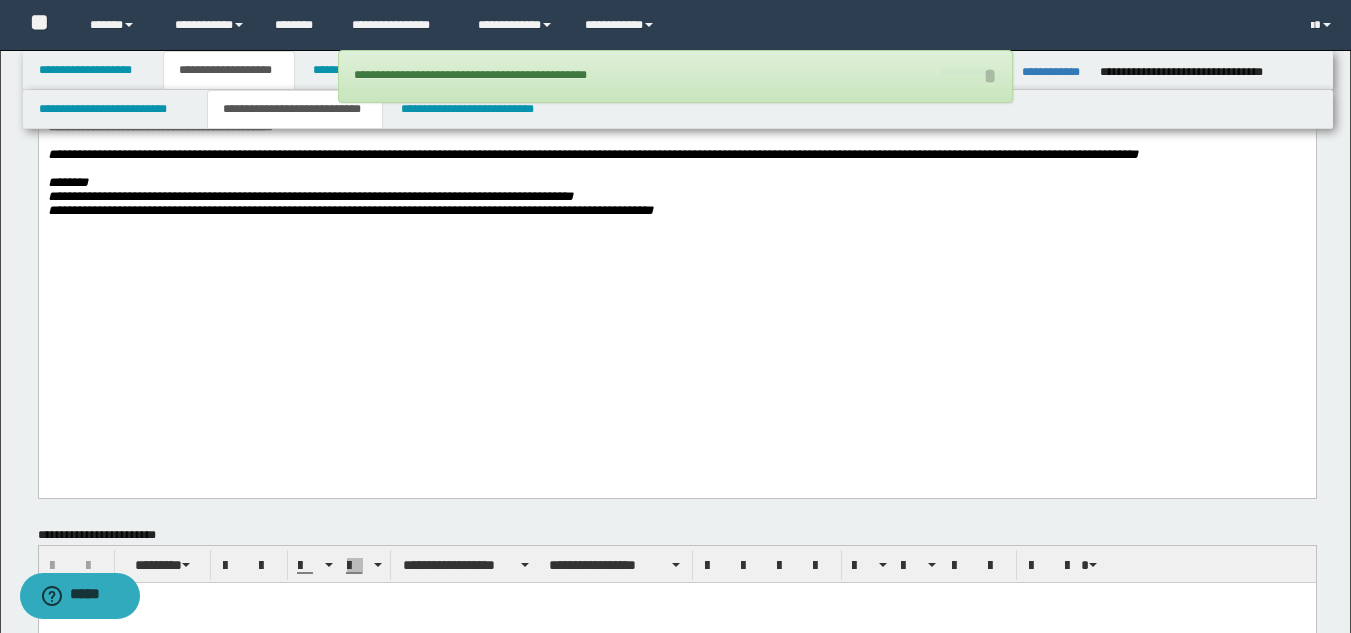 scroll, scrollTop: 1126, scrollLeft: 0, axis: vertical 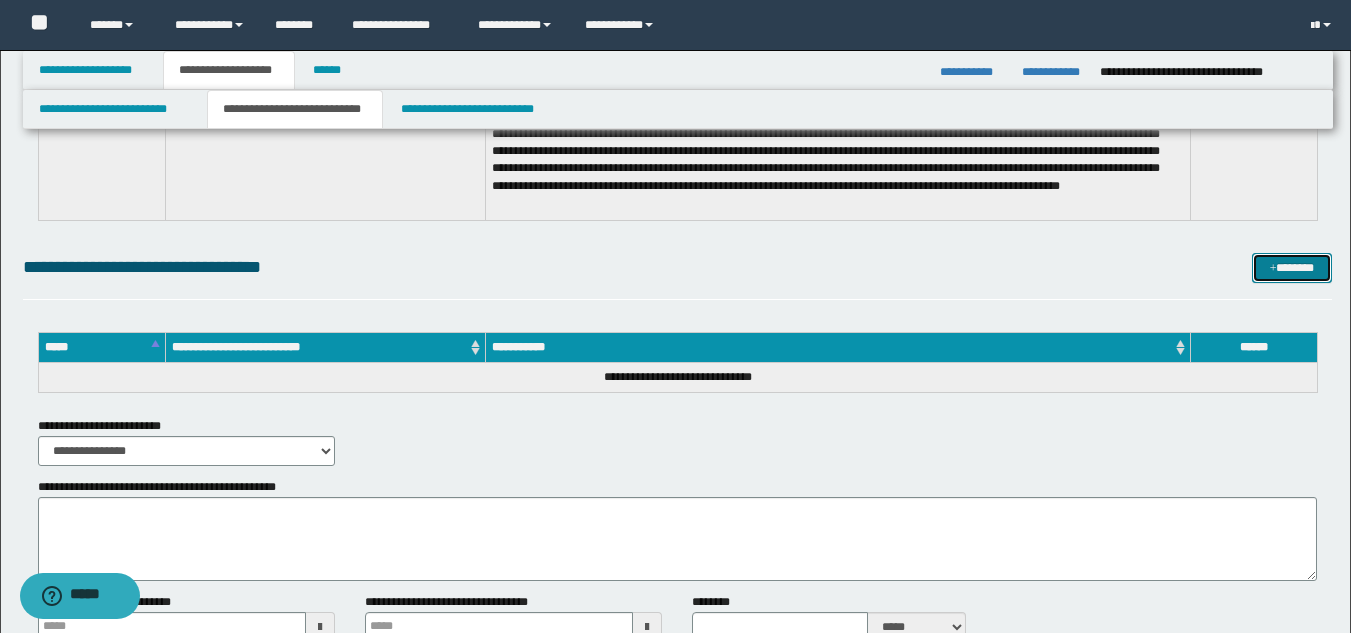 click on "*******" at bounding box center (1292, 268) 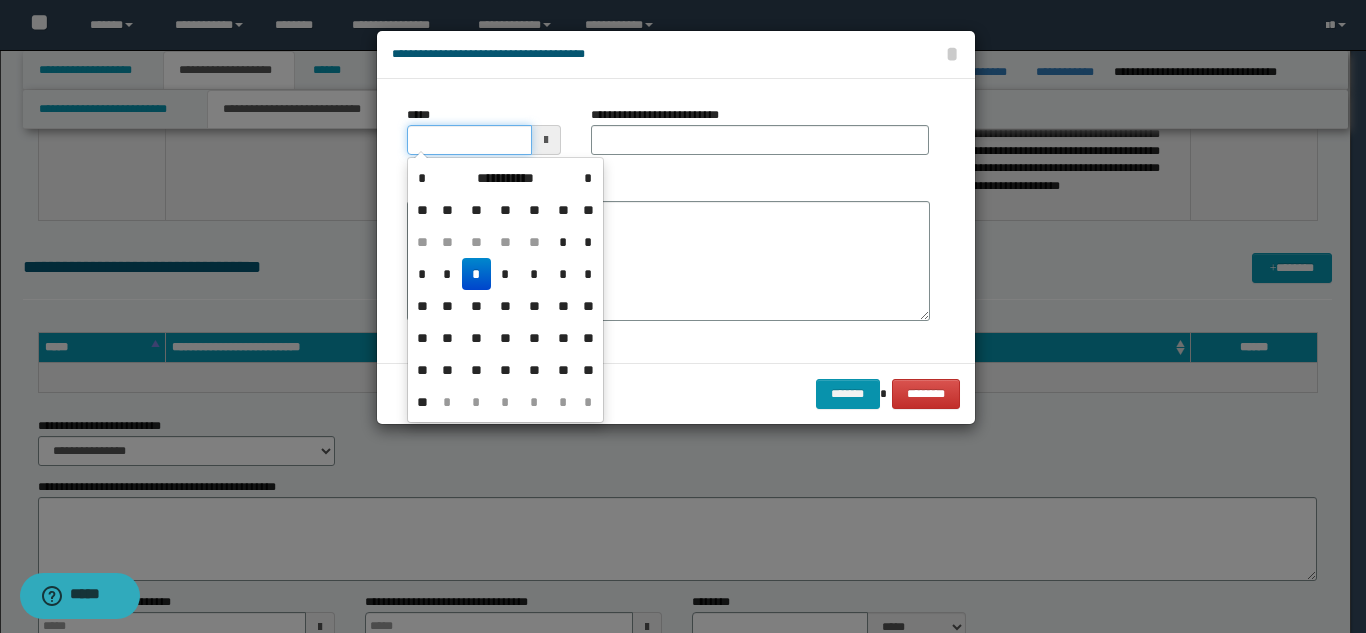 click on "*****" at bounding box center (469, 140) 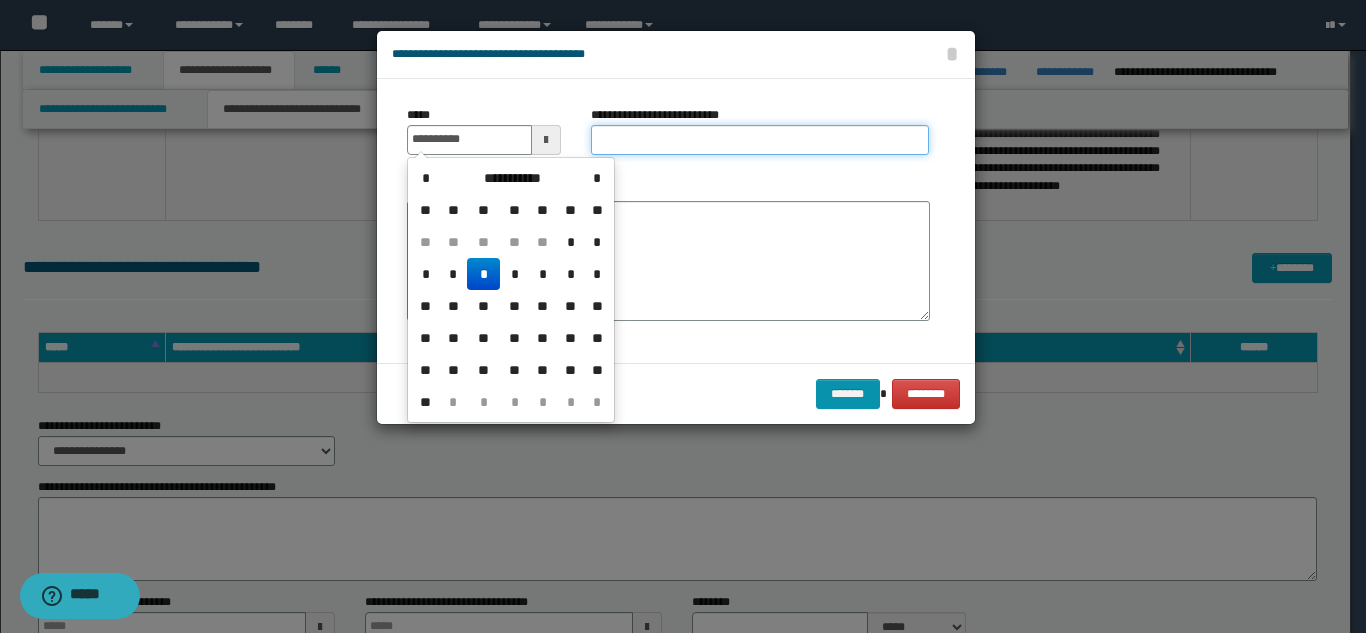 type on "**********" 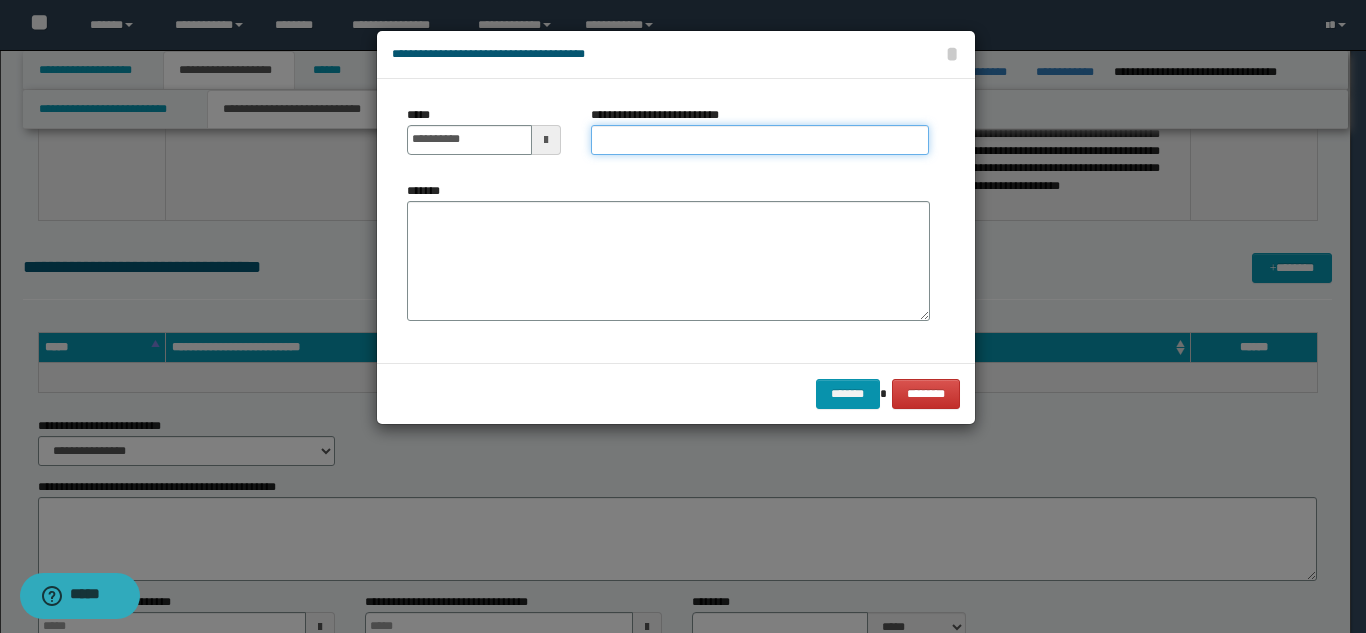 paste on "**********" 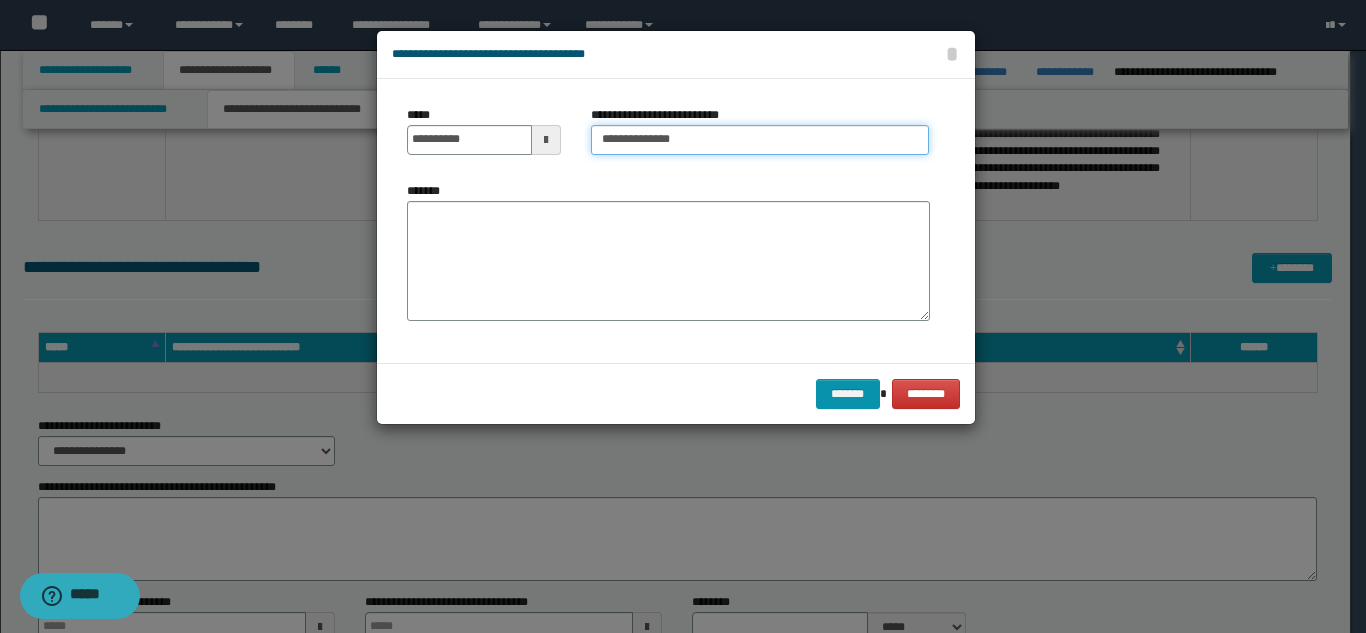 type on "**********" 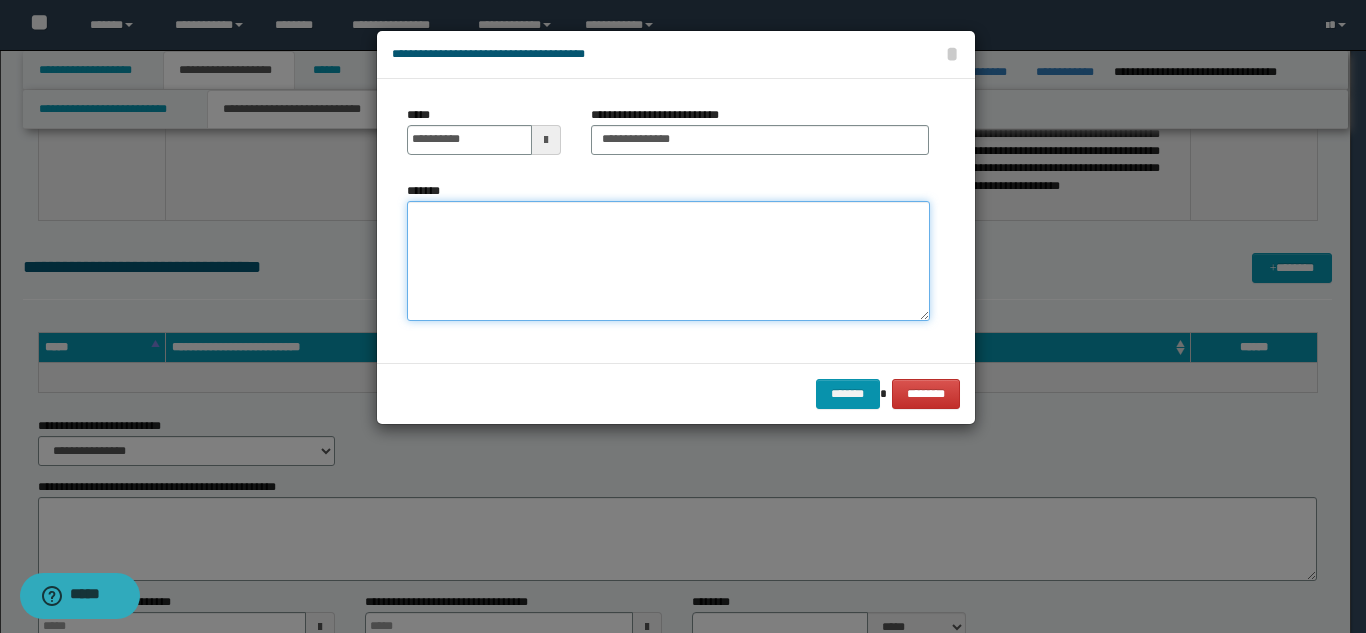 paste on "**********" 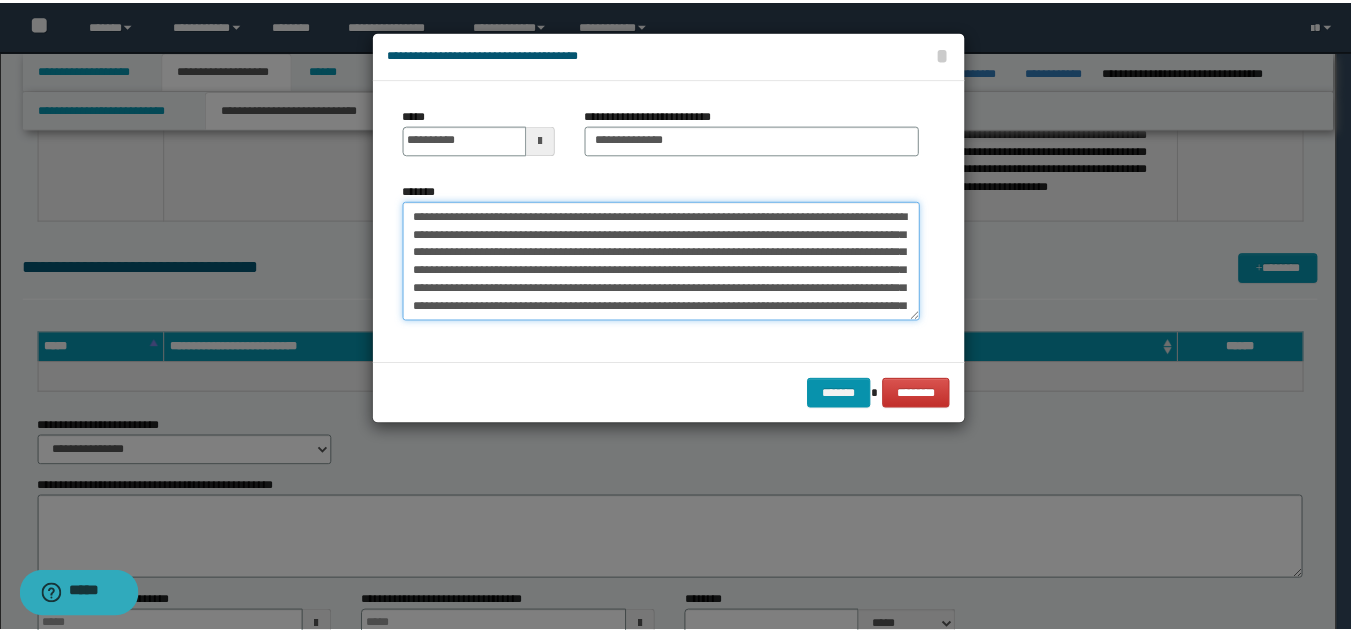 scroll, scrollTop: 66, scrollLeft: 0, axis: vertical 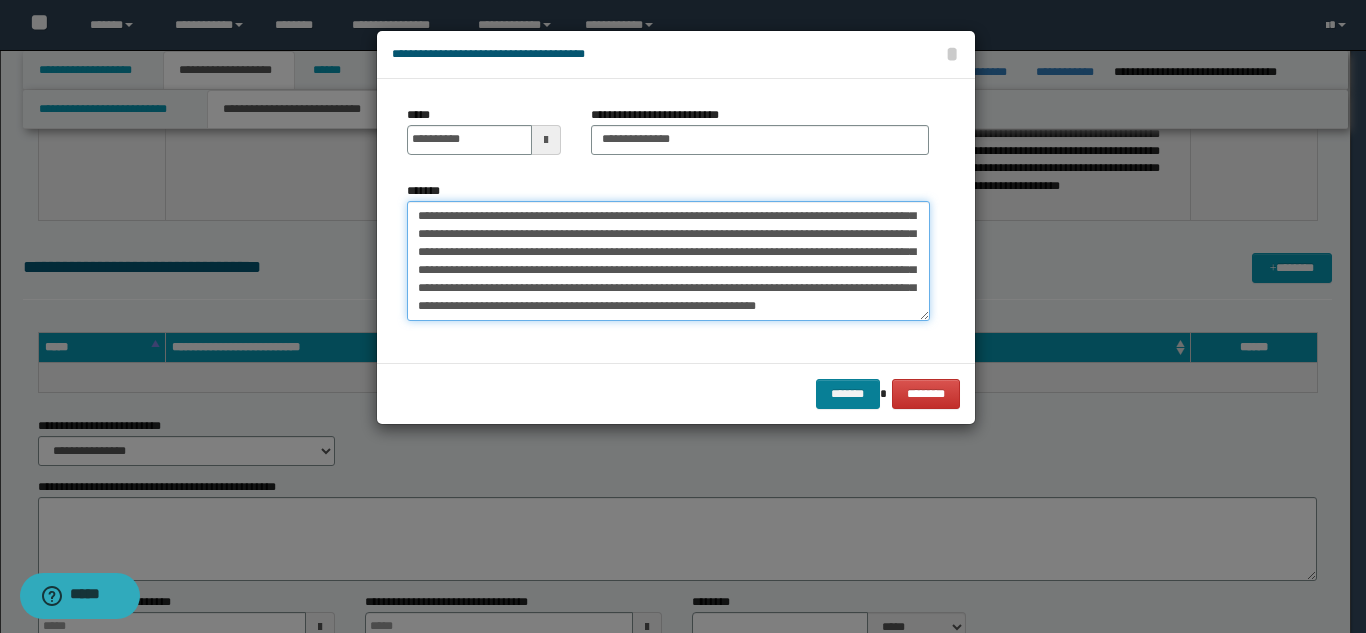 type on "**********" 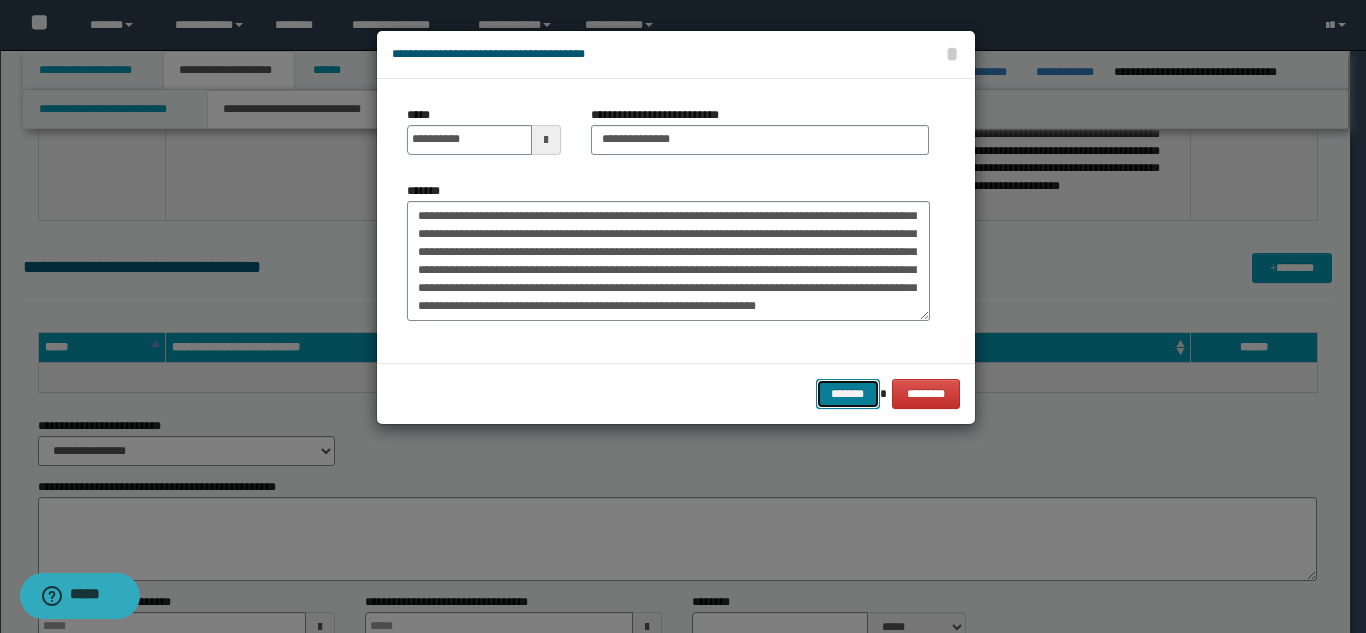 click on "*******" at bounding box center [848, 394] 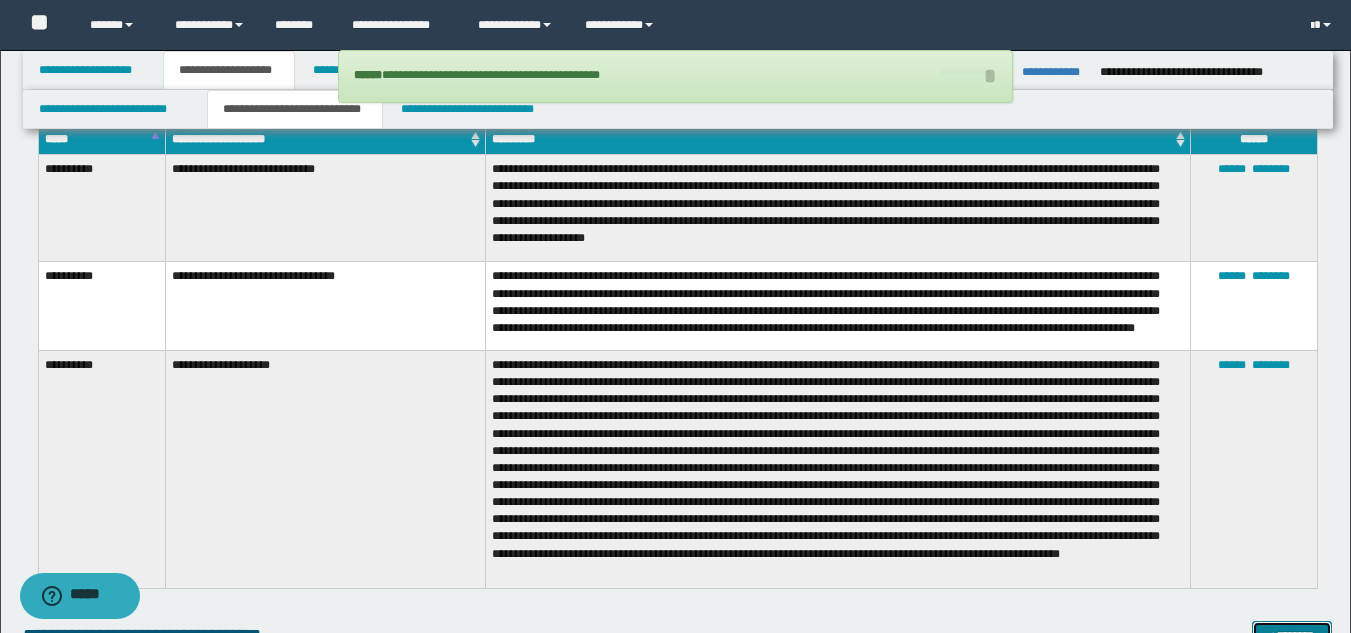 scroll, scrollTop: 2942, scrollLeft: 0, axis: vertical 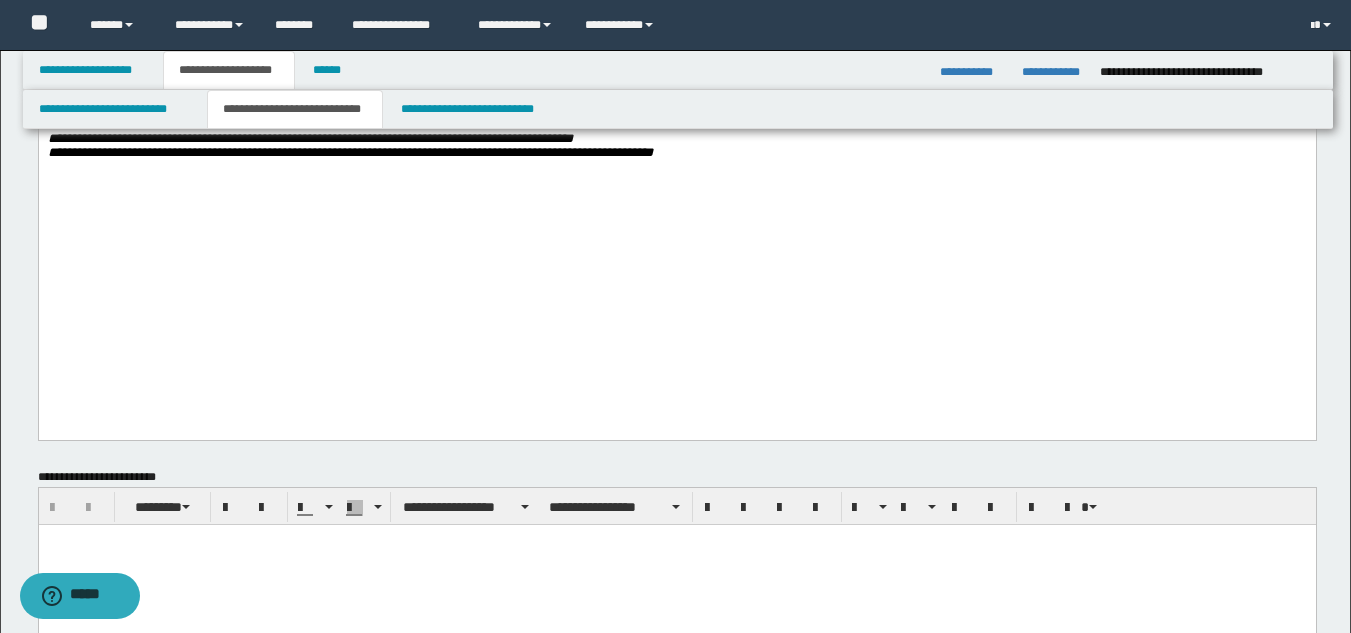 click on "**********" at bounding box center [676, 153] 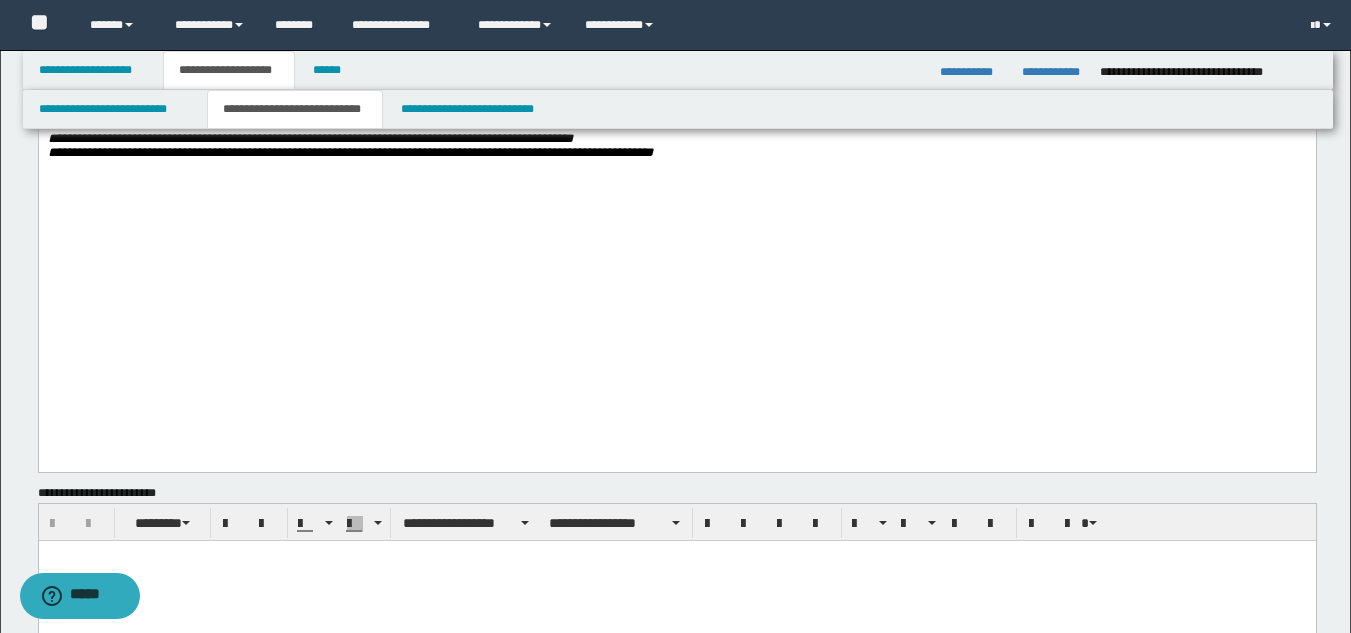 paste 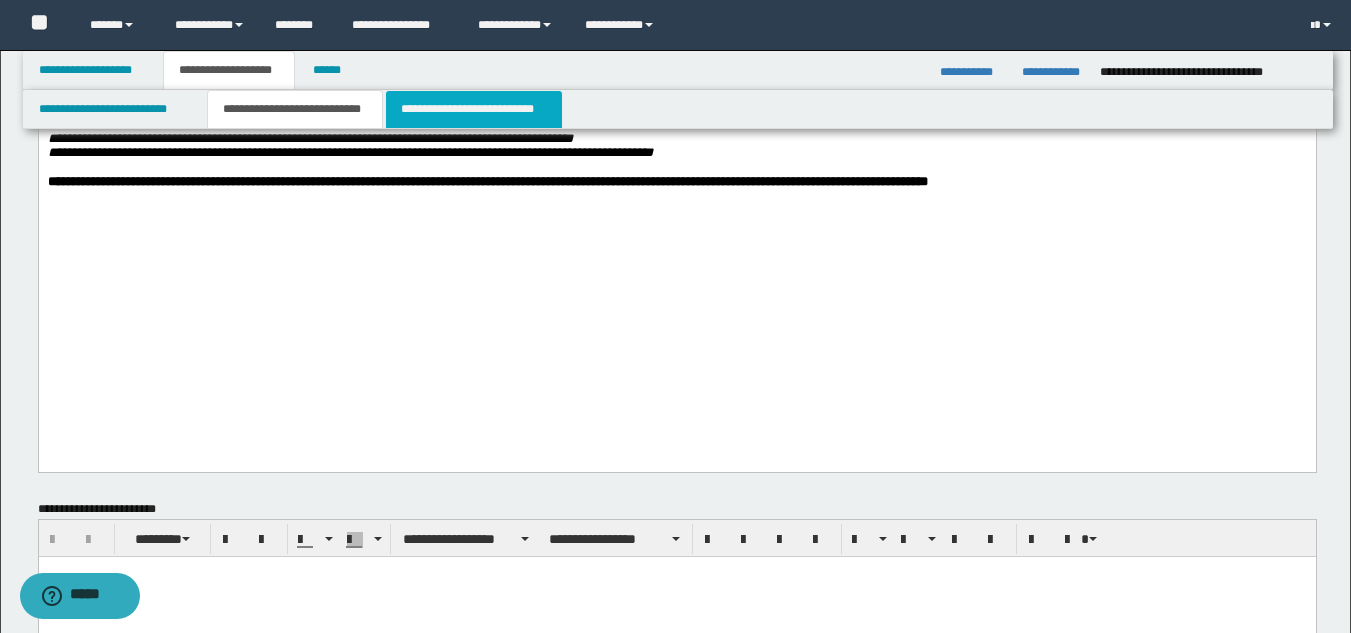 click on "**********" at bounding box center [474, 109] 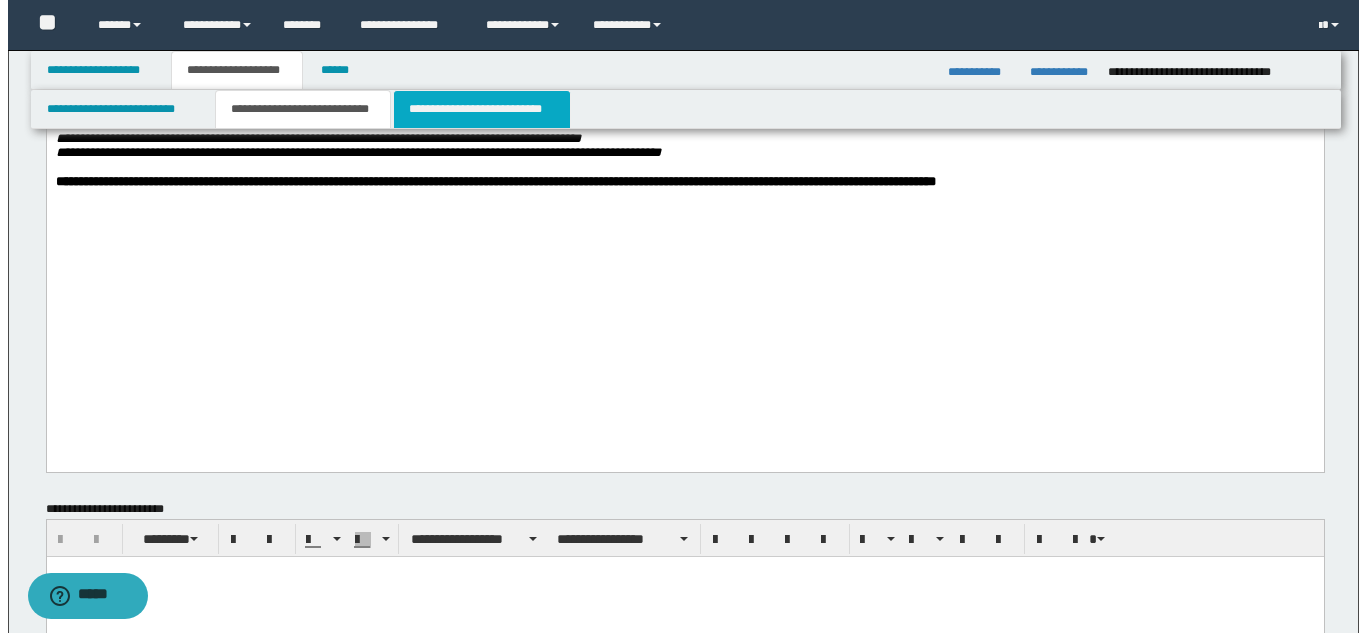 scroll, scrollTop: 0, scrollLeft: 0, axis: both 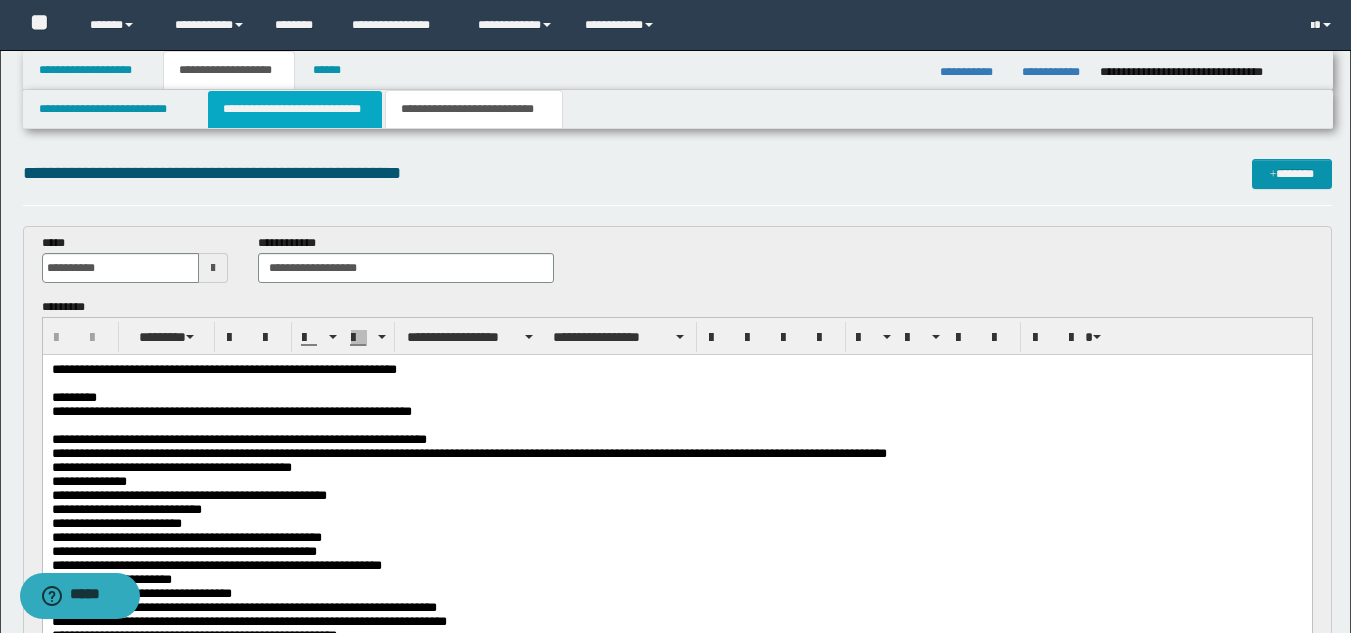 click on "**********" at bounding box center [295, 109] 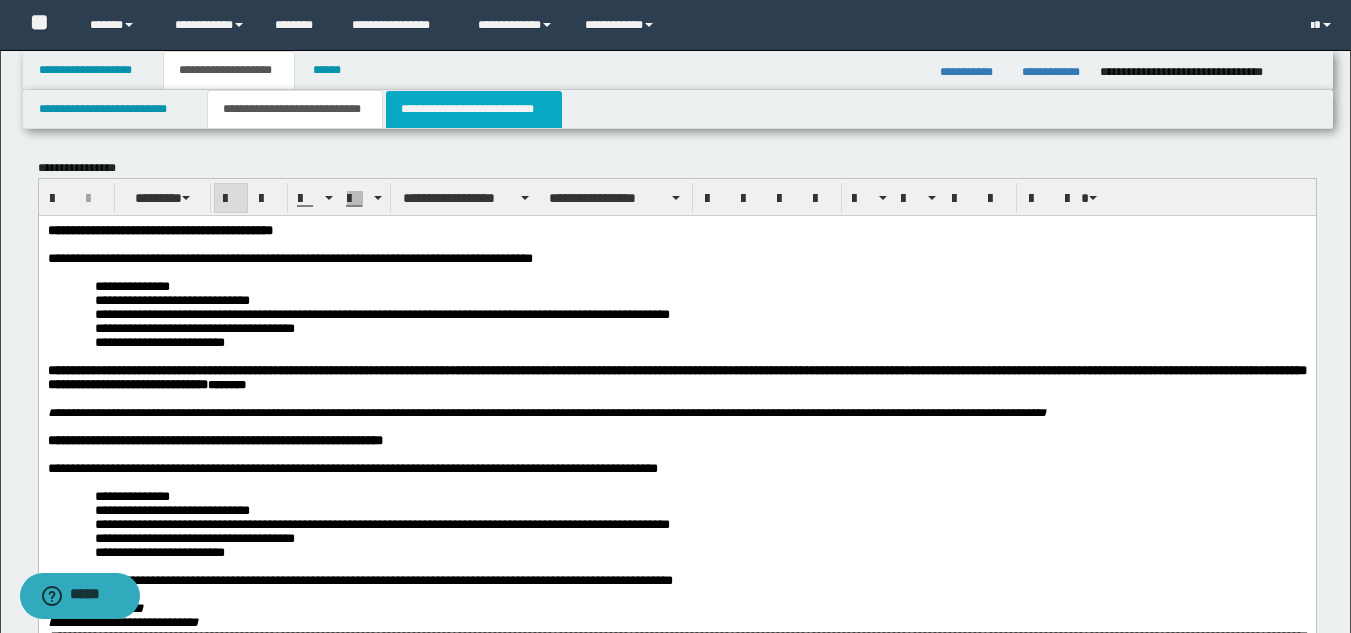 click on "**********" at bounding box center [474, 109] 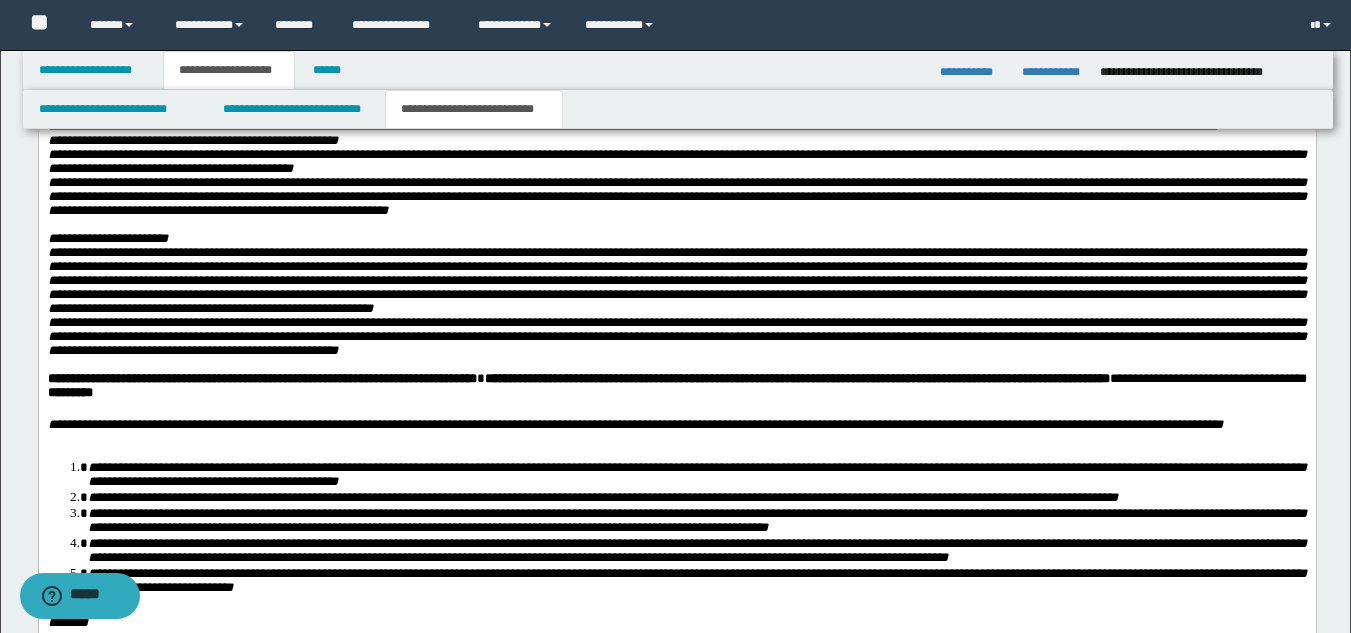 scroll, scrollTop: 2382, scrollLeft: 0, axis: vertical 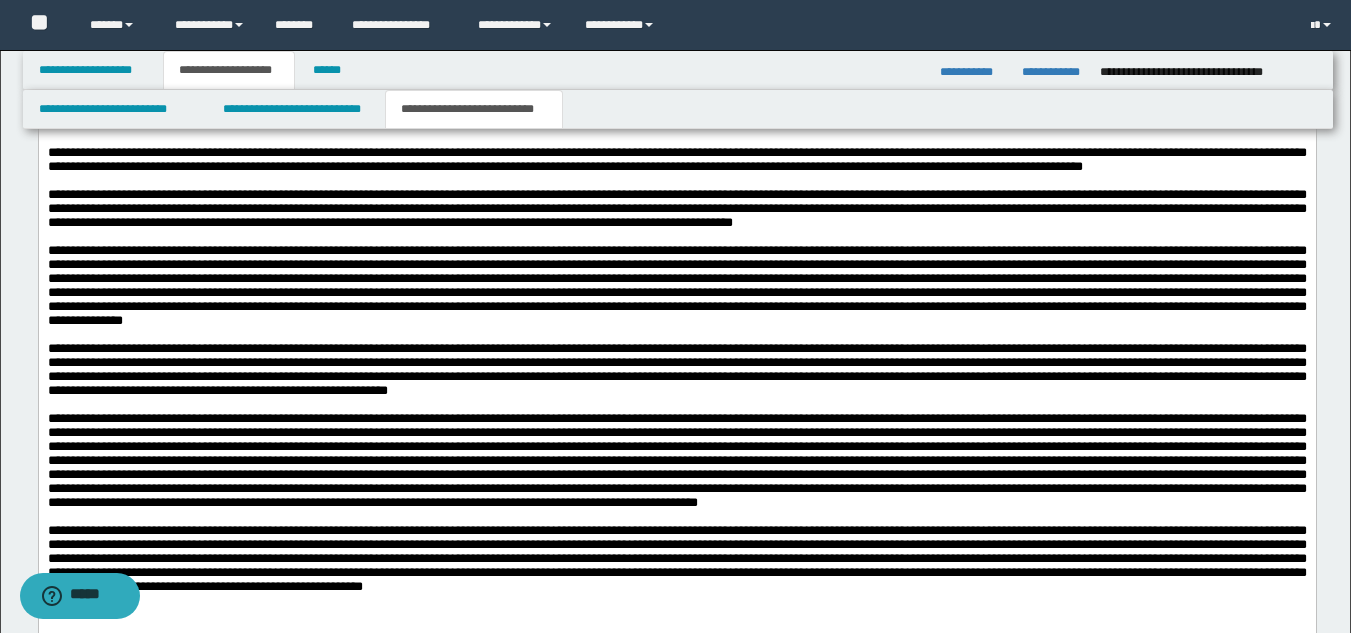 click on "**********" at bounding box center (676, 395) 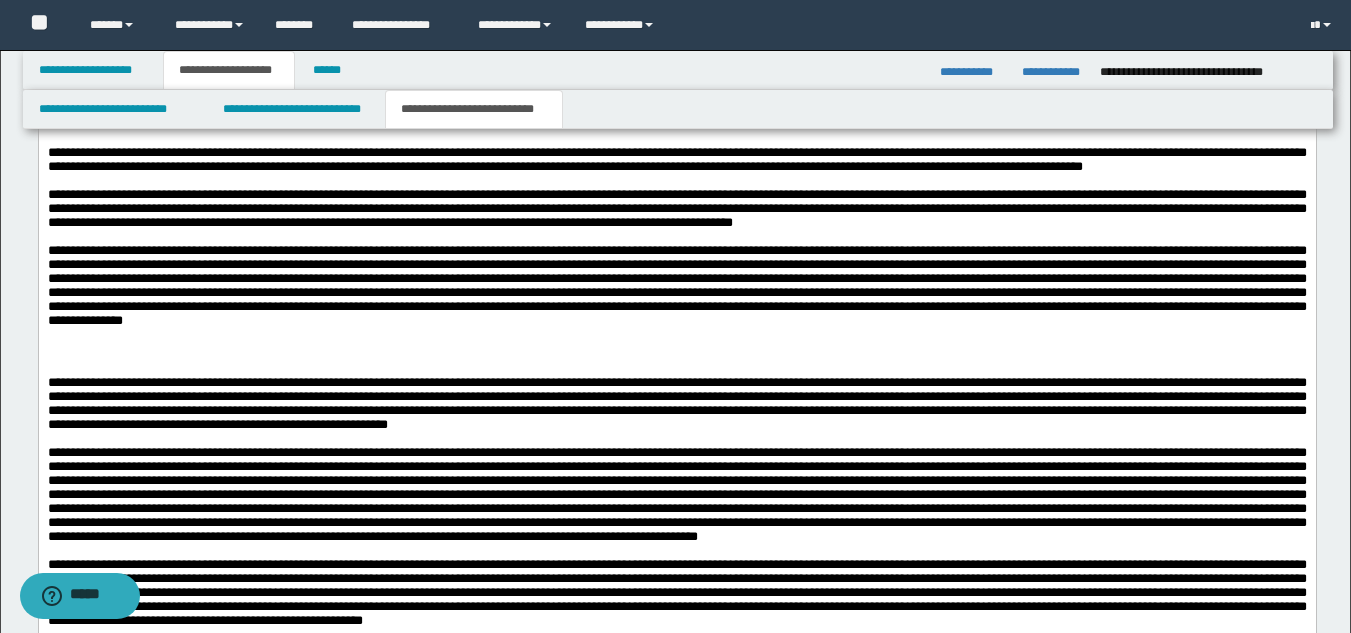 type 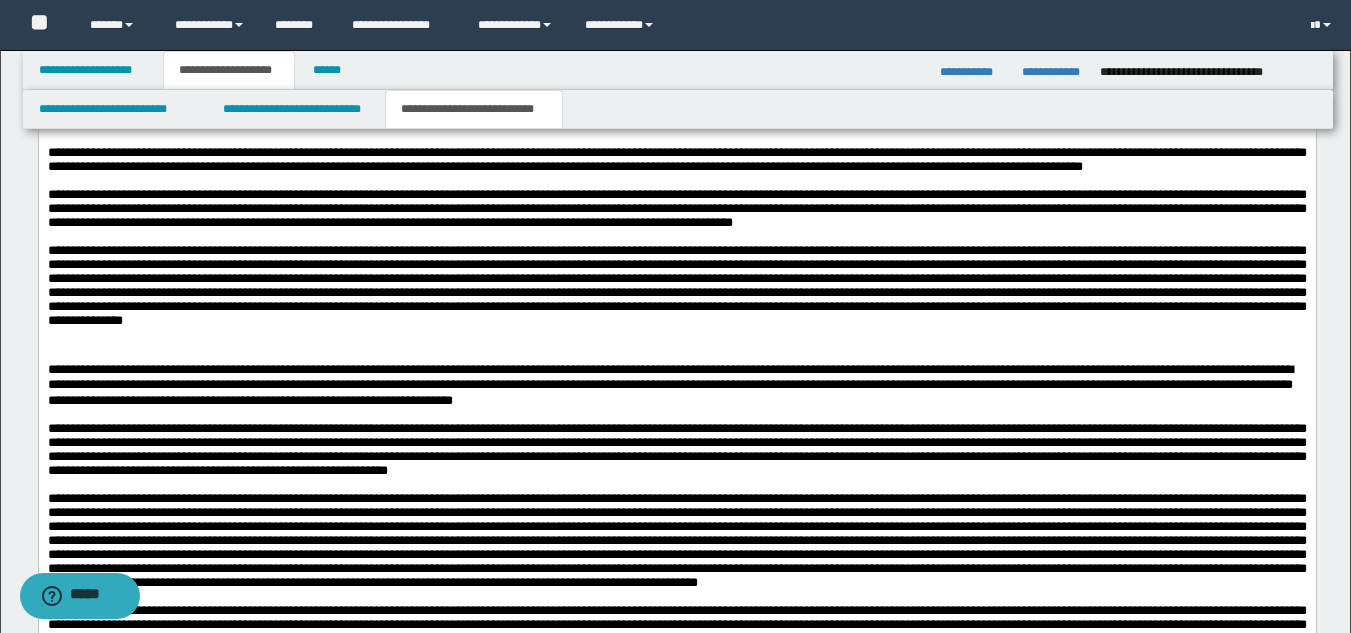 click on "**********" at bounding box center [676, 227] 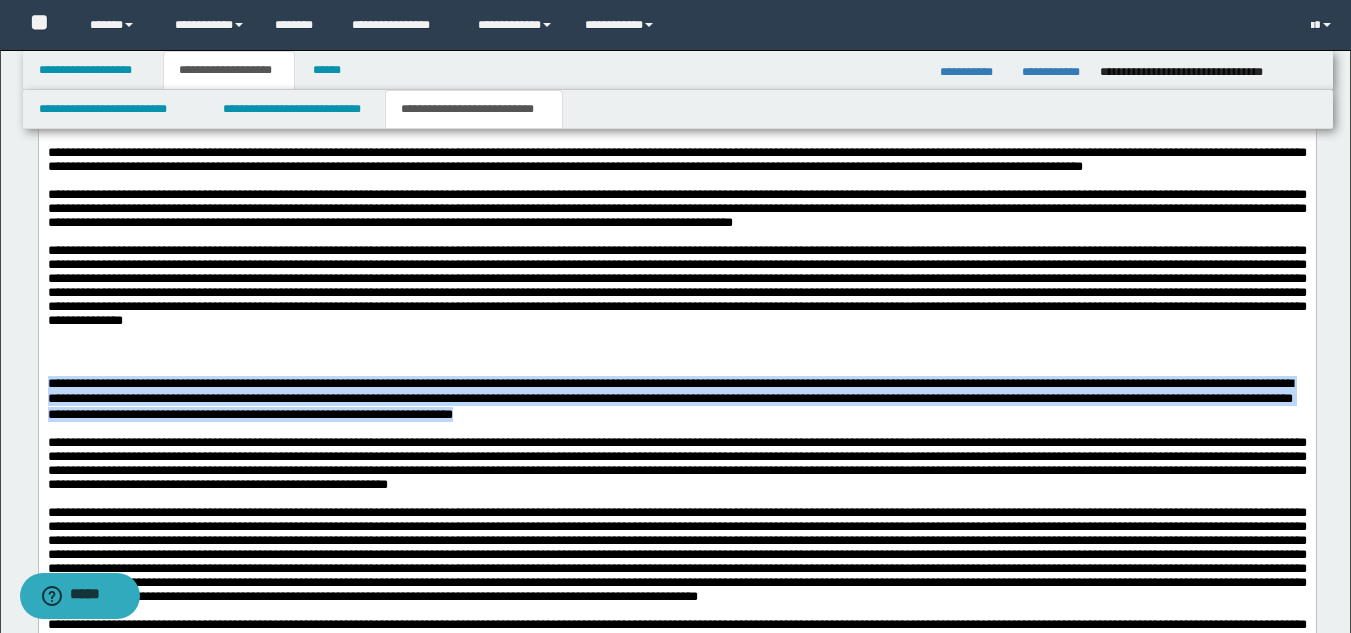 drag, startPoint x: 669, startPoint y: 434, endPoint x: 60, endPoint y: 392, distance: 610.44653 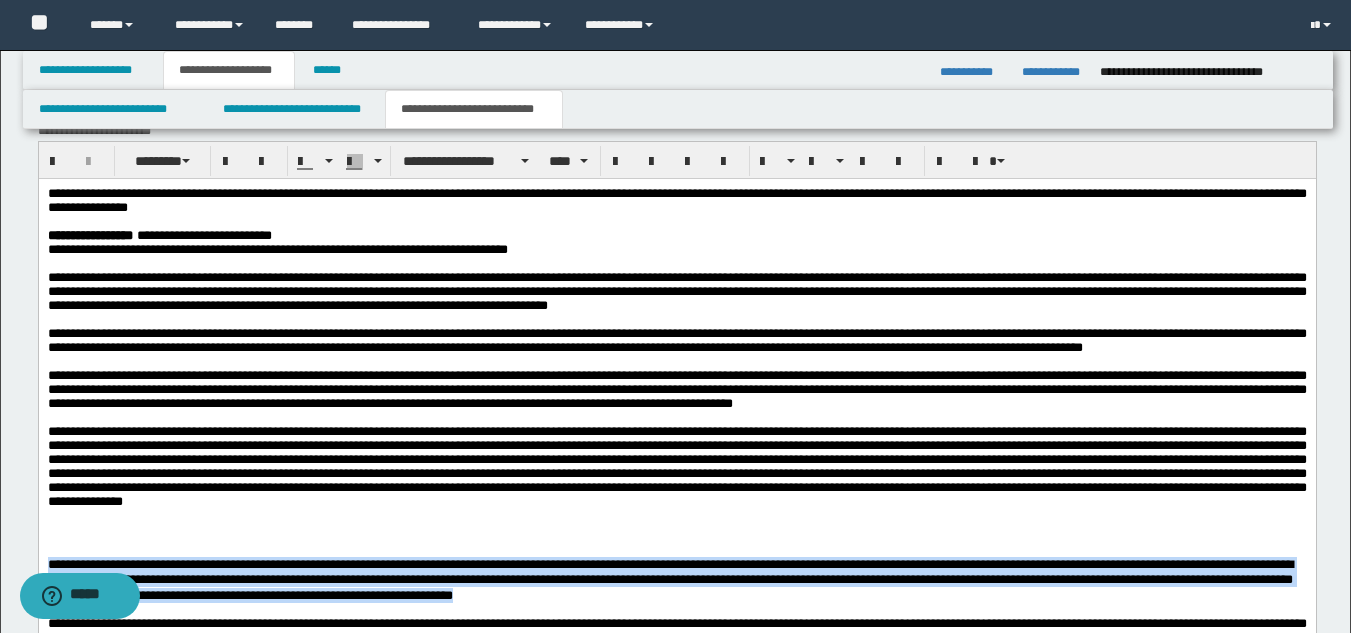 scroll, scrollTop: 1414, scrollLeft: 0, axis: vertical 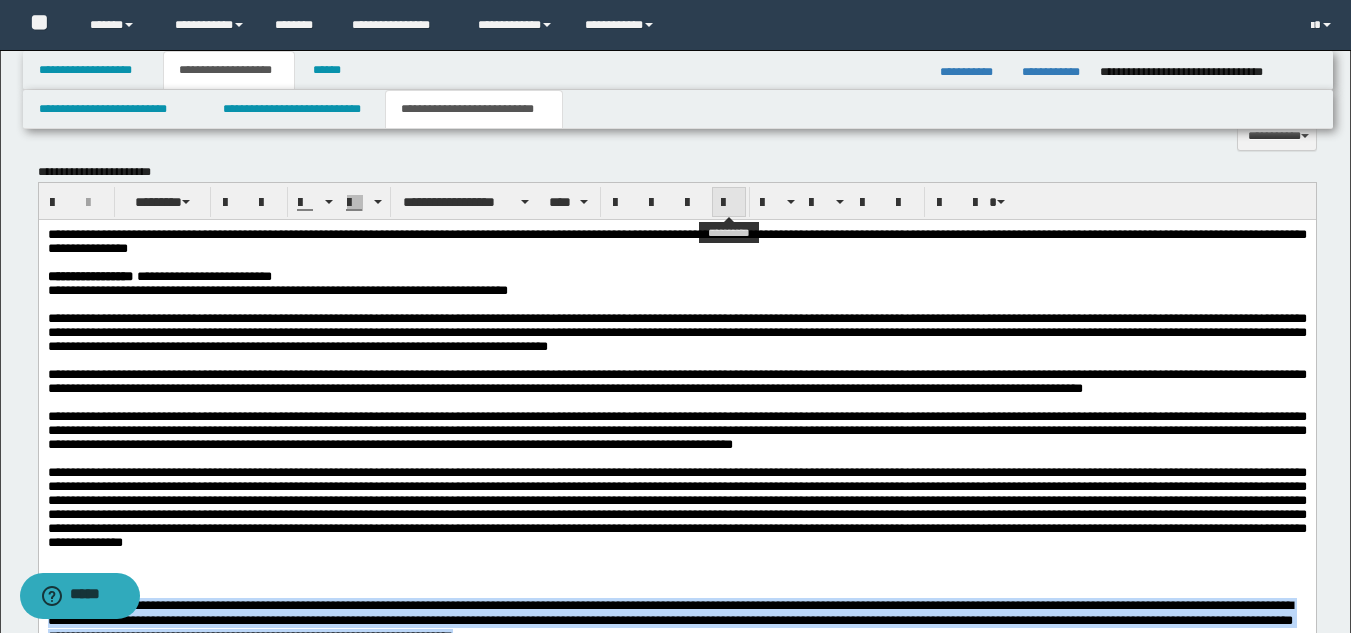 click at bounding box center [729, 203] 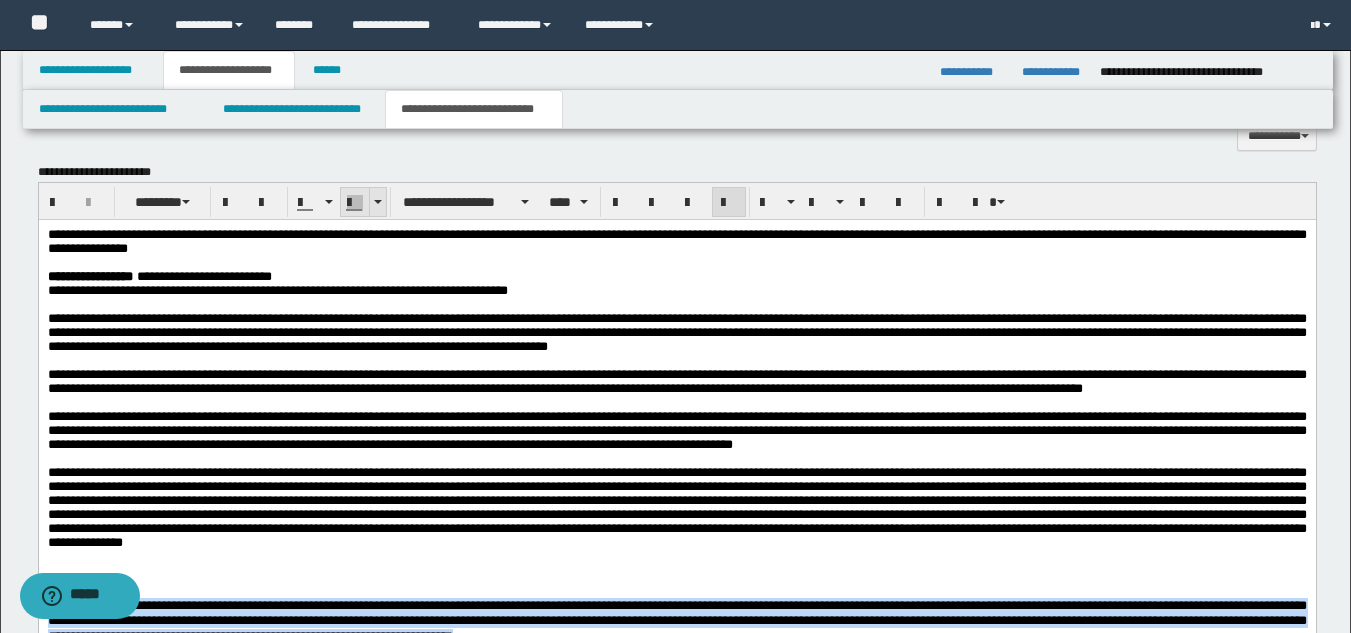 click at bounding box center (377, 202) 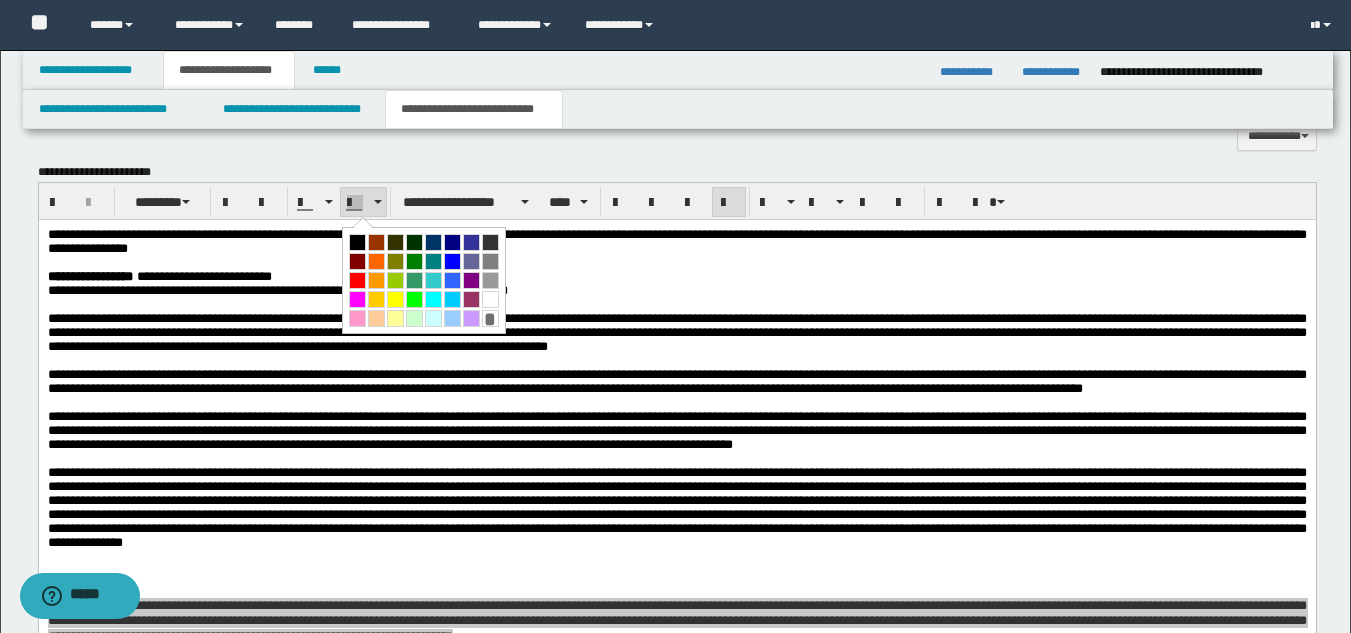 click at bounding box center (395, 299) 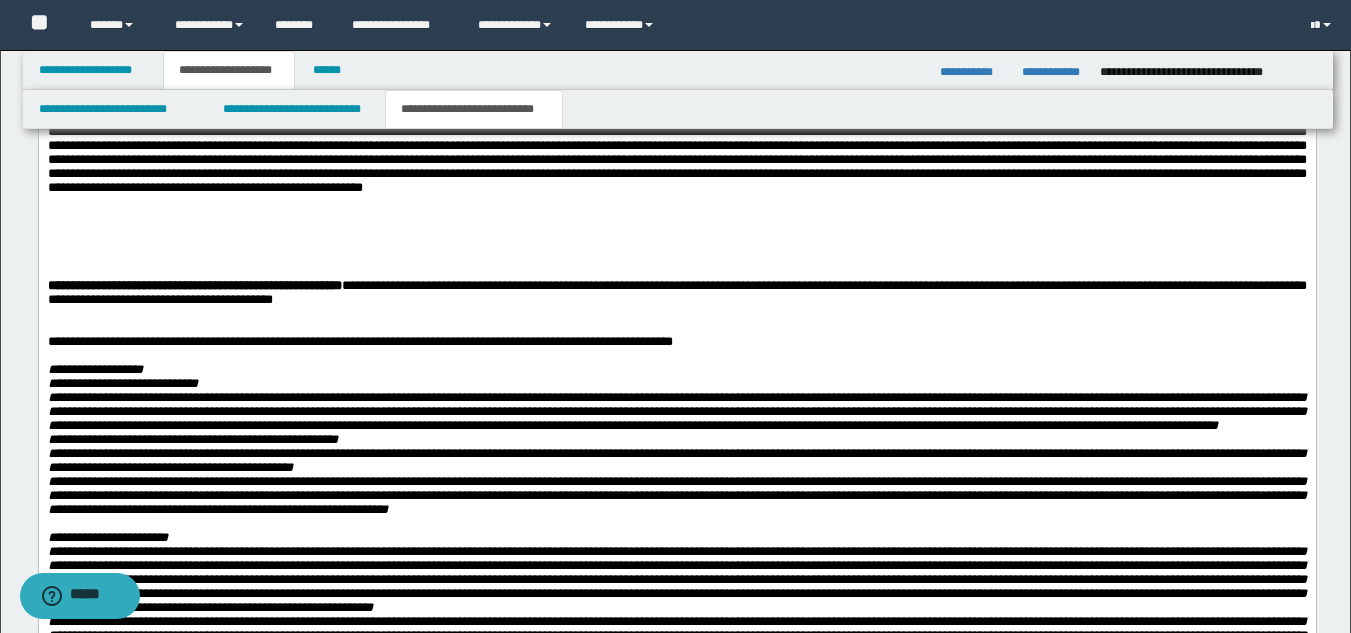 scroll, scrollTop: 2087, scrollLeft: 0, axis: vertical 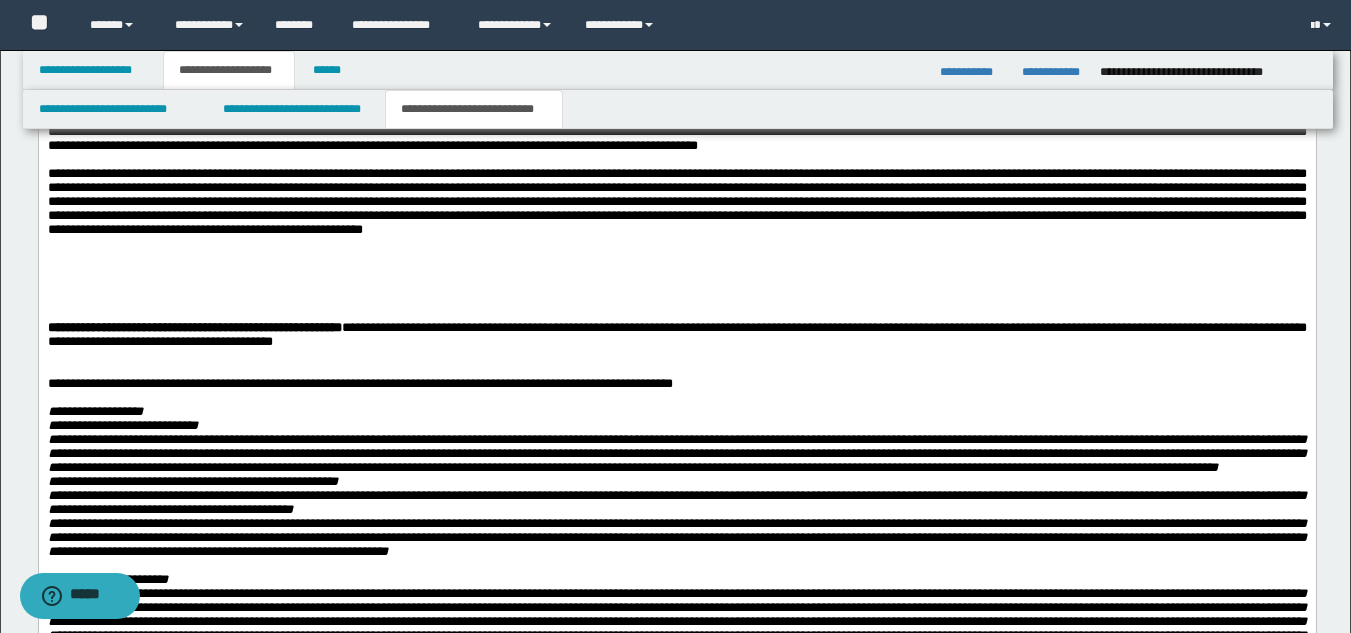 click on "**********" at bounding box center (676, 140) 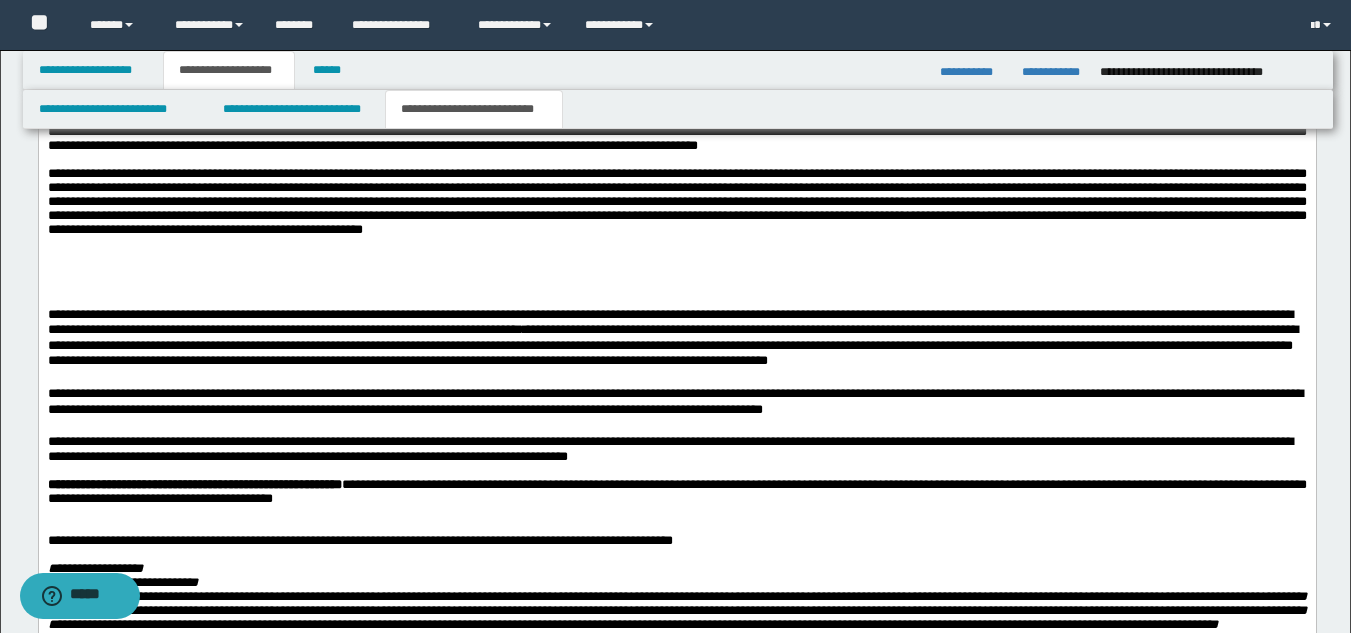 click on "**********" at bounding box center (669, 450) 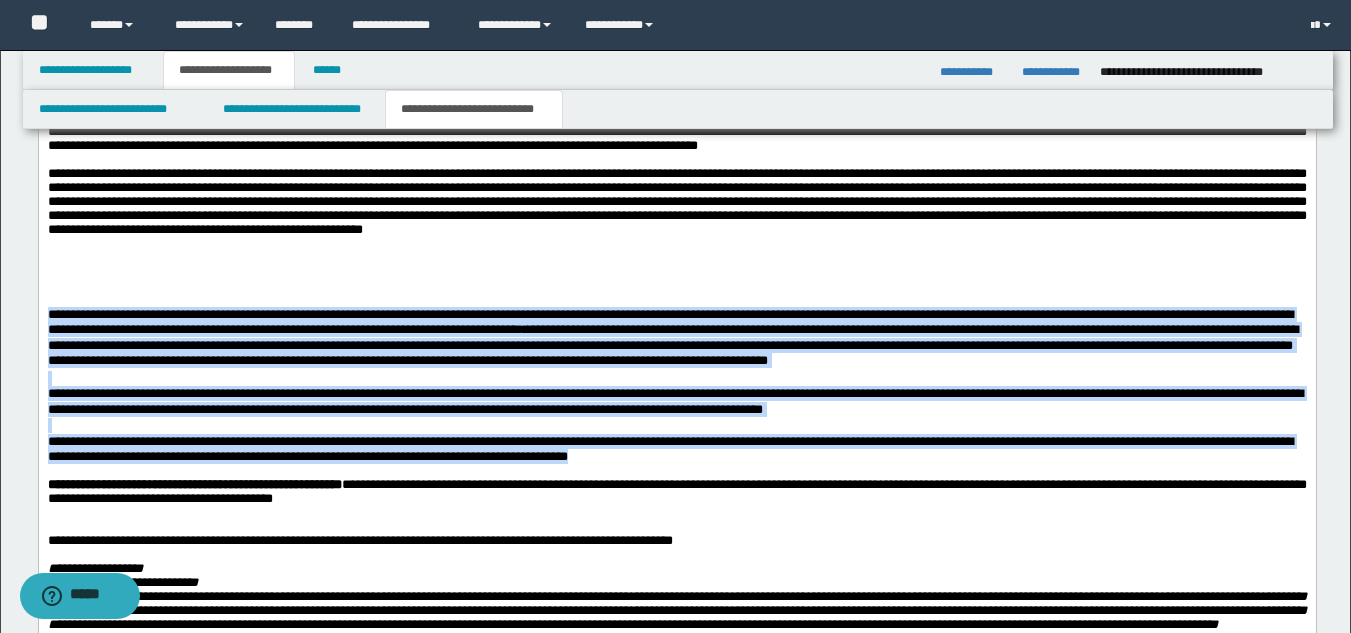 drag, startPoint x: 776, startPoint y: 480, endPoint x: 39, endPoint y: 337, distance: 750.74493 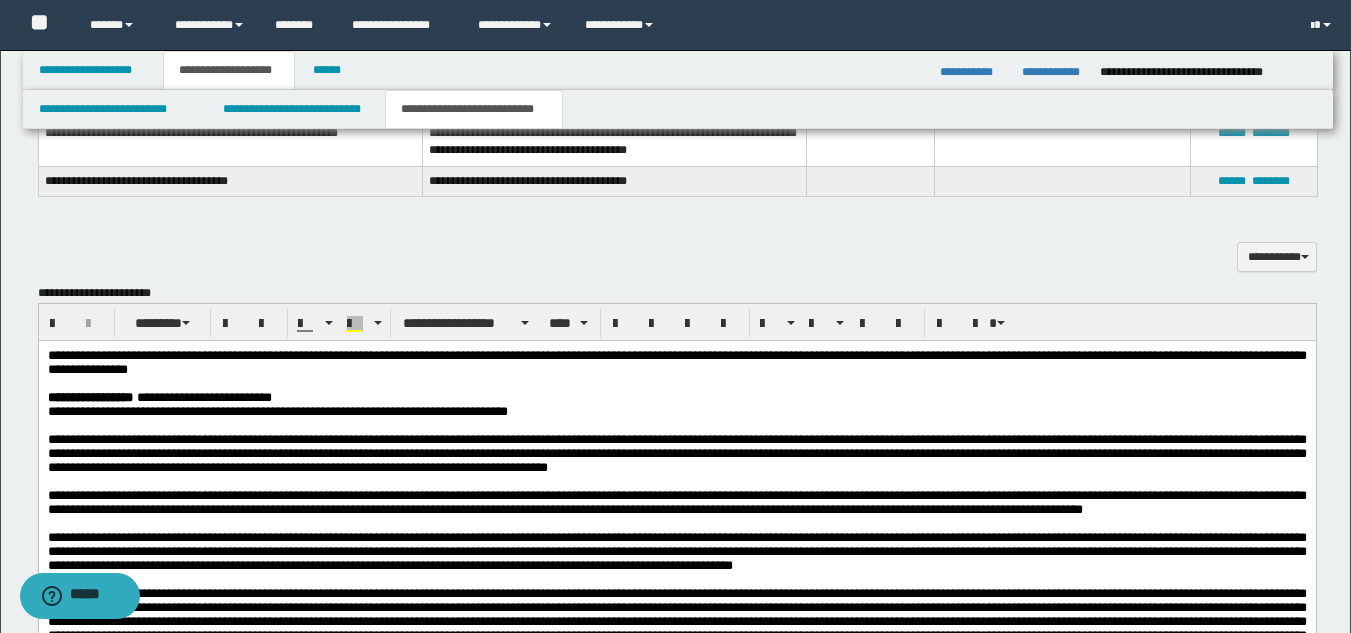 scroll, scrollTop: 1308, scrollLeft: 0, axis: vertical 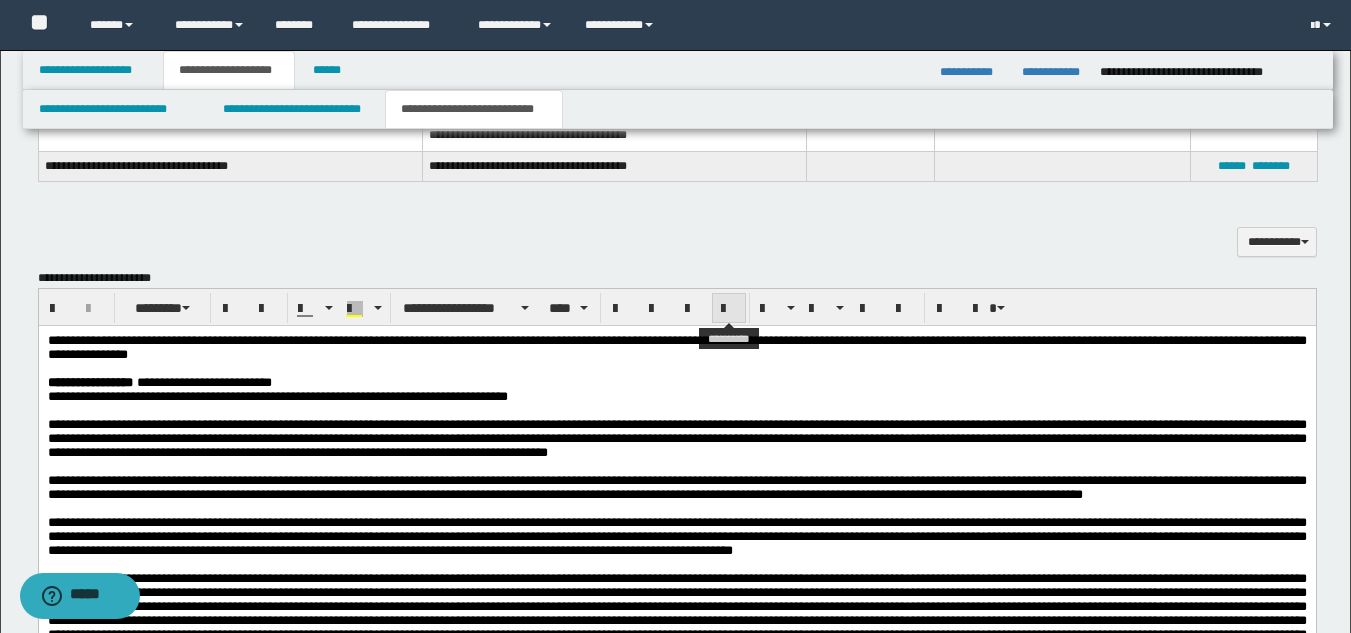 click at bounding box center (729, 309) 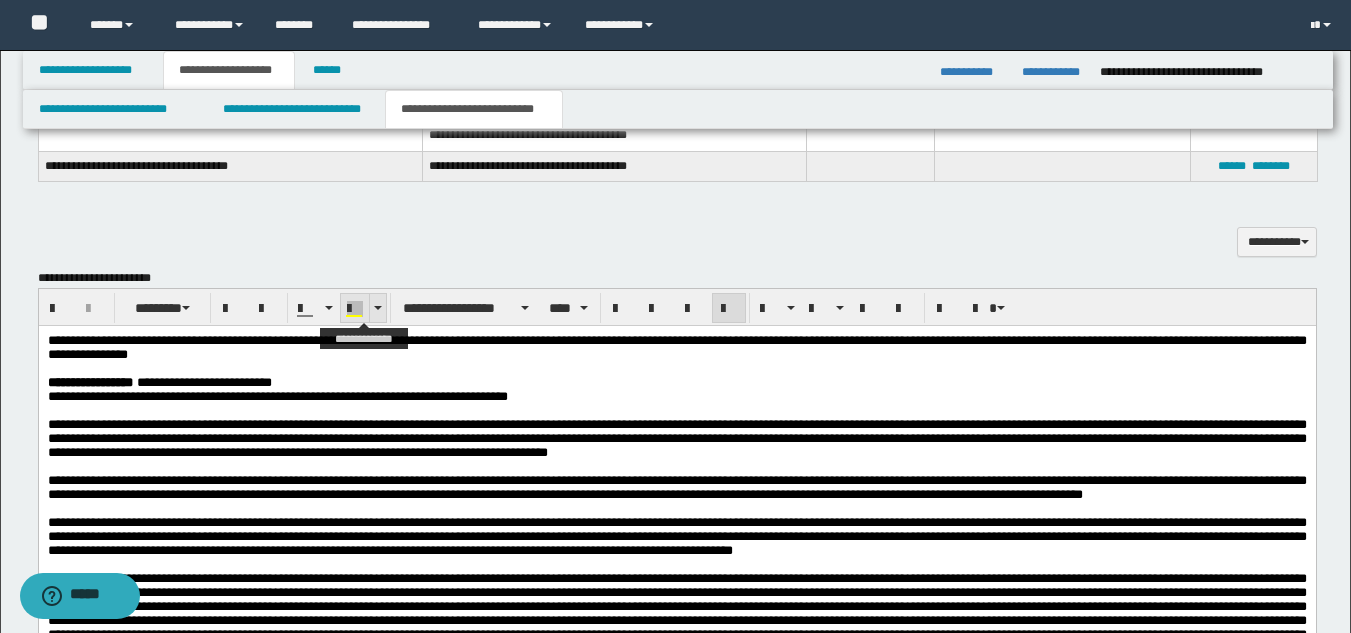 click at bounding box center [355, 309] 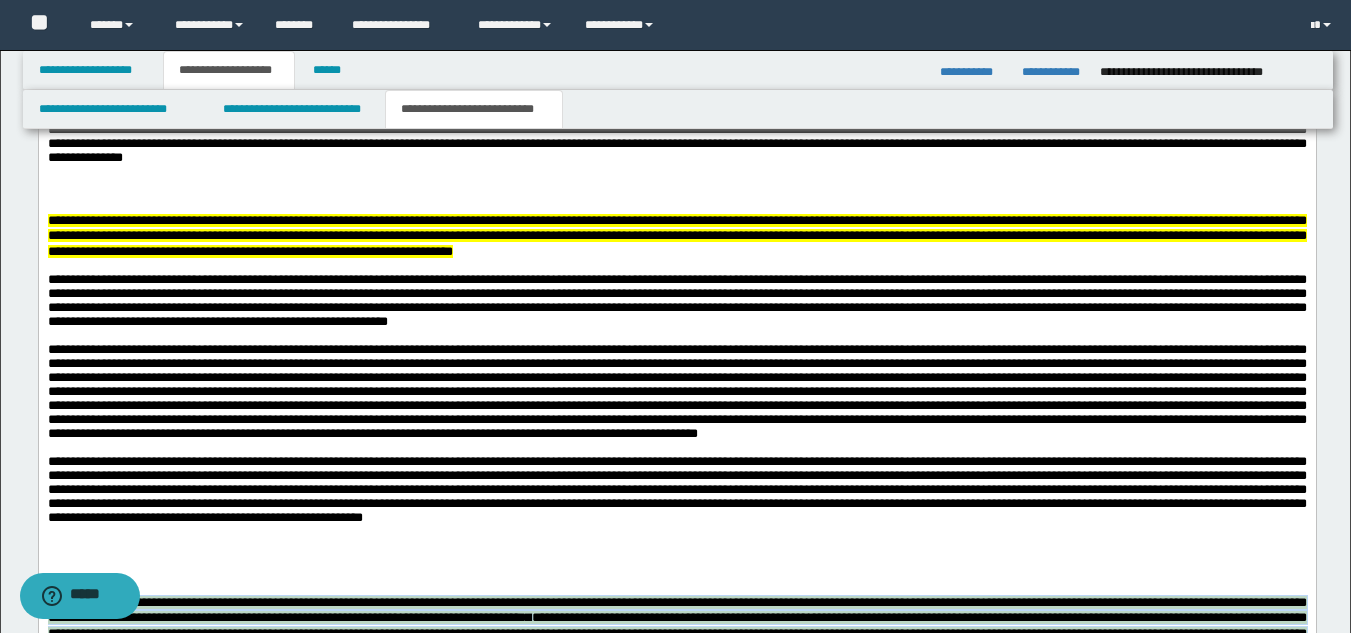scroll, scrollTop: 1763, scrollLeft: 0, axis: vertical 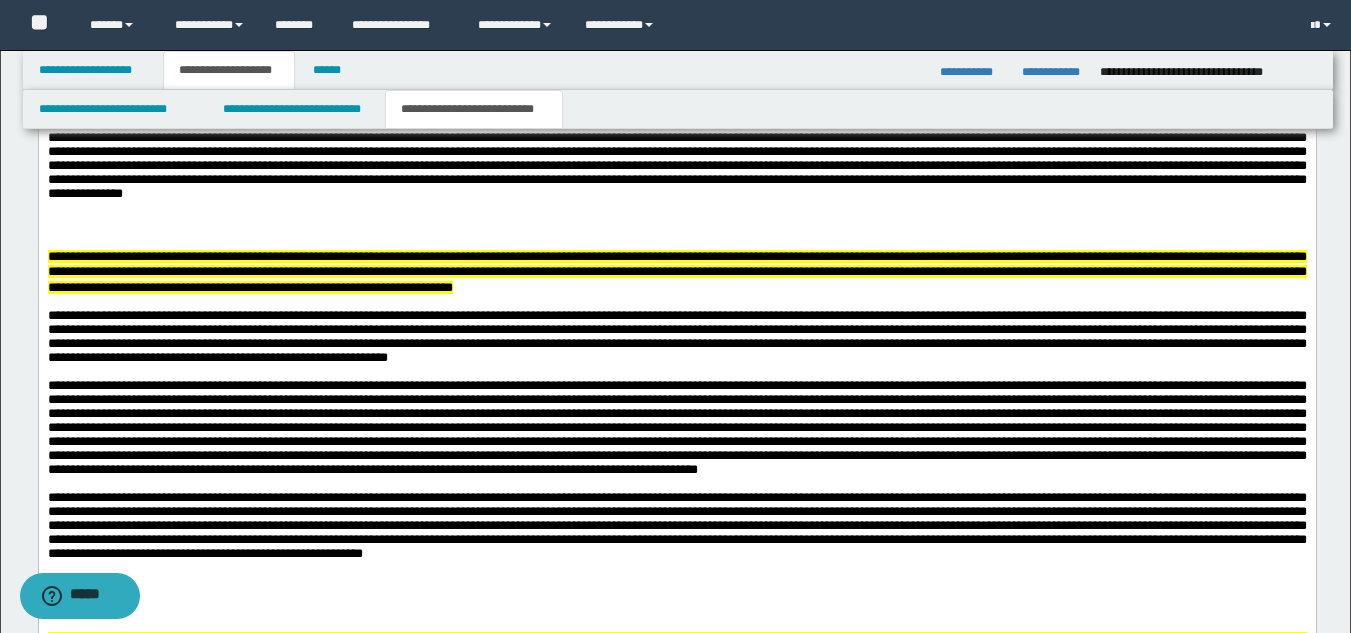 click on "**********" at bounding box center (676, 464) 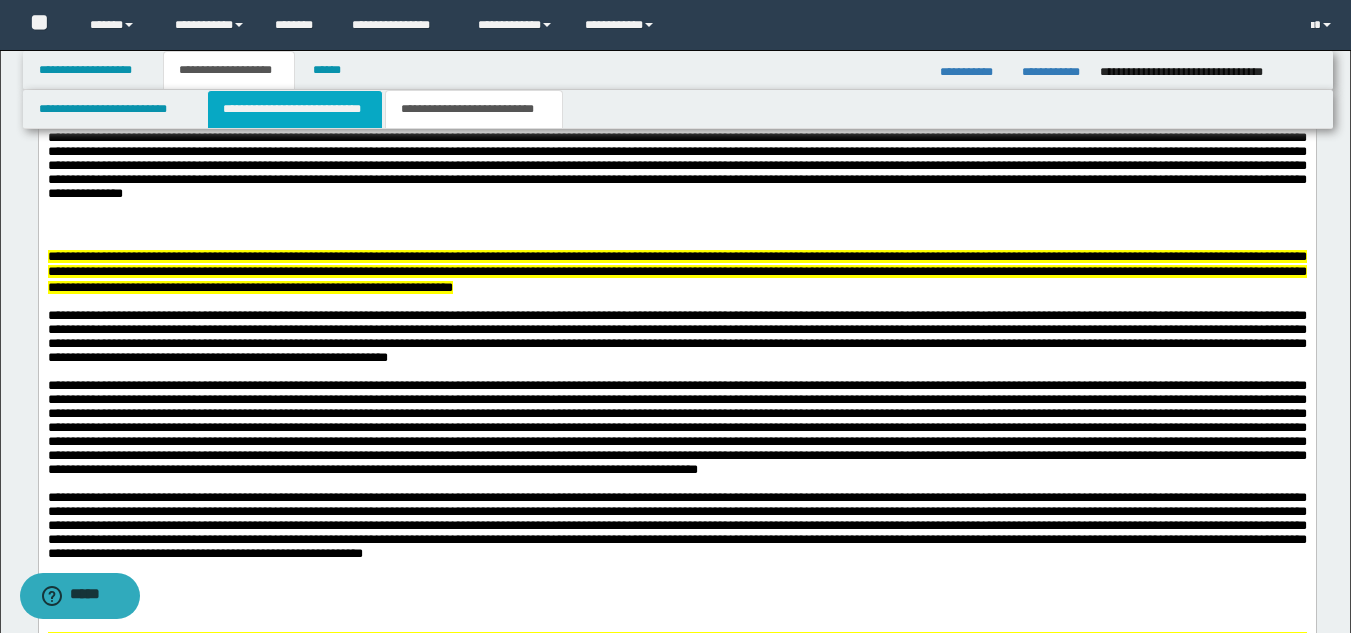click on "**********" at bounding box center (295, 109) 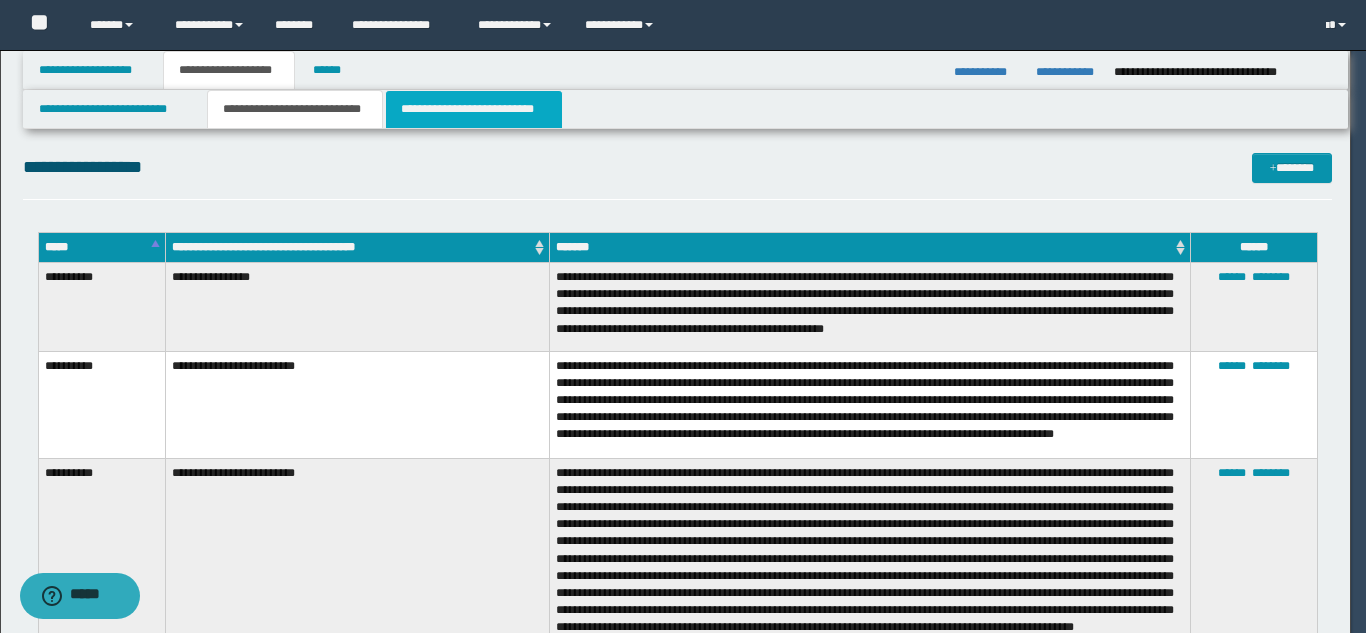 click on "**********" at bounding box center [474, 109] 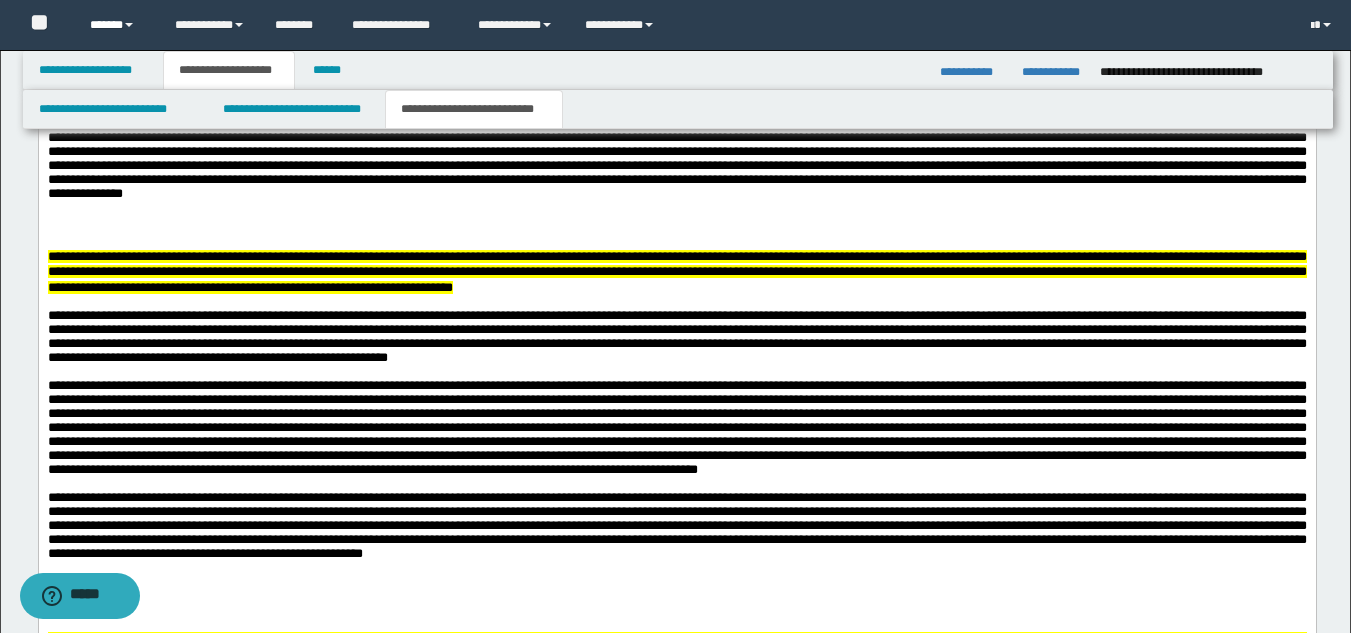 click on "******" at bounding box center (117, 25) 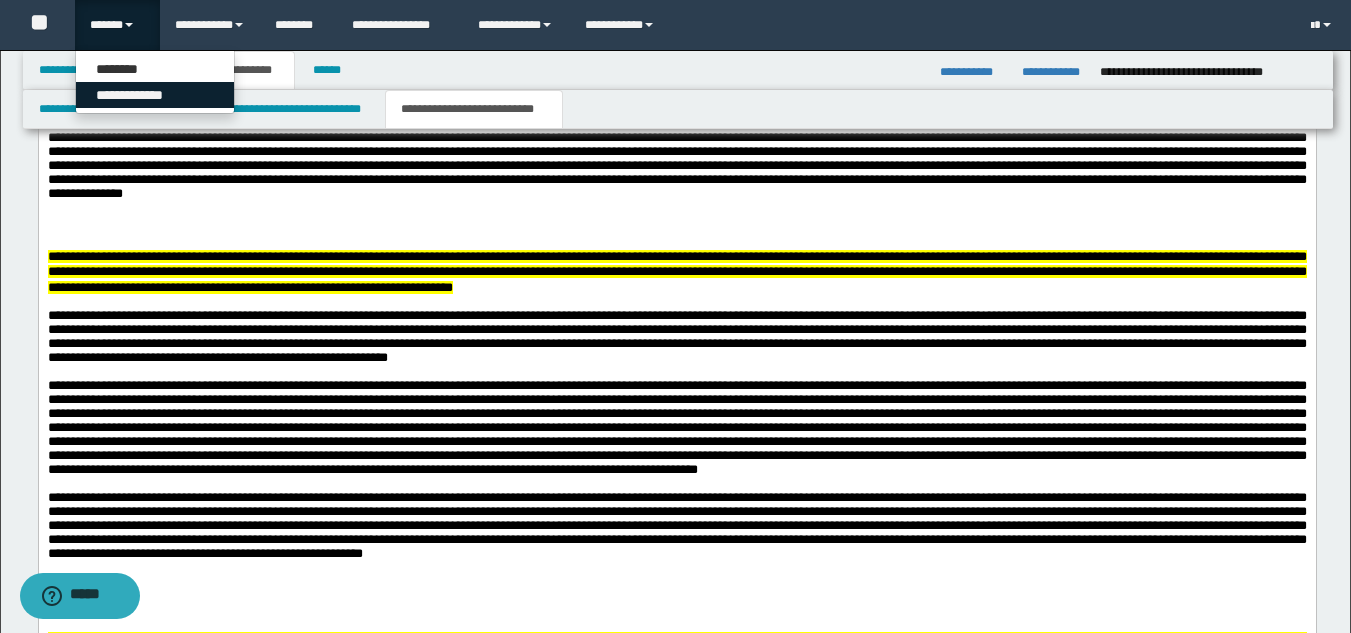 click on "**********" at bounding box center [155, 95] 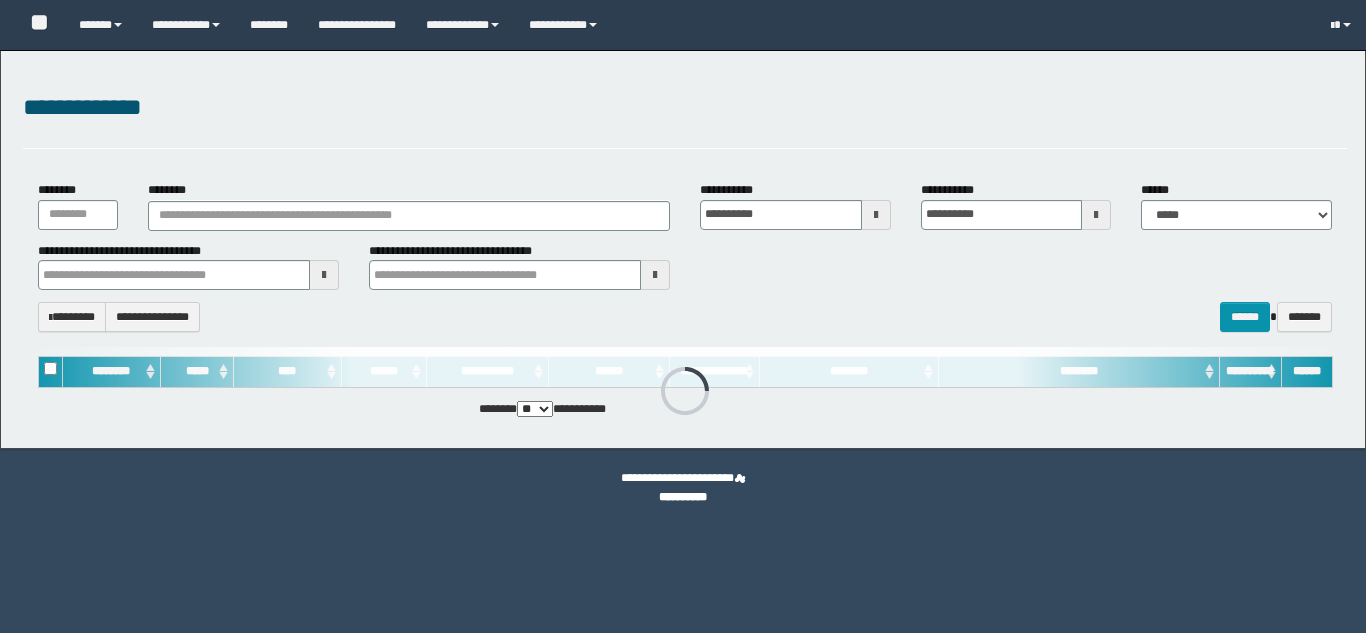 scroll, scrollTop: 0, scrollLeft: 0, axis: both 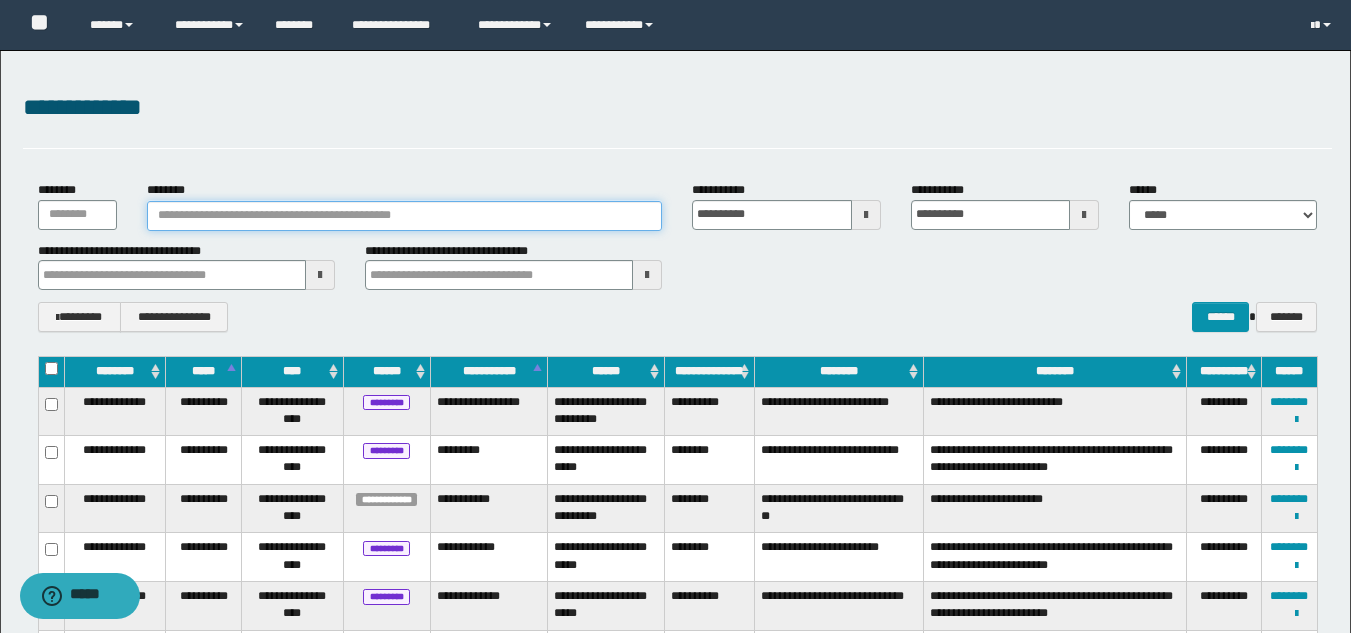 click on "********" at bounding box center (405, 216) 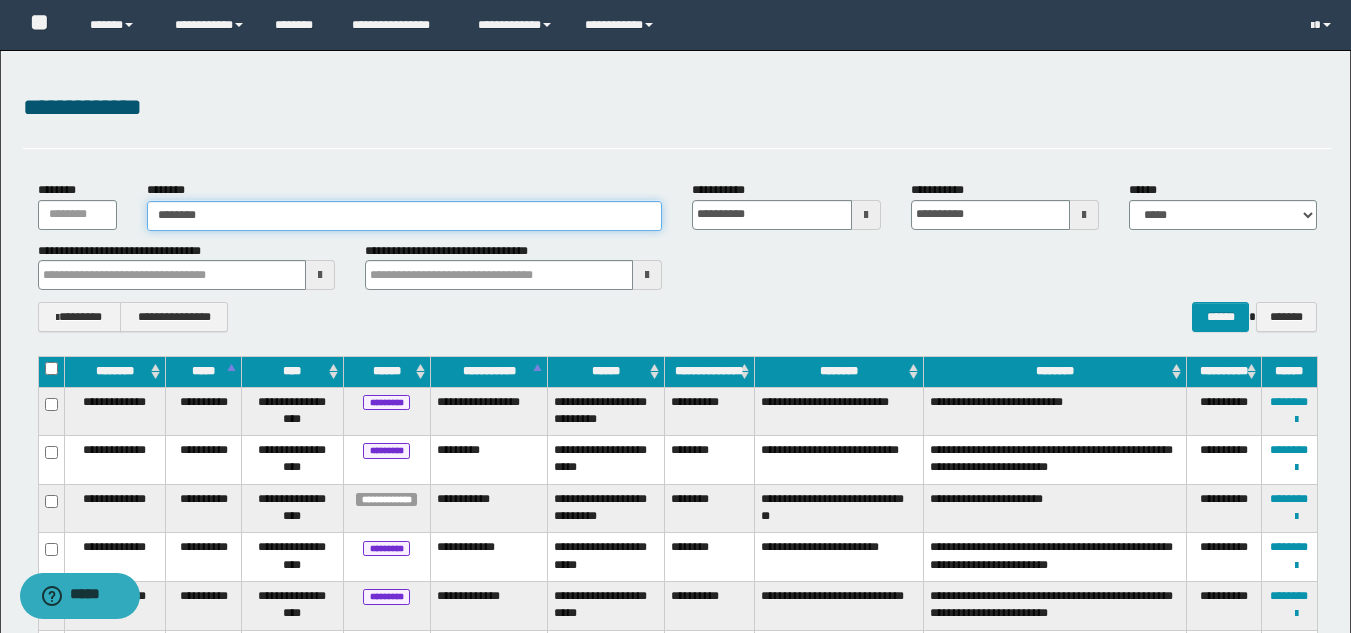 type on "********" 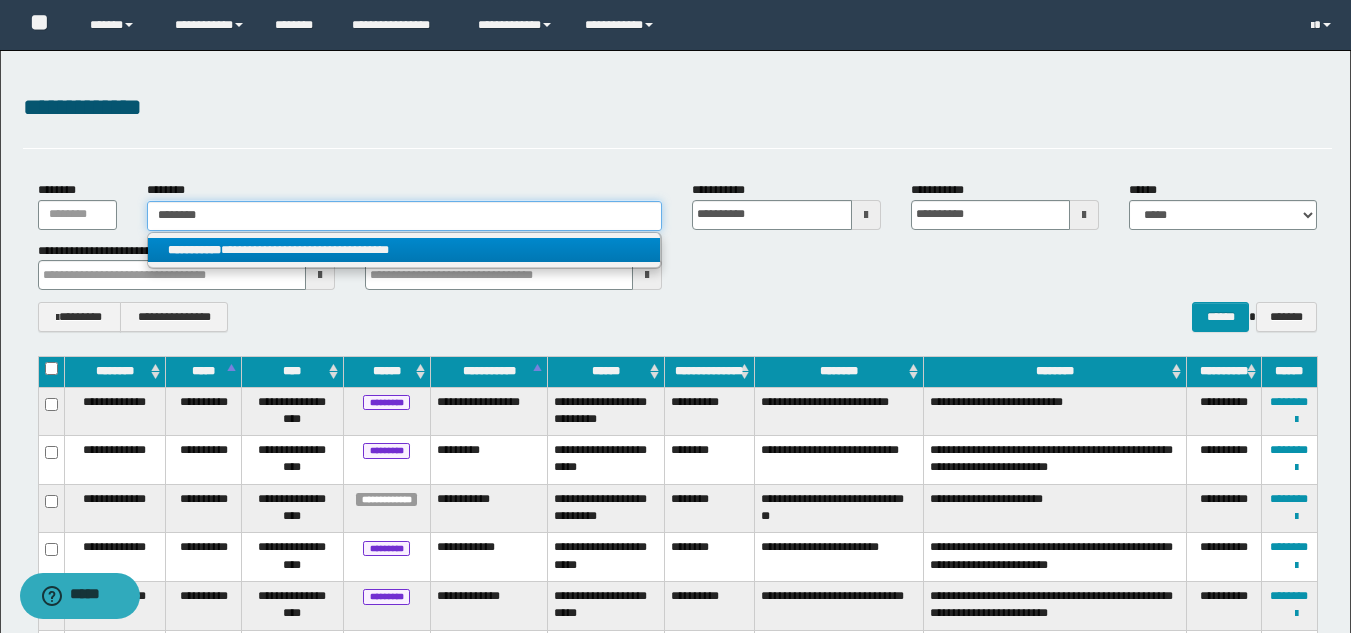 type on "********" 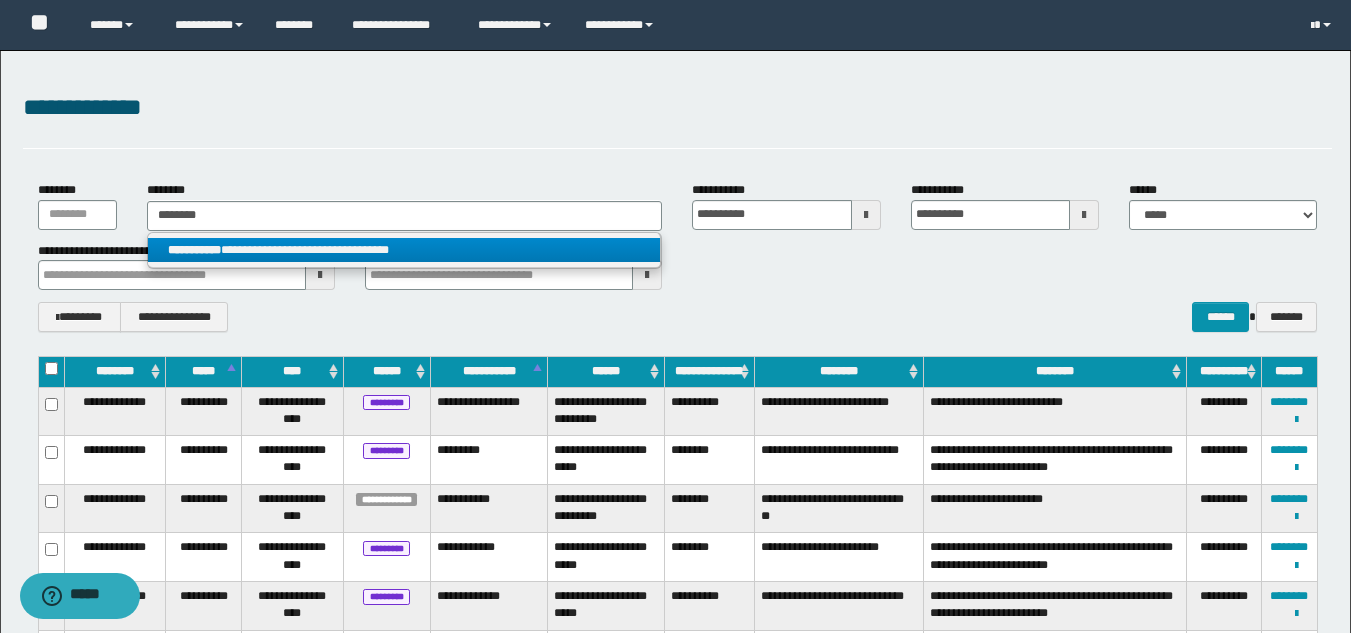 click on "**********" at bounding box center [404, 250] 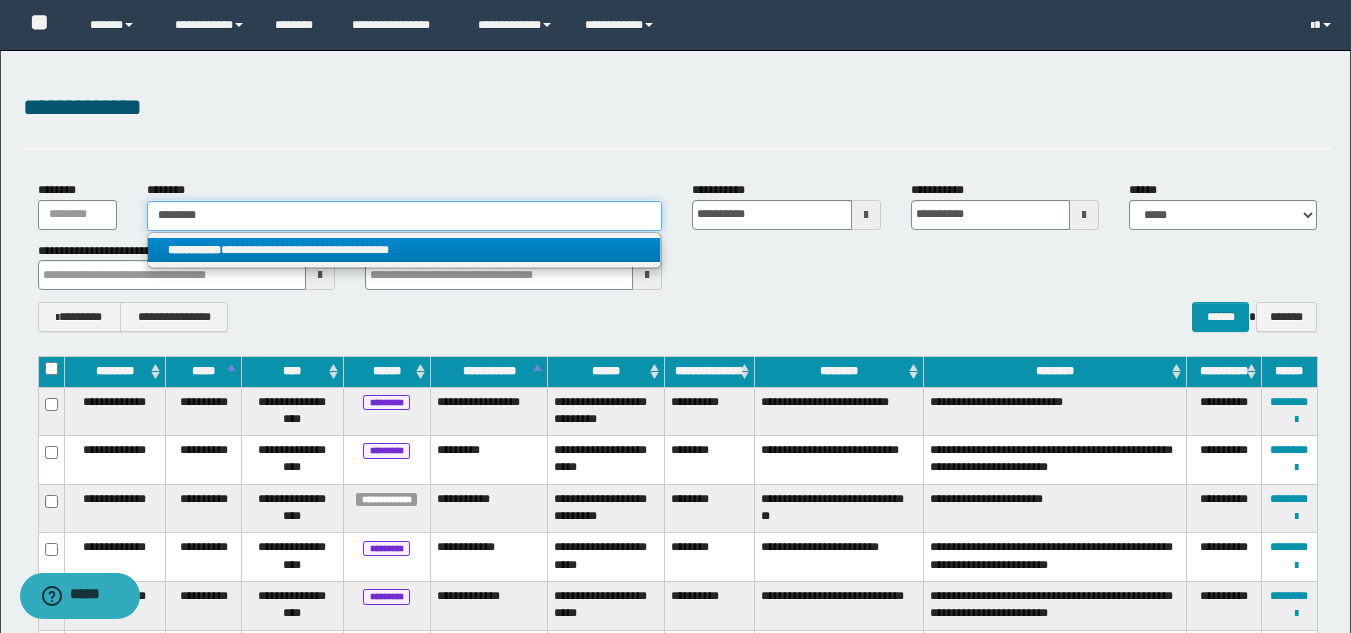 type 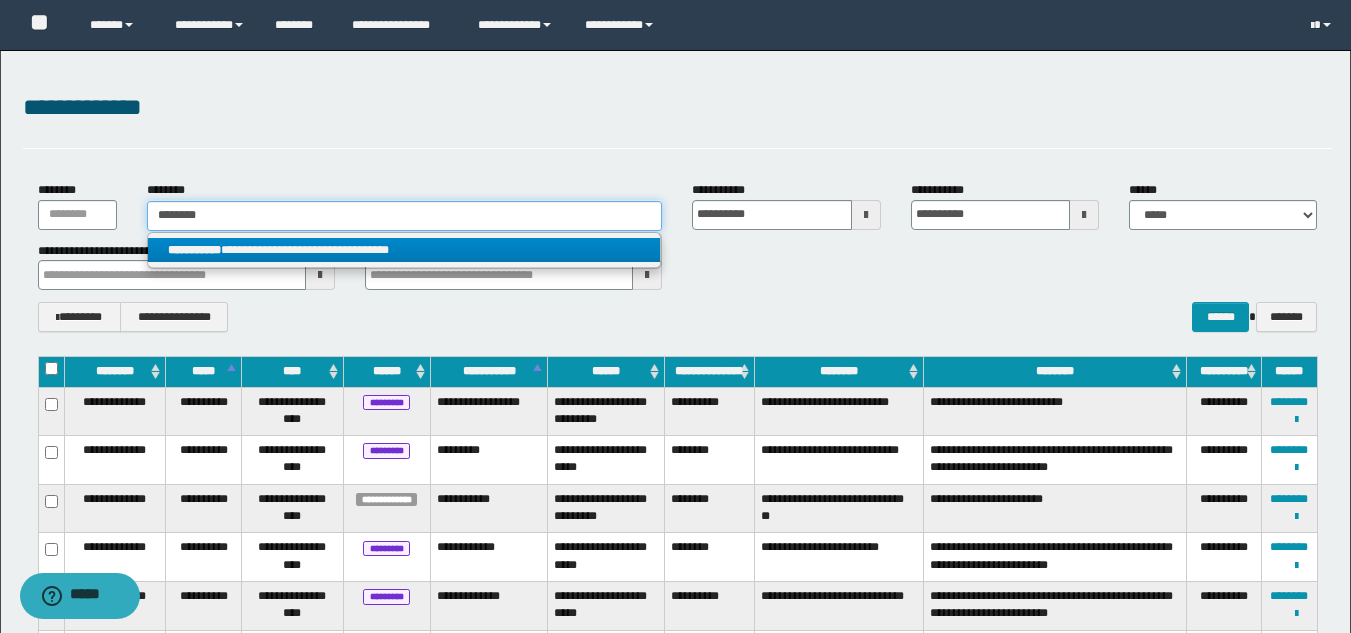 type on "**********" 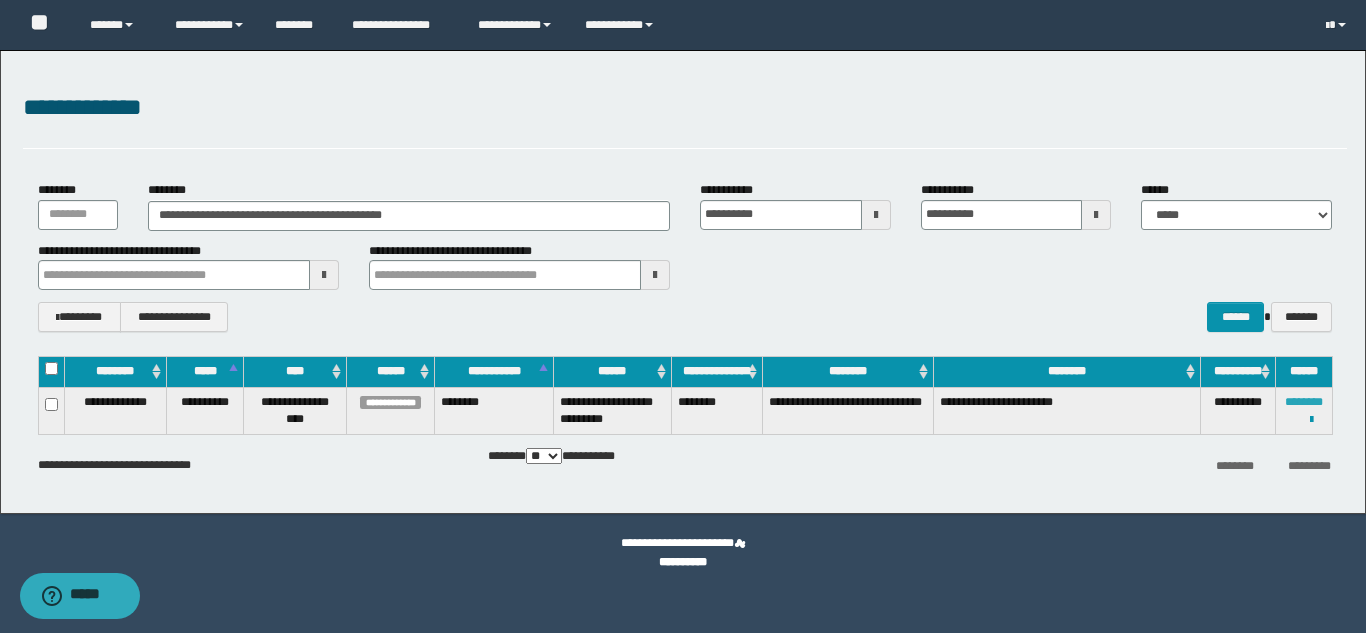 click on "********" at bounding box center [1304, 402] 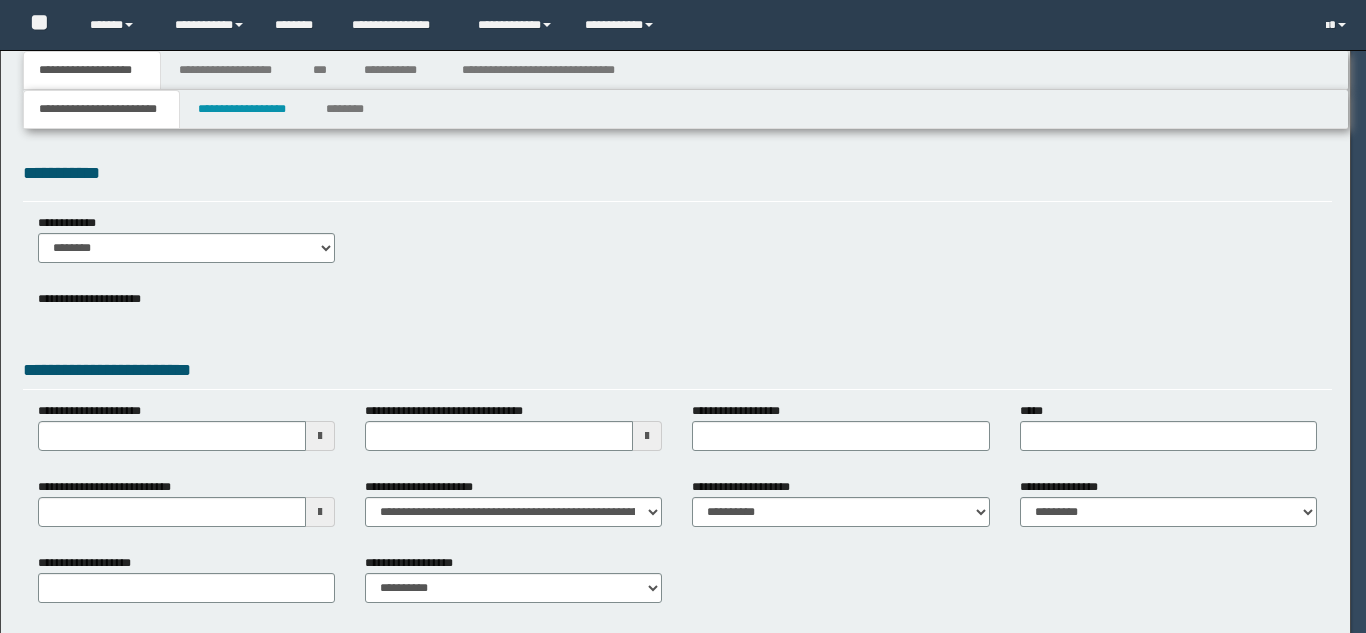 scroll, scrollTop: 0, scrollLeft: 0, axis: both 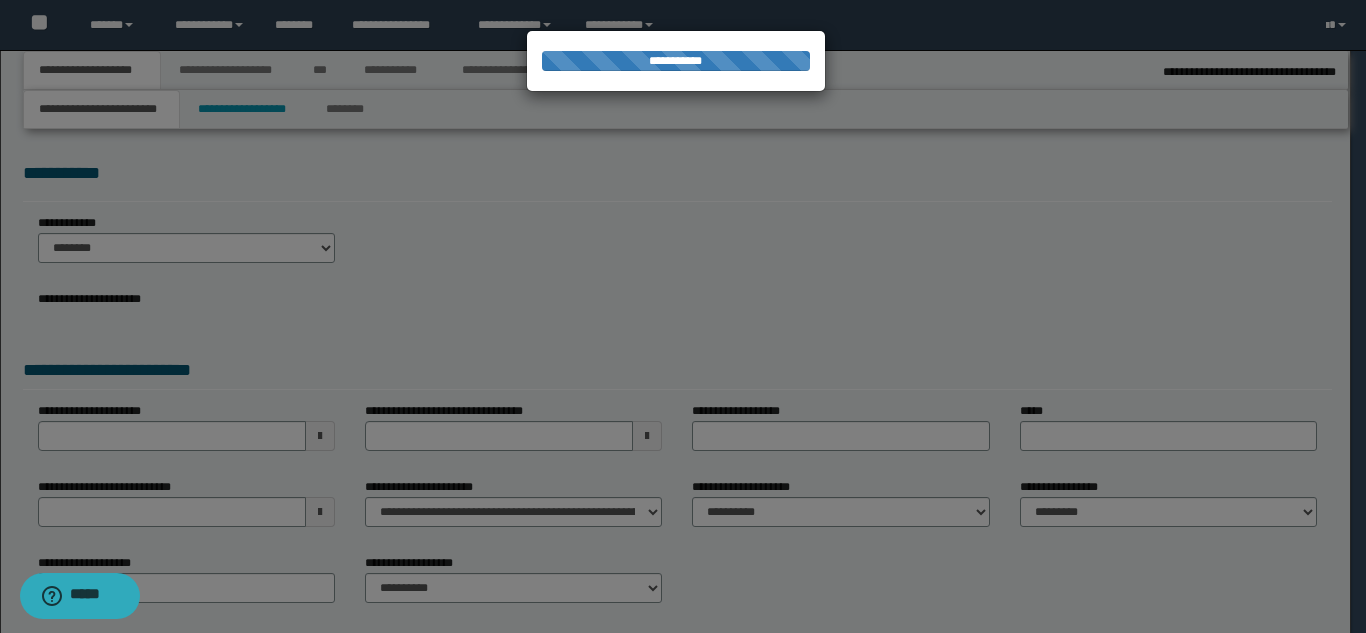 select on "*" 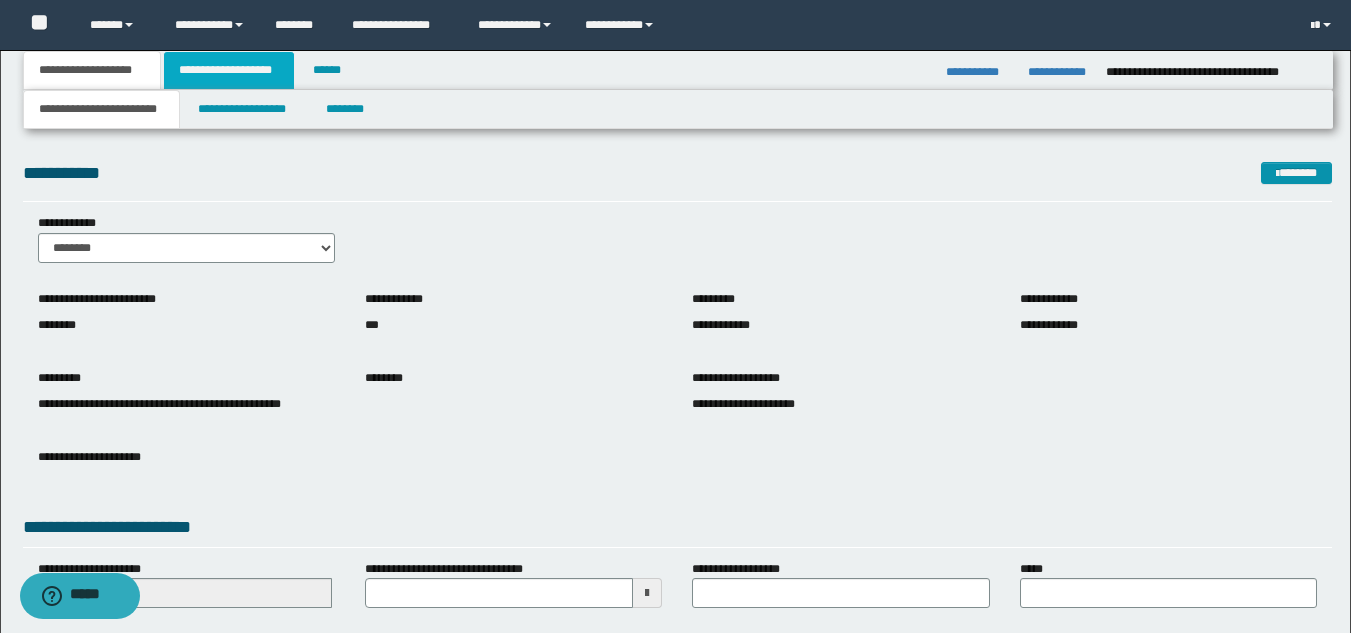 click on "**********" at bounding box center [229, 70] 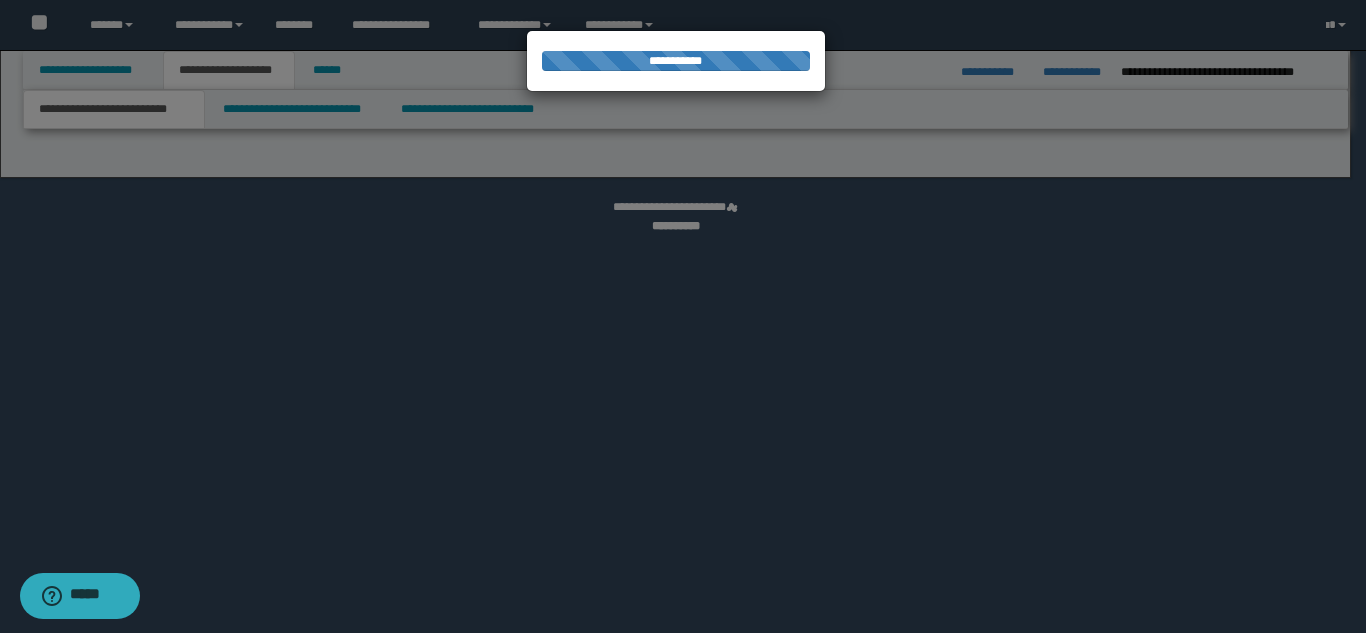 click at bounding box center [683, 316] 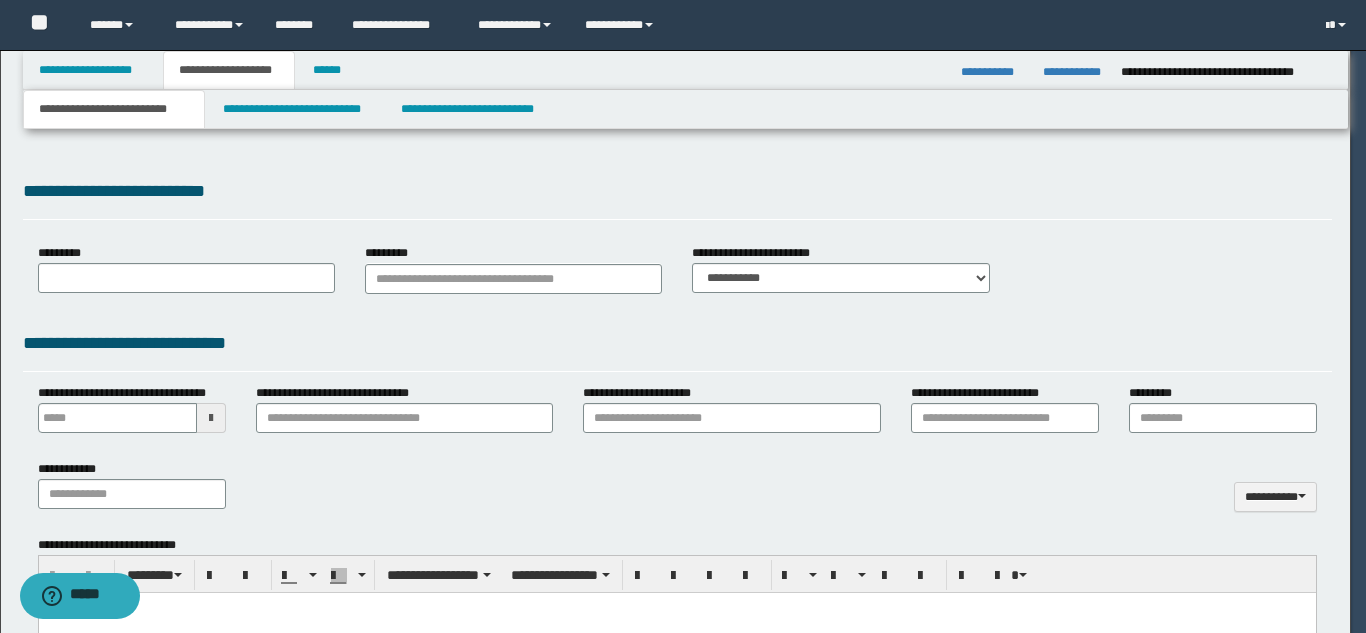 type 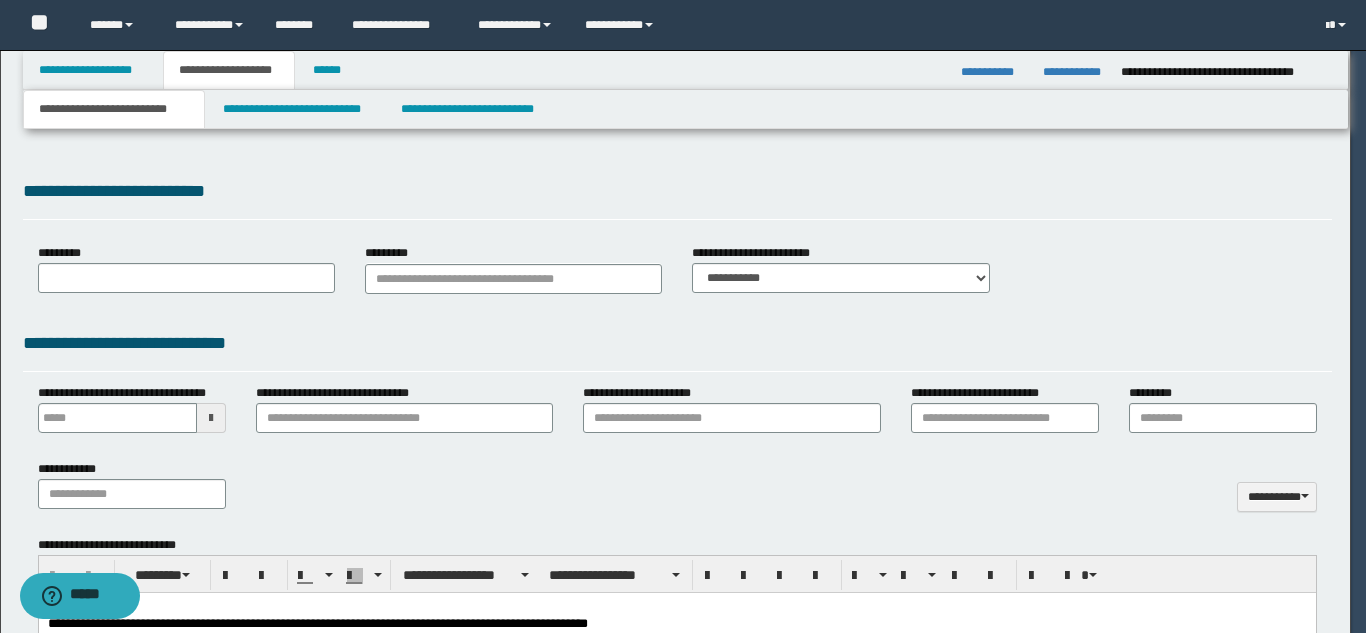 scroll, scrollTop: 0, scrollLeft: 0, axis: both 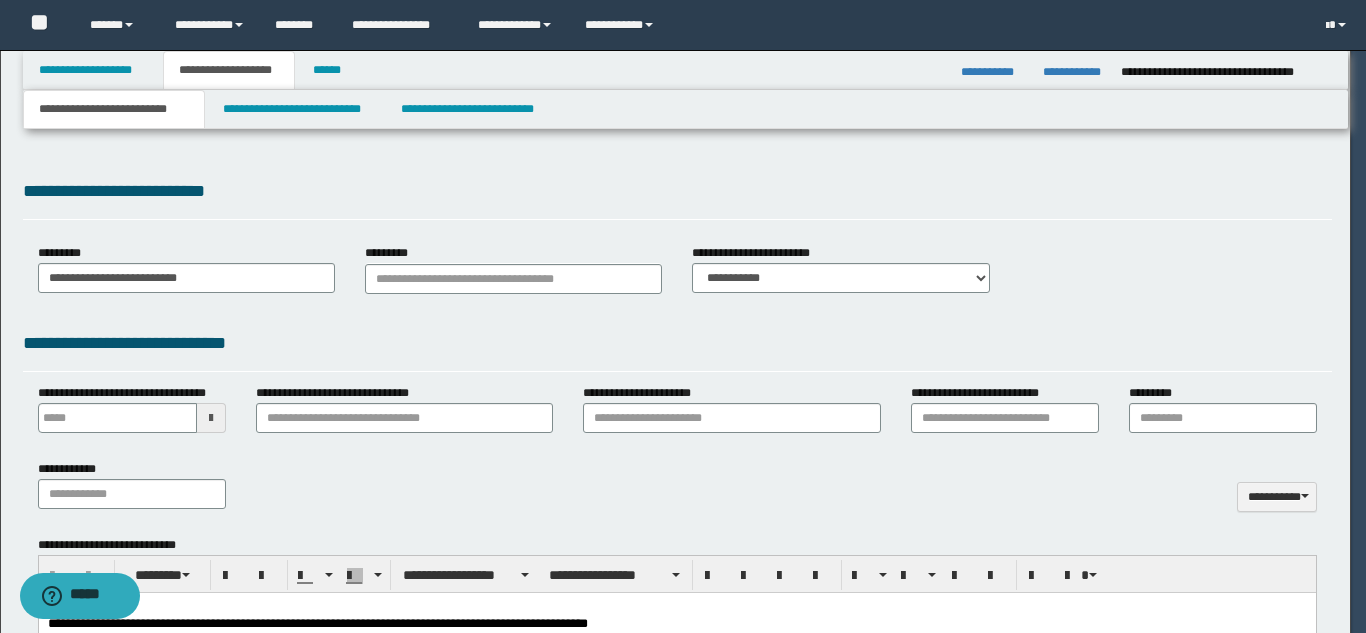 type on "**********" 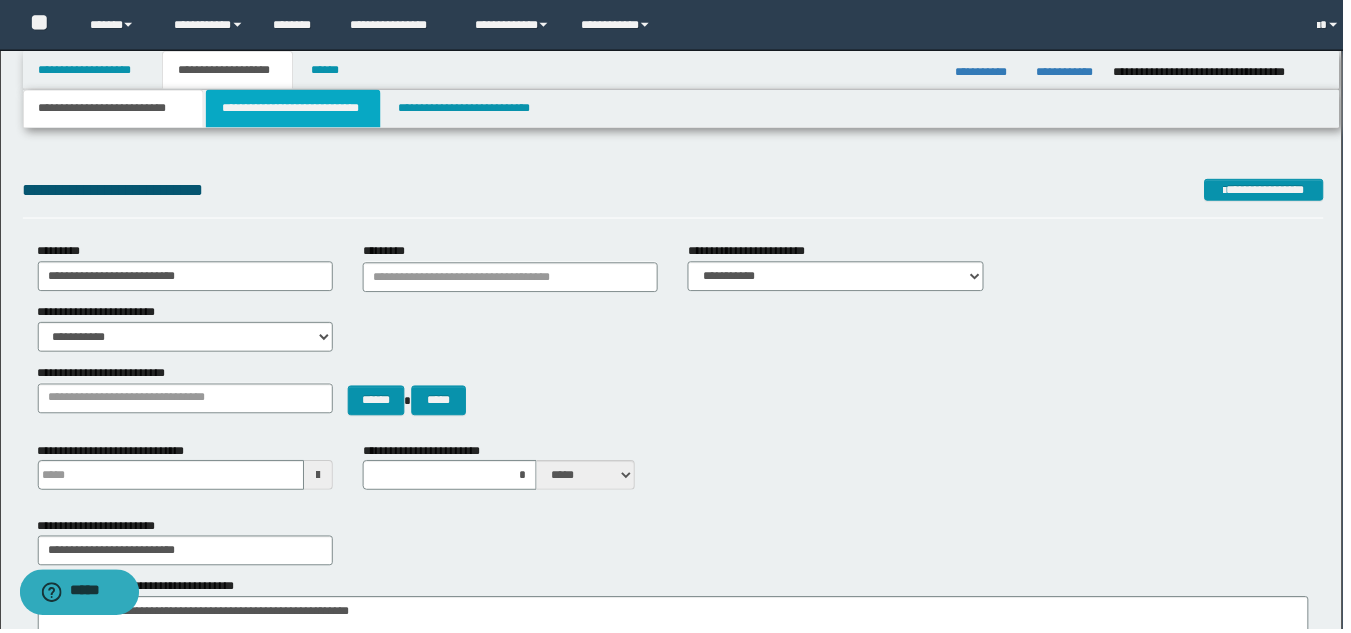 click on "**********" at bounding box center (295, 109) 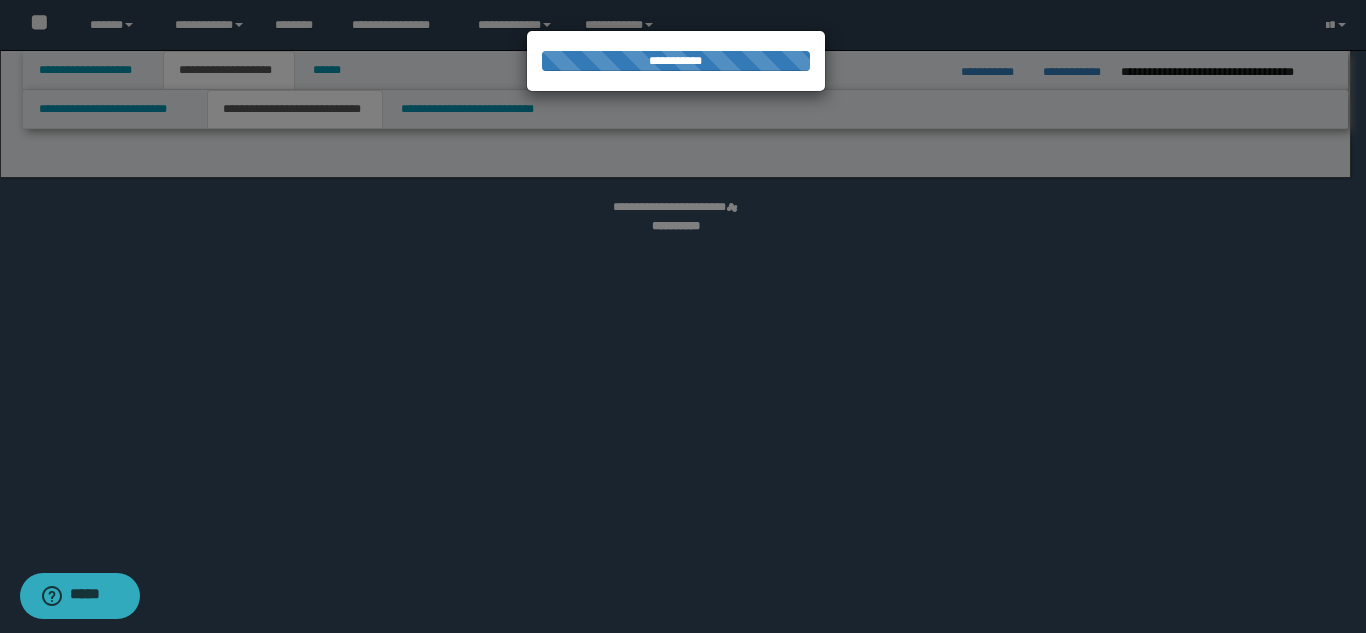 select on "*" 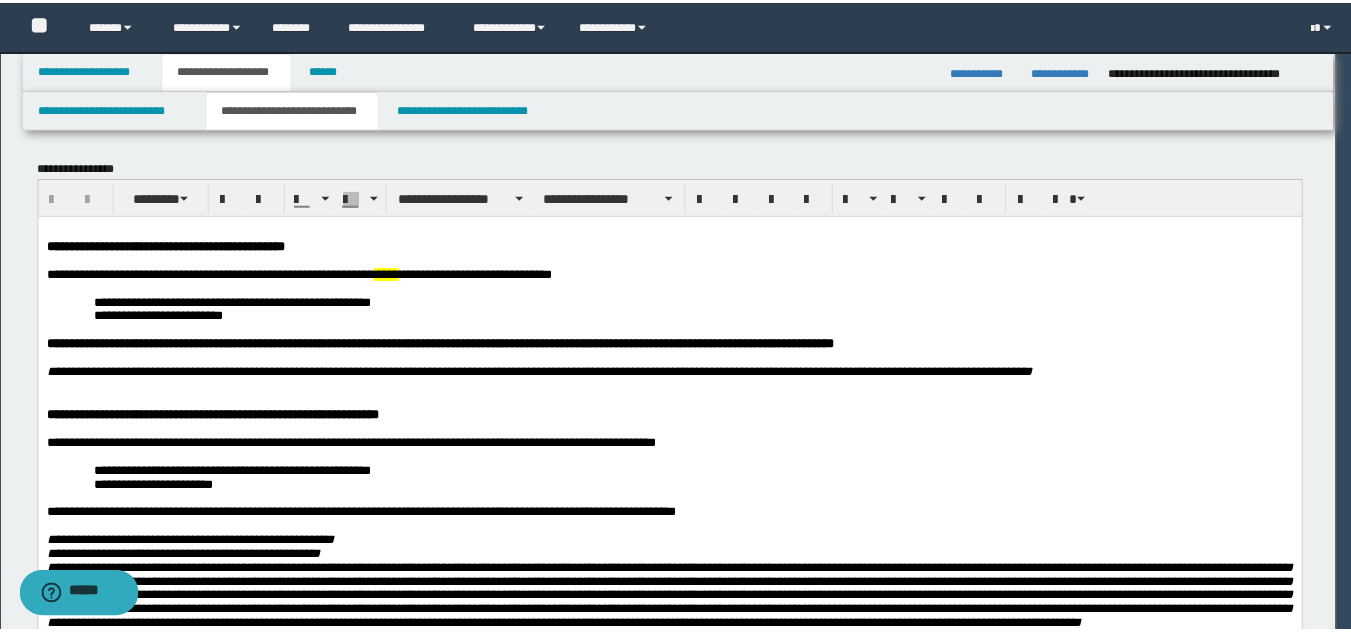 scroll, scrollTop: 0, scrollLeft: 0, axis: both 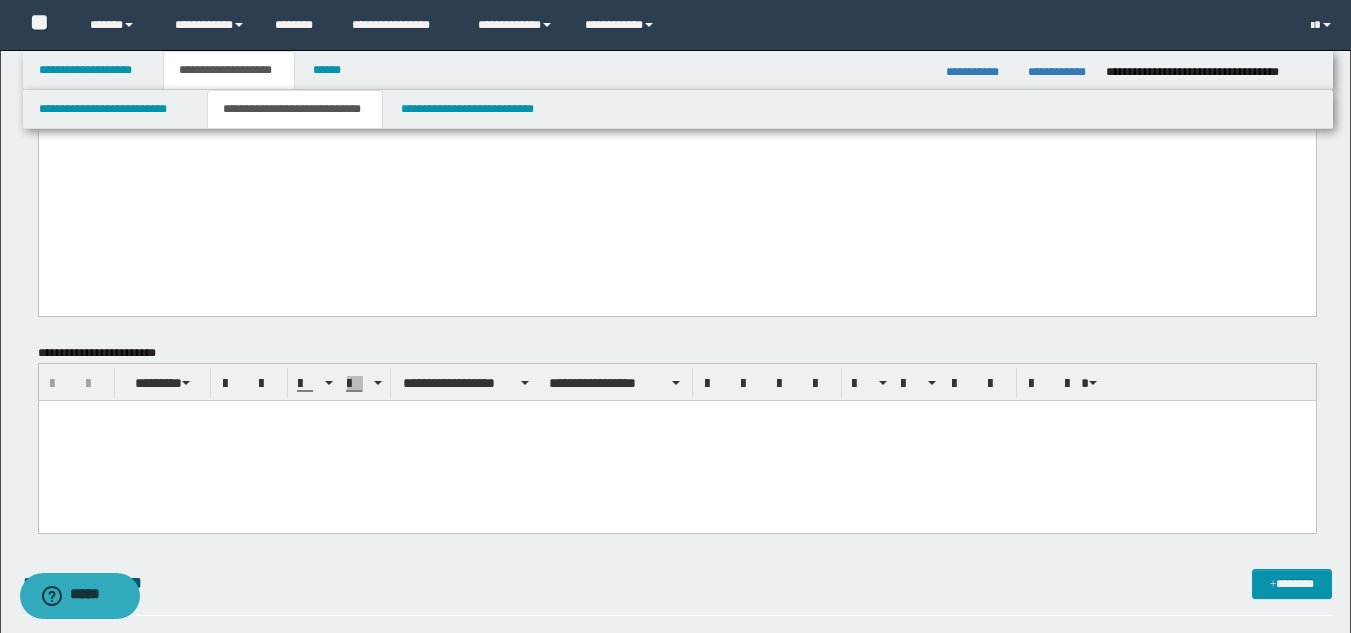 click on "**********" at bounding box center (676, -79) 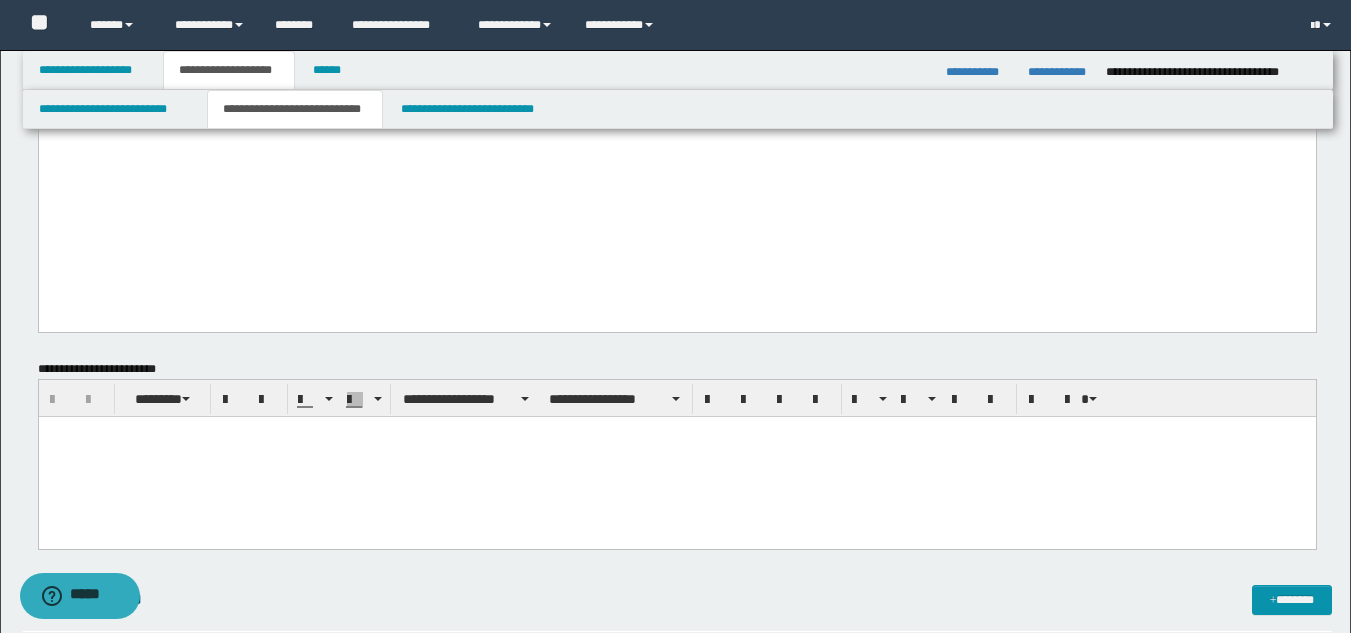 paste 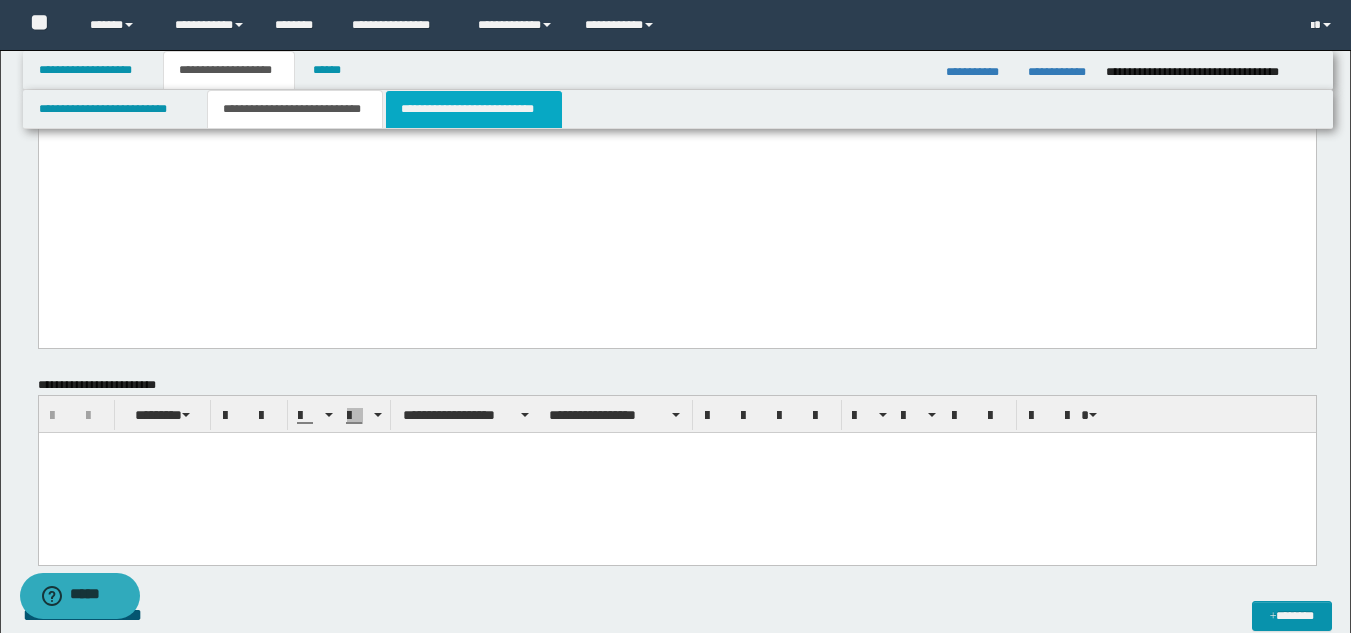 click on "**********" at bounding box center [474, 109] 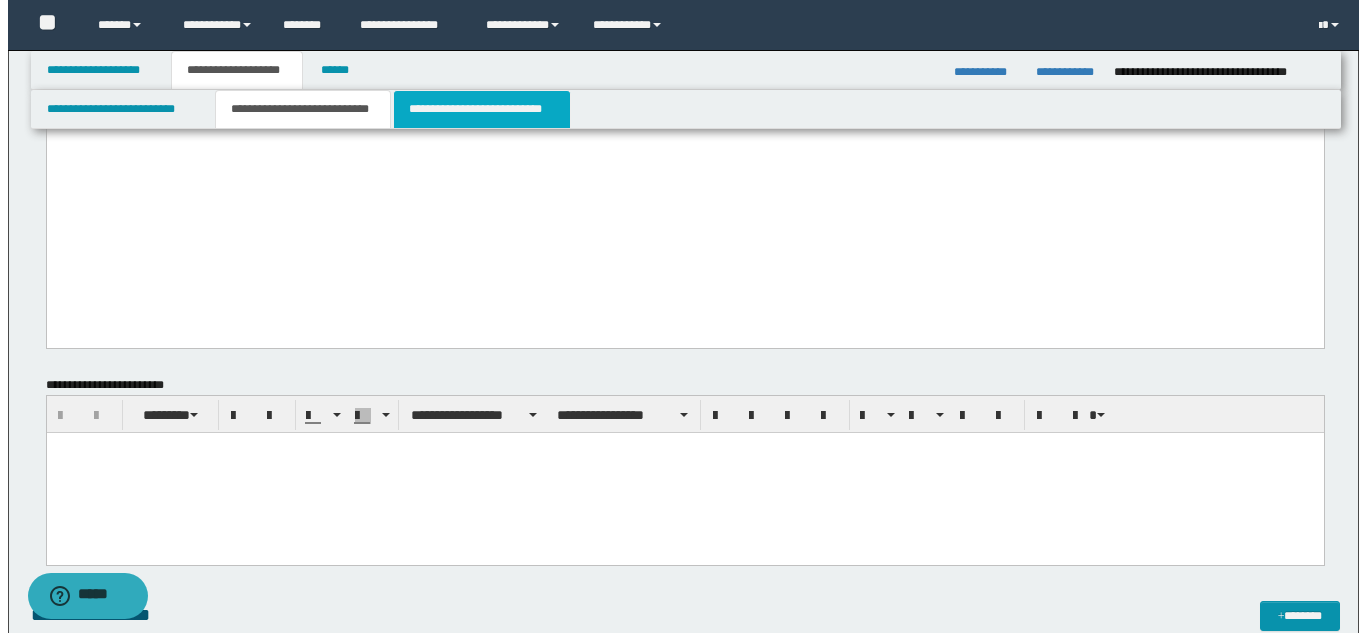 scroll, scrollTop: 0, scrollLeft: 0, axis: both 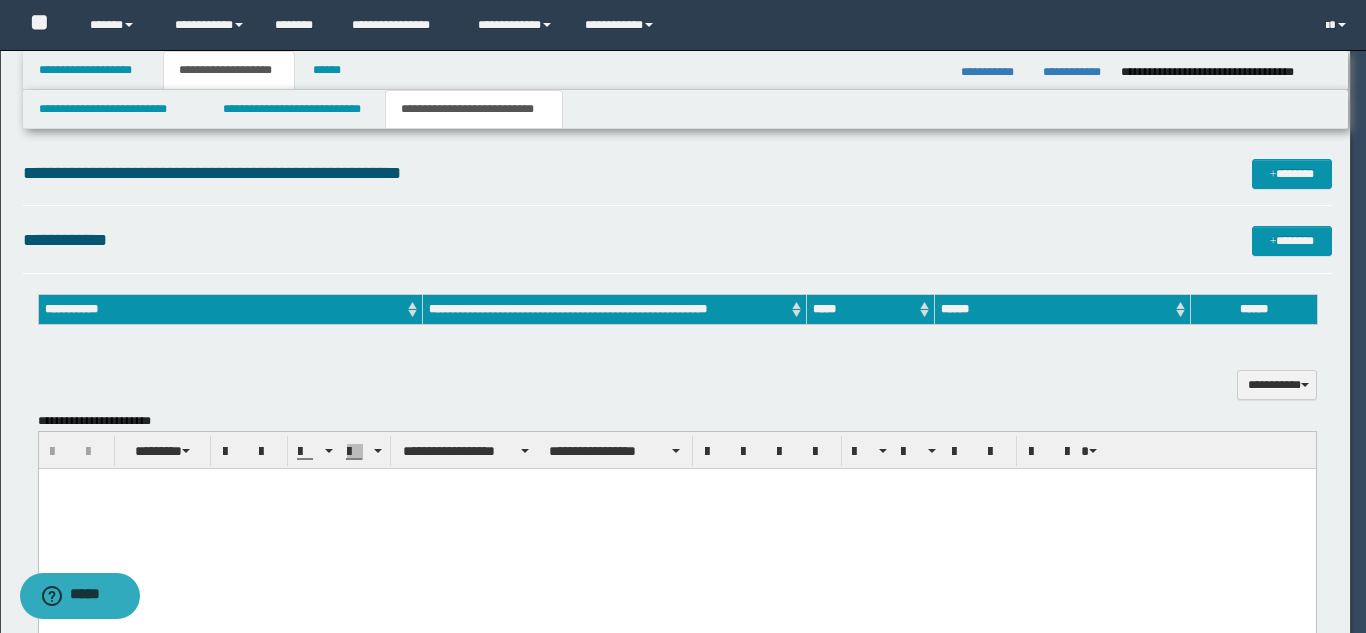 click on "**********" at bounding box center [683, 316] 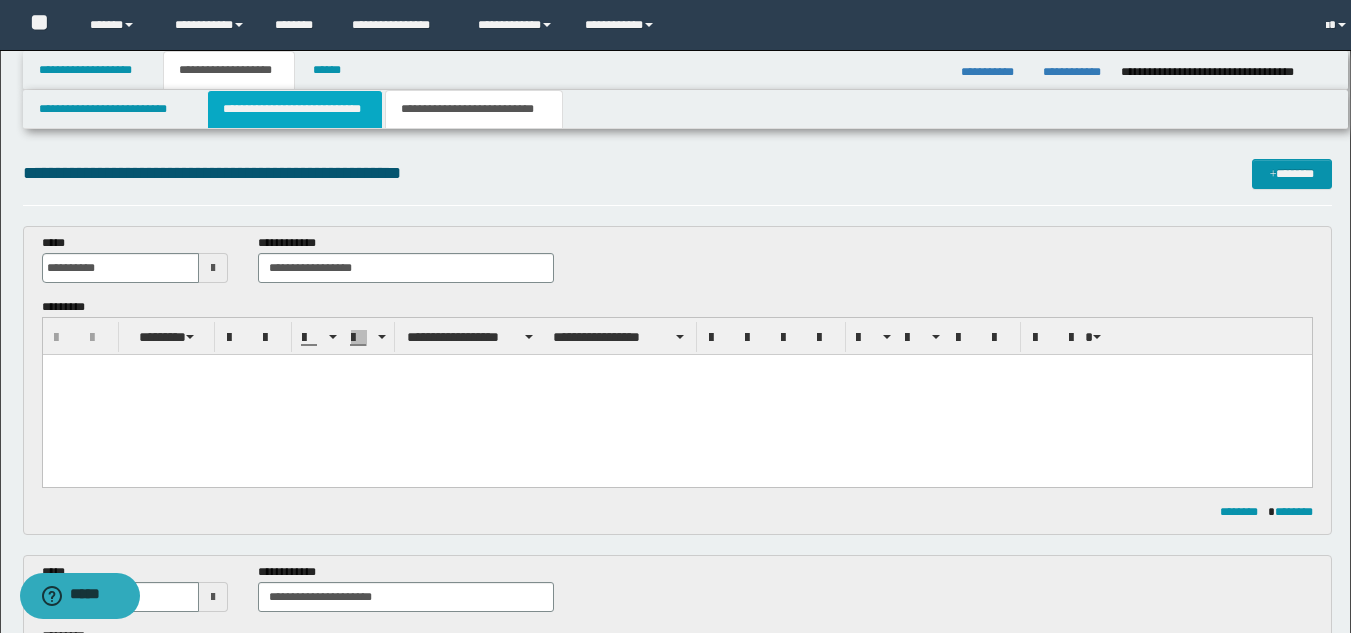 scroll, scrollTop: 0, scrollLeft: 0, axis: both 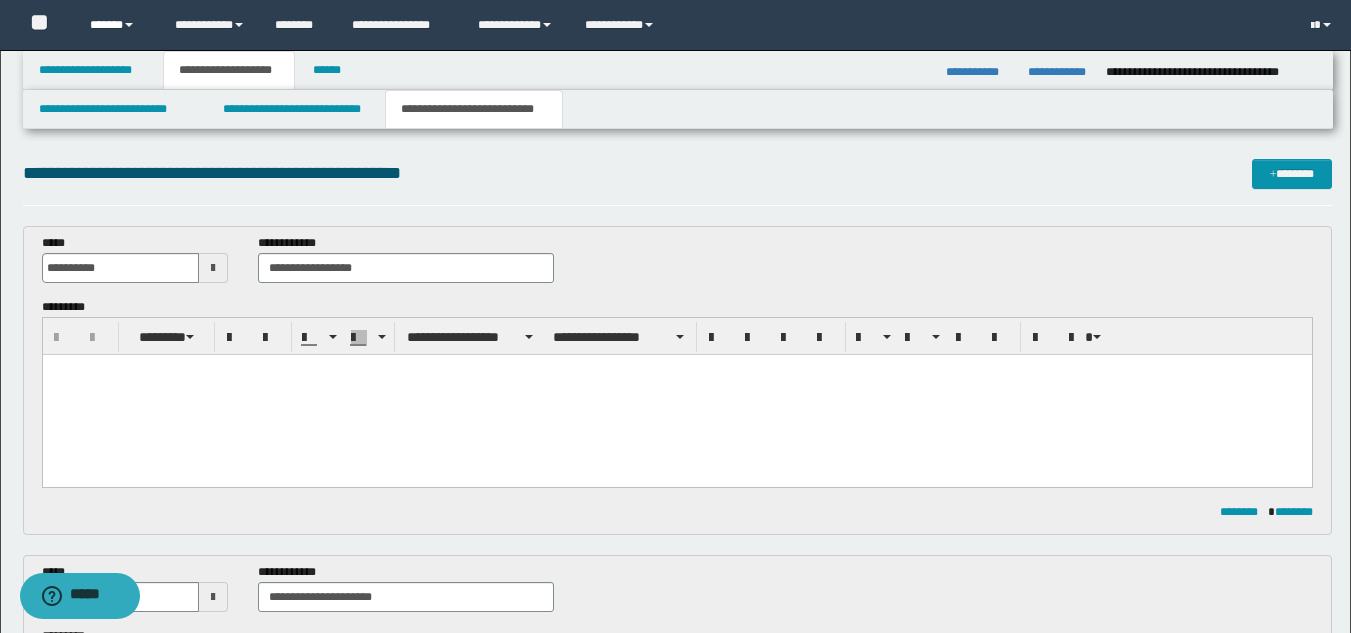 click on "******" at bounding box center (117, 25) 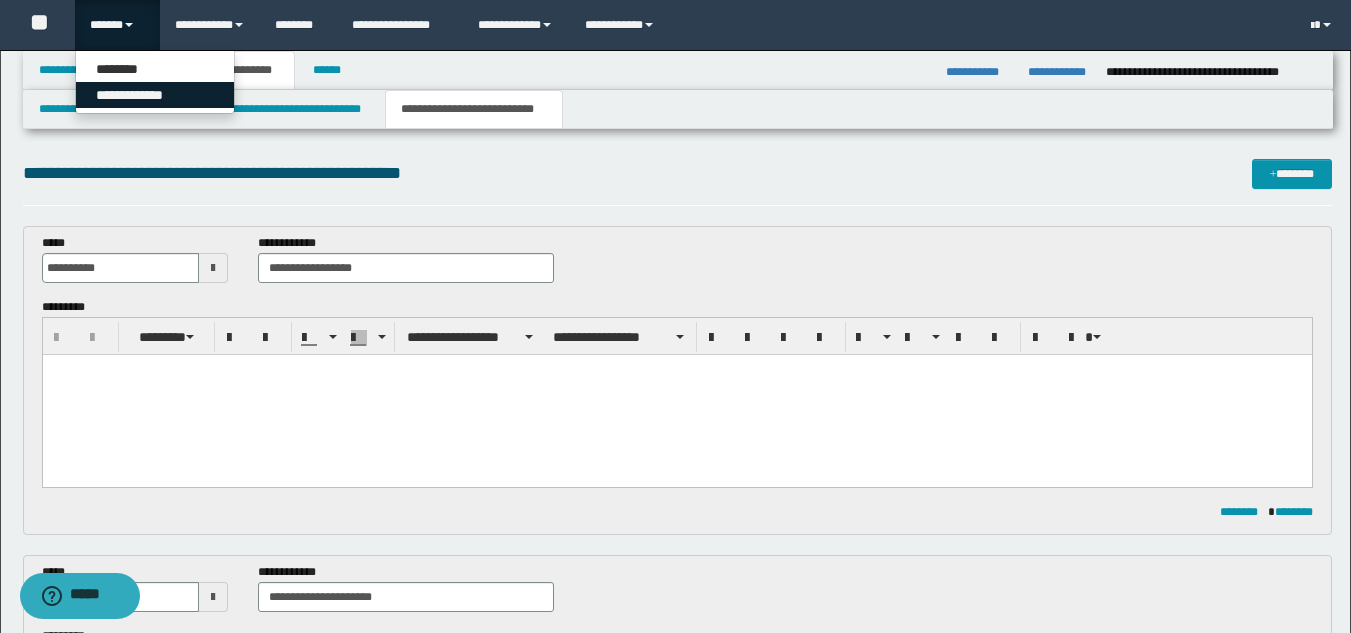 click on "**********" at bounding box center [155, 95] 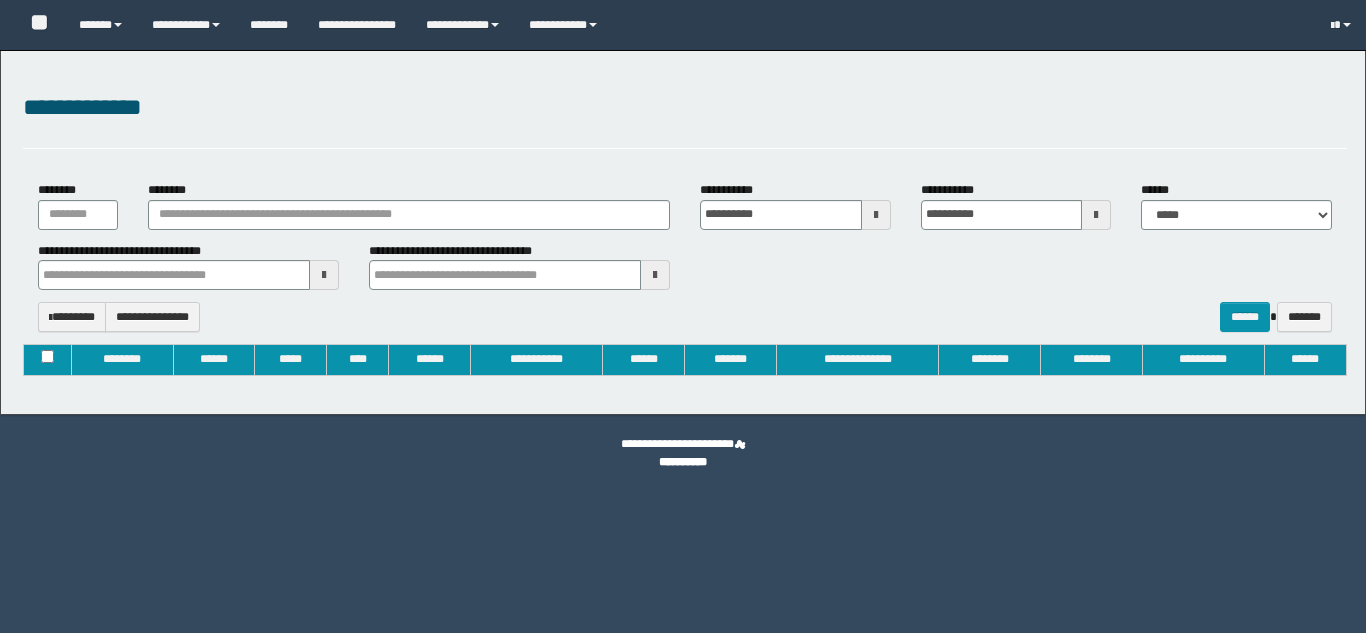 type on "**********" 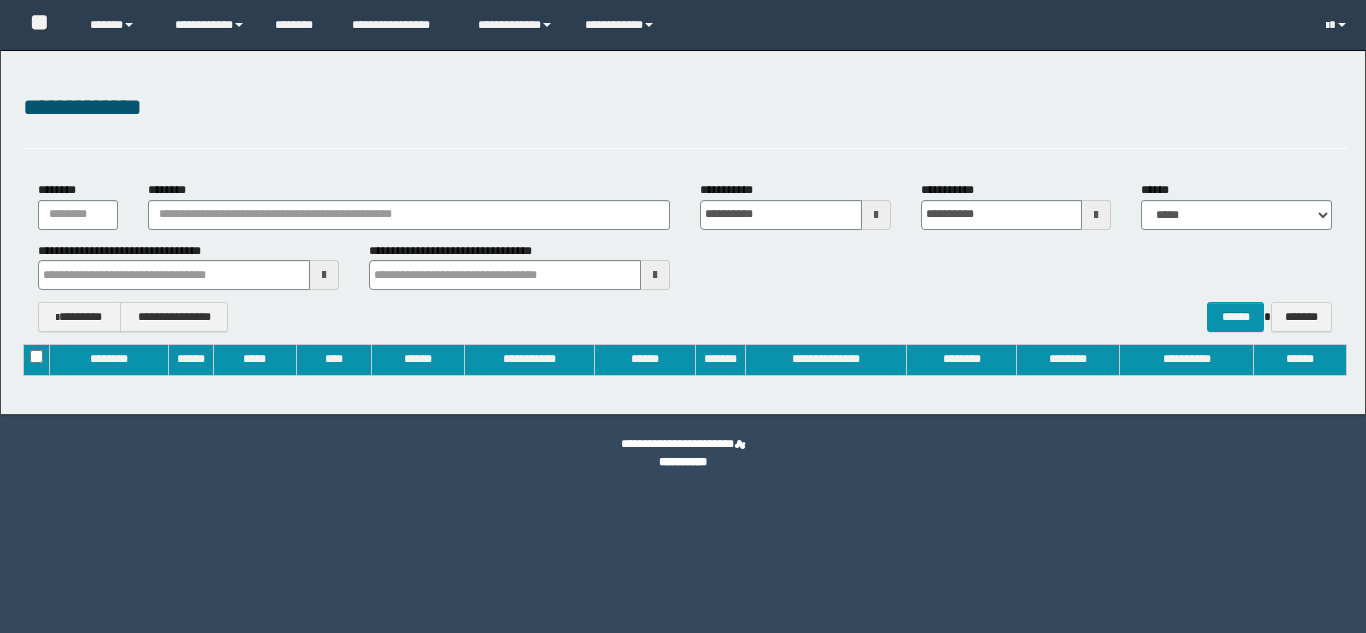 scroll, scrollTop: 0, scrollLeft: 0, axis: both 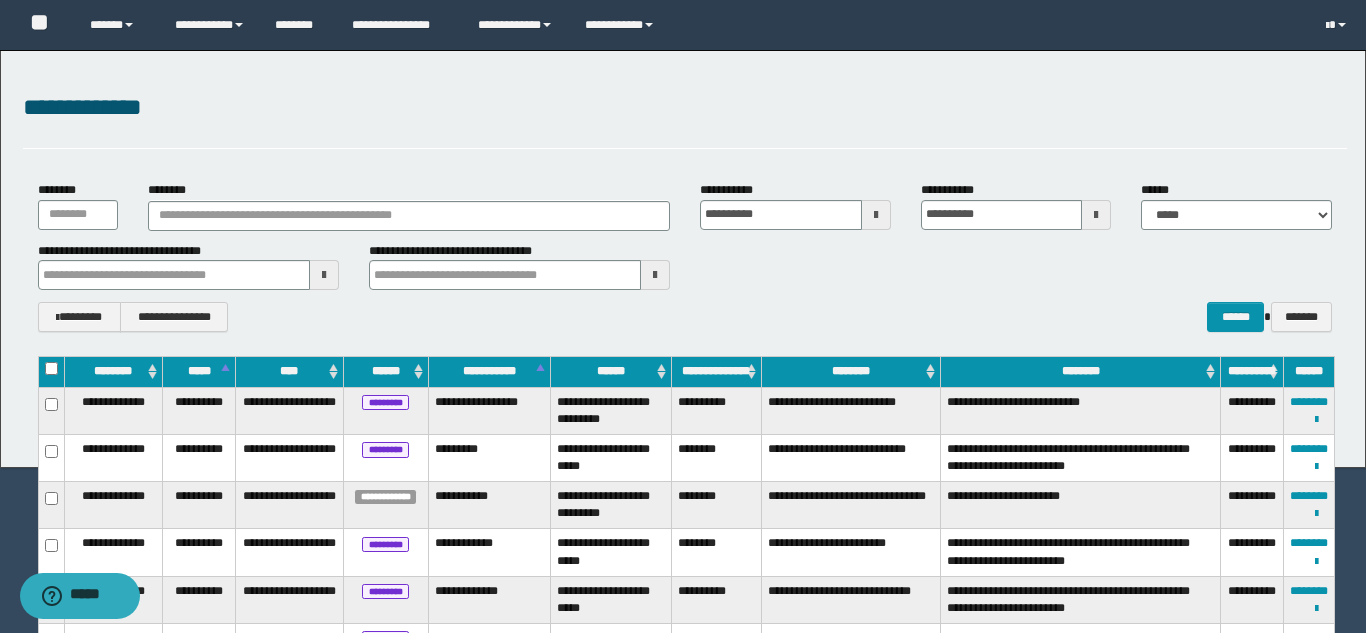 type 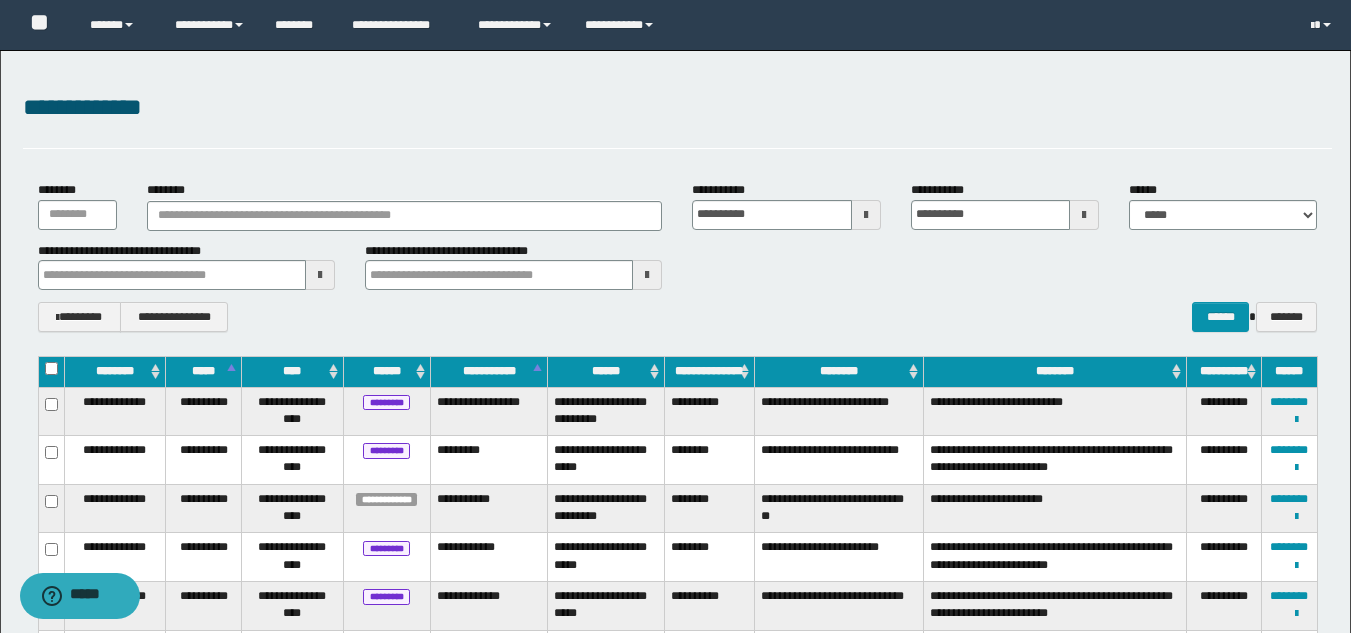type 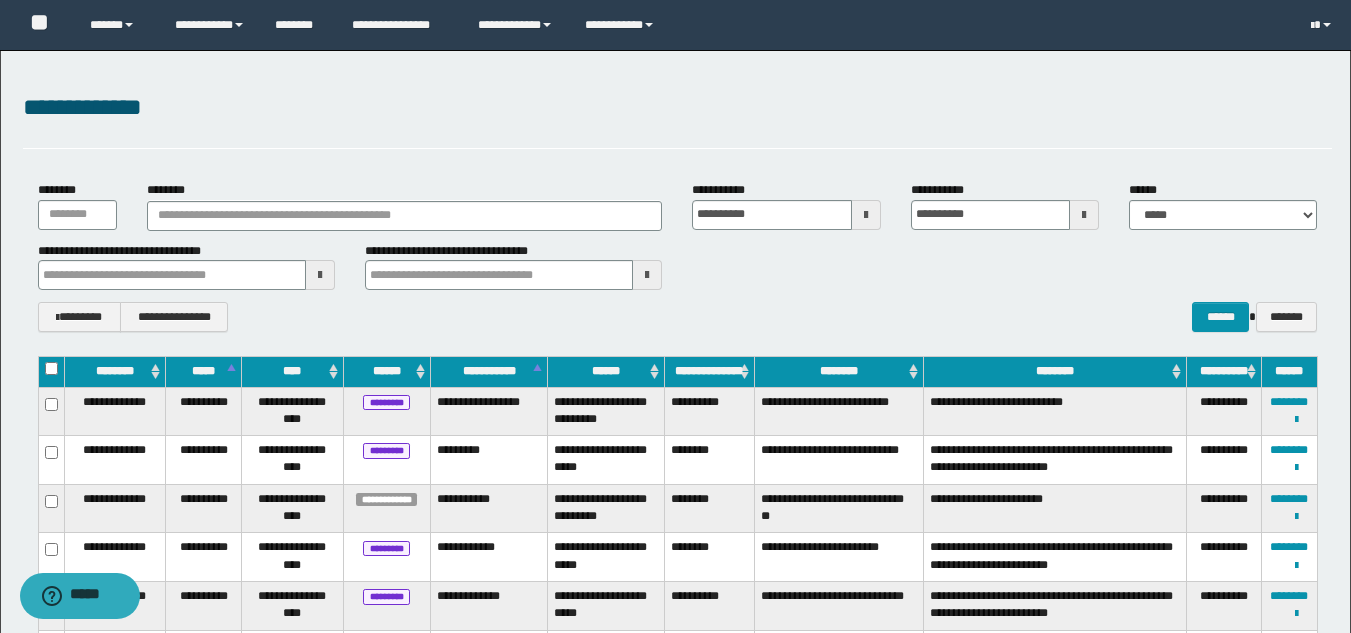click on "********" at bounding box center (405, 205) 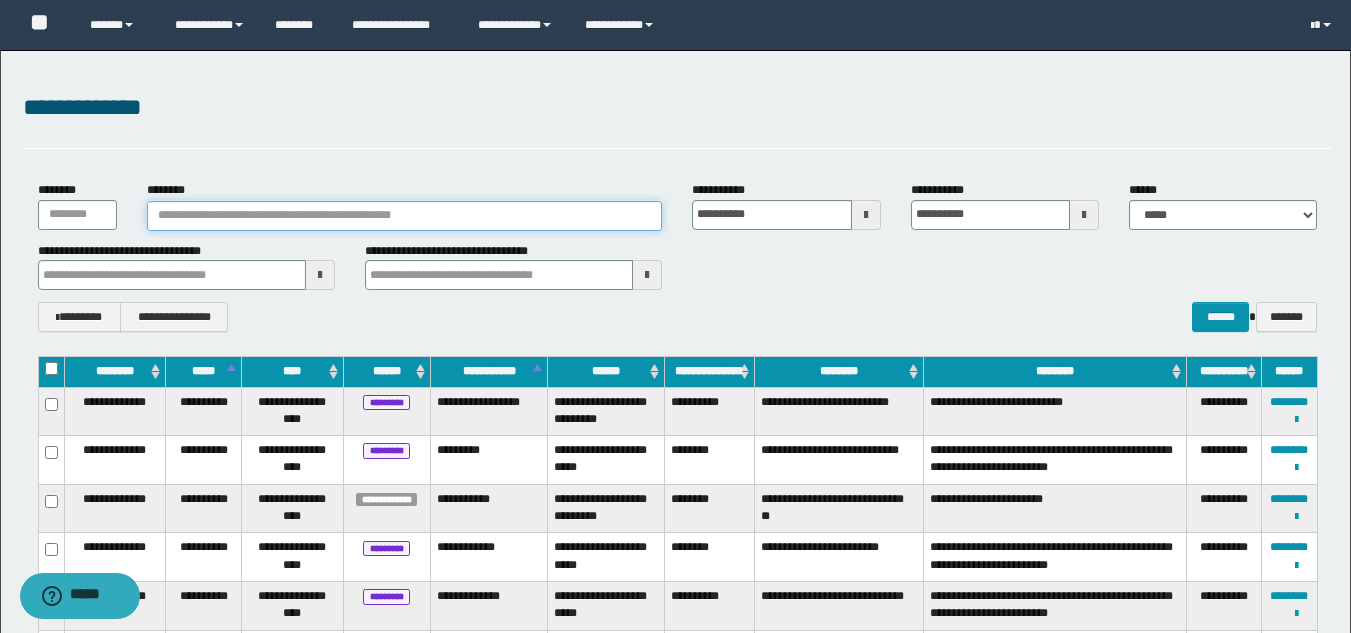 paste on "********" 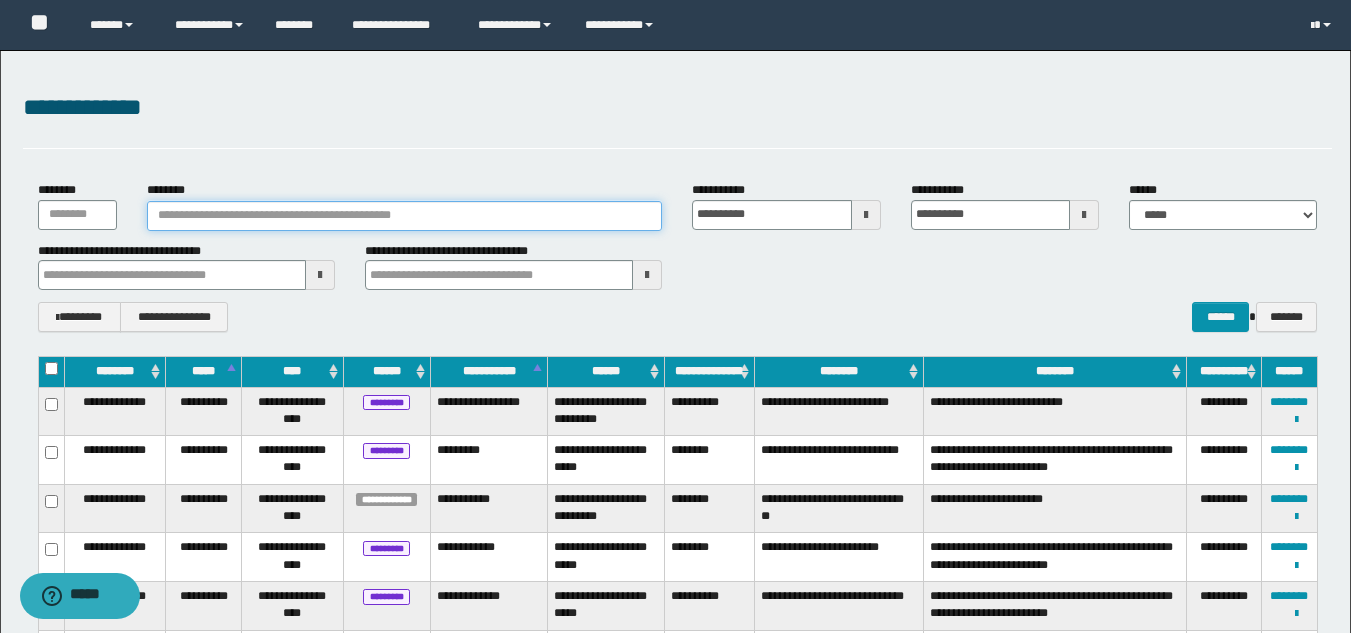 type on "********" 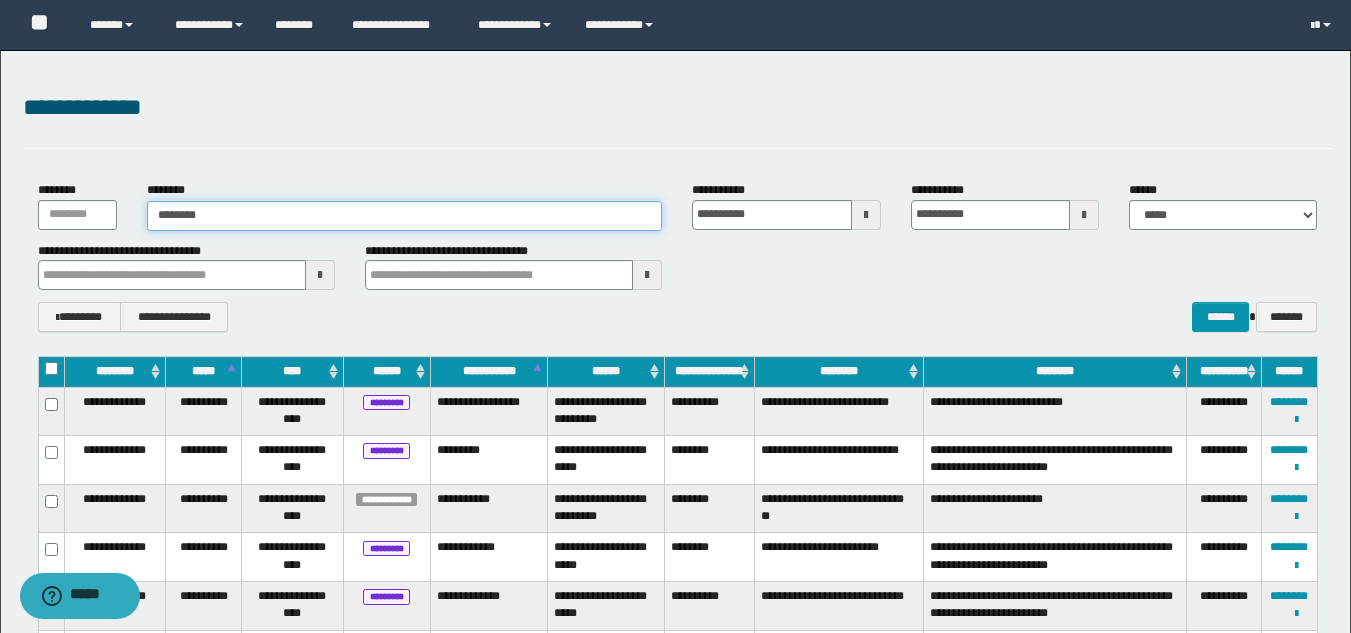 click on "********" at bounding box center (405, 216) 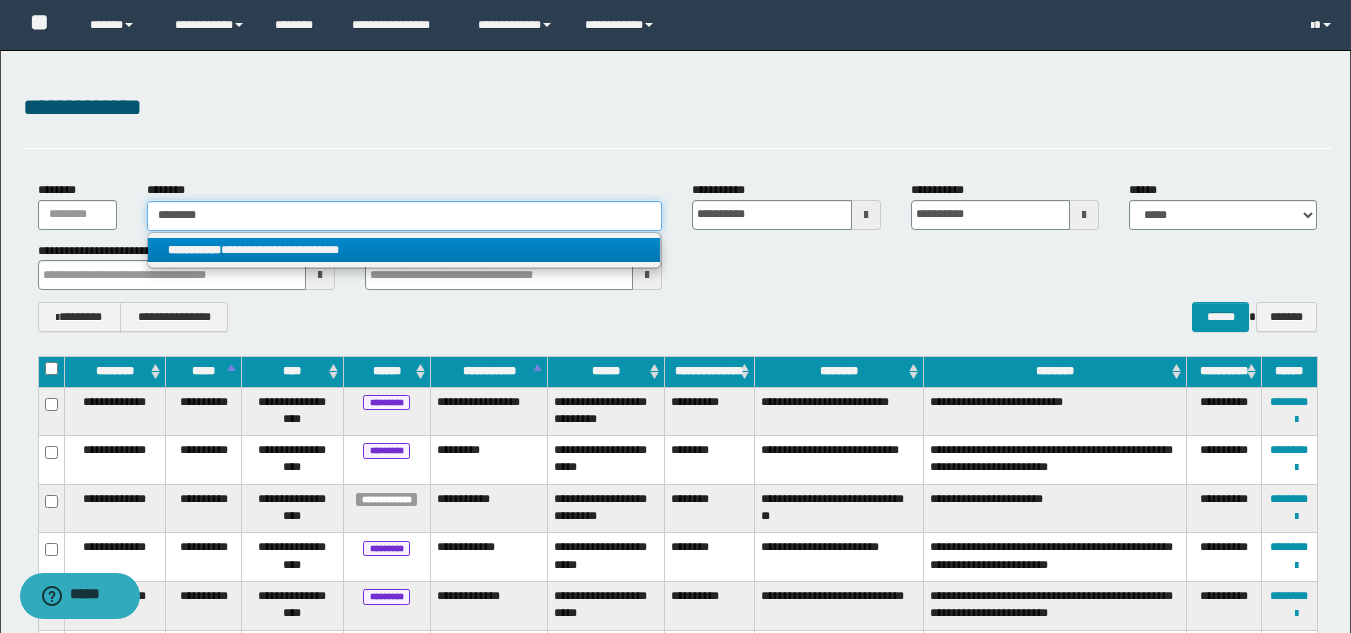 type on "********" 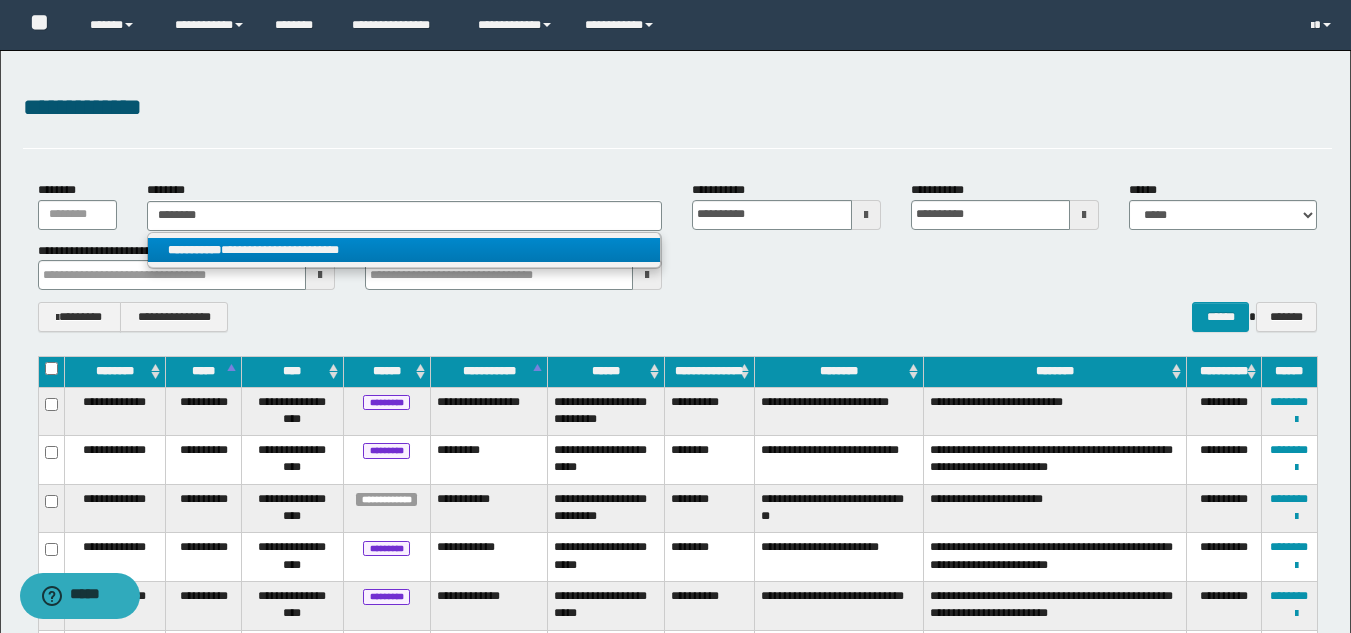 click on "**********" at bounding box center (404, 250) 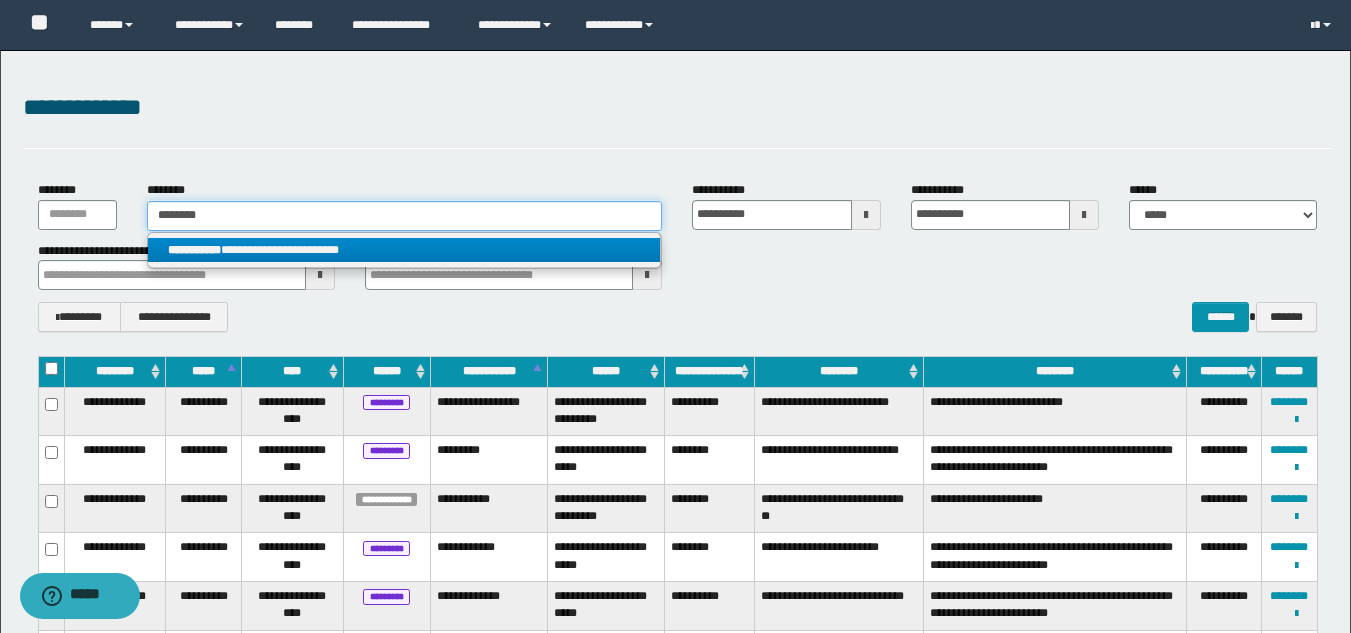 type 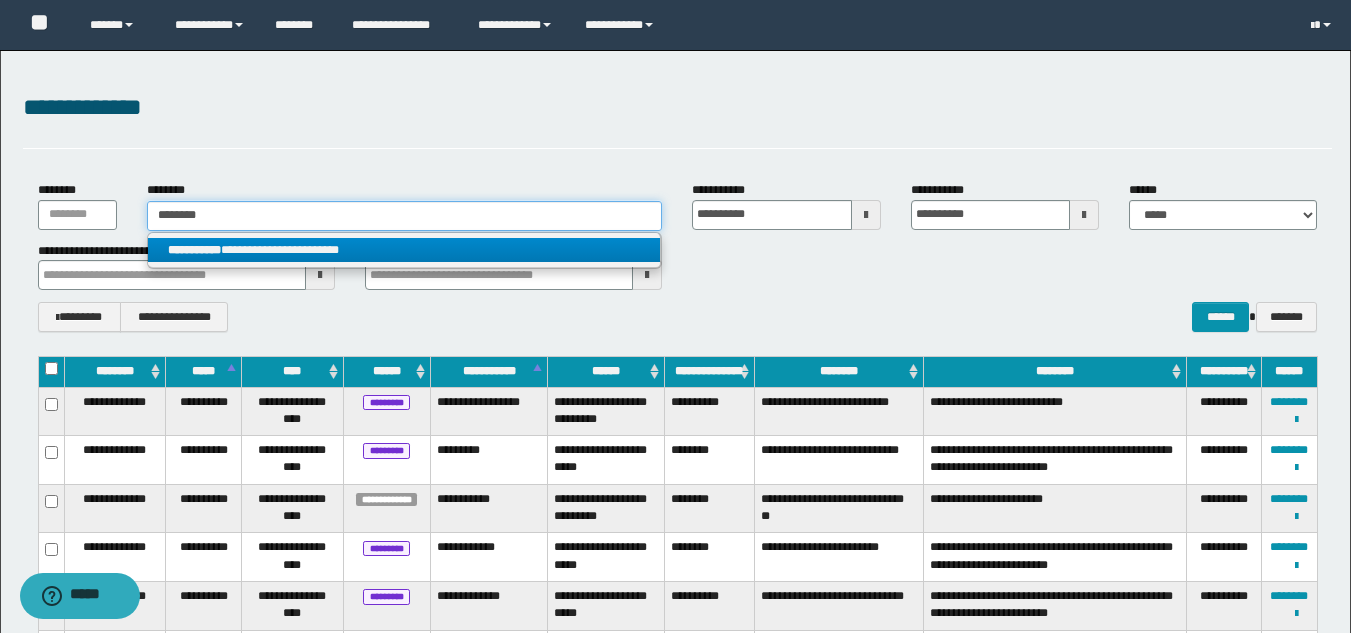 type 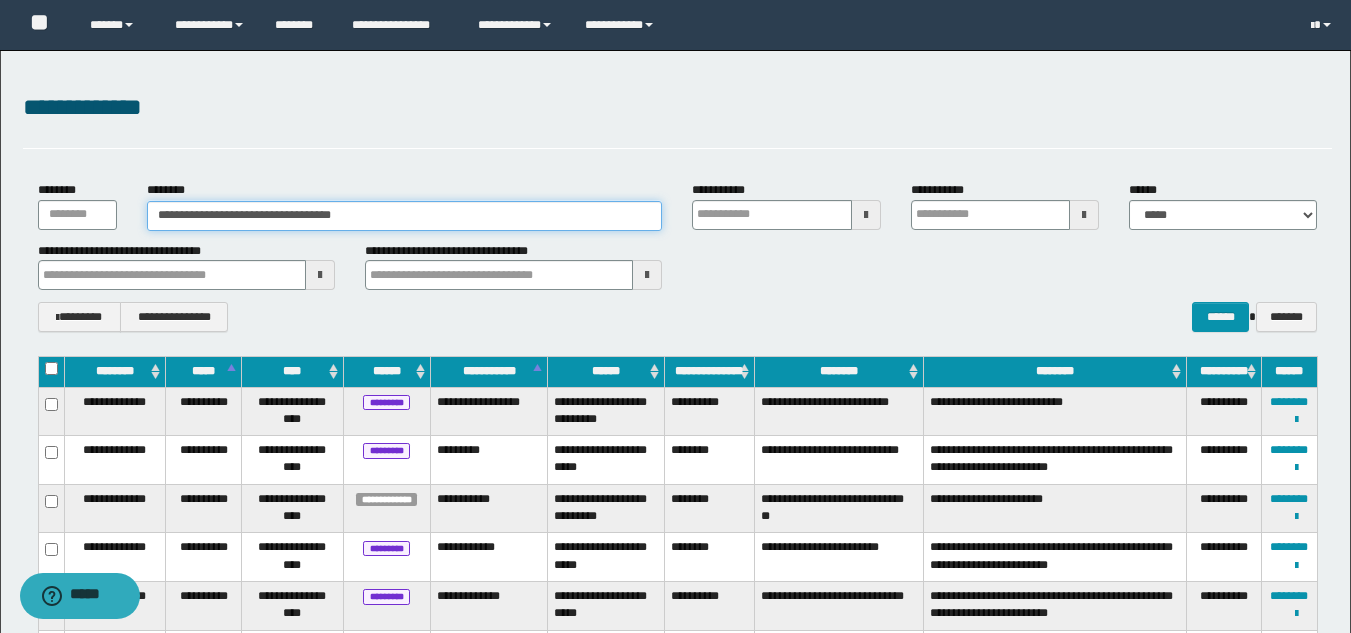 type 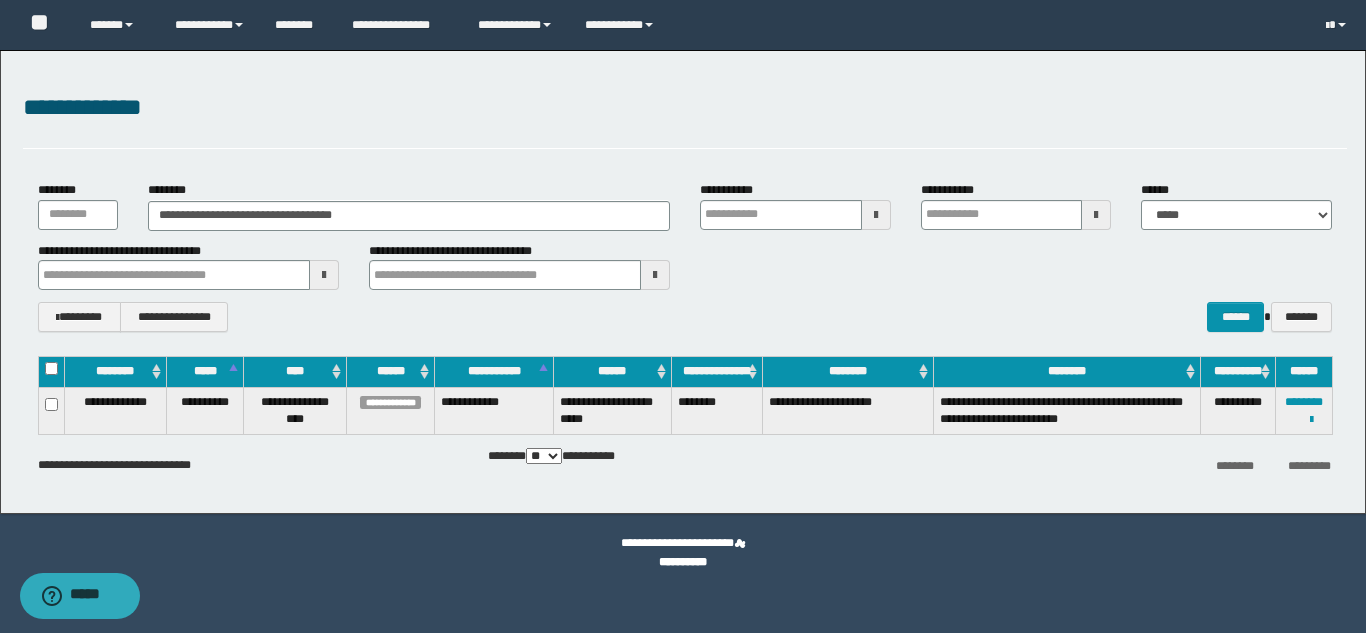 click on "**********" at bounding box center (1304, 410) 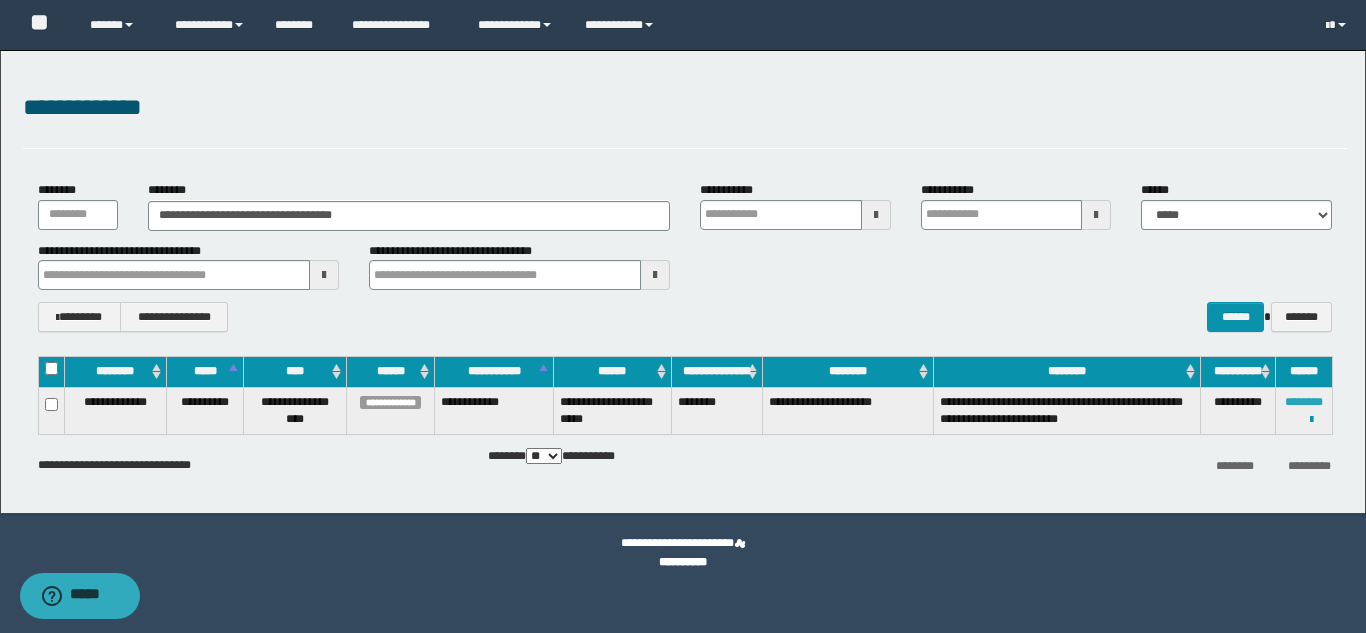 click on "********" at bounding box center (1304, 402) 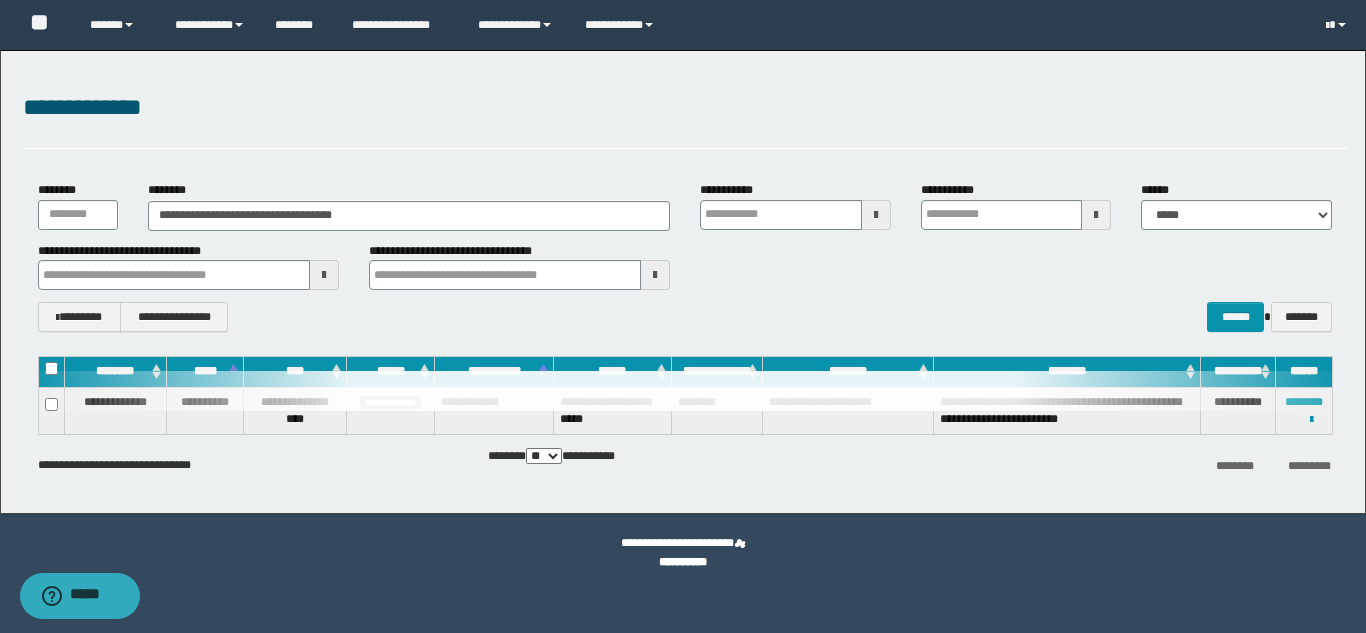 type 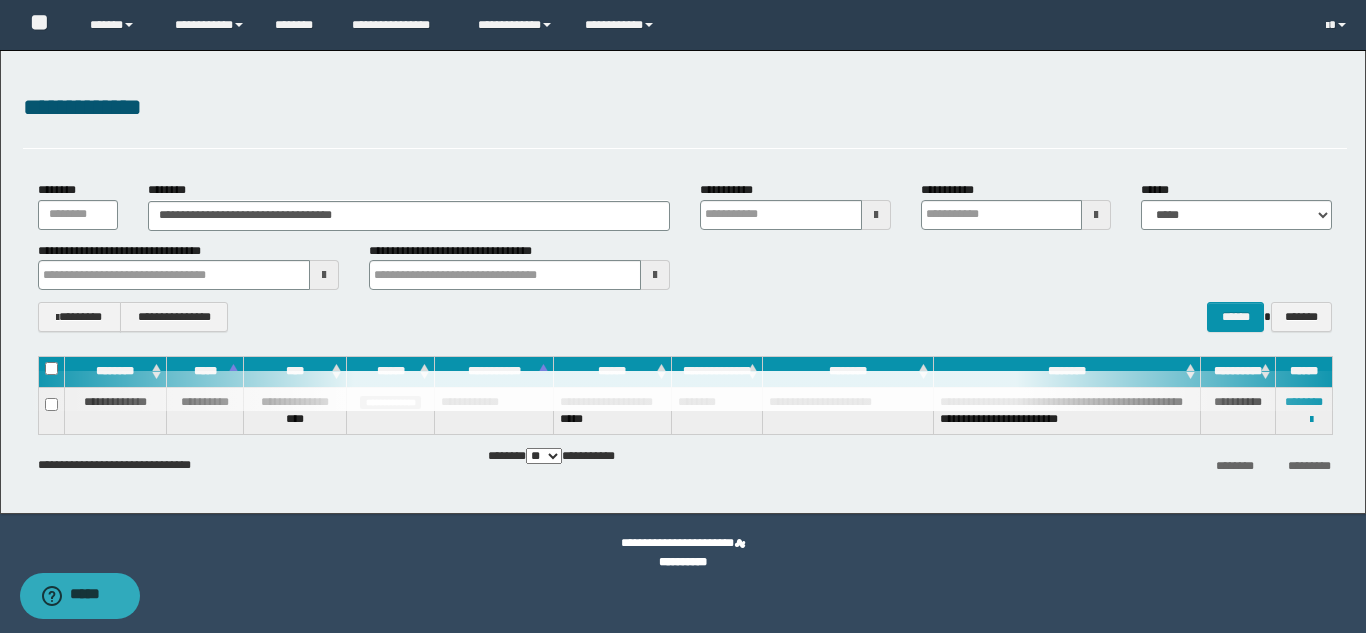 type 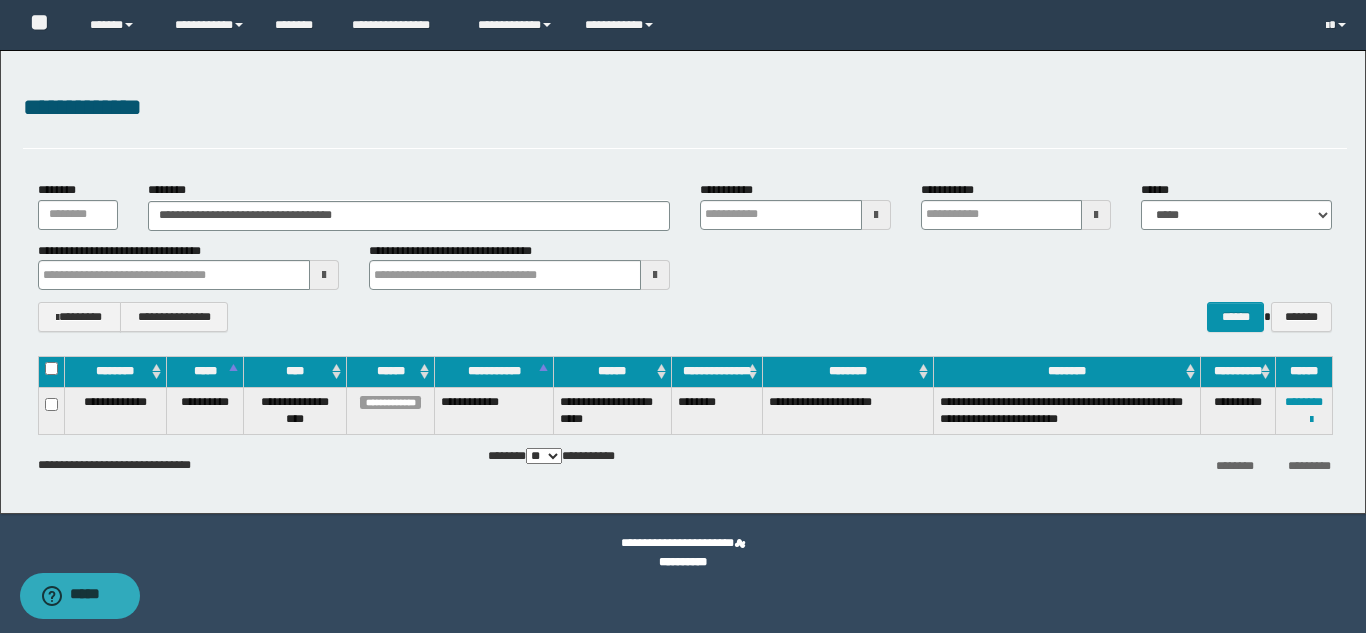 type 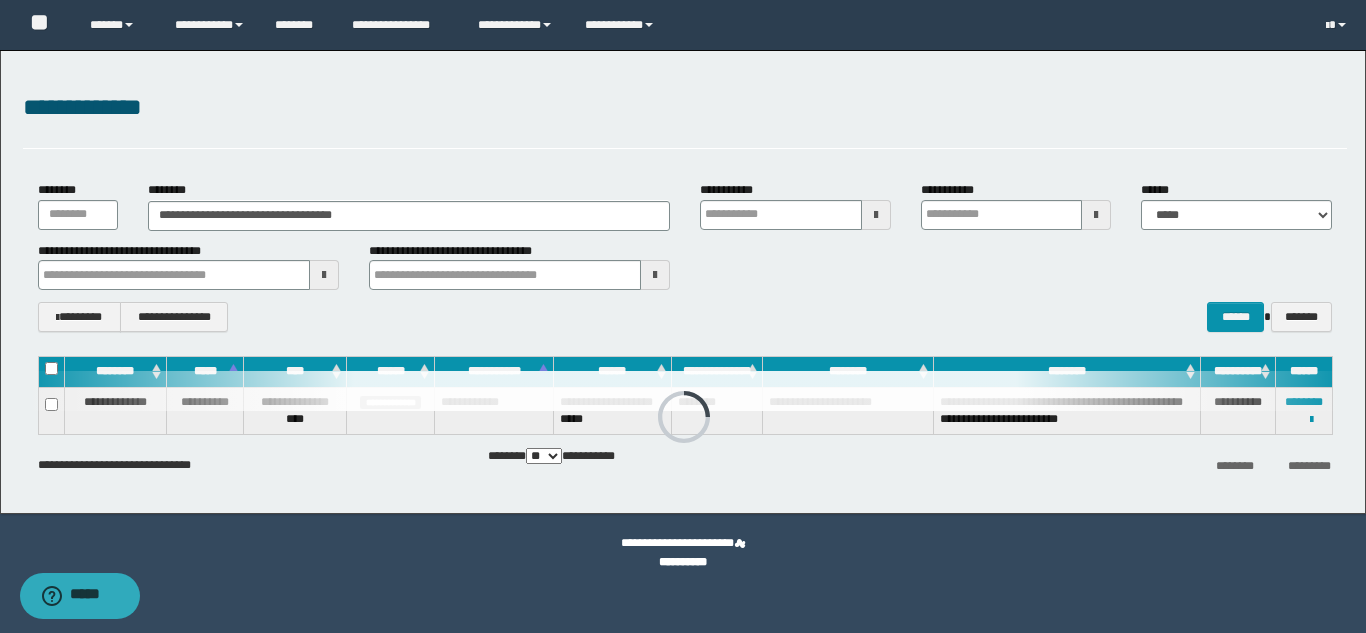 type 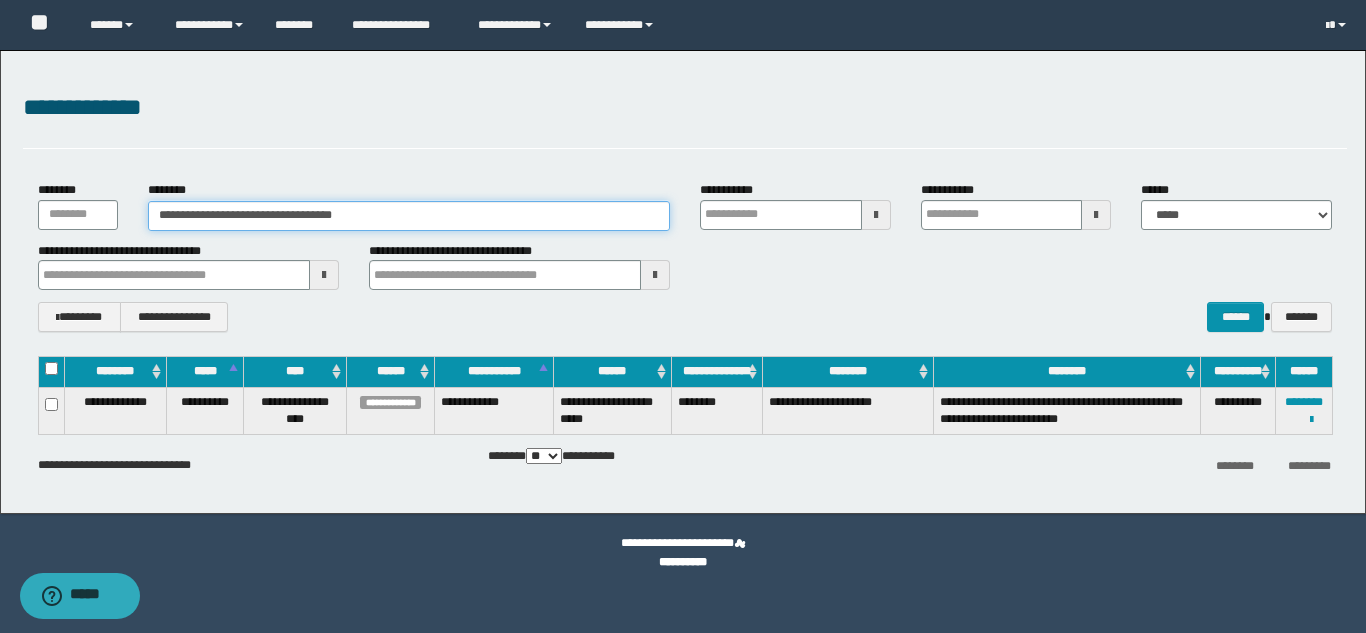 drag, startPoint x: 229, startPoint y: 225, endPoint x: 0, endPoint y: 267, distance: 232.81967 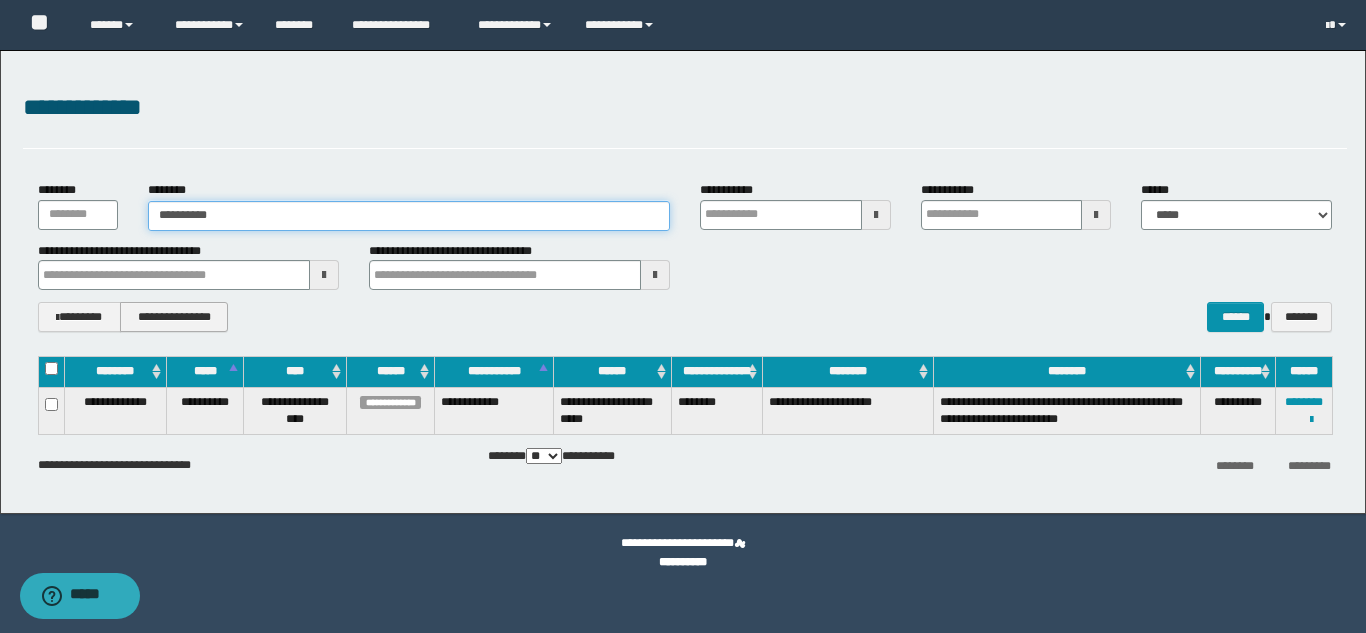 type 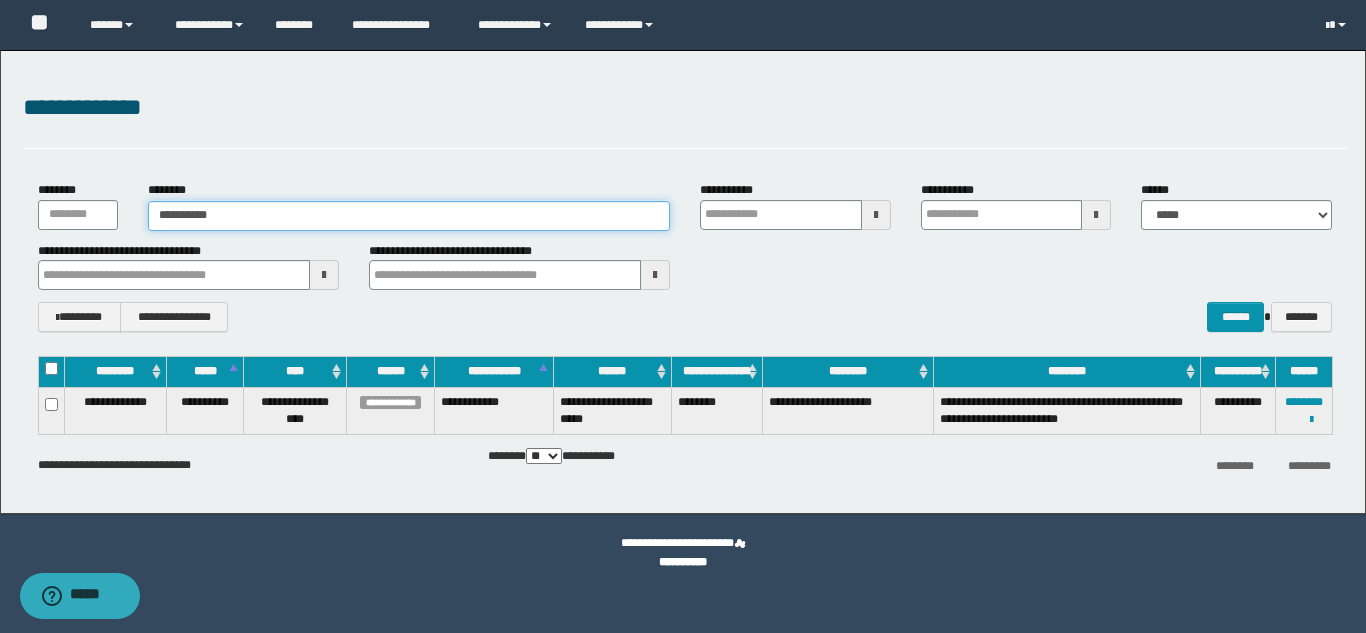 type 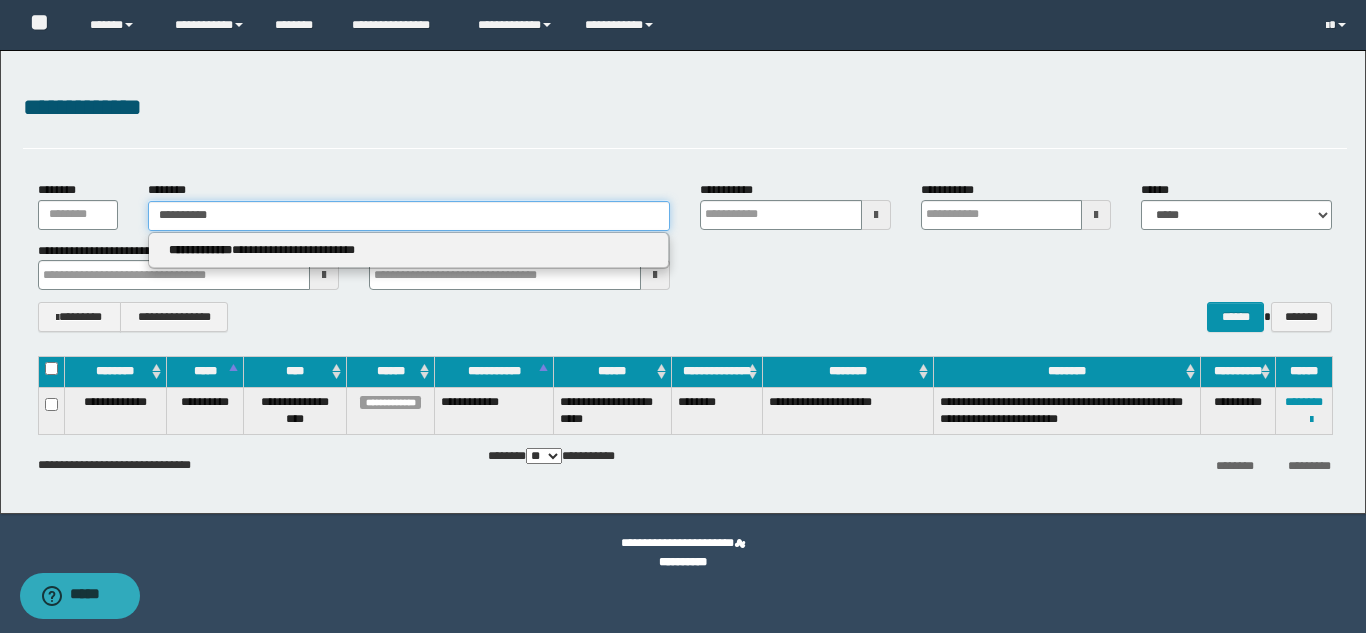 type on "**********" 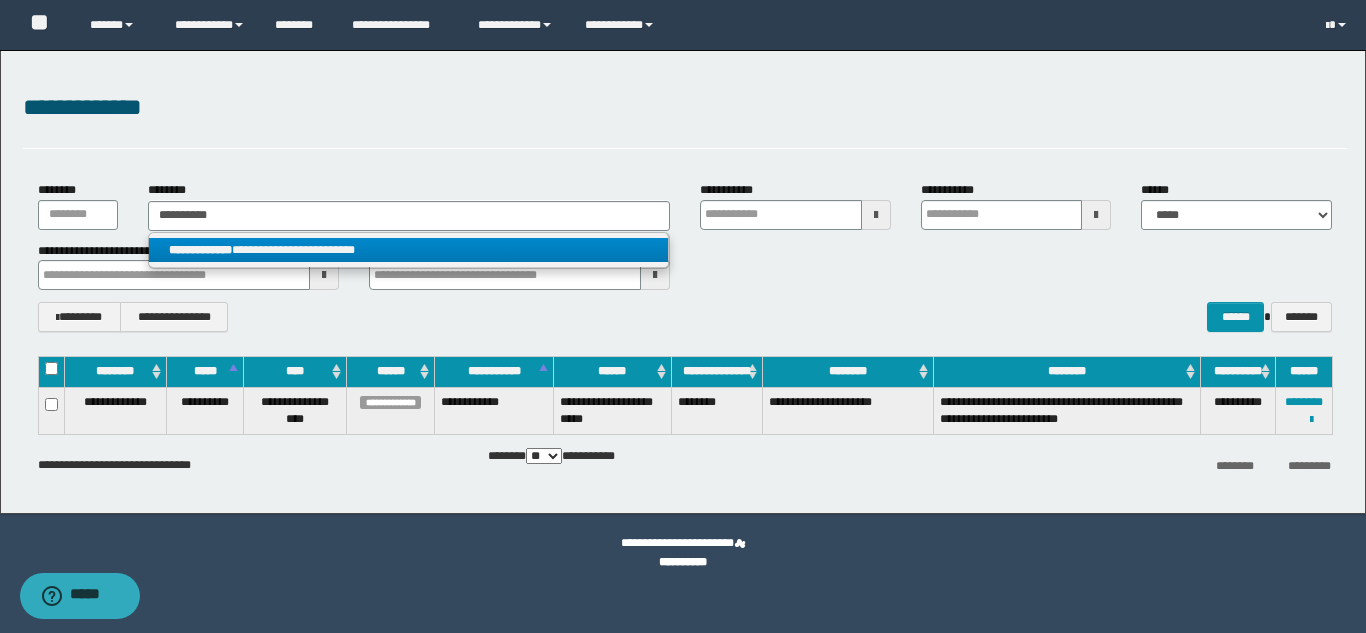 click on "**********" at bounding box center [408, 250] 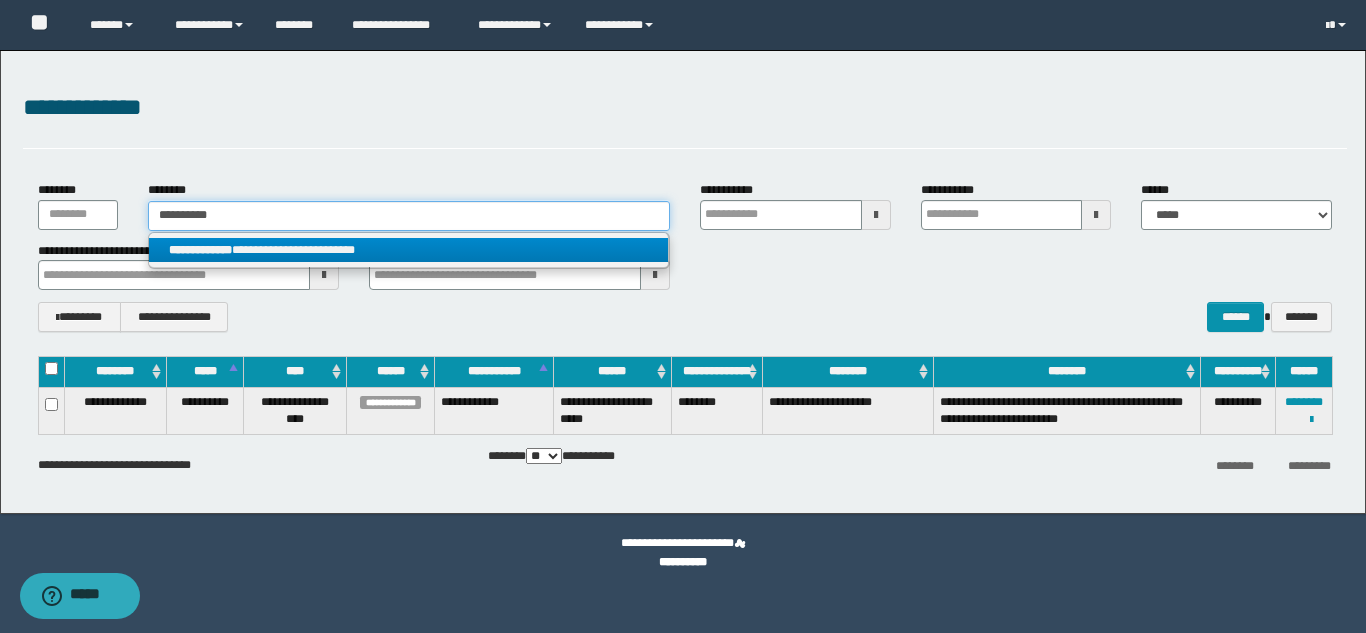 type 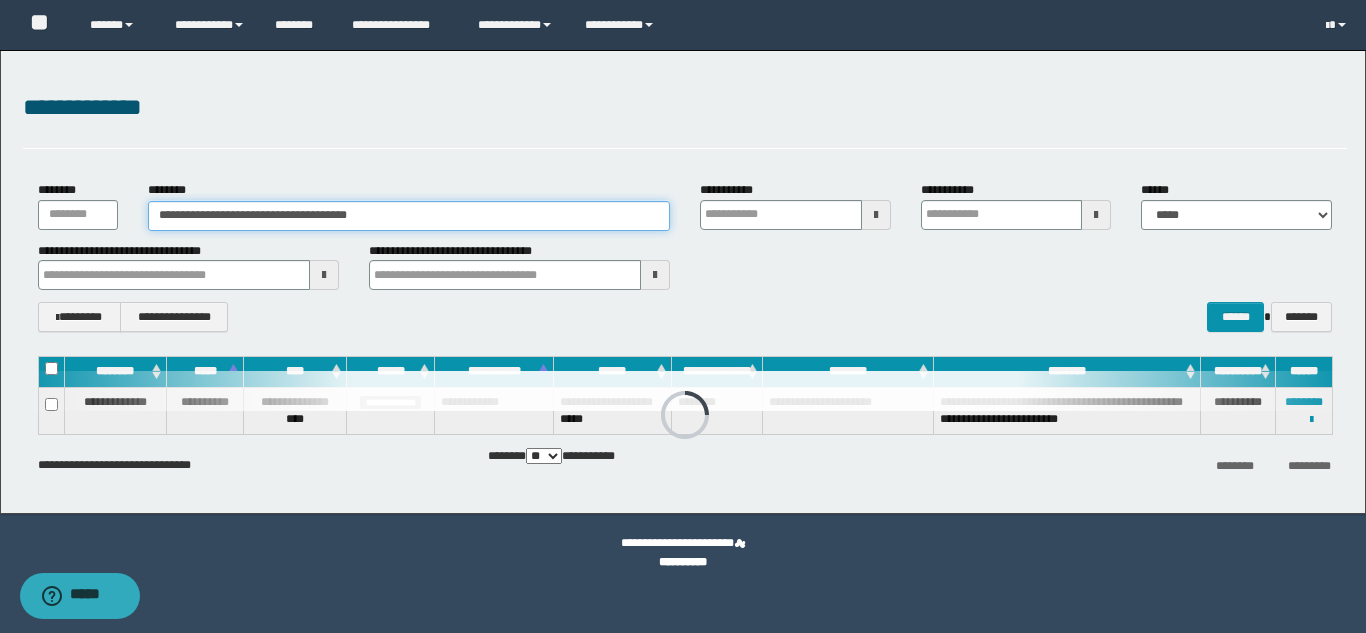 type 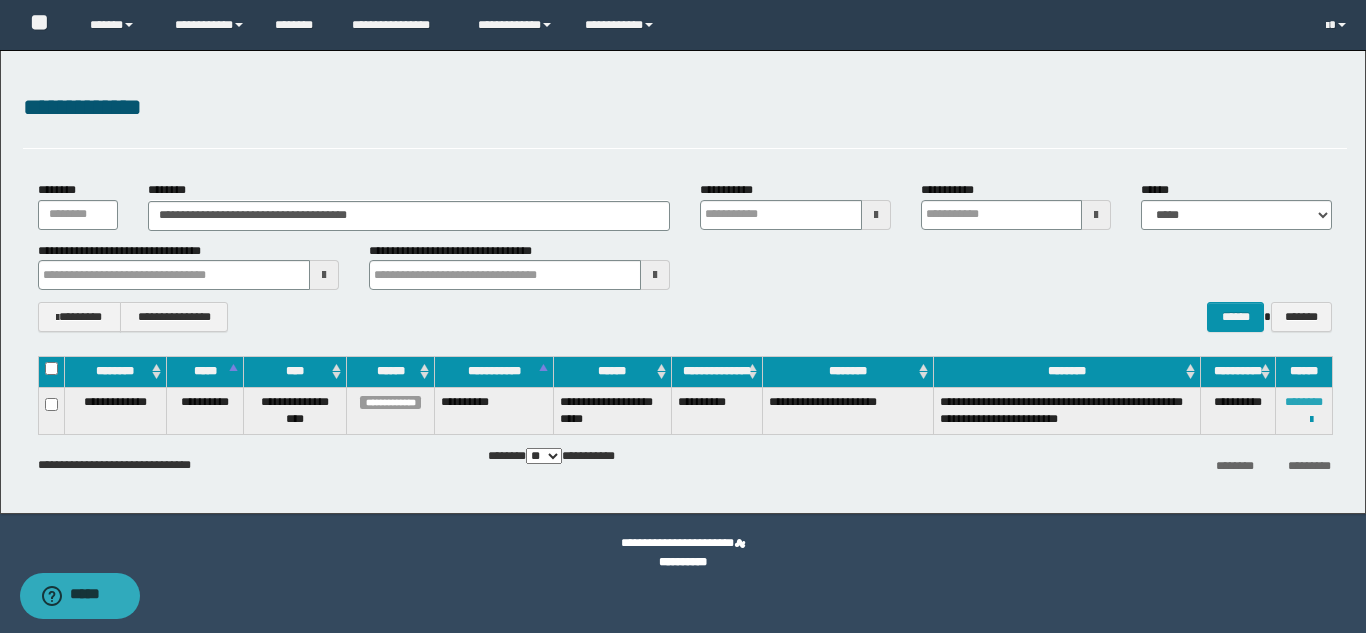 click on "********" at bounding box center (1304, 402) 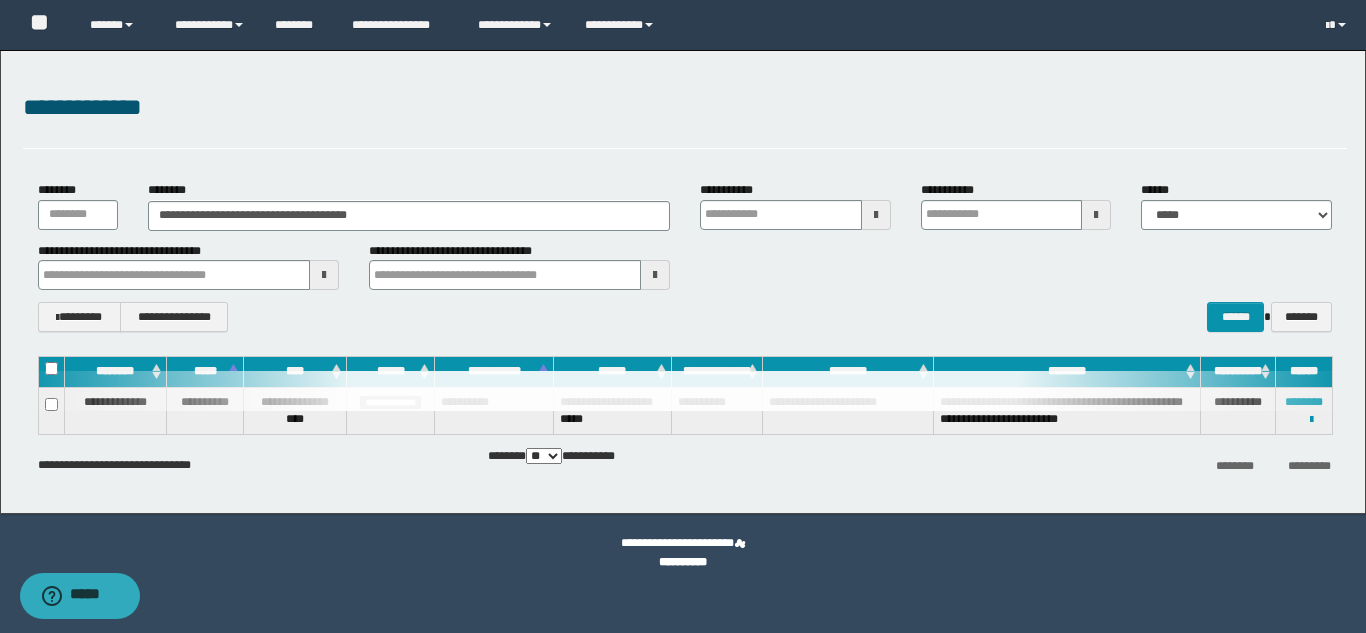 type 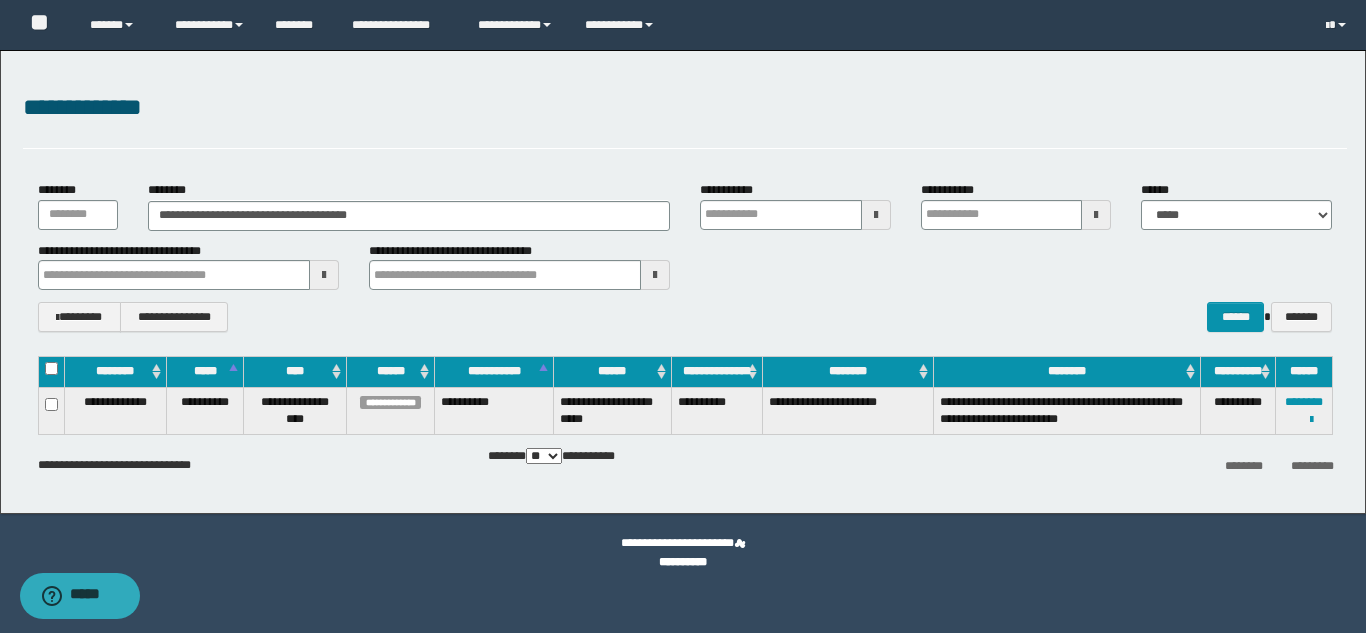 type 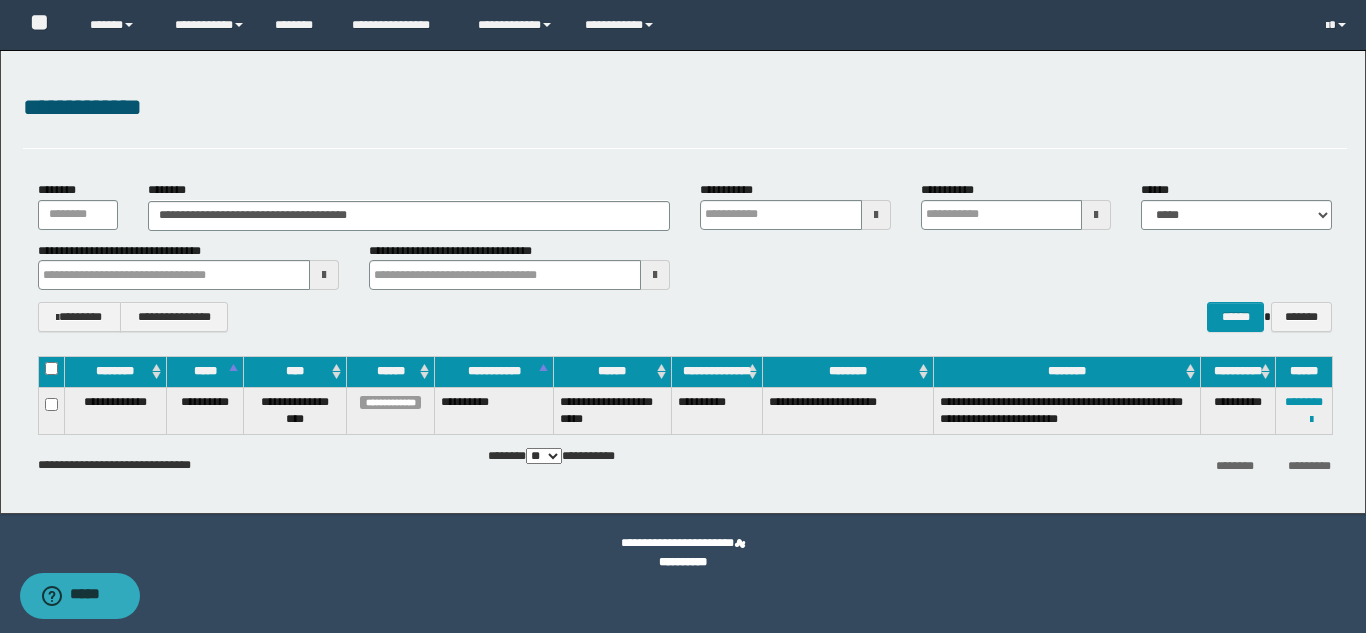 type 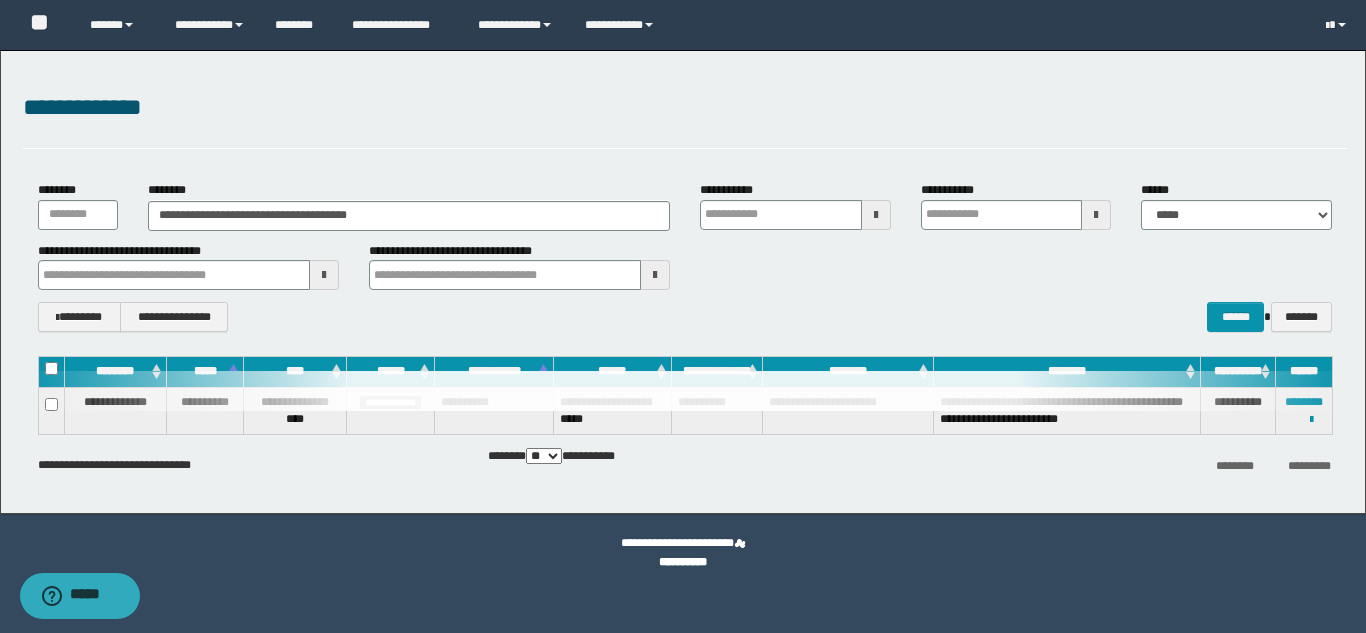 type 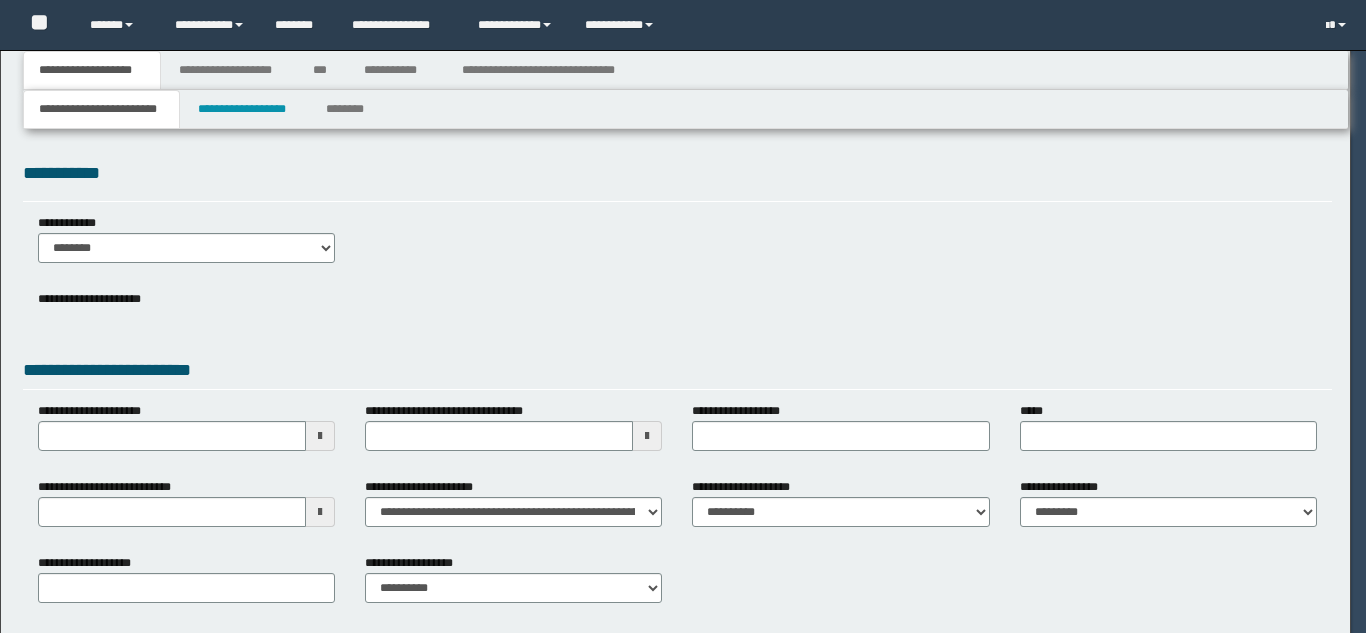 scroll, scrollTop: 0, scrollLeft: 0, axis: both 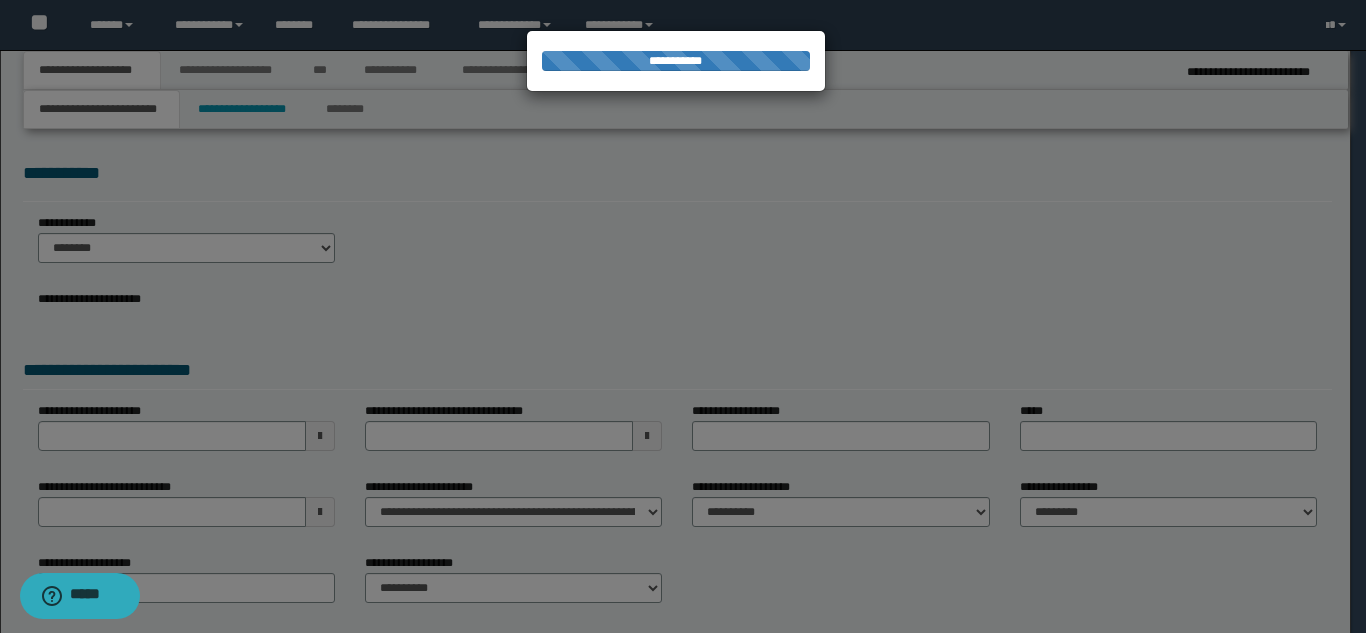 select on "*" 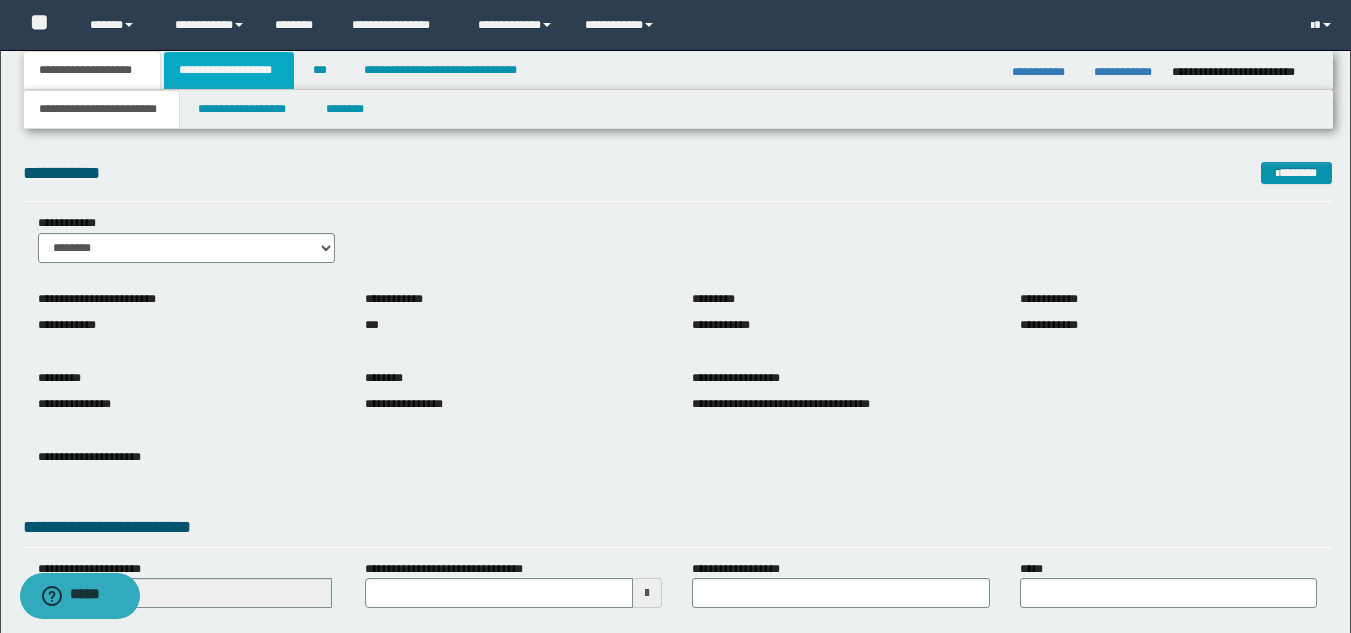 click on "**********" at bounding box center [229, 70] 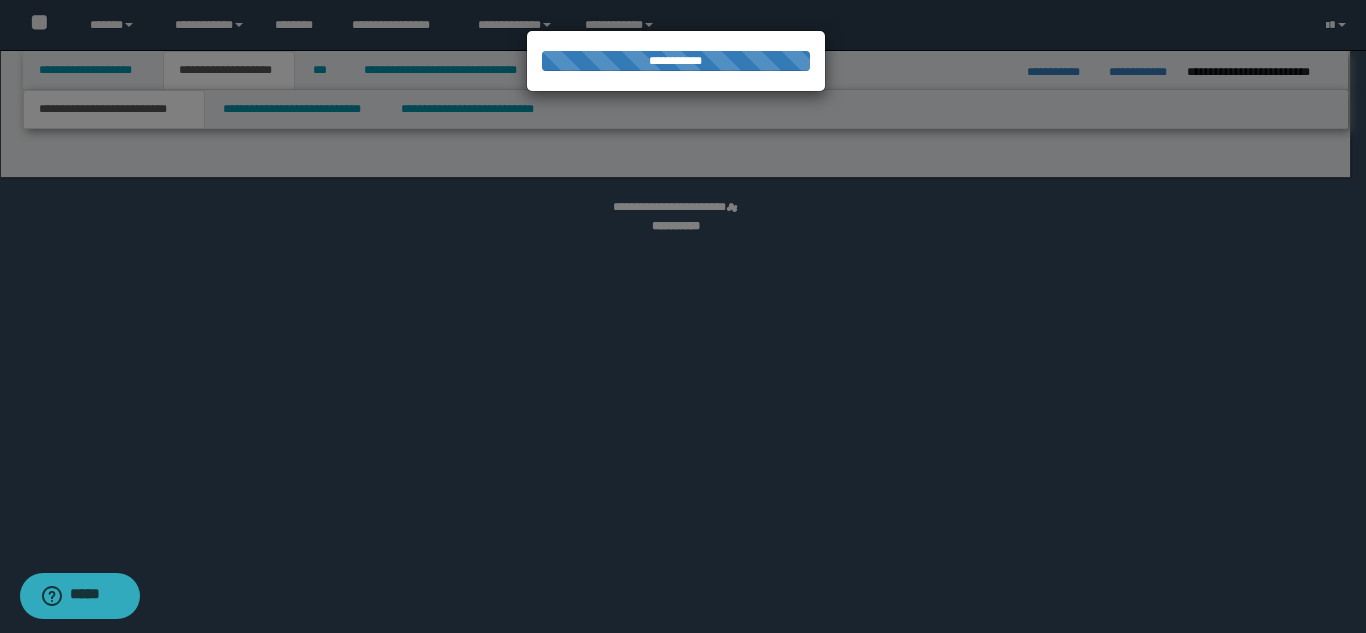 click at bounding box center [683, 316] 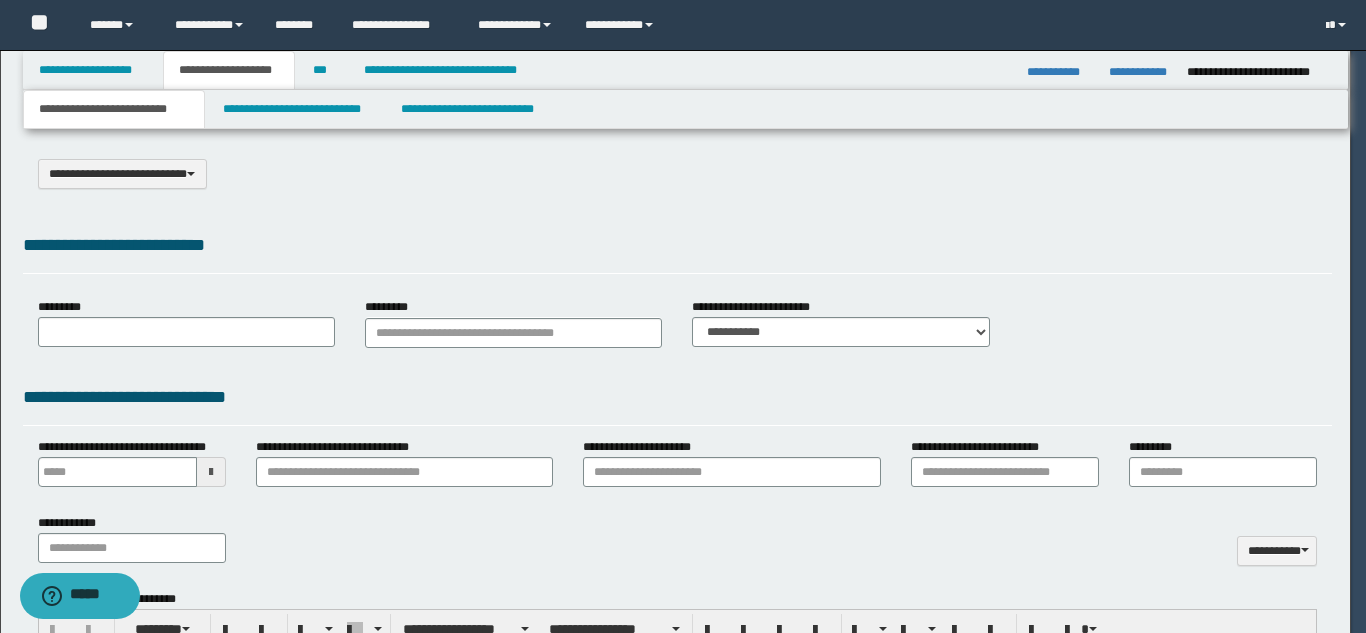 select on "*" 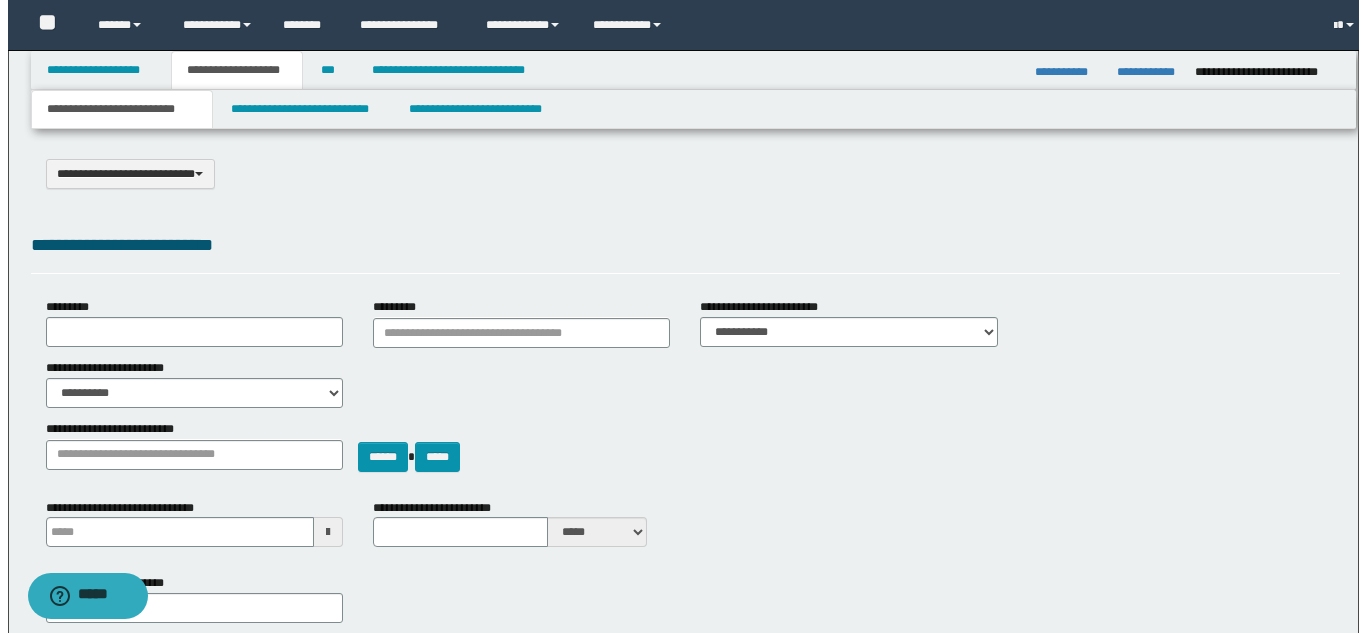 scroll, scrollTop: 0, scrollLeft: 0, axis: both 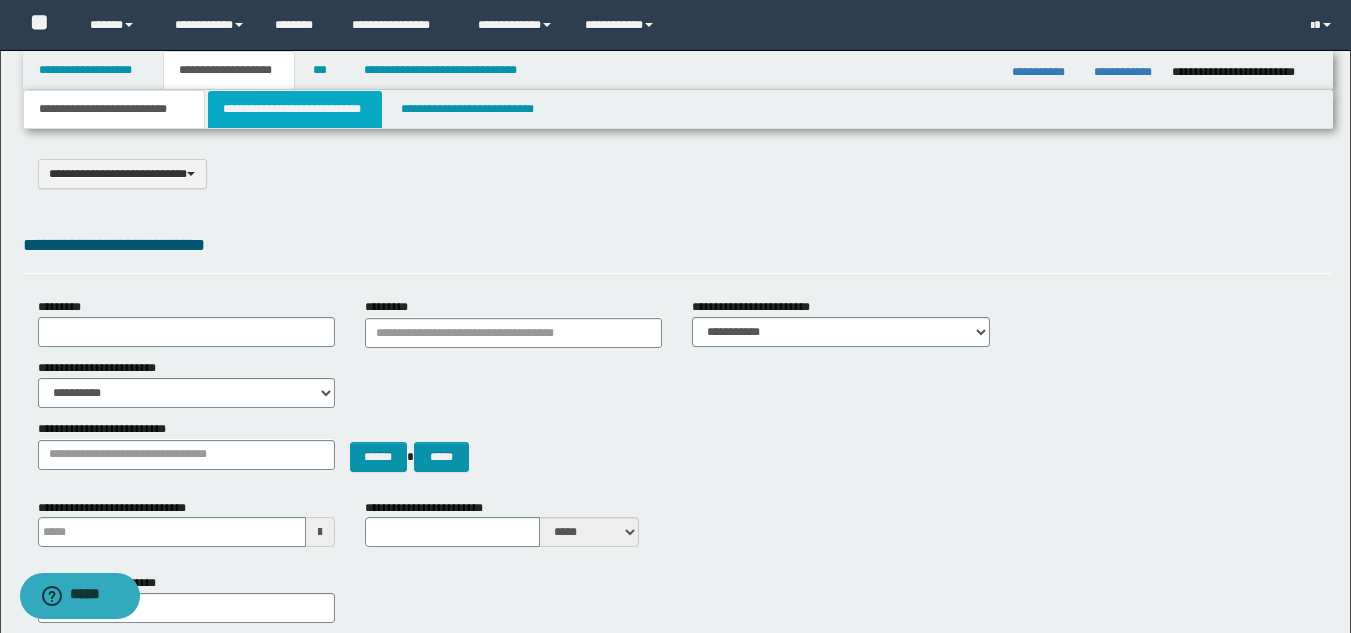 click on "**********" at bounding box center [295, 109] 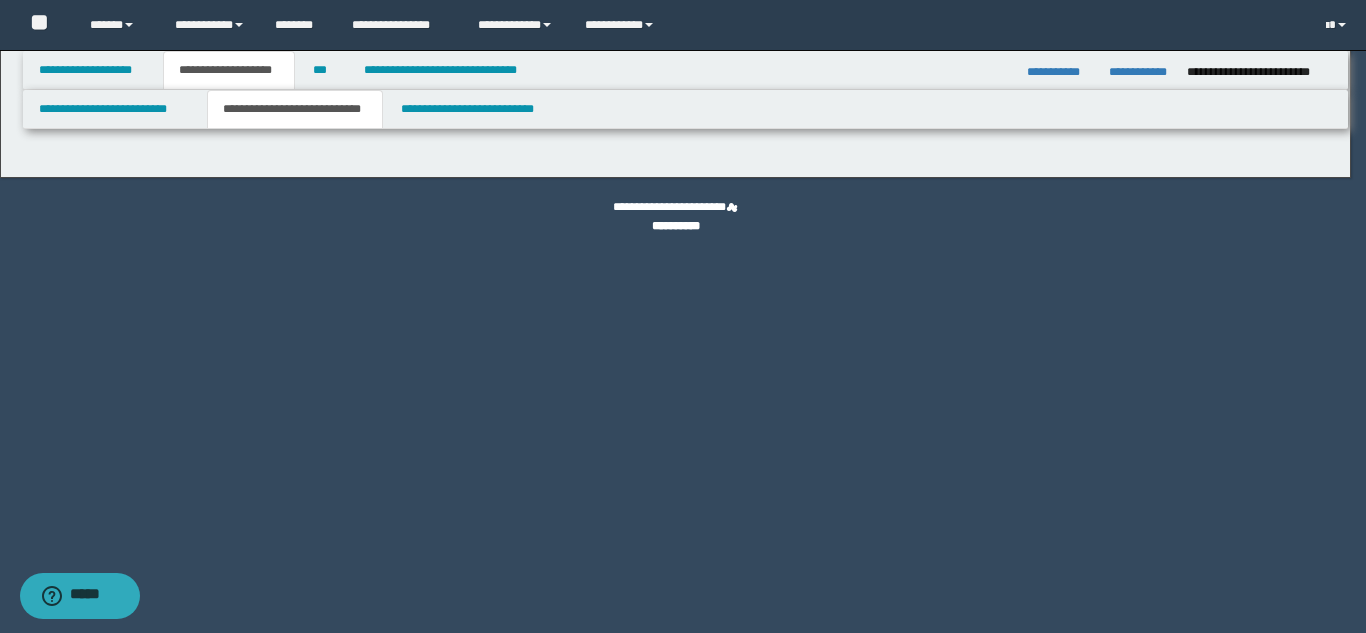select on "*" 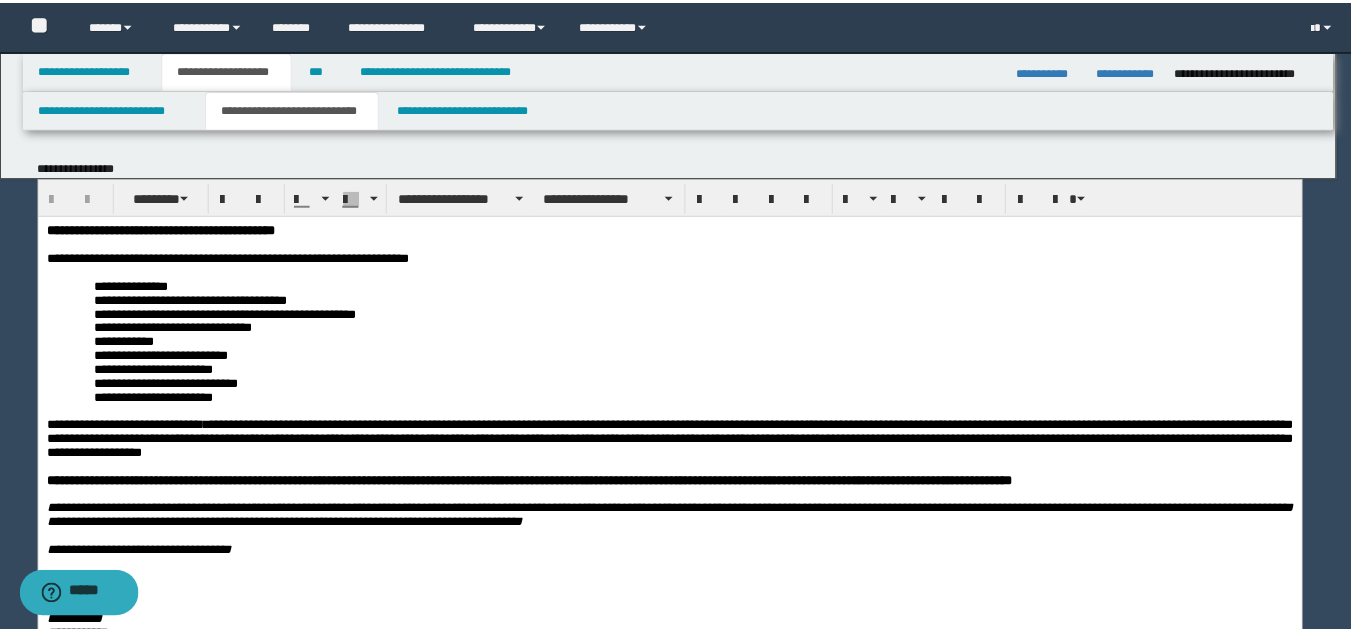 scroll, scrollTop: 0, scrollLeft: 0, axis: both 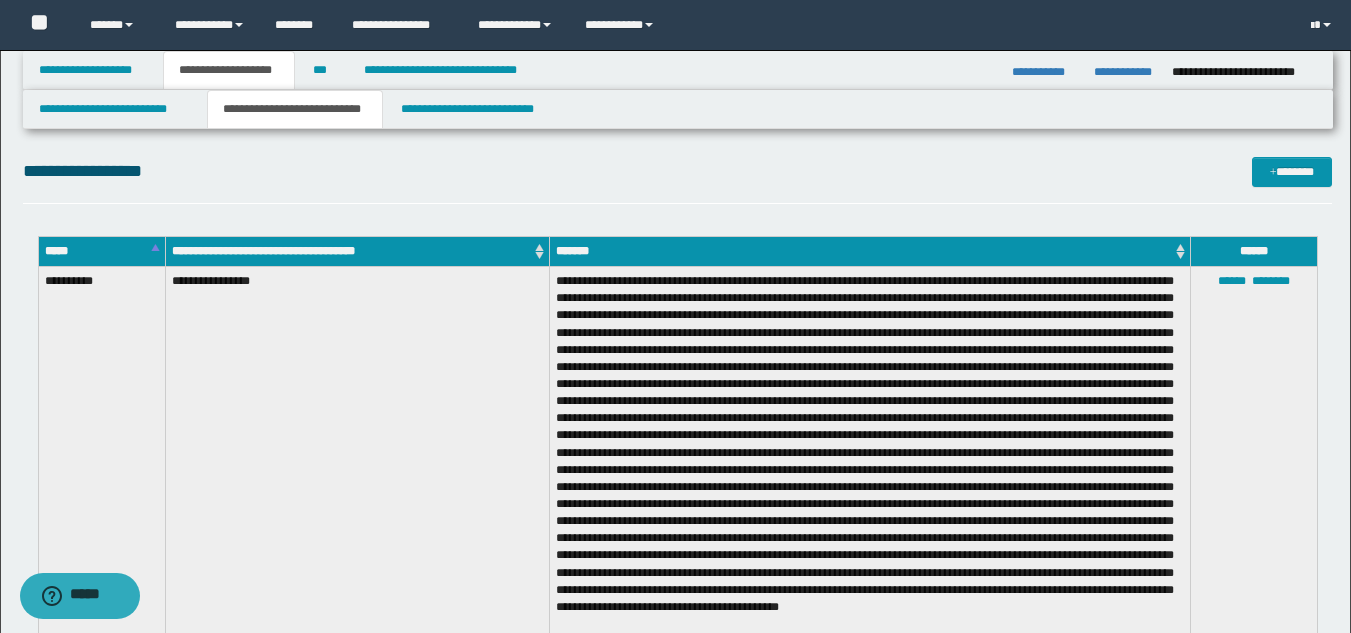 click on "**********" at bounding box center [677, 180] 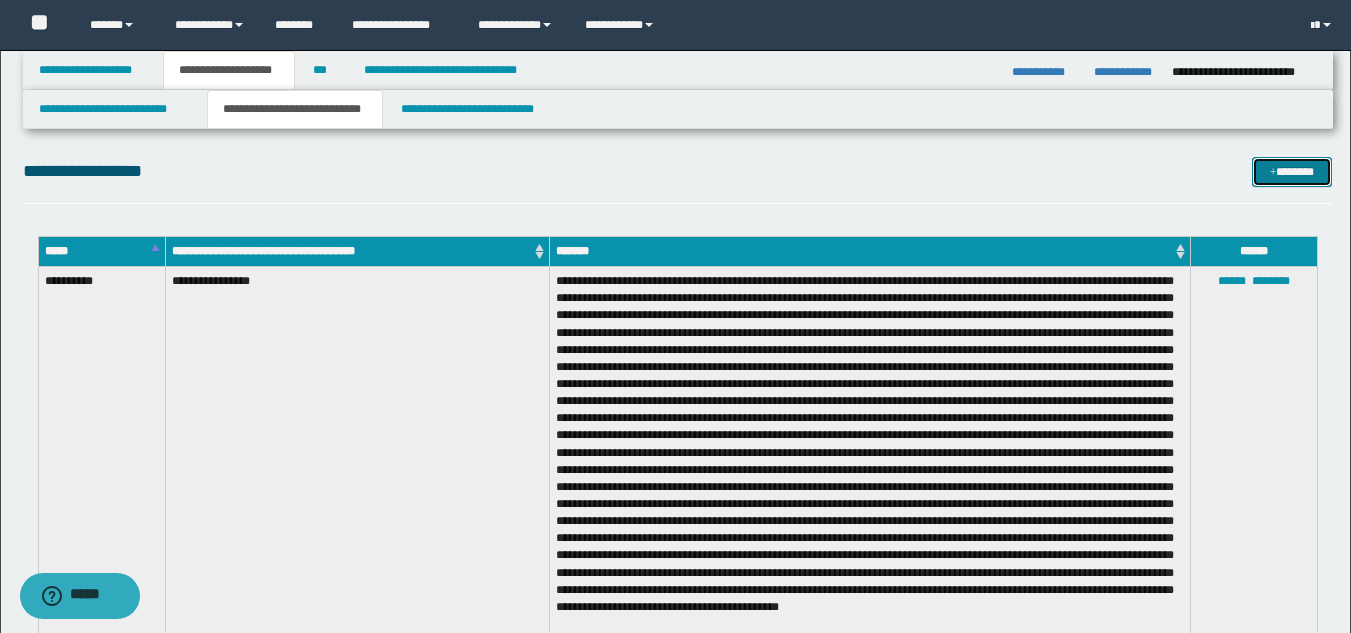 click on "*******" at bounding box center (1292, 172) 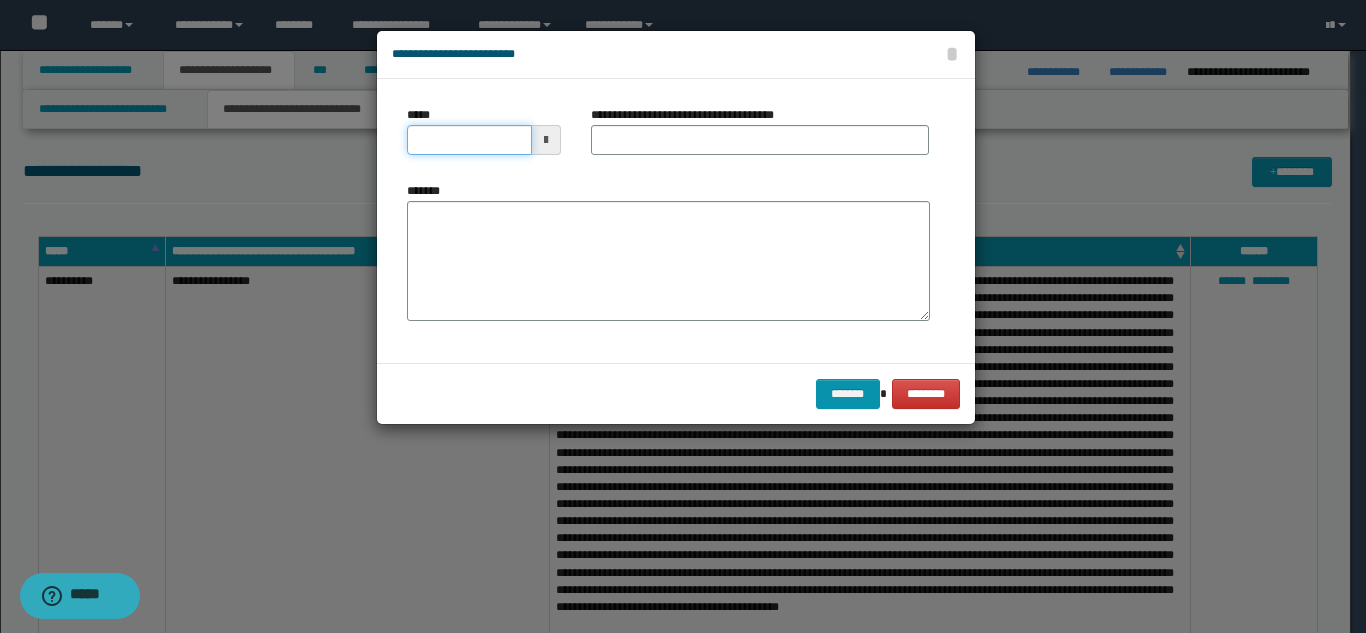 click on "*****" at bounding box center [469, 140] 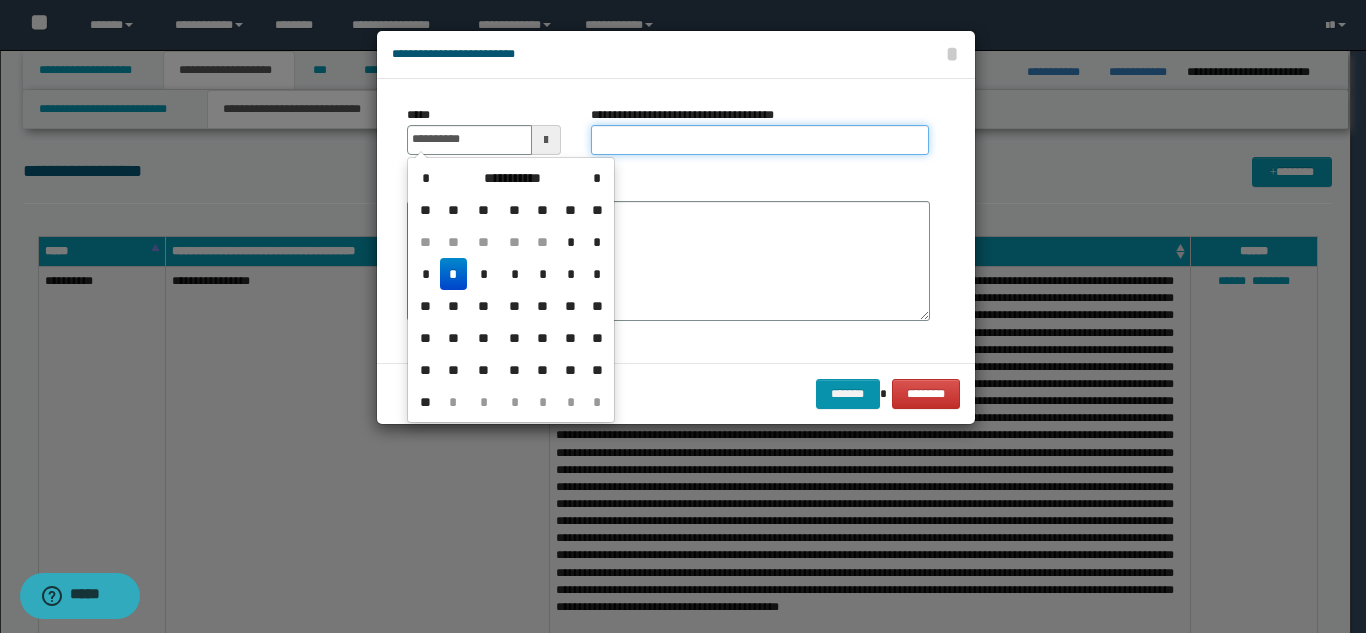 type on "**********" 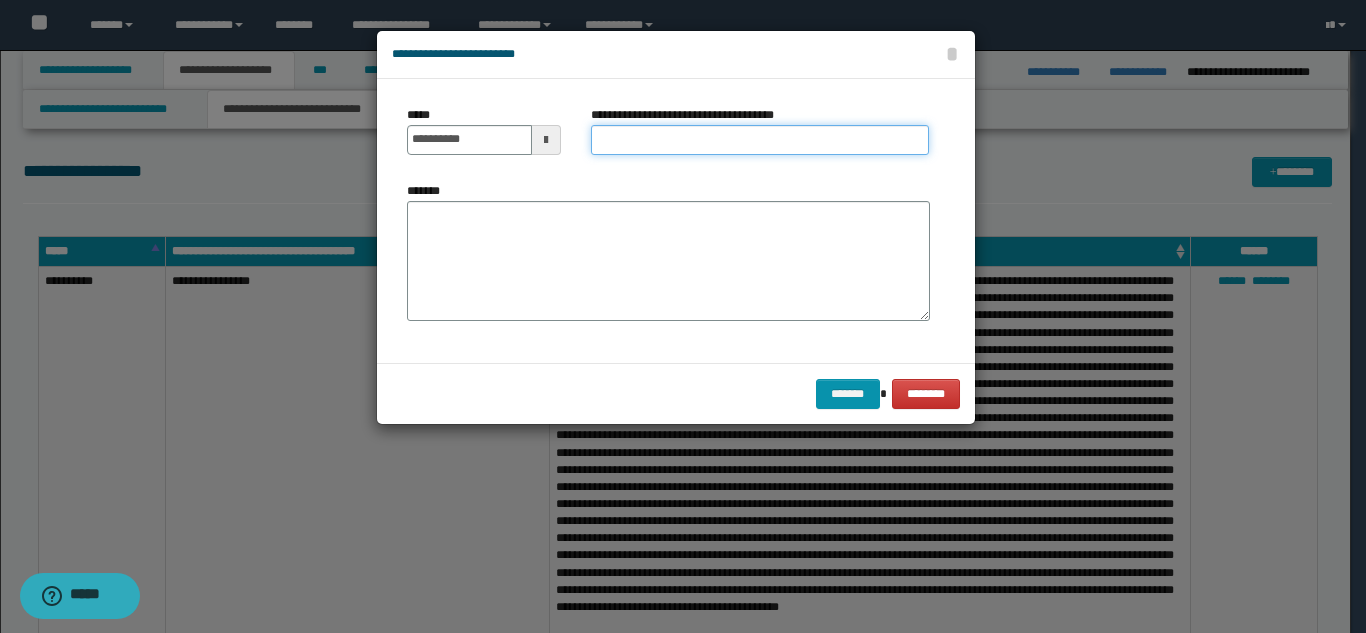 paste on "**********" 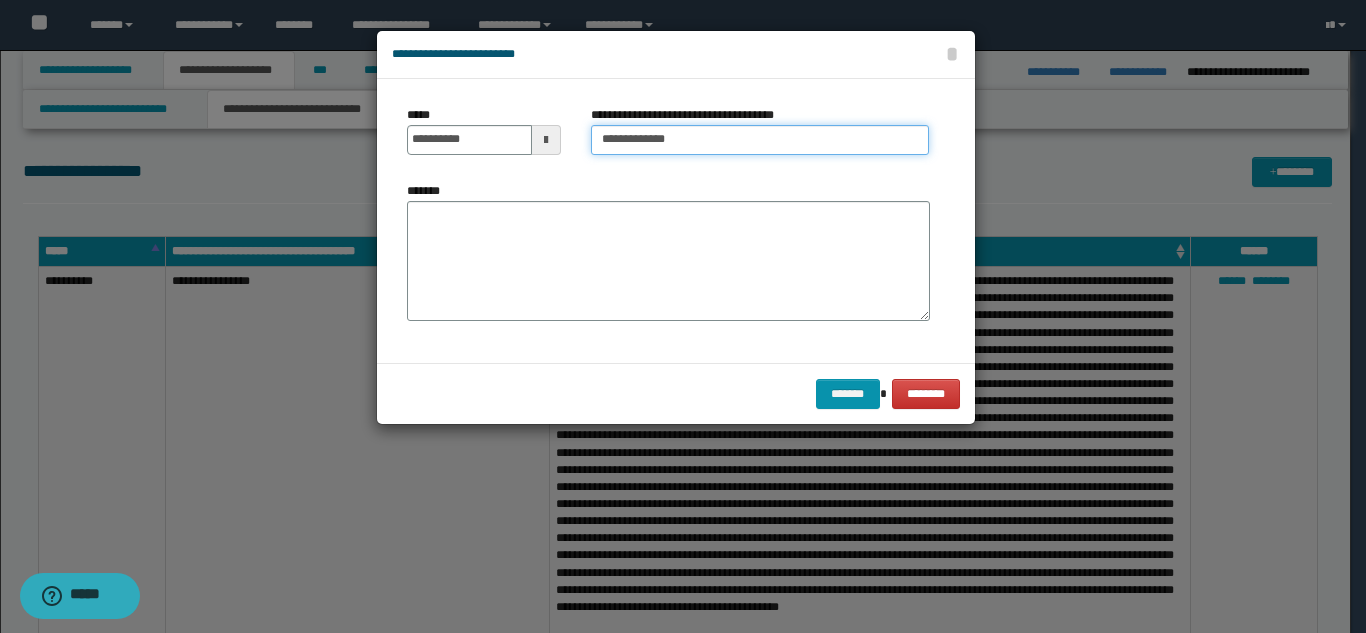 type on "**********" 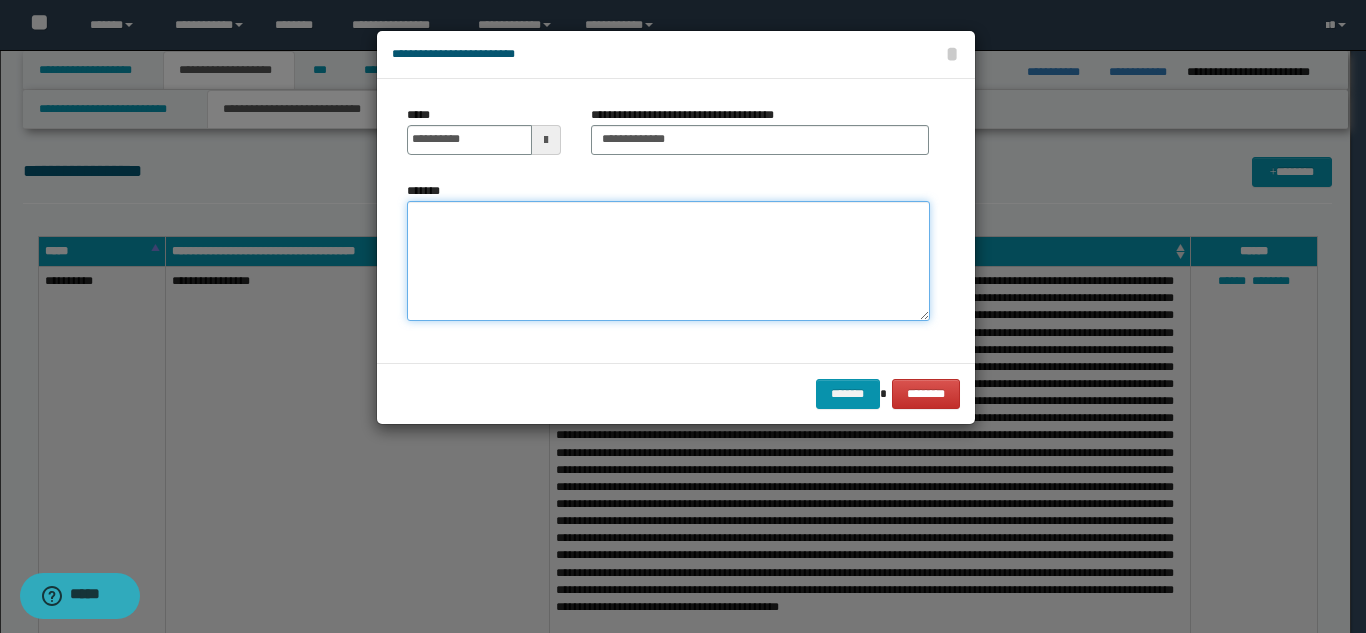 paste on "**********" 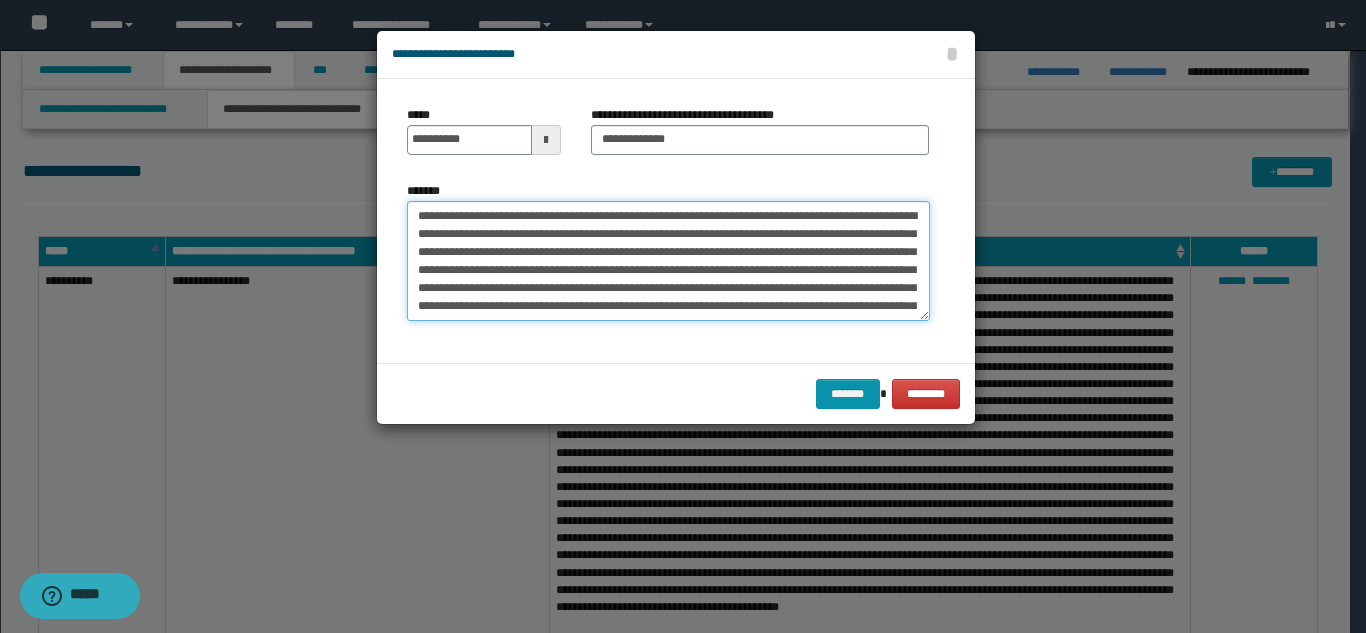 scroll, scrollTop: 48, scrollLeft: 0, axis: vertical 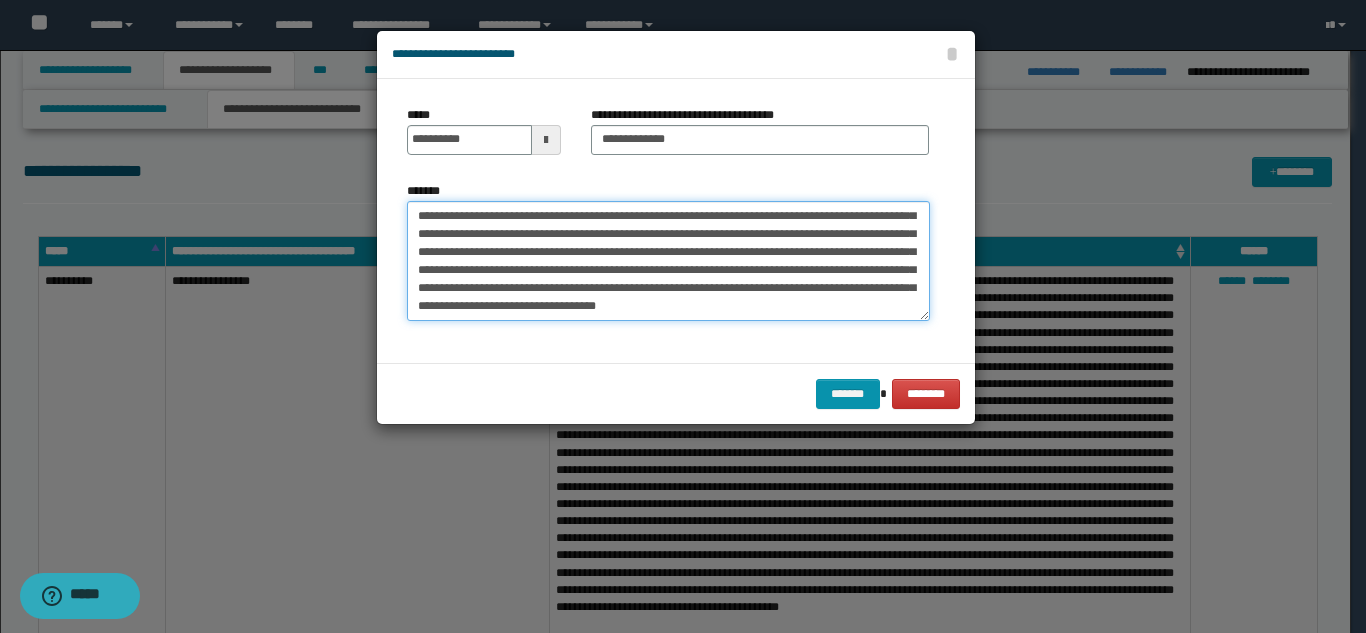type on "**********" 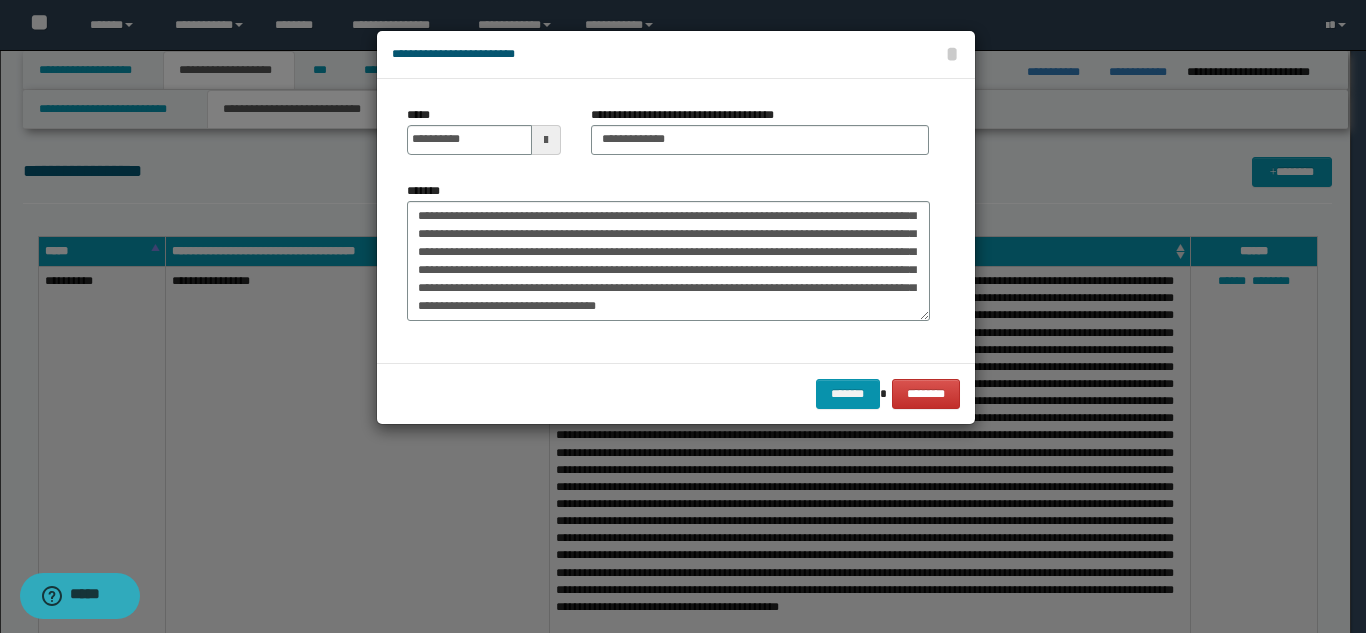 click on "*******
********" at bounding box center (676, 393) 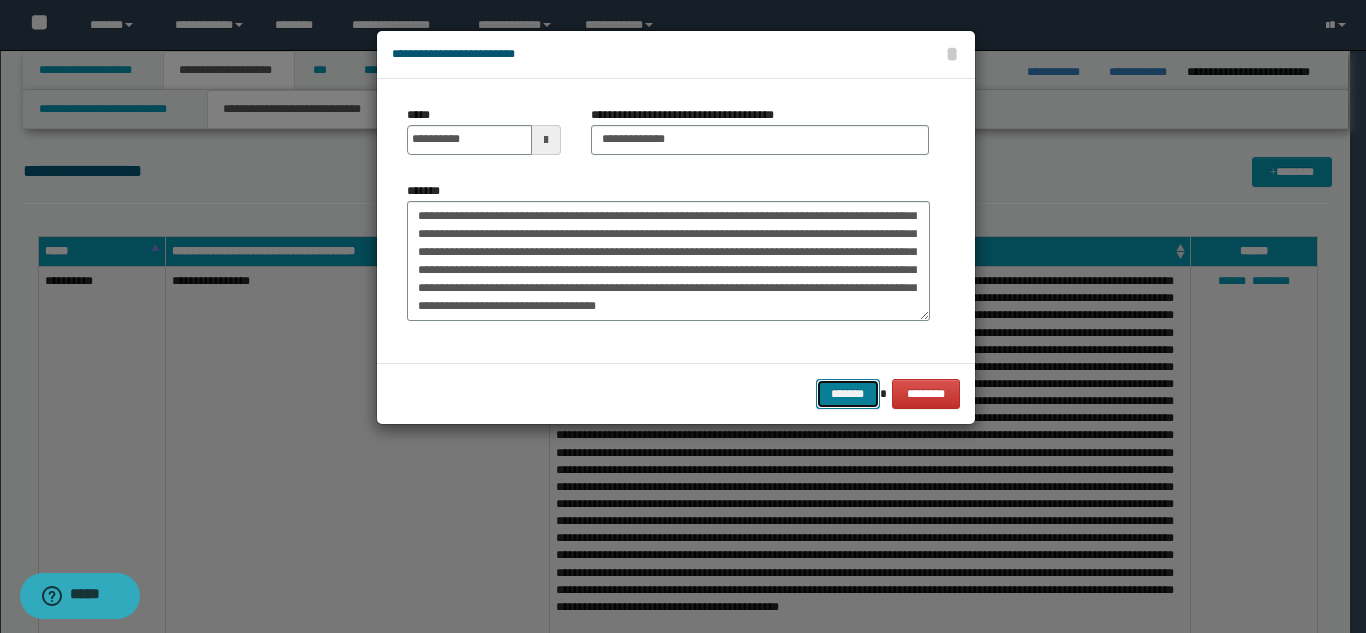 click on "*******" at bounding box center (848, 394) 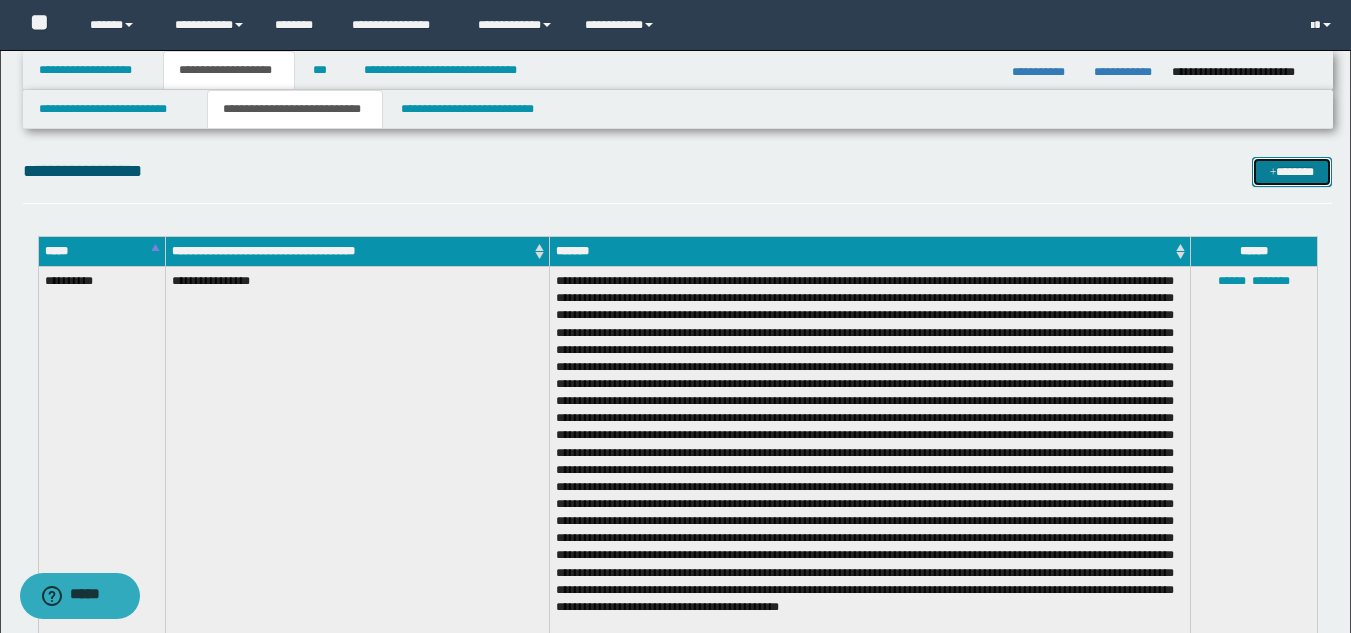 click on "*******" at bounding box center [1292, 172] 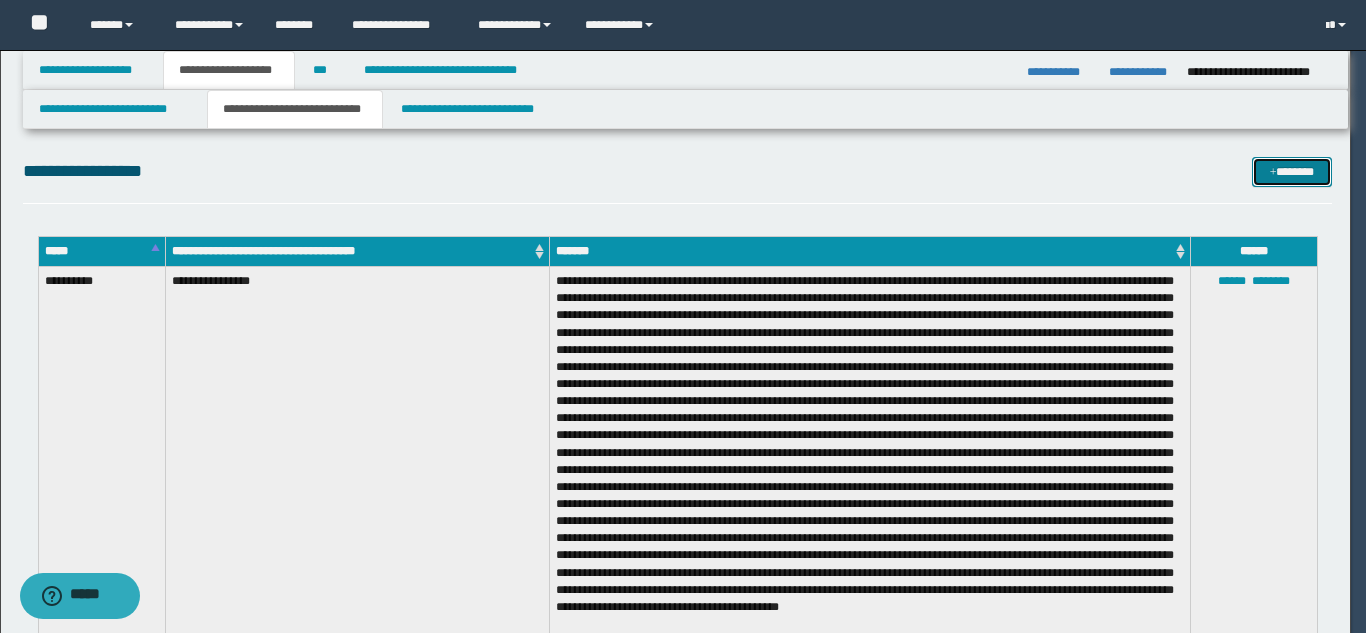 scroll, scrollTop: 0, scrollLeft: 0, axis: both 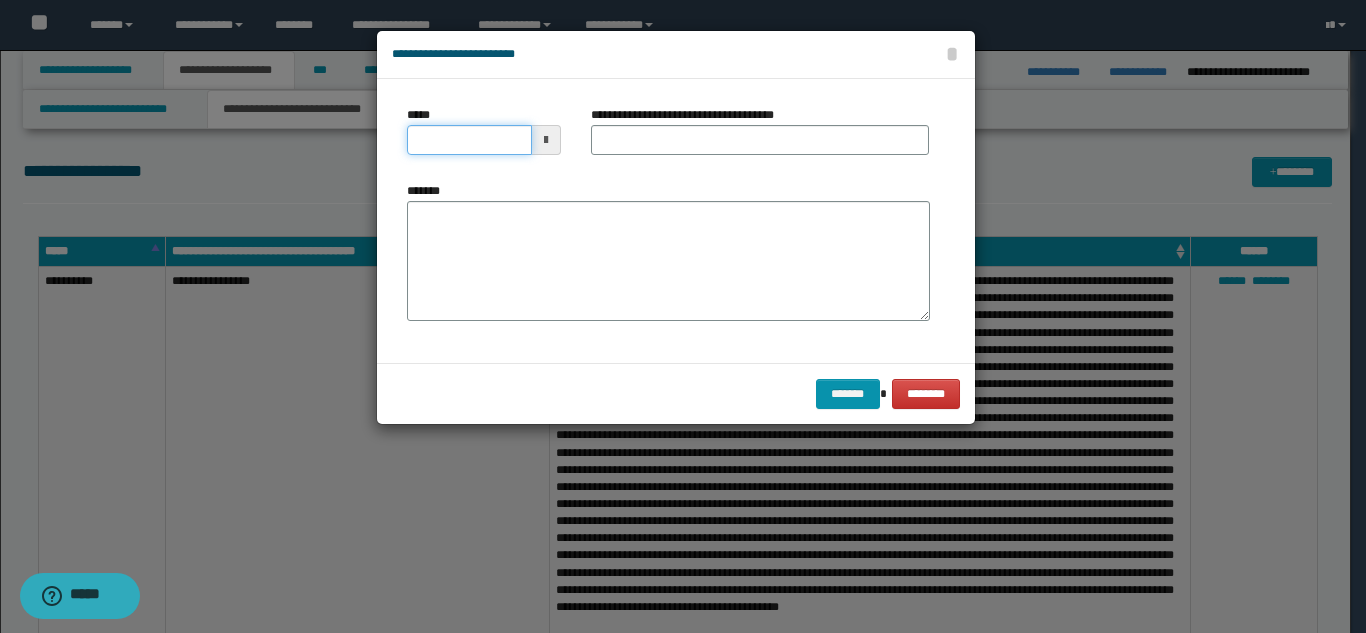 click on "*****" at bounding box center [469, 140] 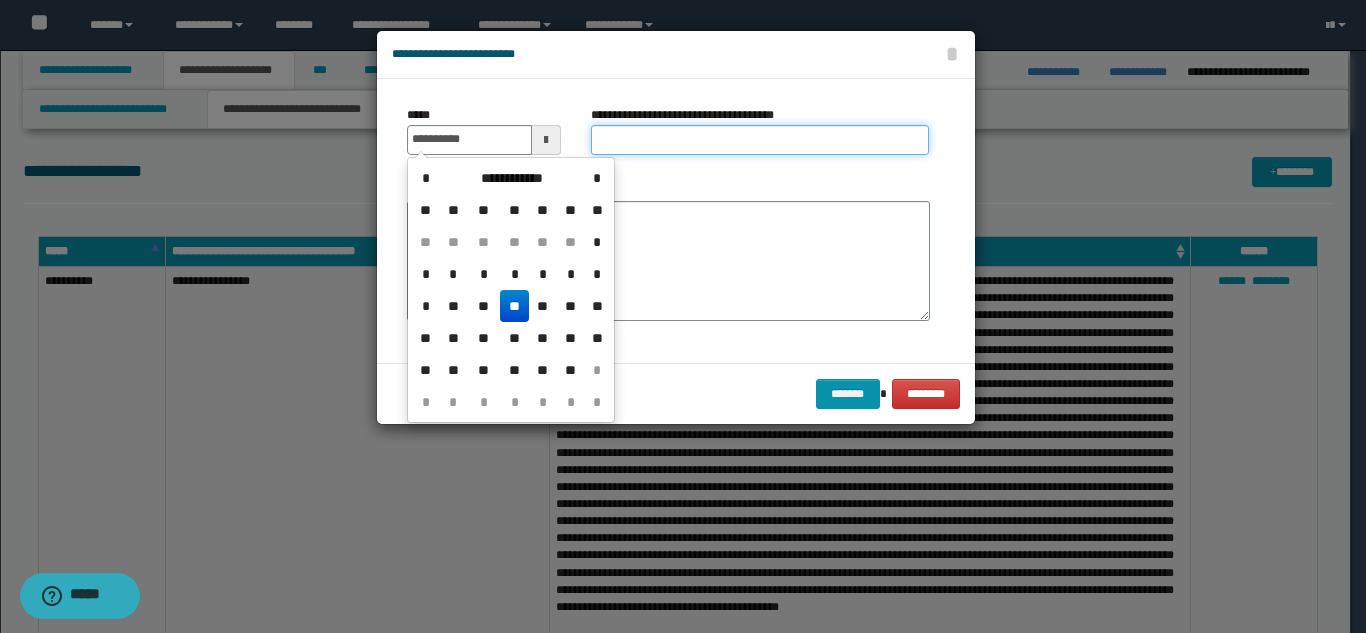 type on "**********" 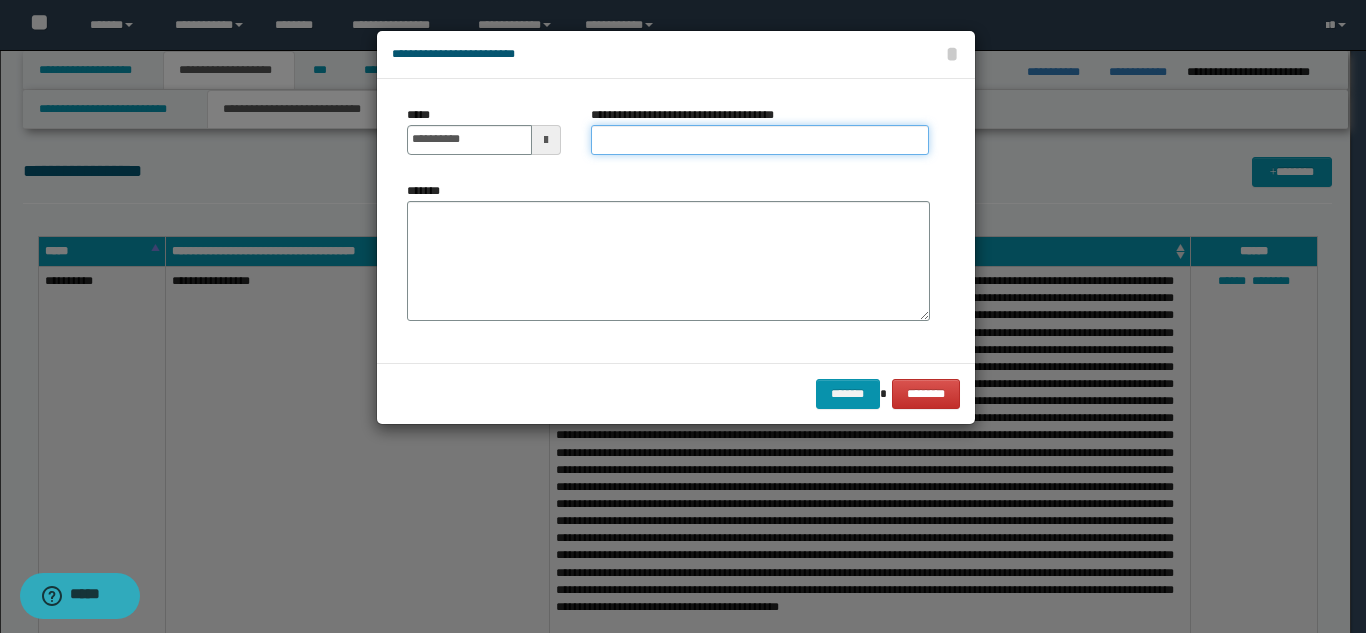 paste on "**********" 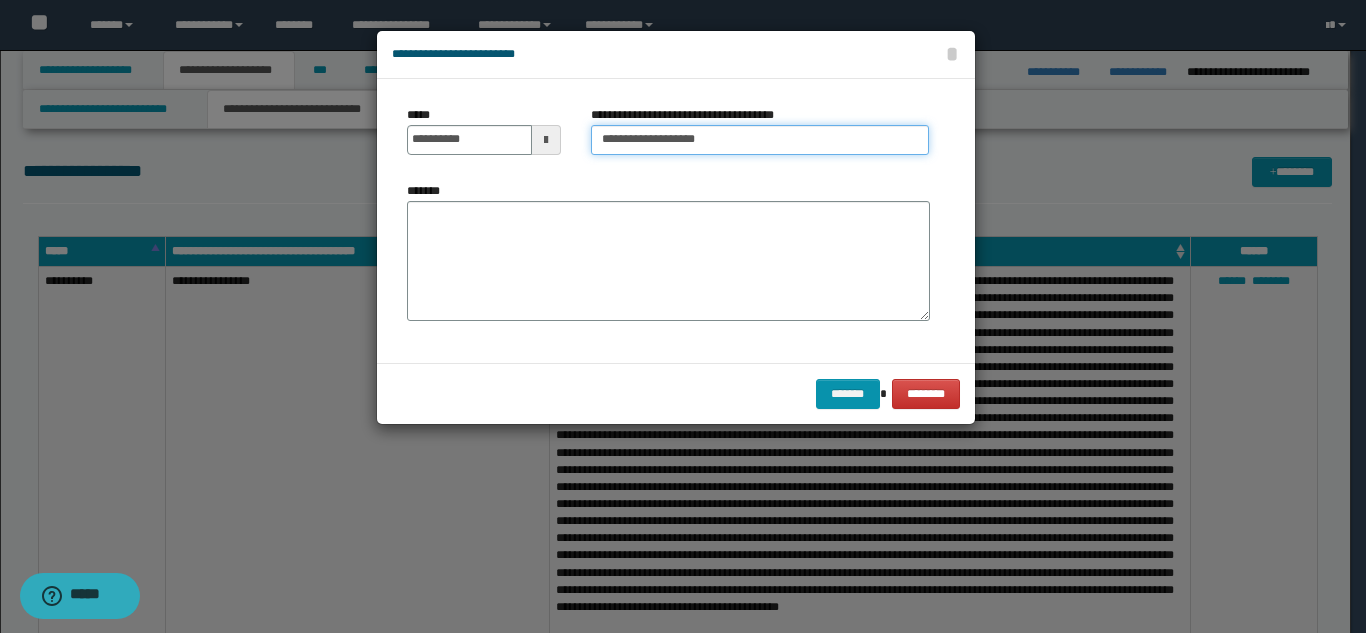 type on "**********" 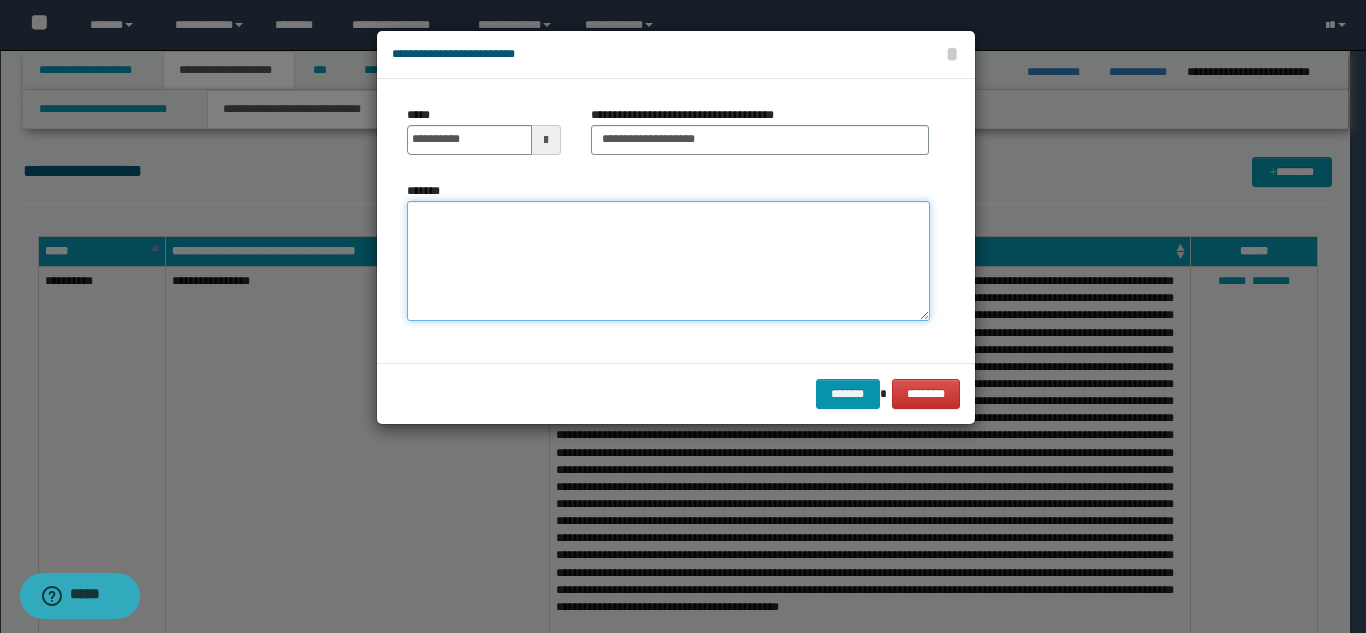 click on "*******" at bounding box center [668, 261] 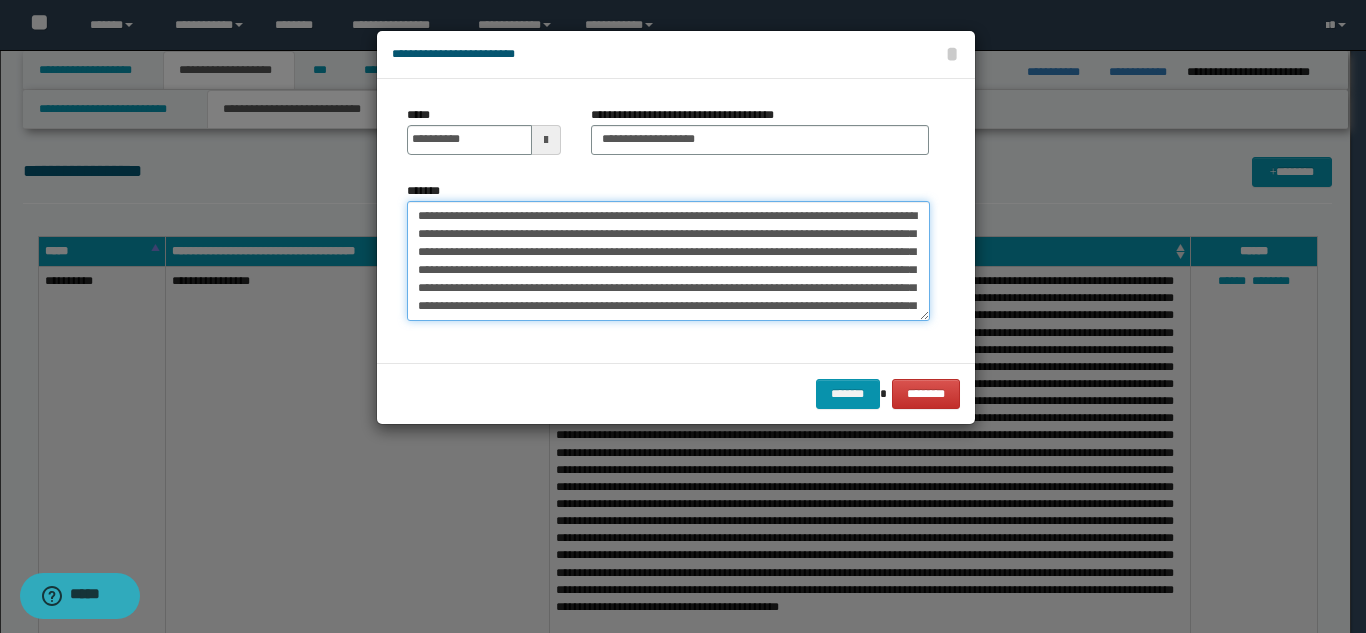 scroll, scrollTop: 66, scrollLeft: 0, axis: vertical 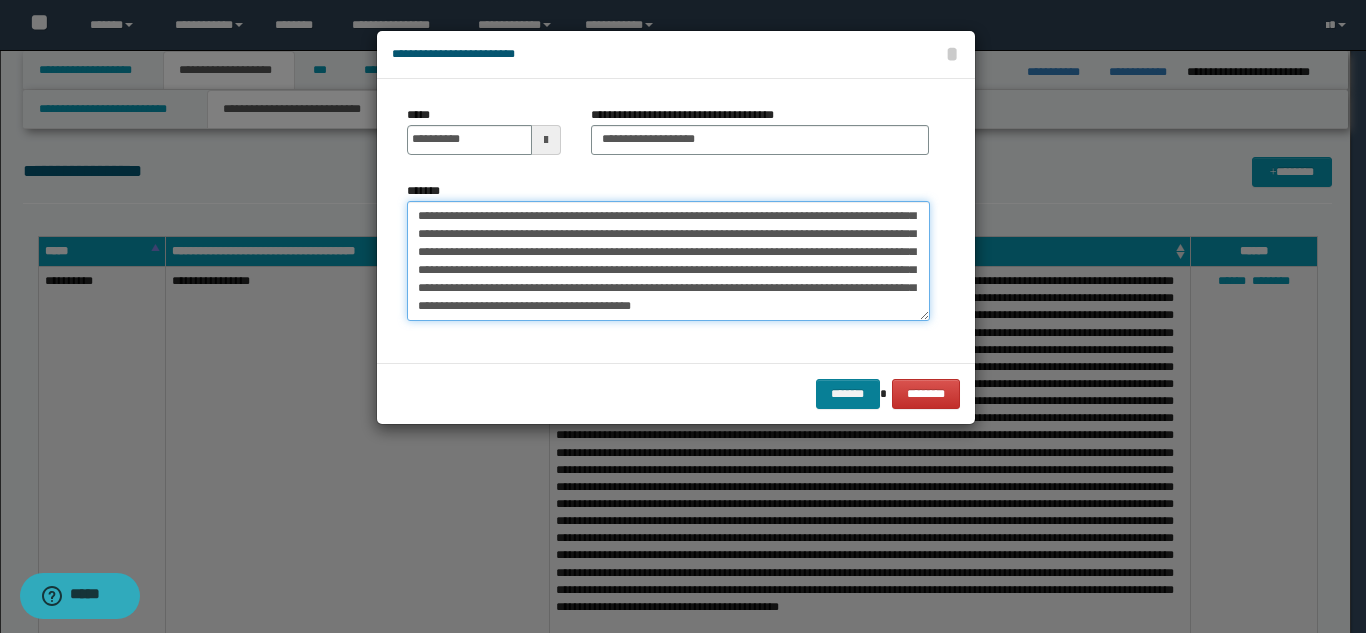 type on "**********" 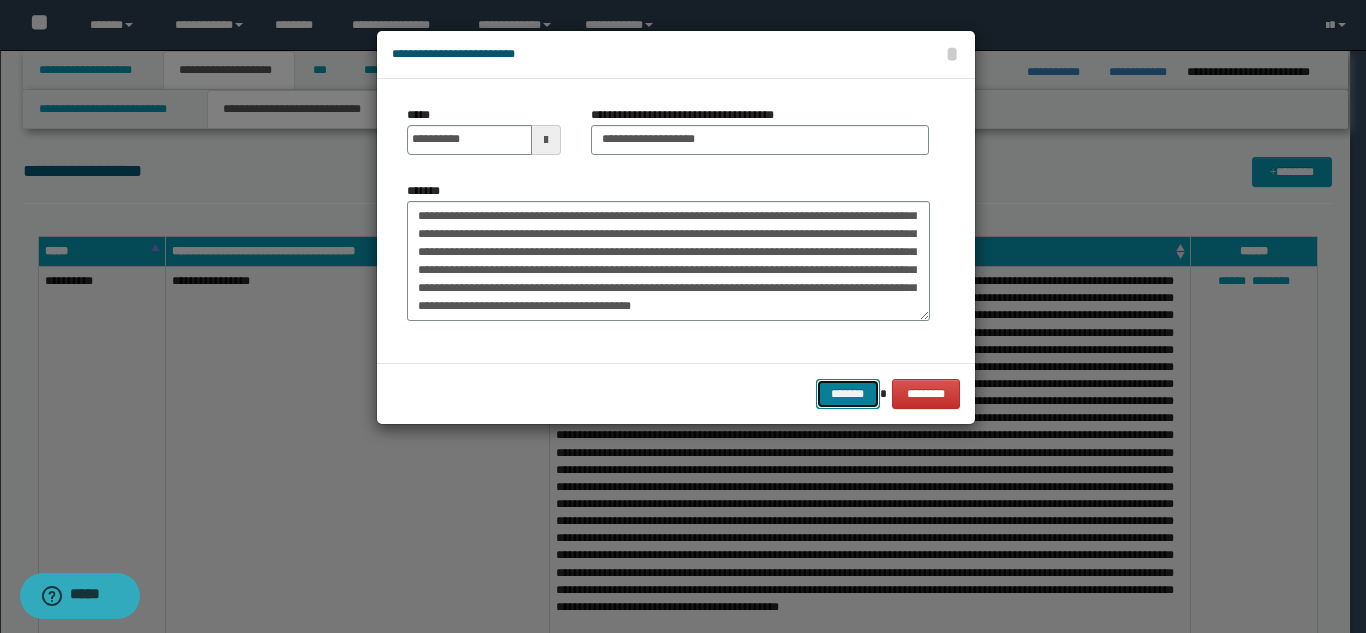 click on "*******" at bounding box center (848, 394) 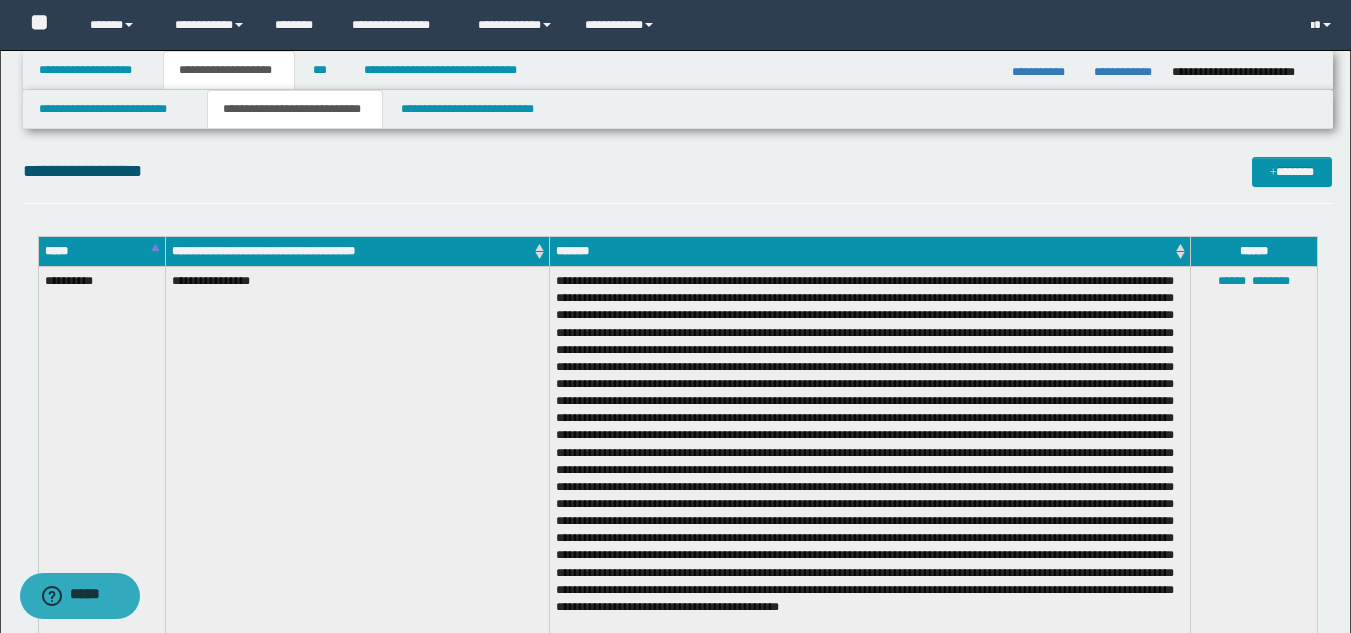 click on "**********" at bounding box center (677, 180) 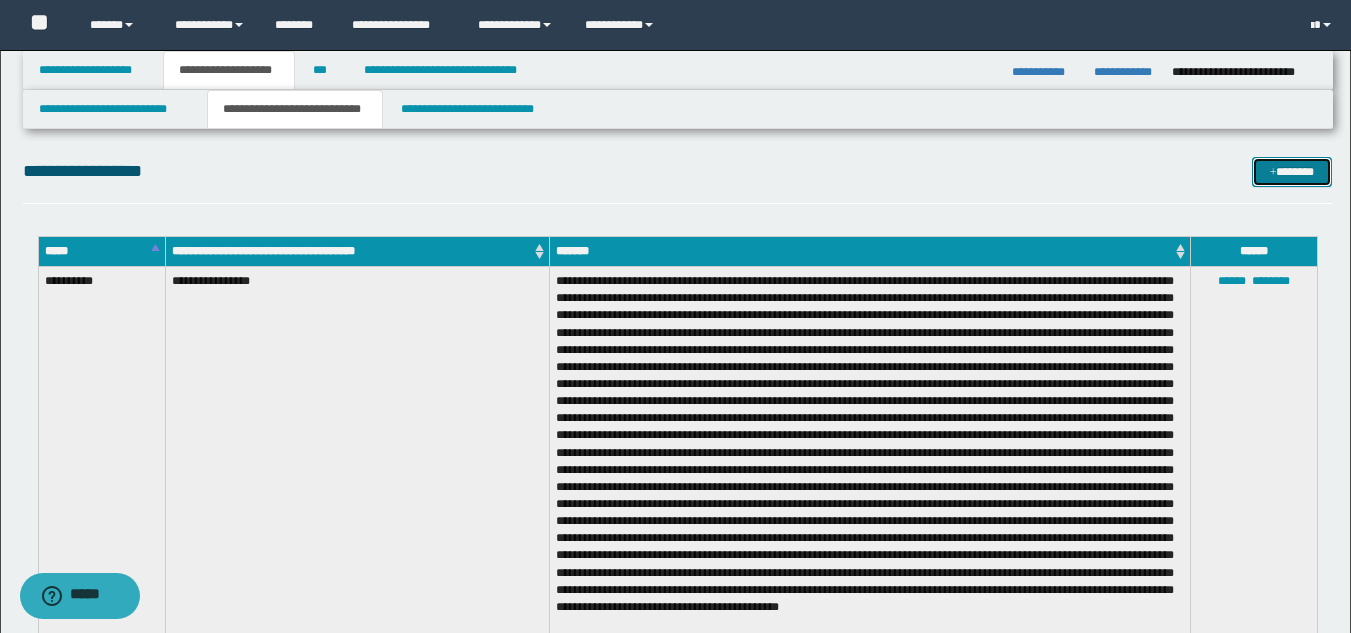 click on "*******" at bounding box center (1292, 172) 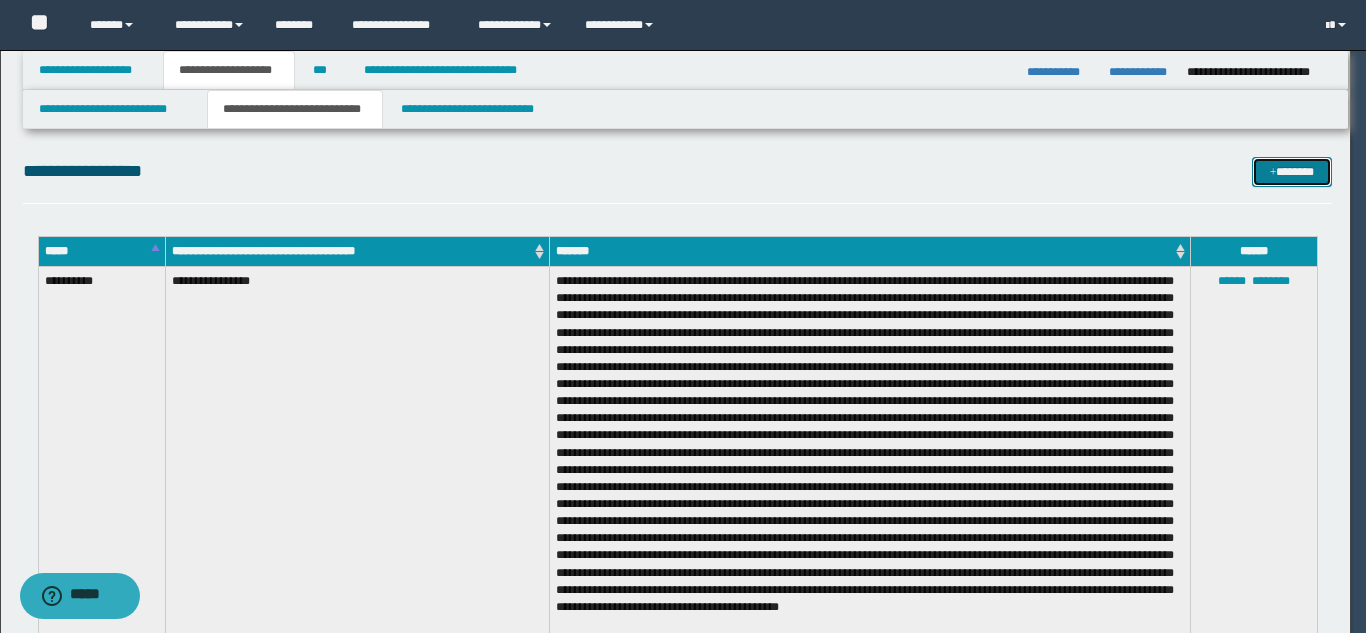 scroll, scrollTop: 0, scrollLeft: 0, axis: both 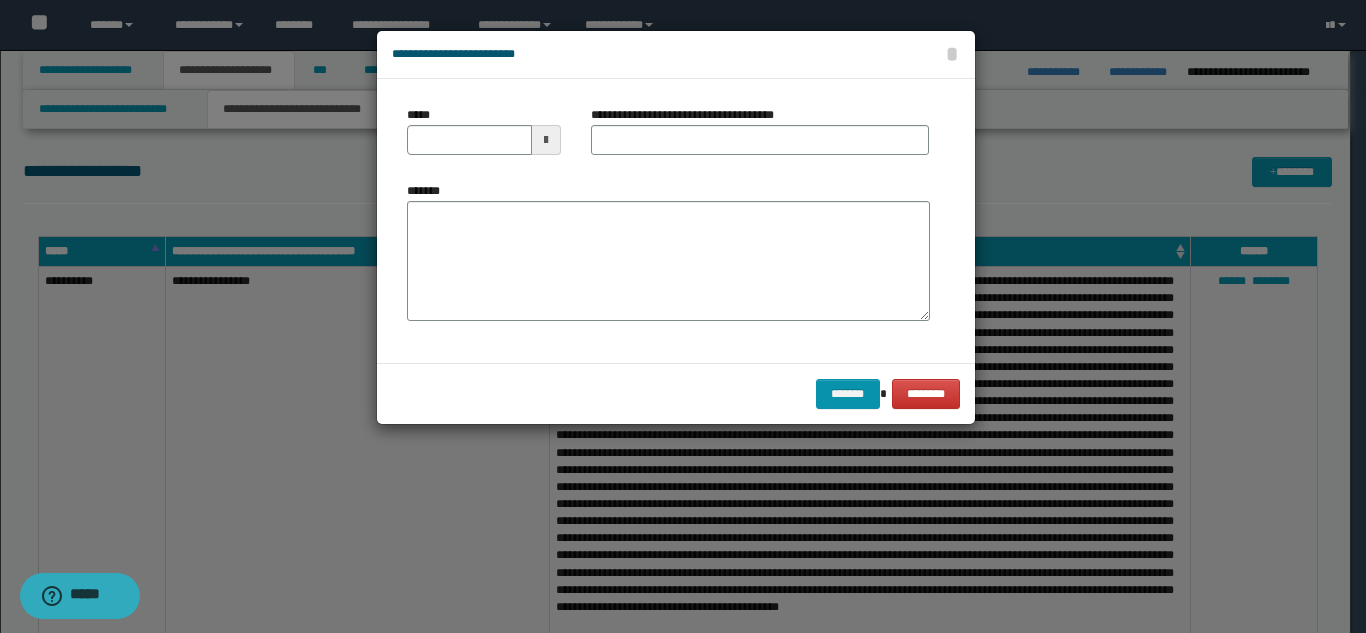 click on "*****" at bounding box center [484, 138] 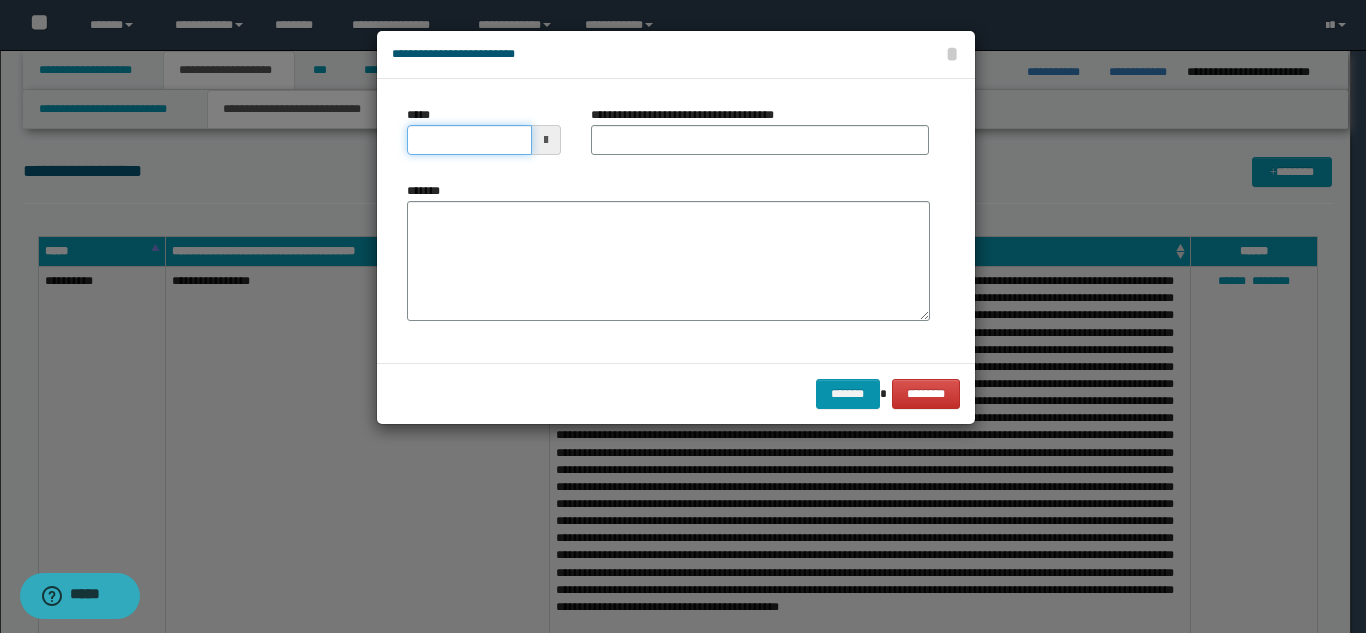 click on "*****" at bounding box center (469, 140) 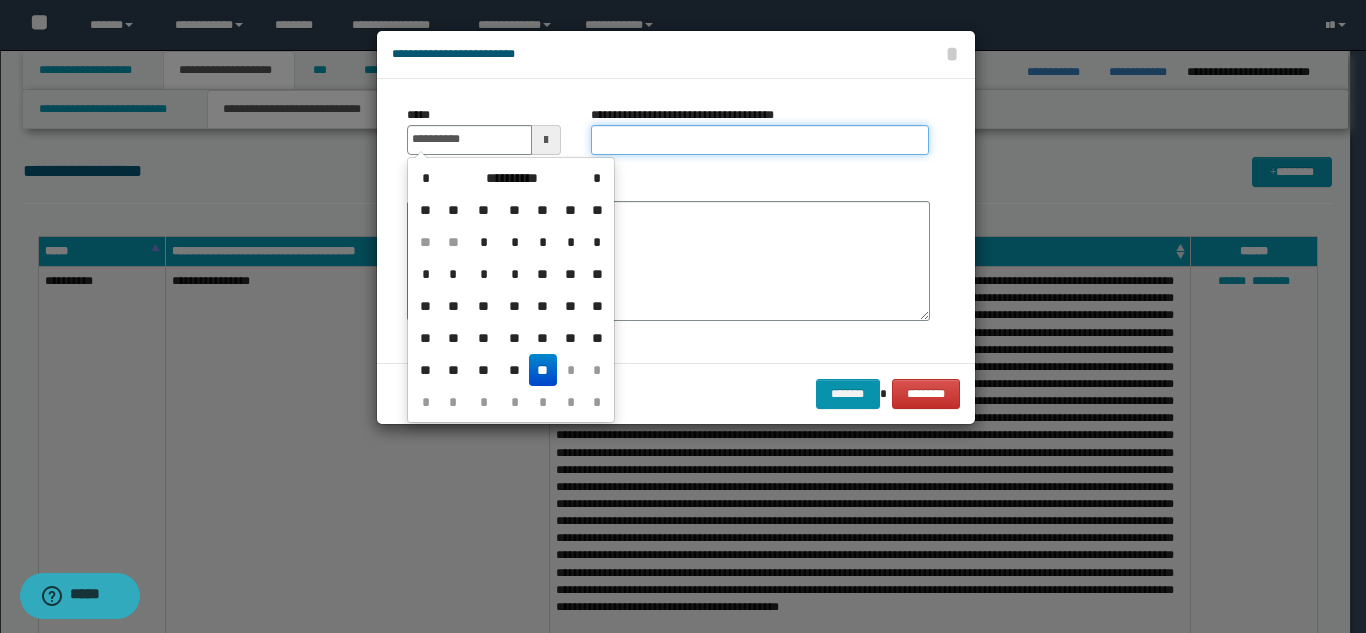 type on "**********" 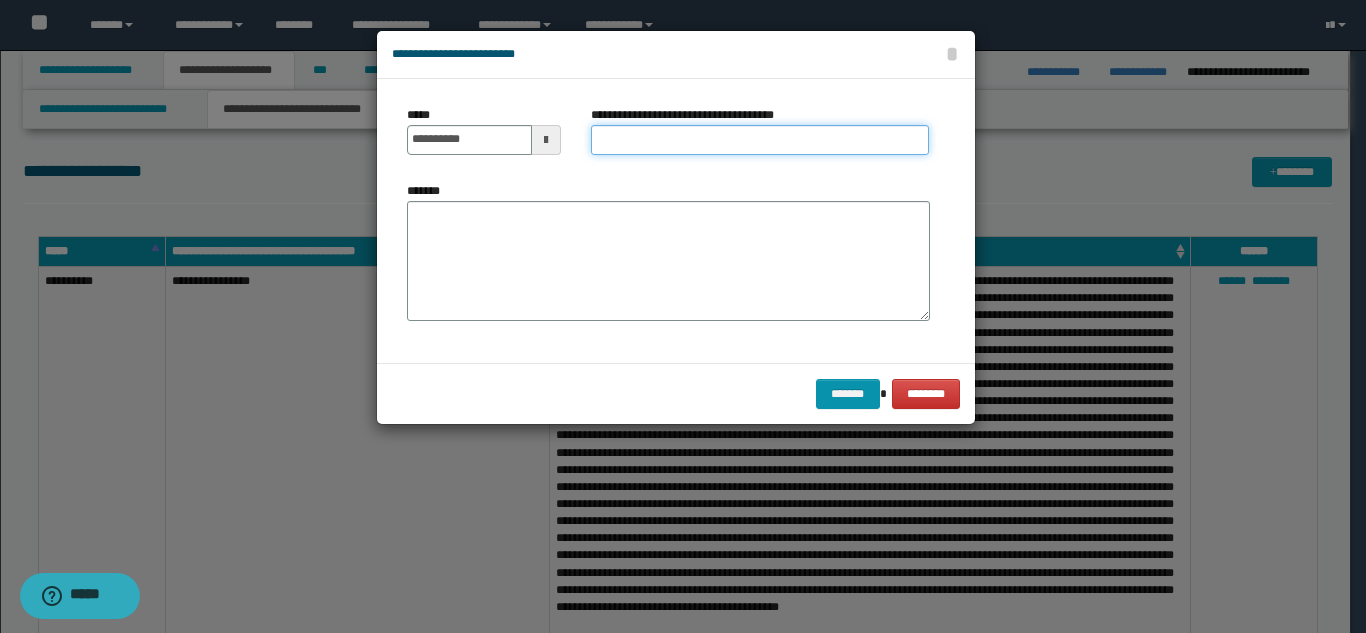 paste on "**********" 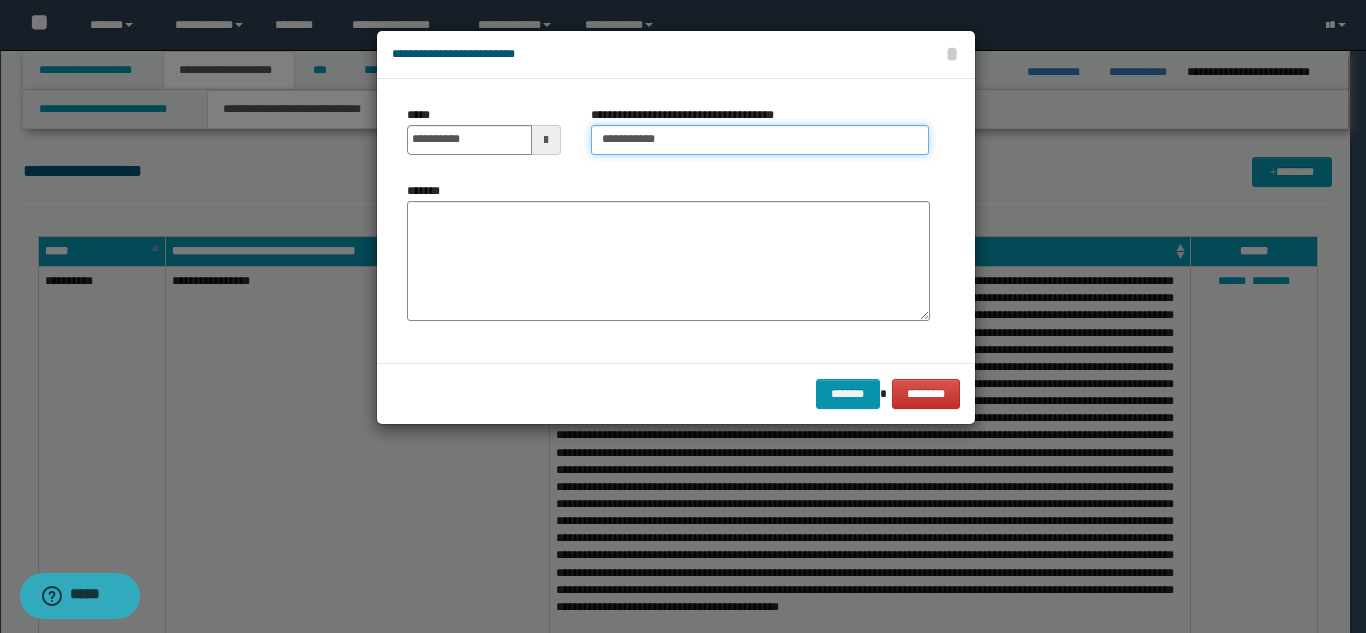 type on "**********" 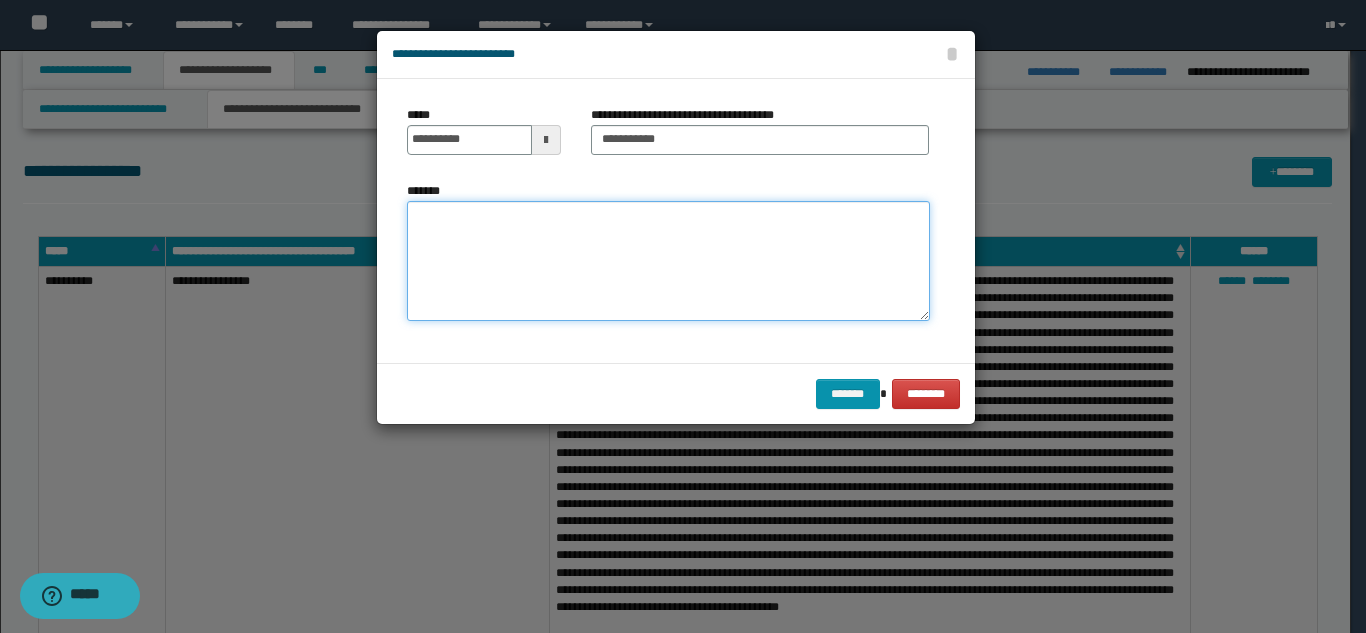 click on "*******" at bounding box center [668, 261] 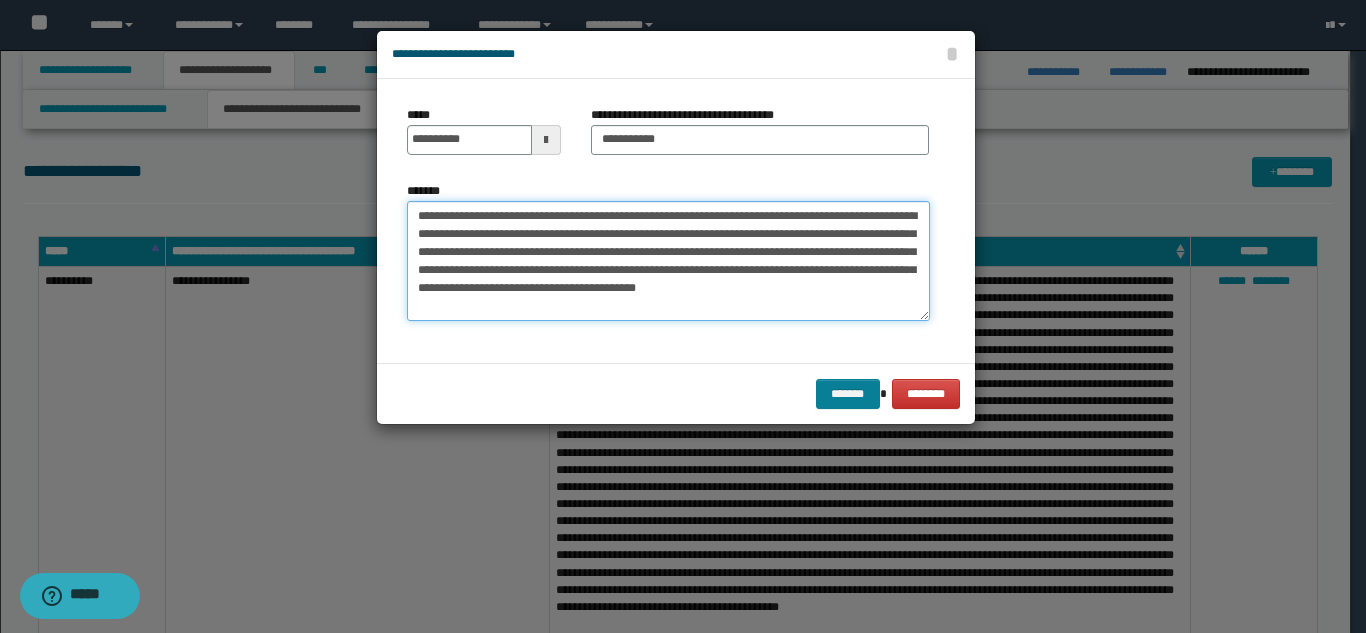 type on "**********" 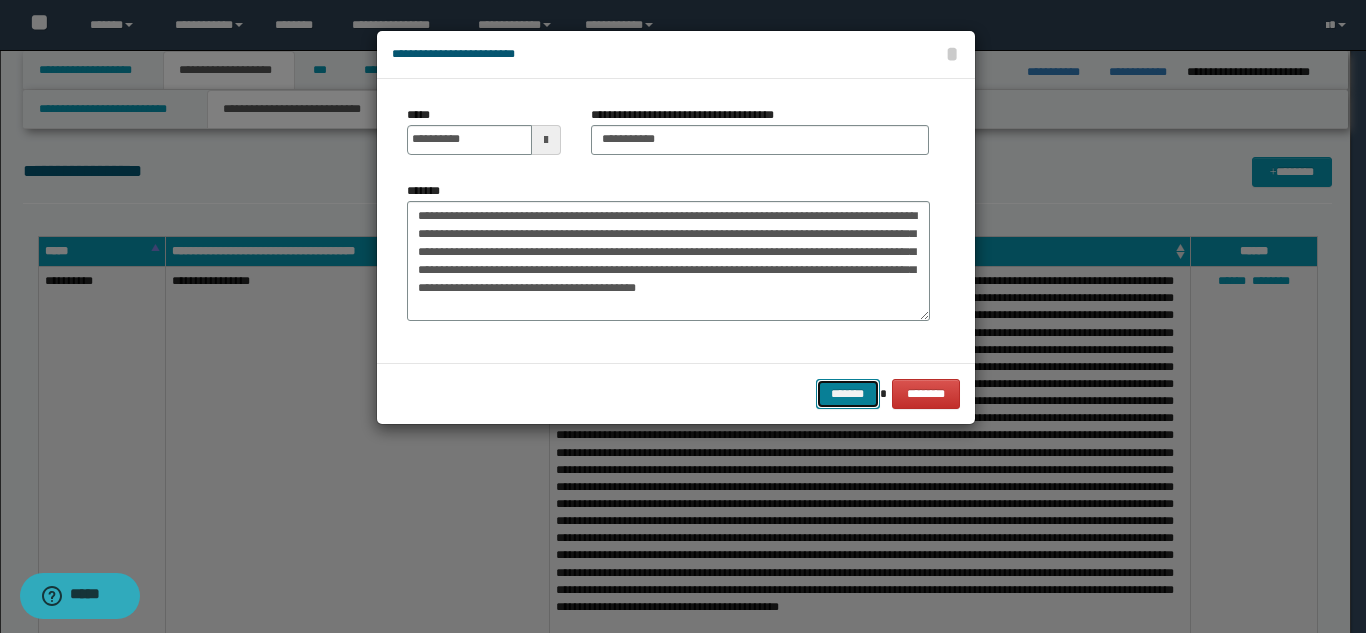 click on "*******" at bounding box center [848, 394] 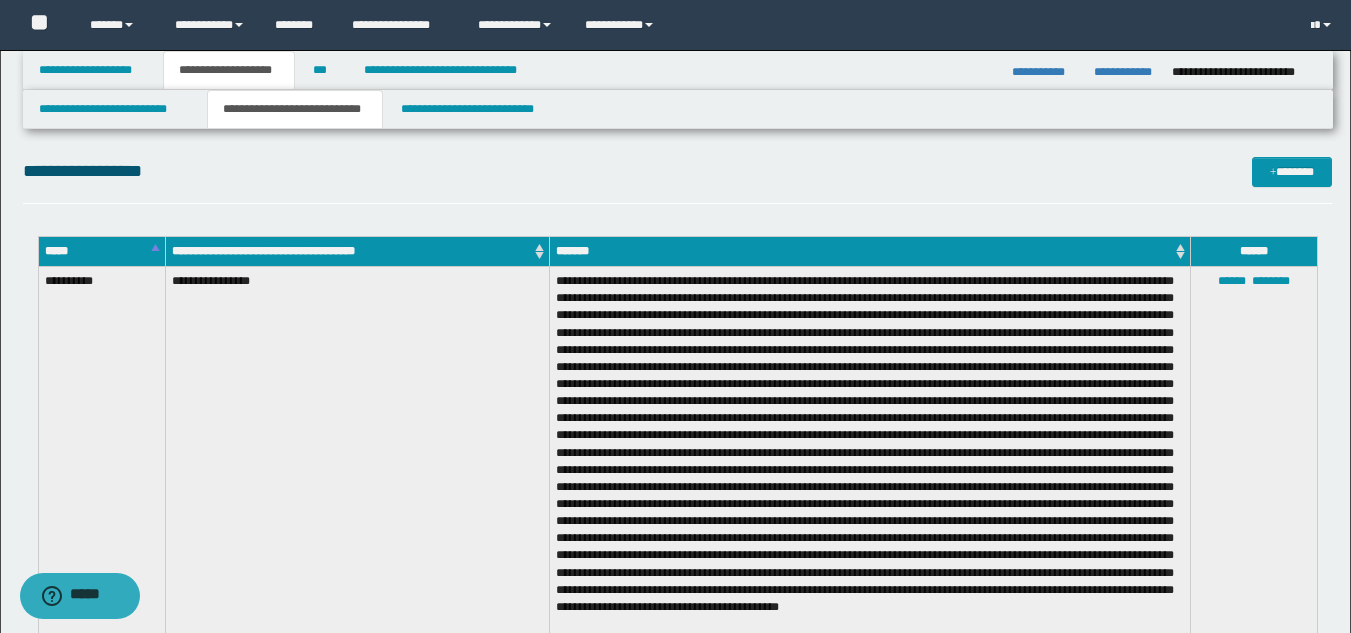 click on "**********" at bounding box center [677, 180] 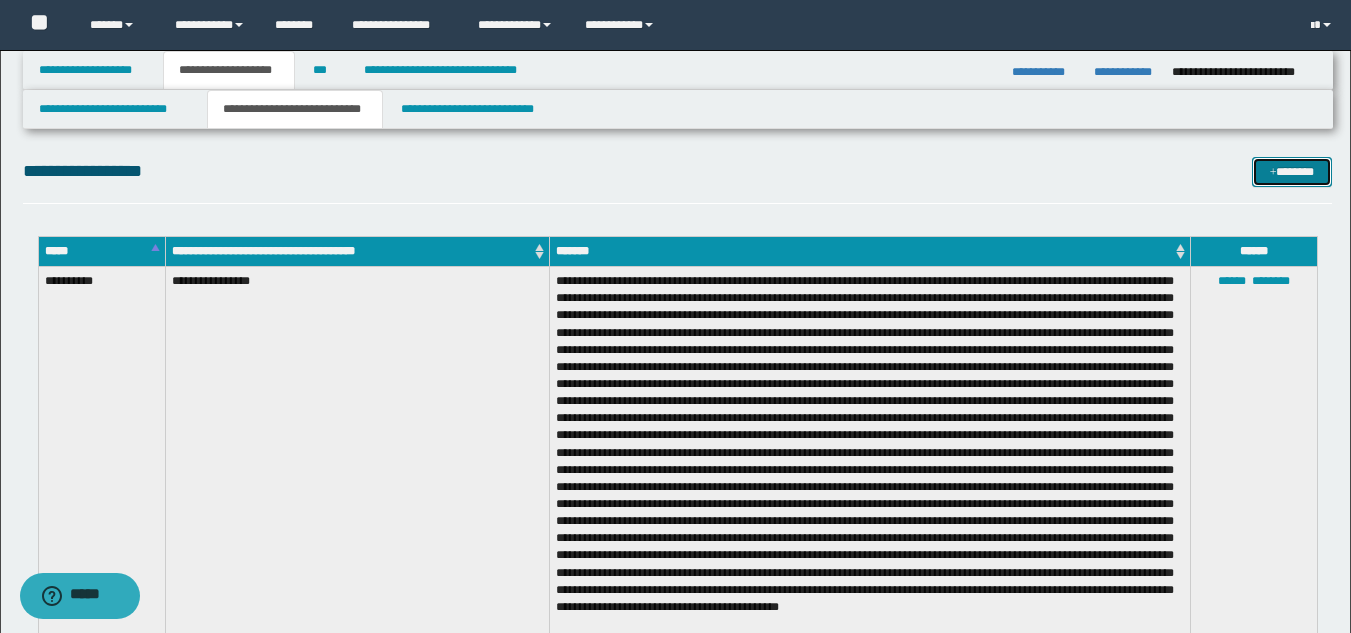 click on "*******" at bounding box center [1292, 172] 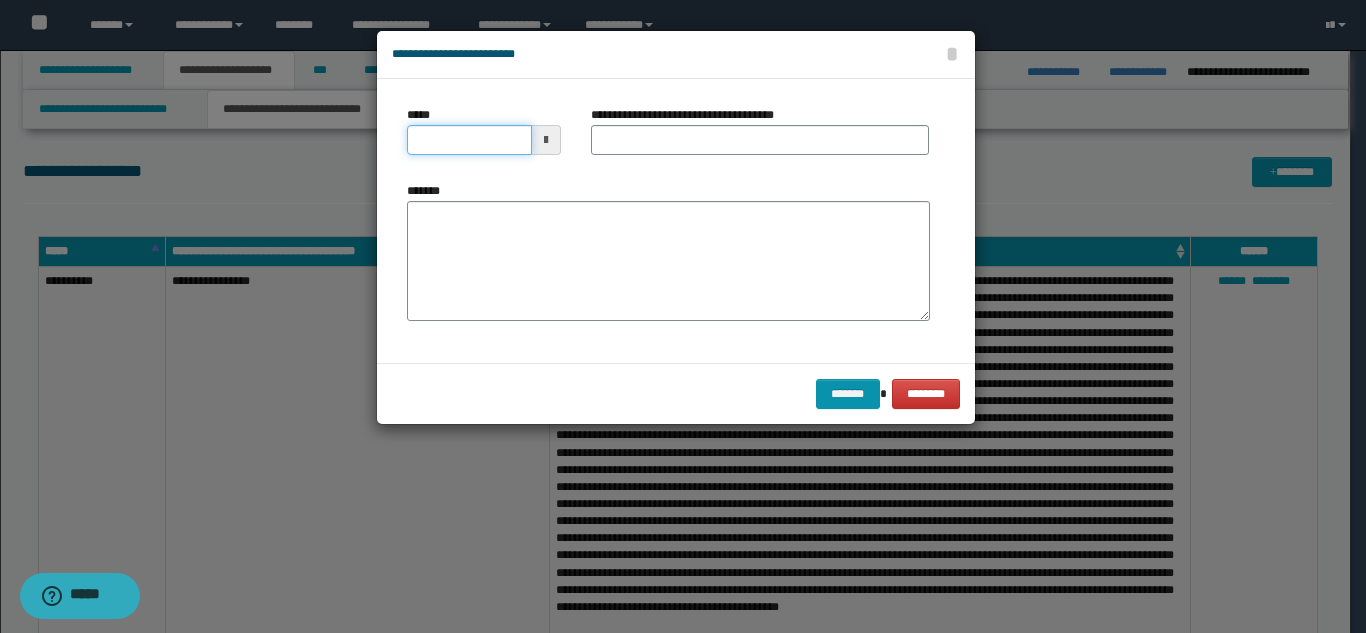 click on "*****" at bounding box center [469, 140] 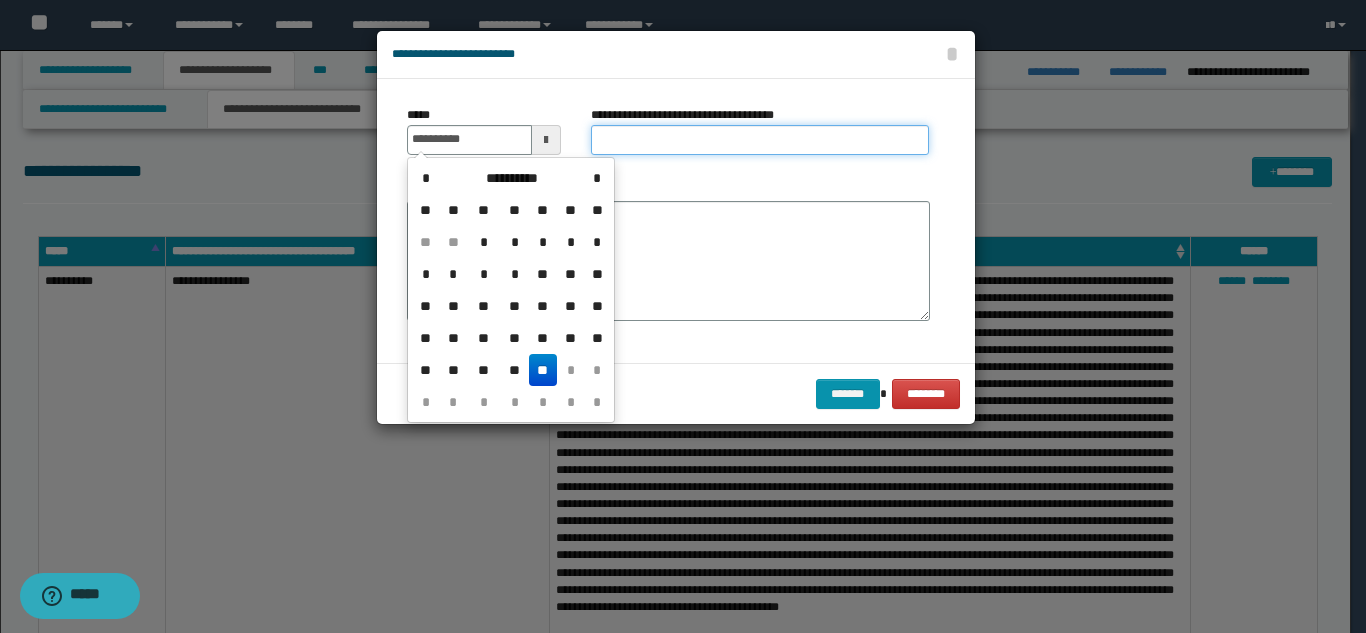 type on "**********" 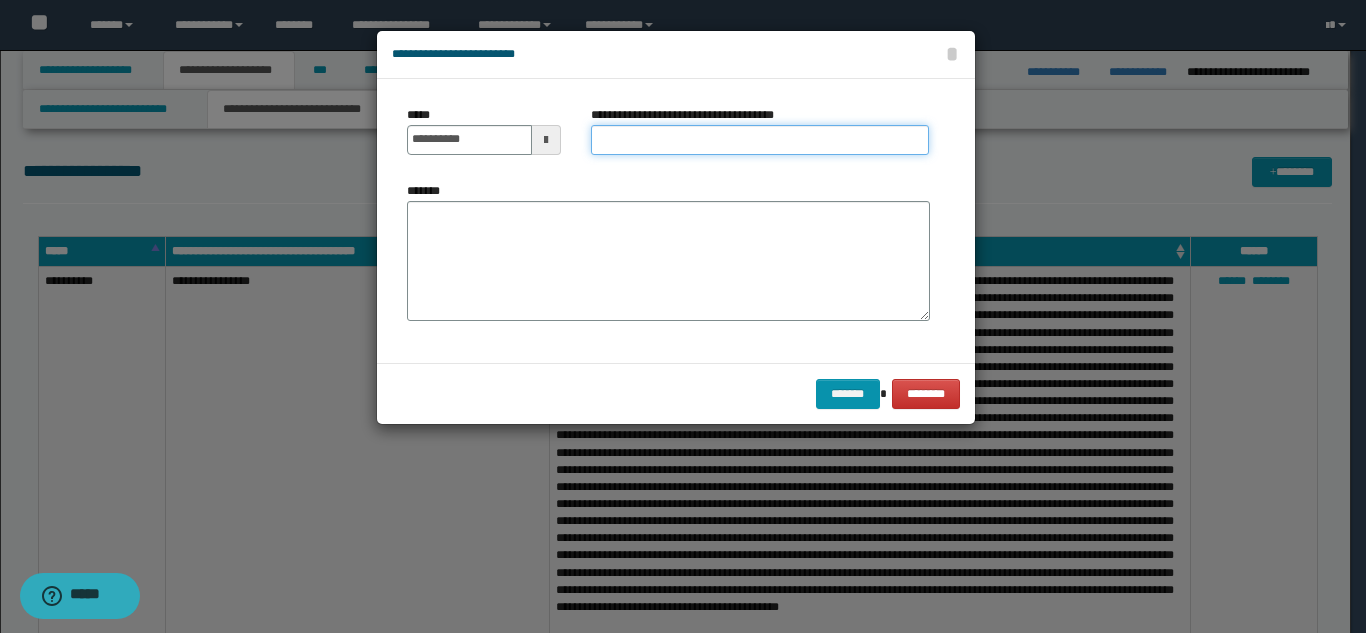 paste on "**********" 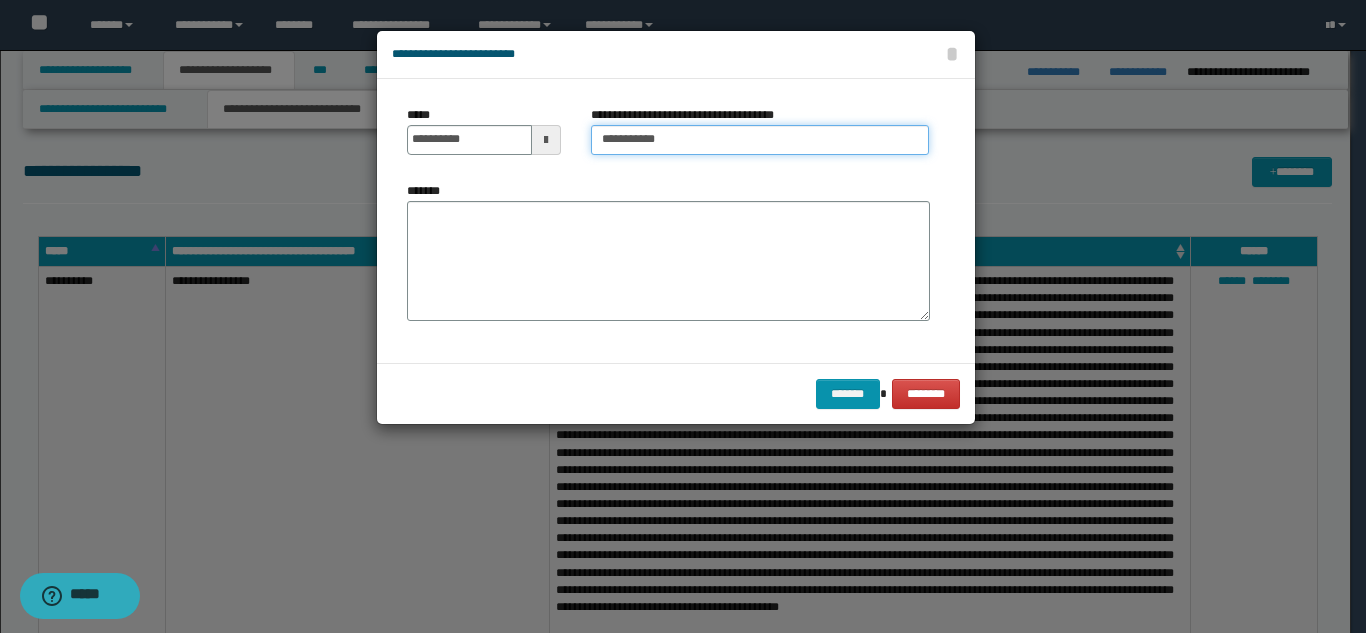 type on "**********" 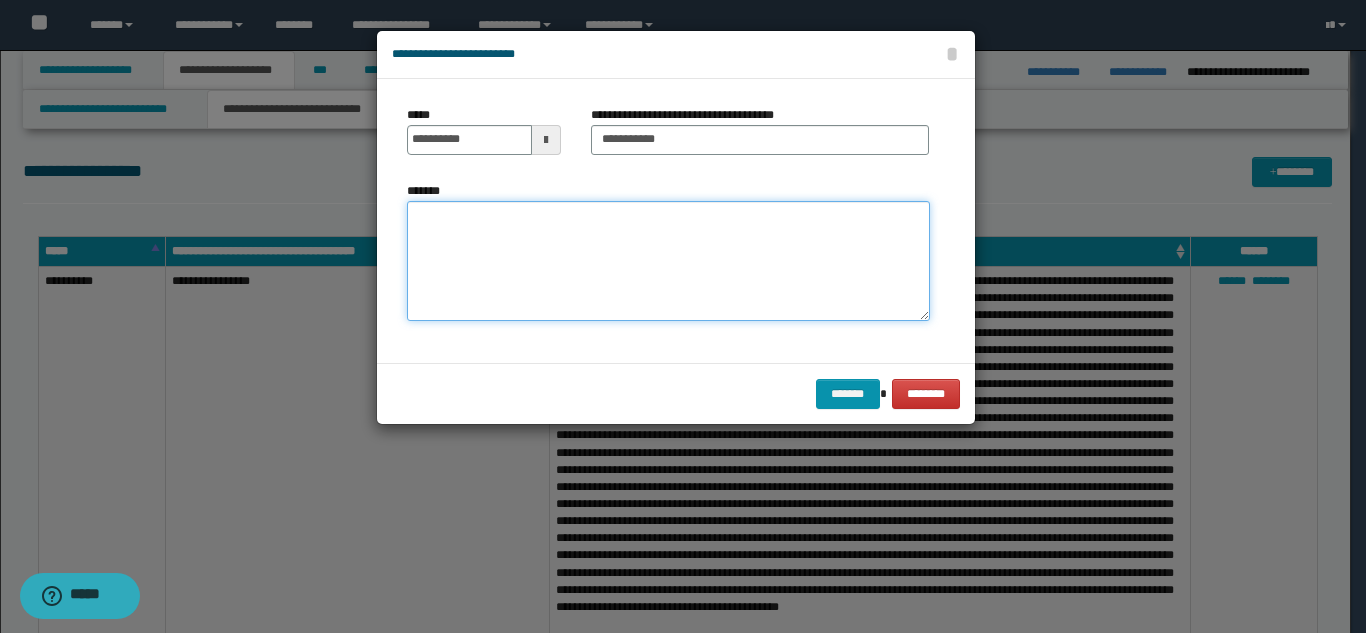 paste on "**********" 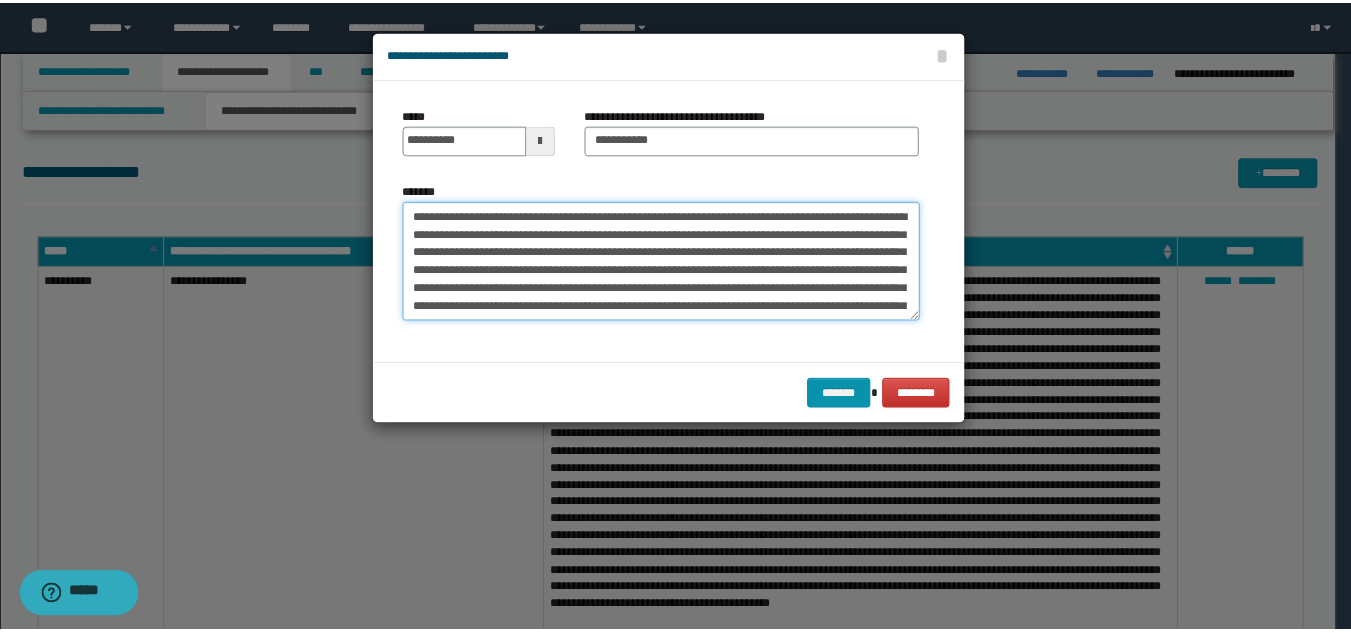 scroll, scrollTop: 120, scrollLeft: 0, axis: vertical 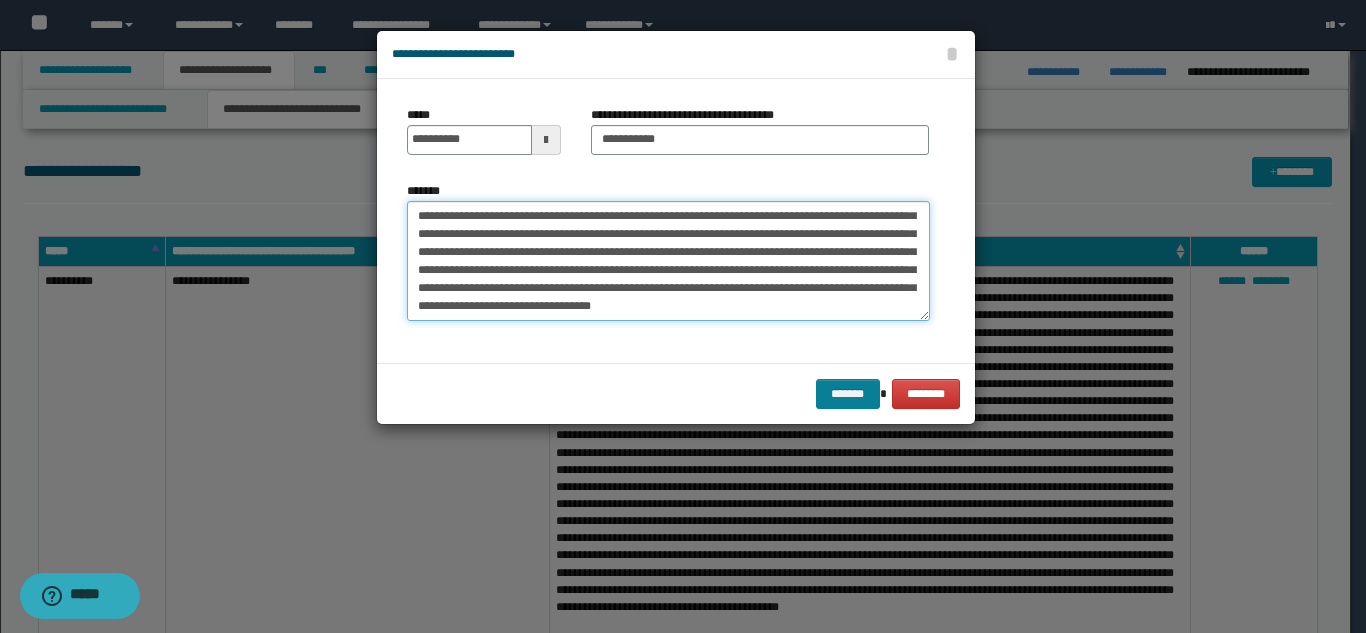 type on "**********" 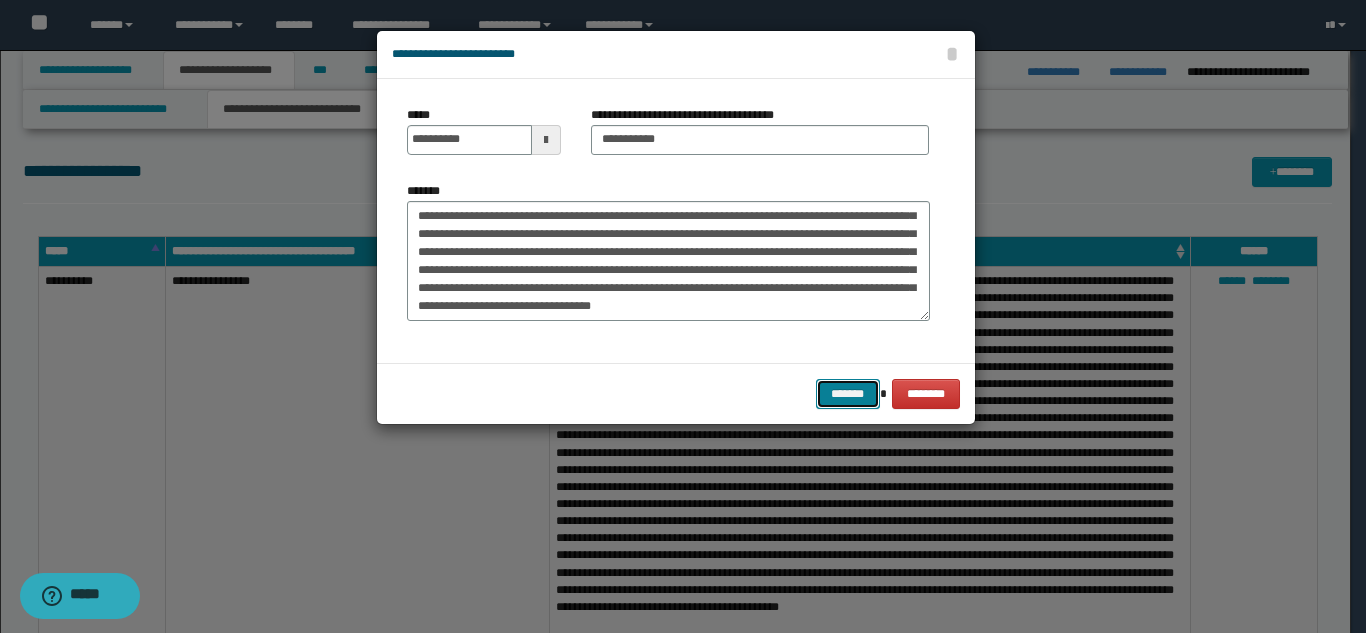 click on "*******" at bounding box center [848, 394] 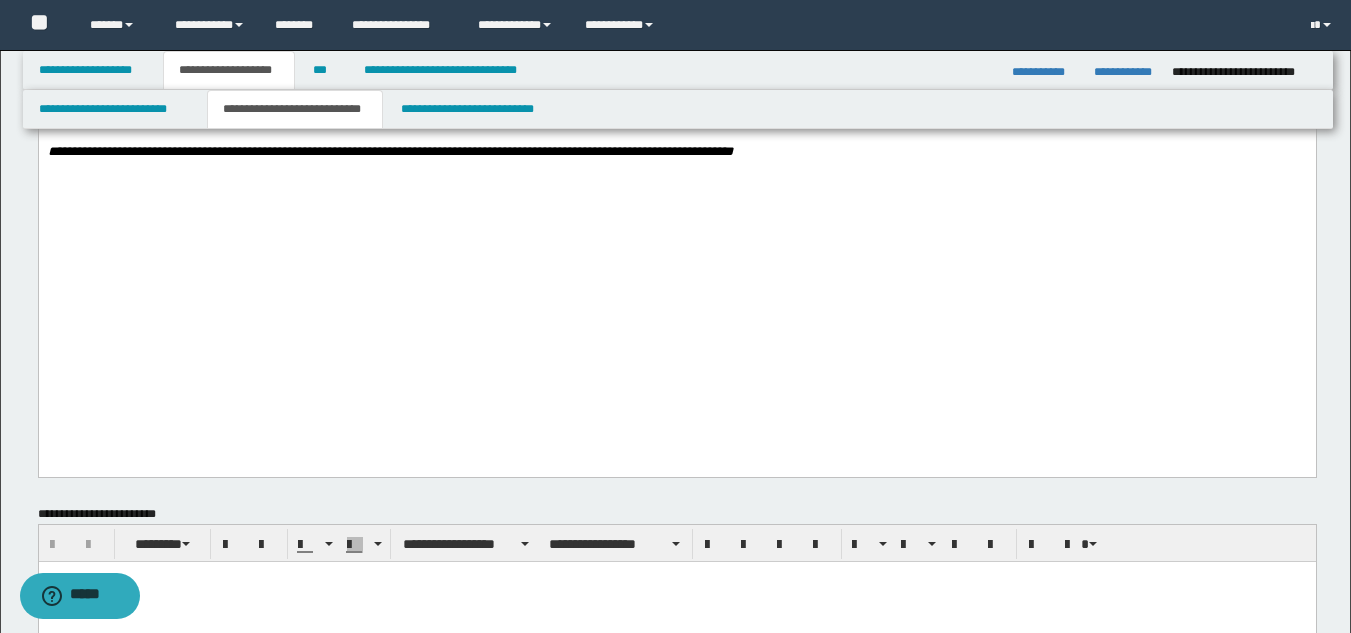 scroll, scrollTop: 1495, scrollLeft: 0, axis: vertical 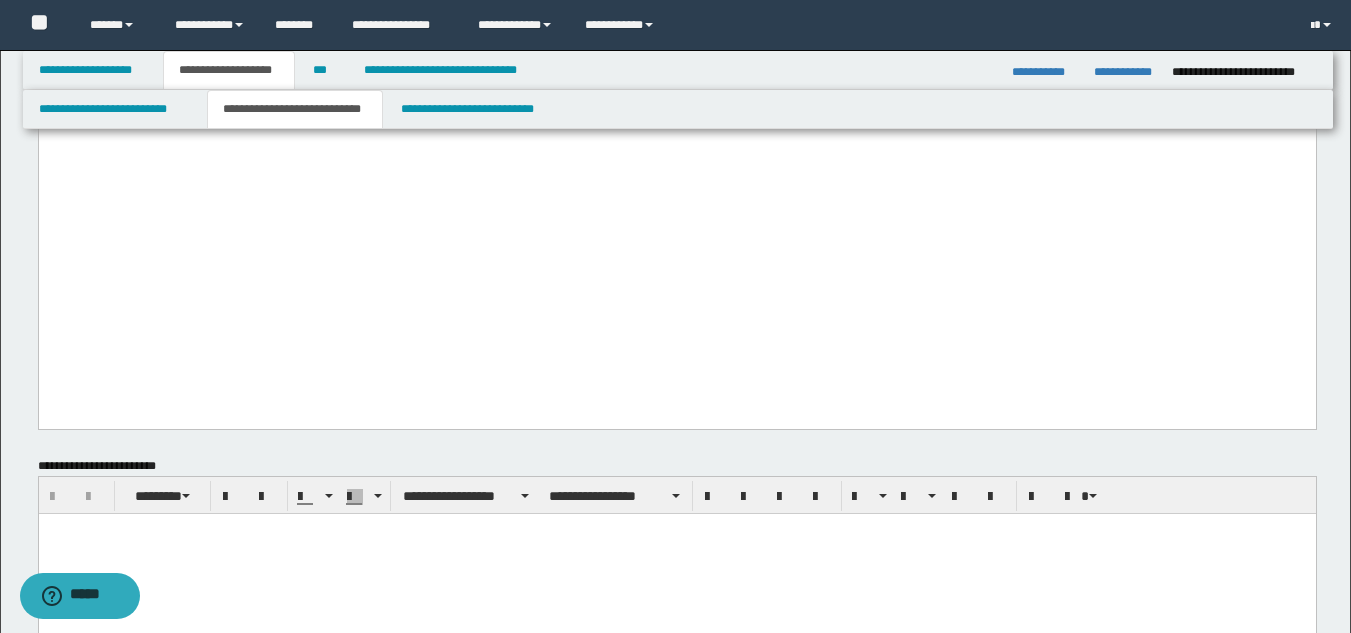 click on "**********" at bounding box center [676, 104] 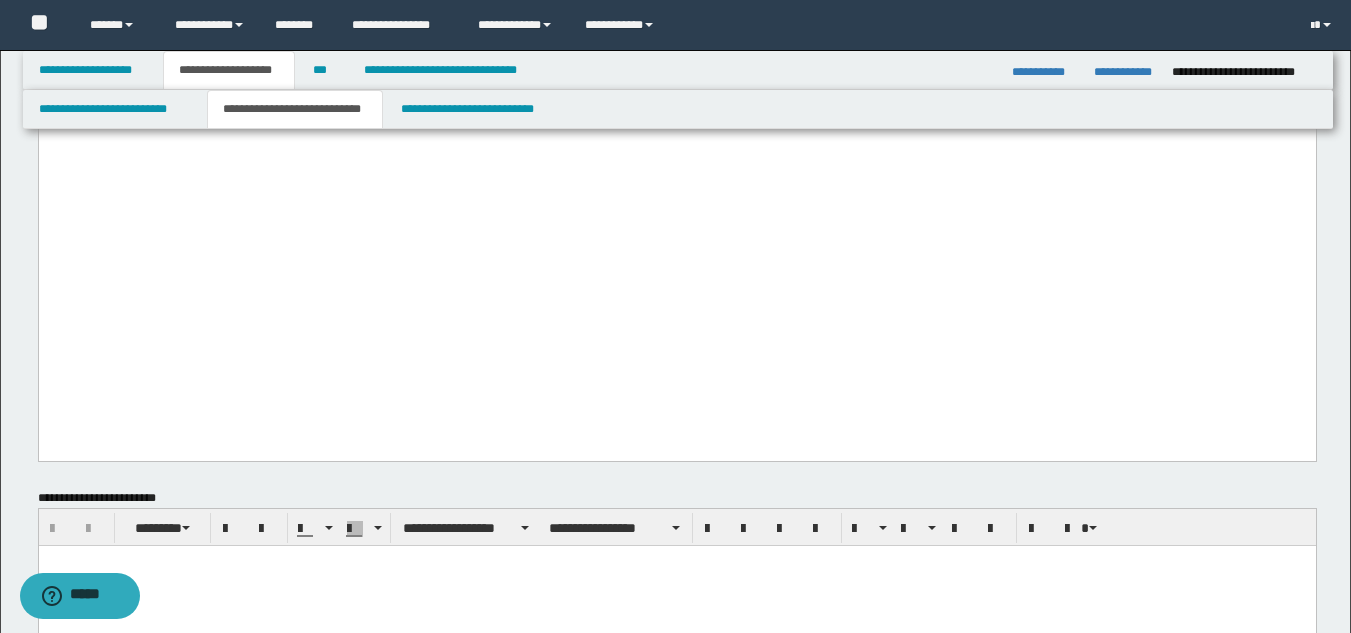 type 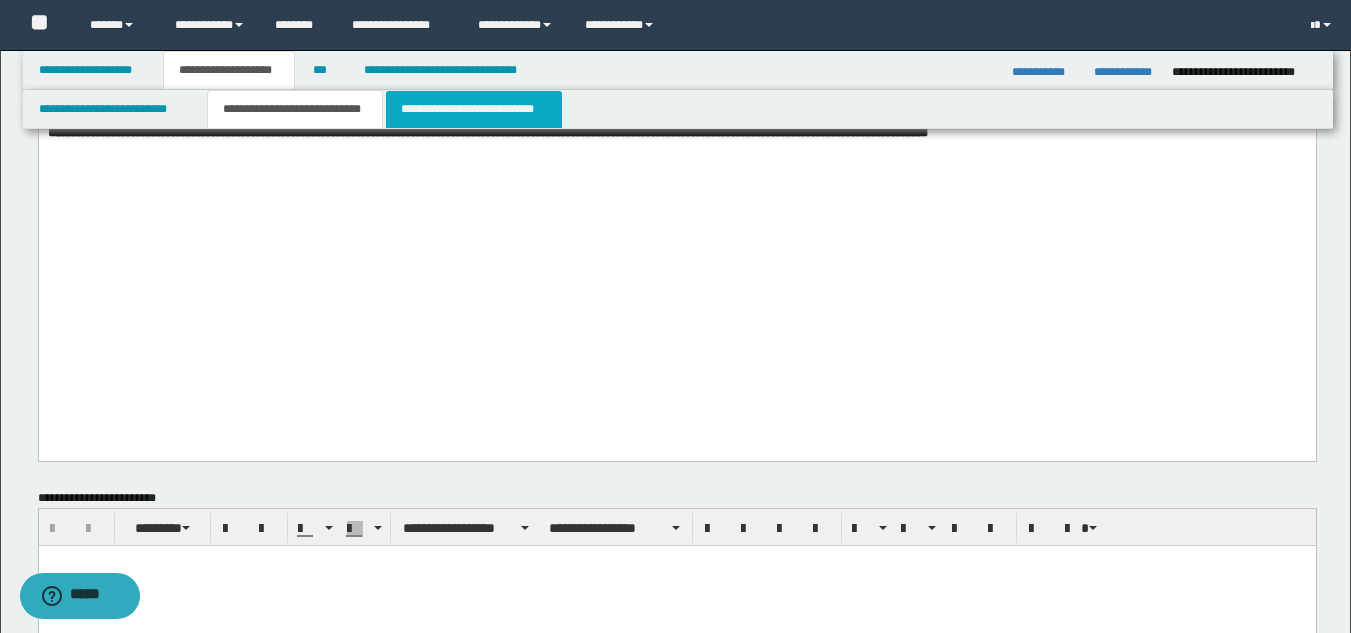 click on "**********" at bounding box center (474, 109) 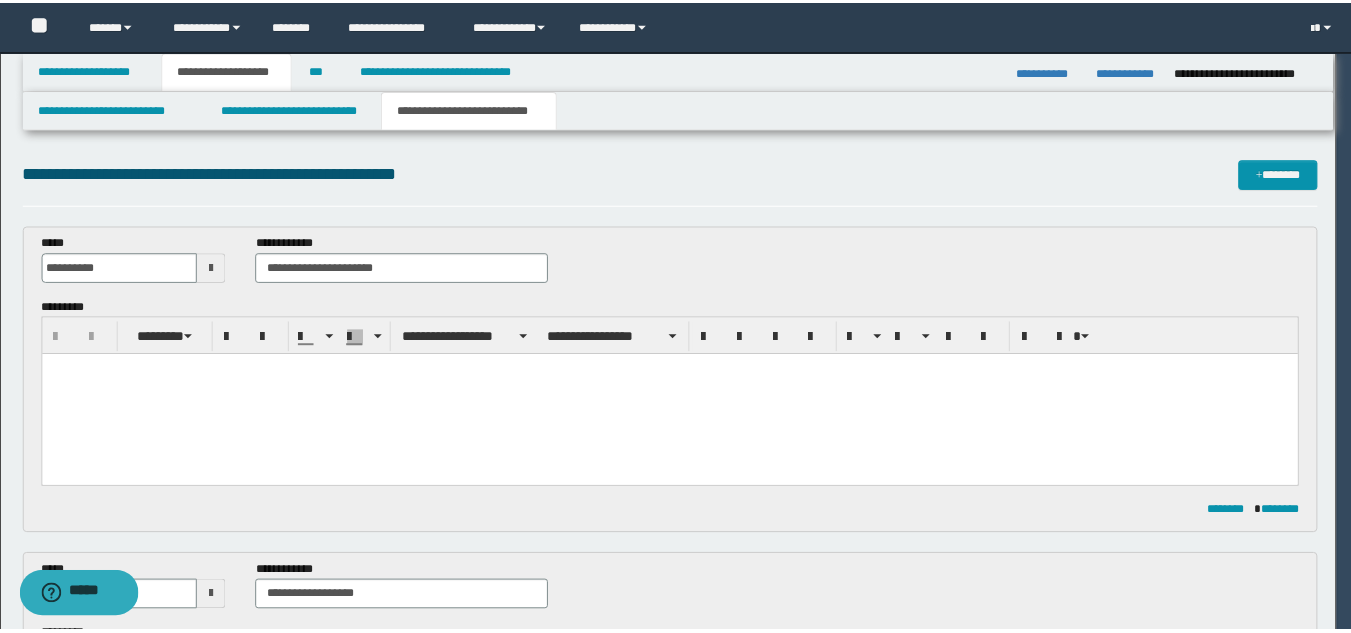 scroll, scrollTop: 0, scrollLeft: 0, axis: both 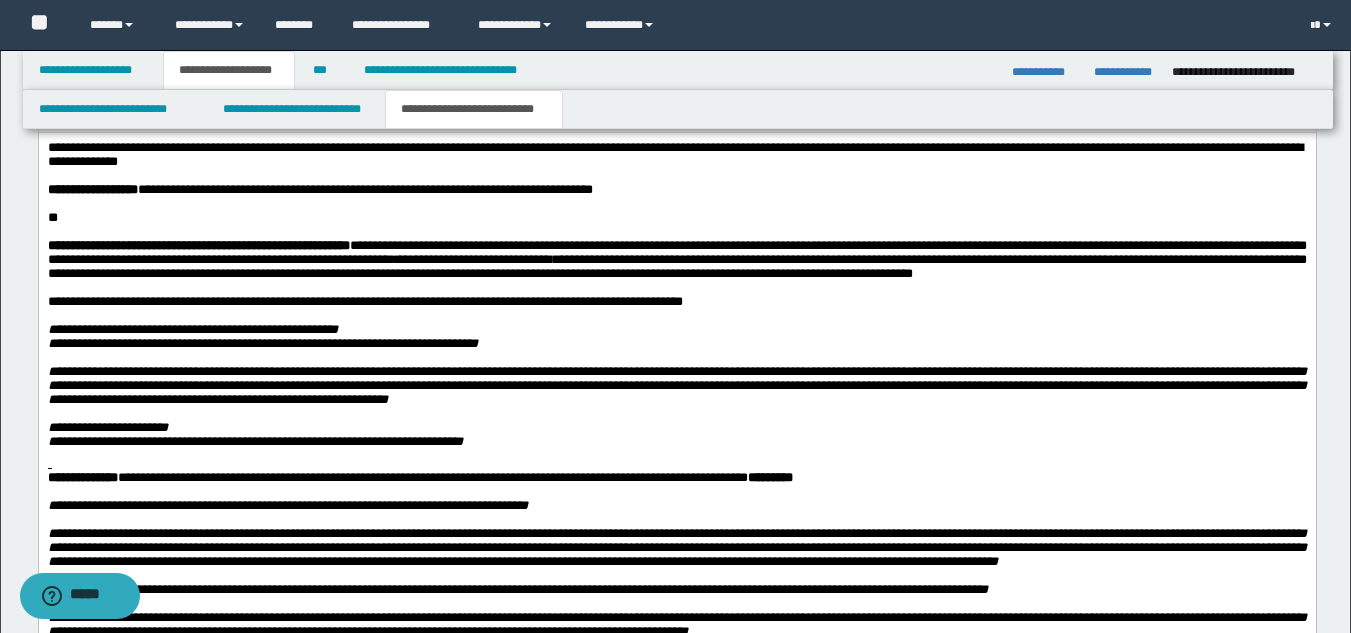 click at bounding box center (676, 232) 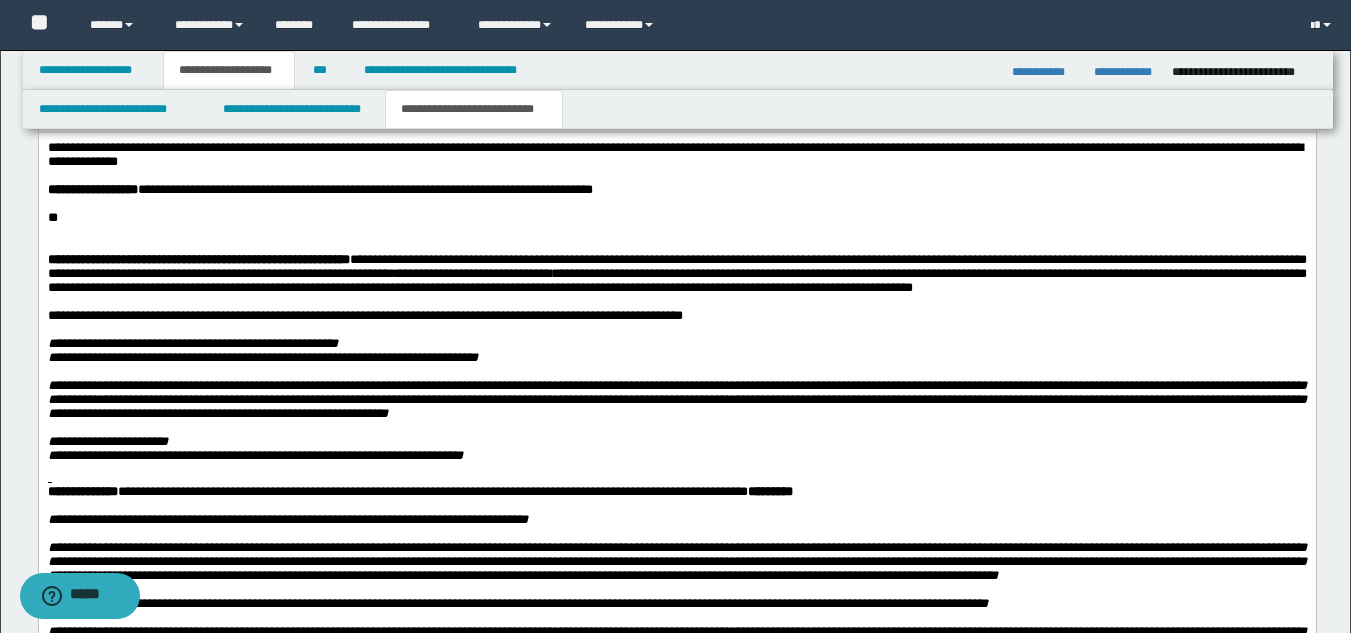 paste 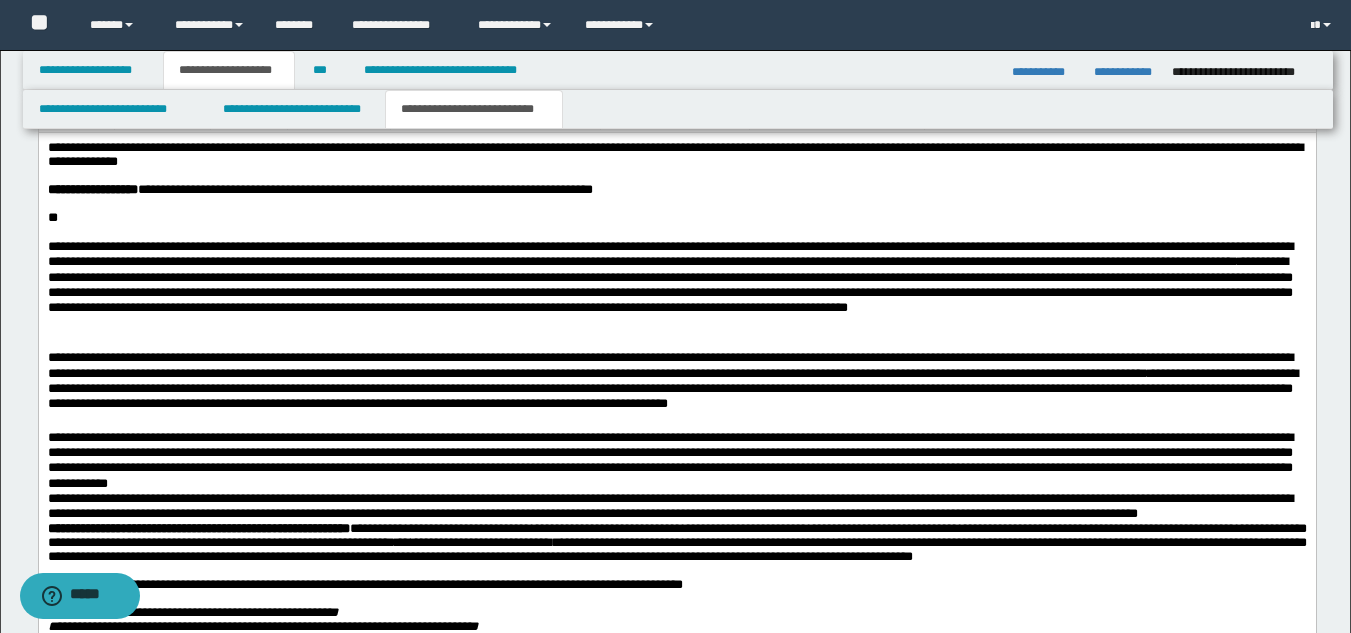 click on "**********" at bounding box center (676, 460) 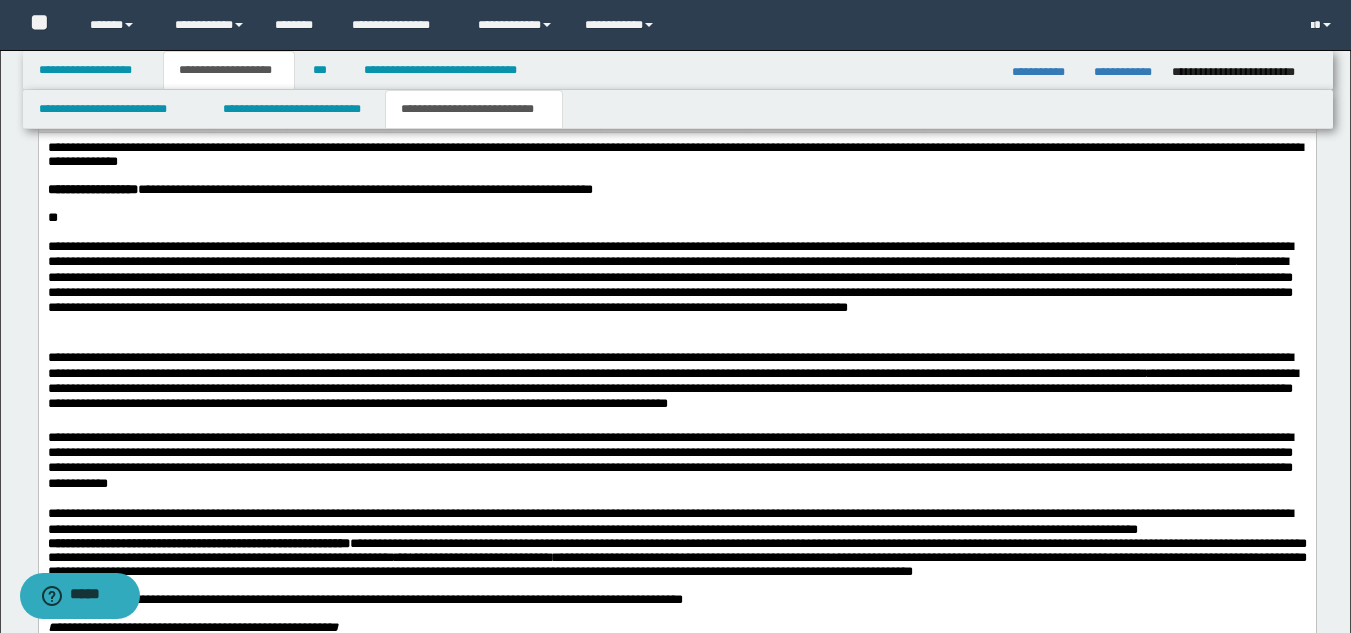 click on "**********" at bounding box center (676, 521) 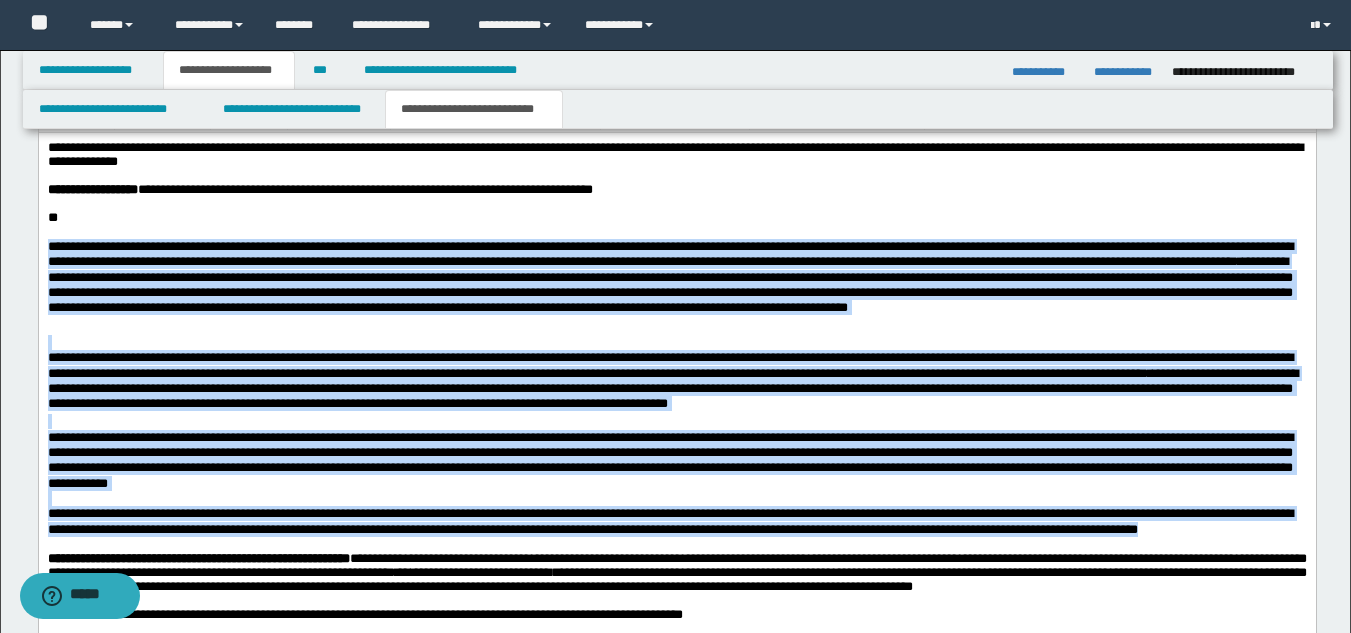 drag, startPoint x: 321, startPoint y: 561, endPoint x: 37, endPoint y: 255, distance: 417.48294 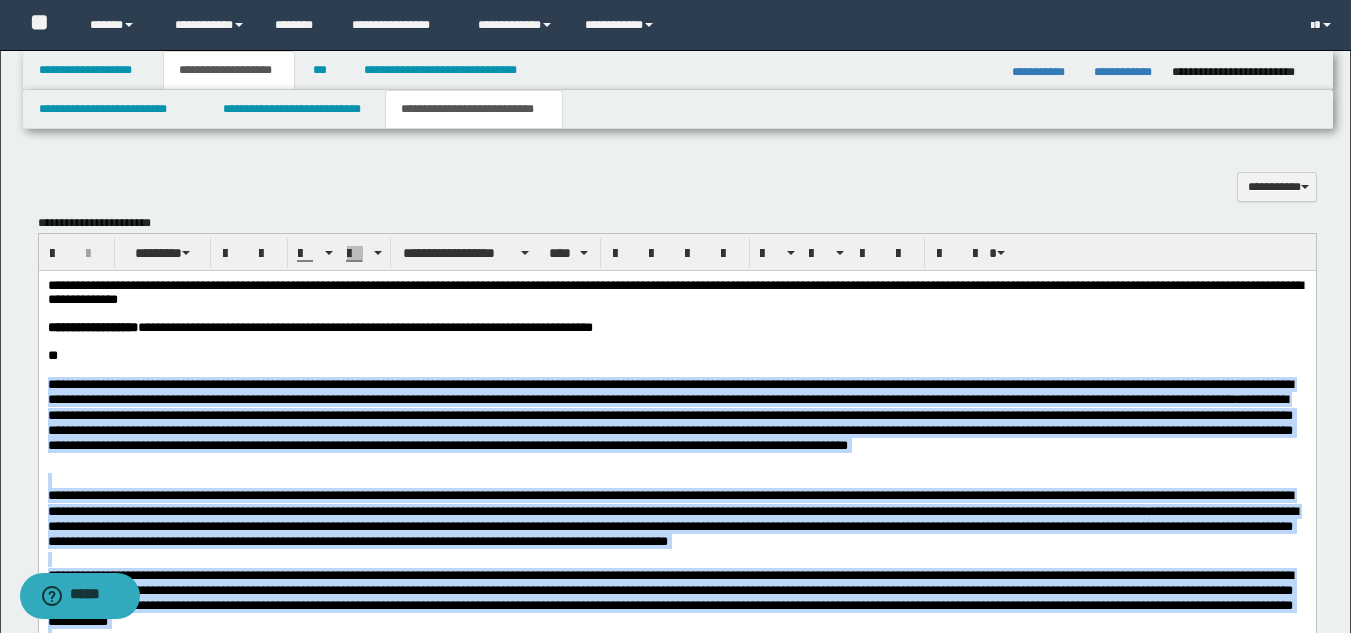 scroll, scrollTop: 1289, scrollLeft: 0, axis: vertical 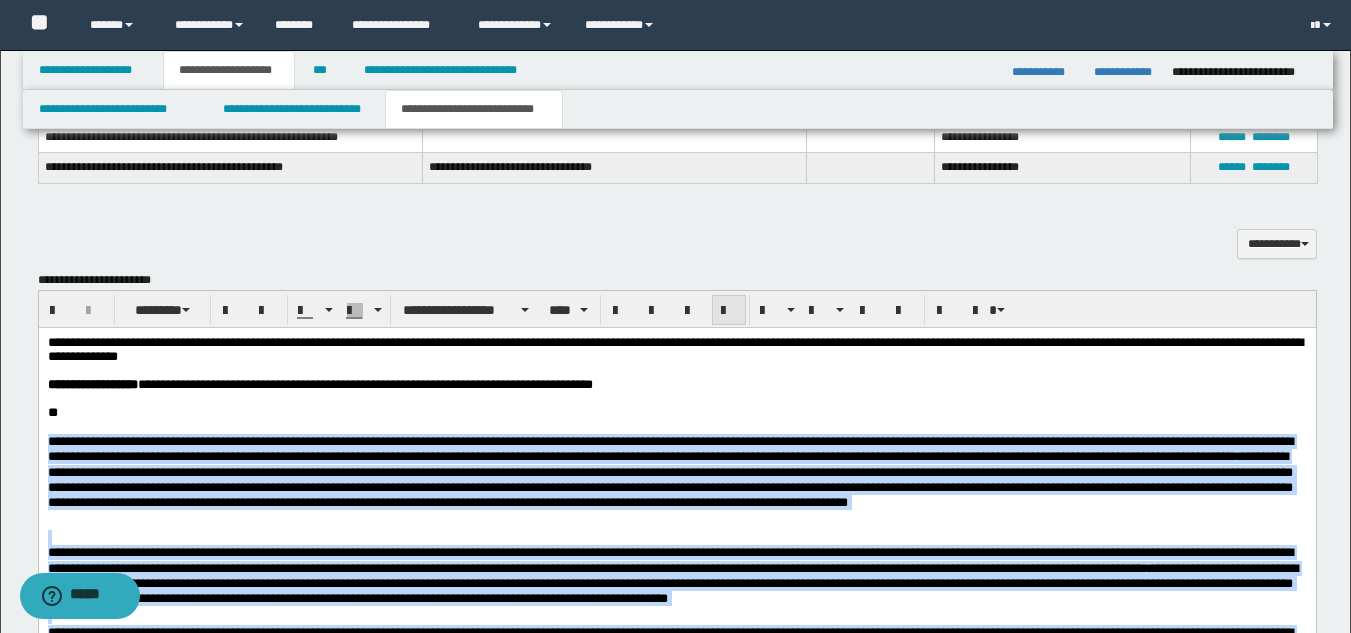 click at bounding box center (729, 311) 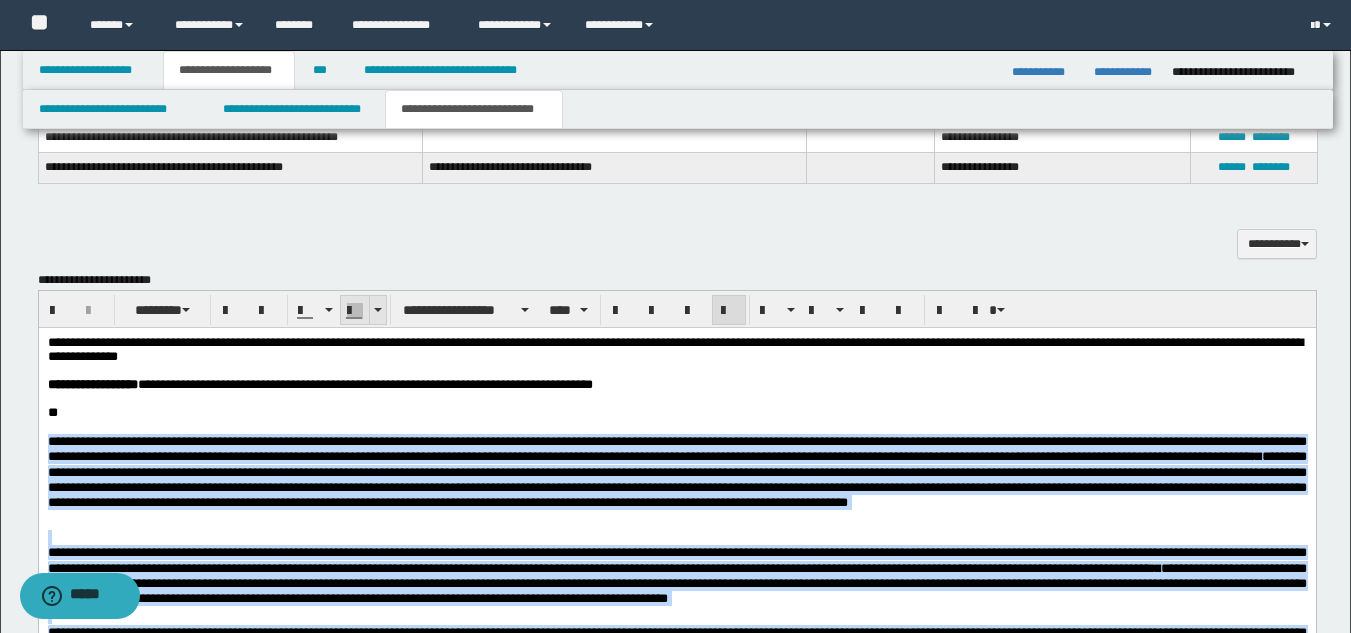 click at bounding box center (377, 310) 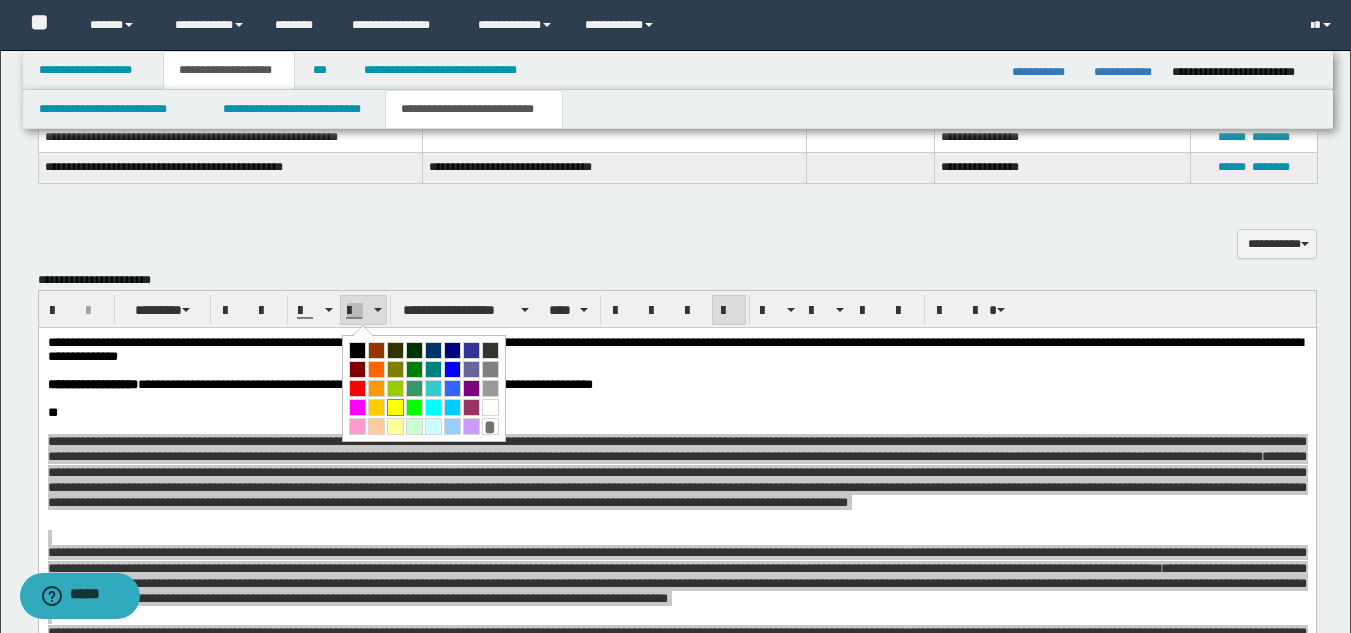 click at bounding box center [395, 407] 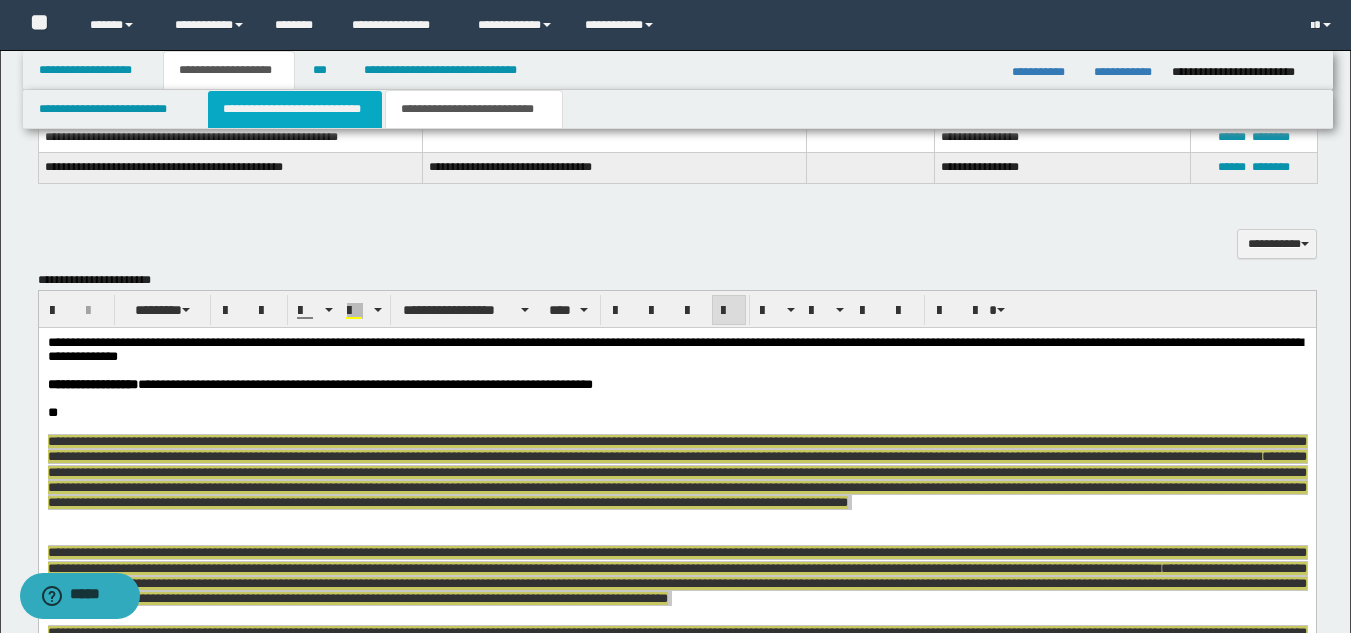 click on "**********" at bounding box center (295, 109) 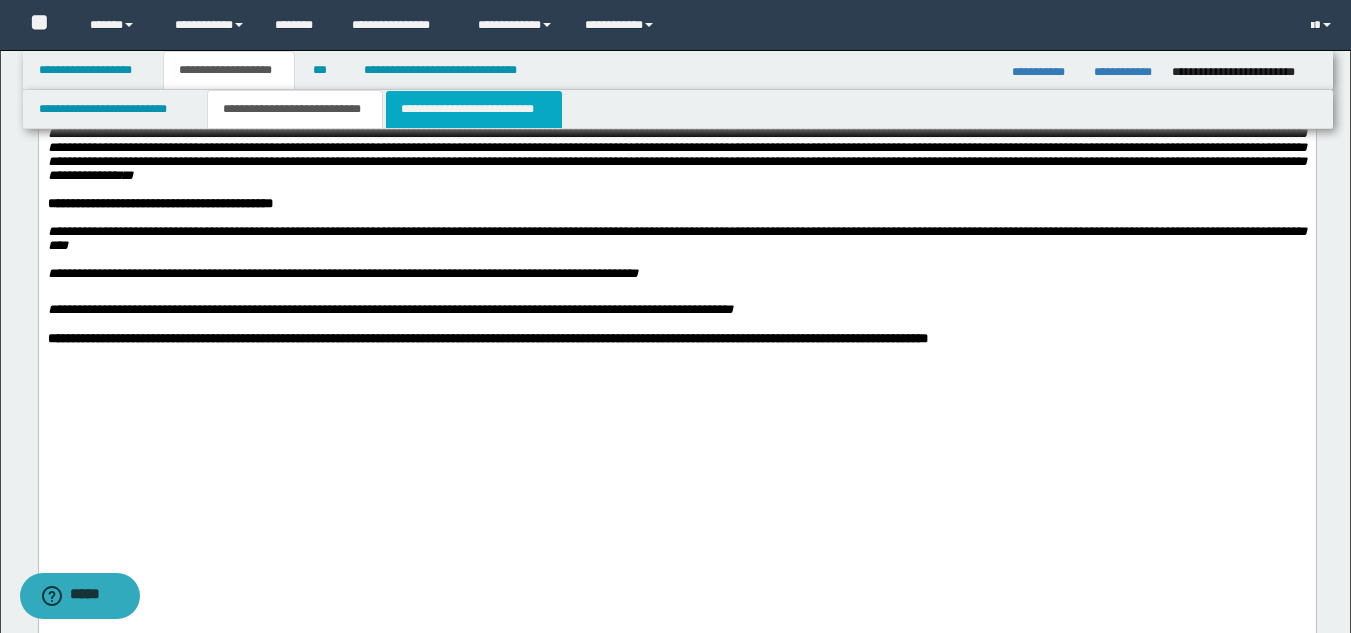 click on "**********" at bounding box center (474, 109) 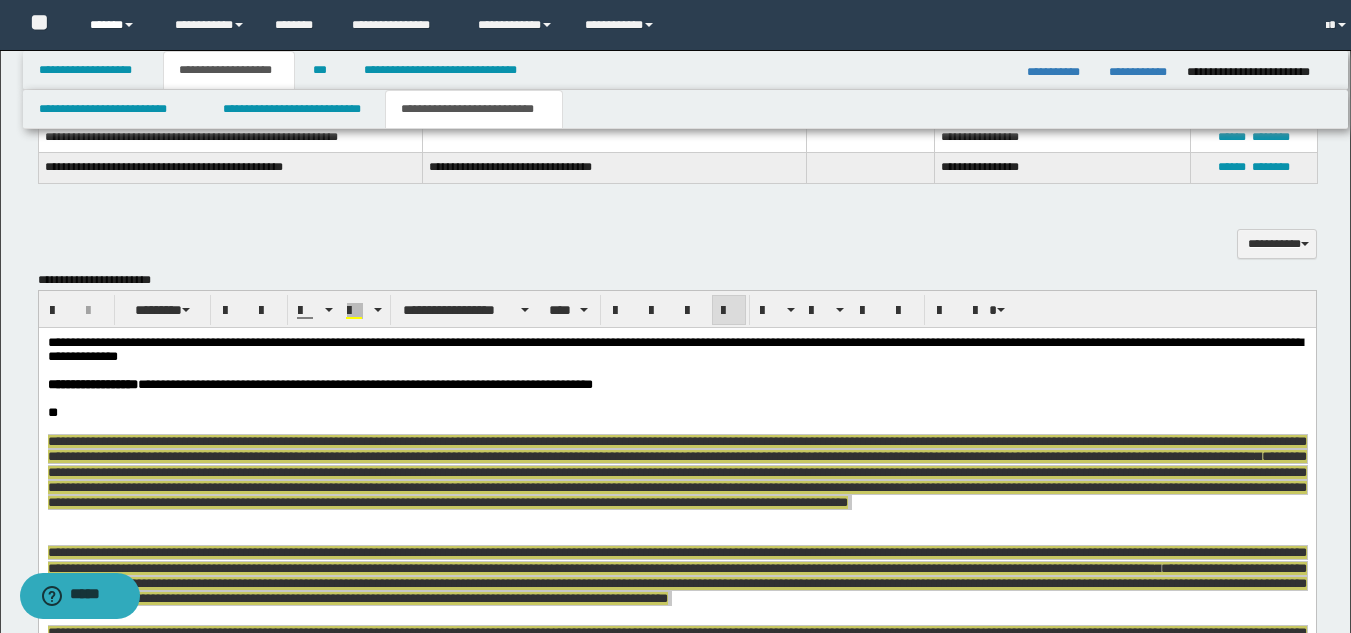 click on "******" at bounding box center [117, 25] 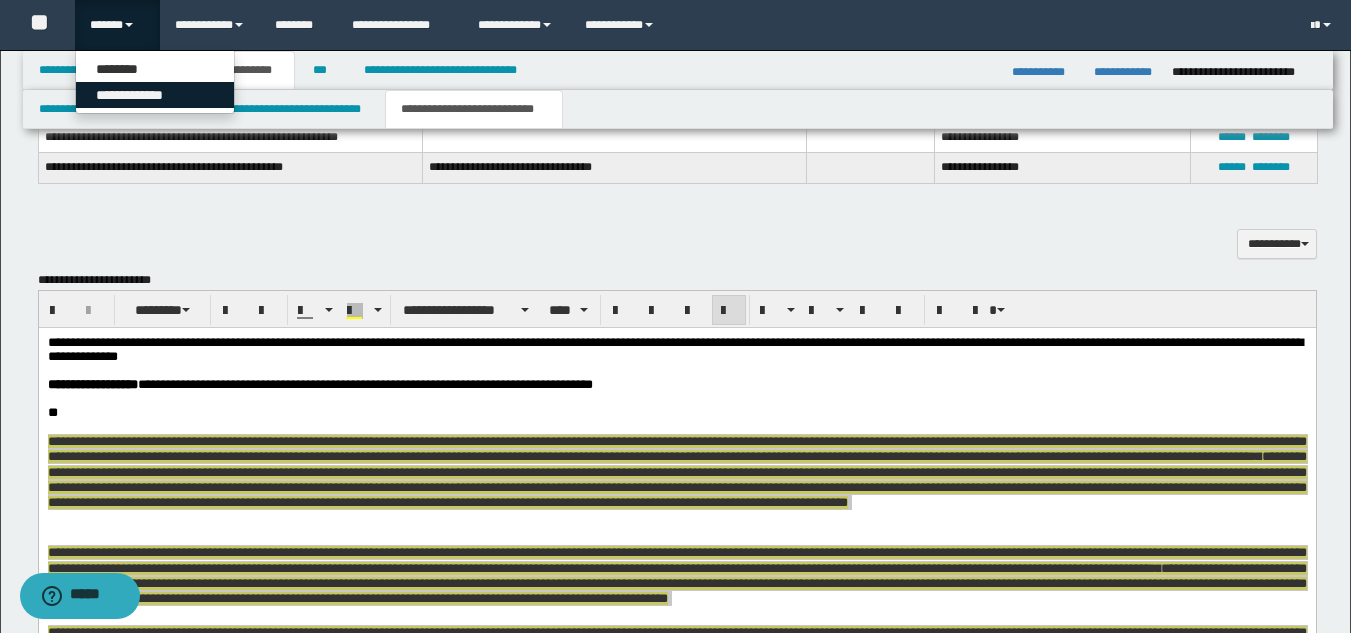 click on "**********" at bounding box center (155, 95) 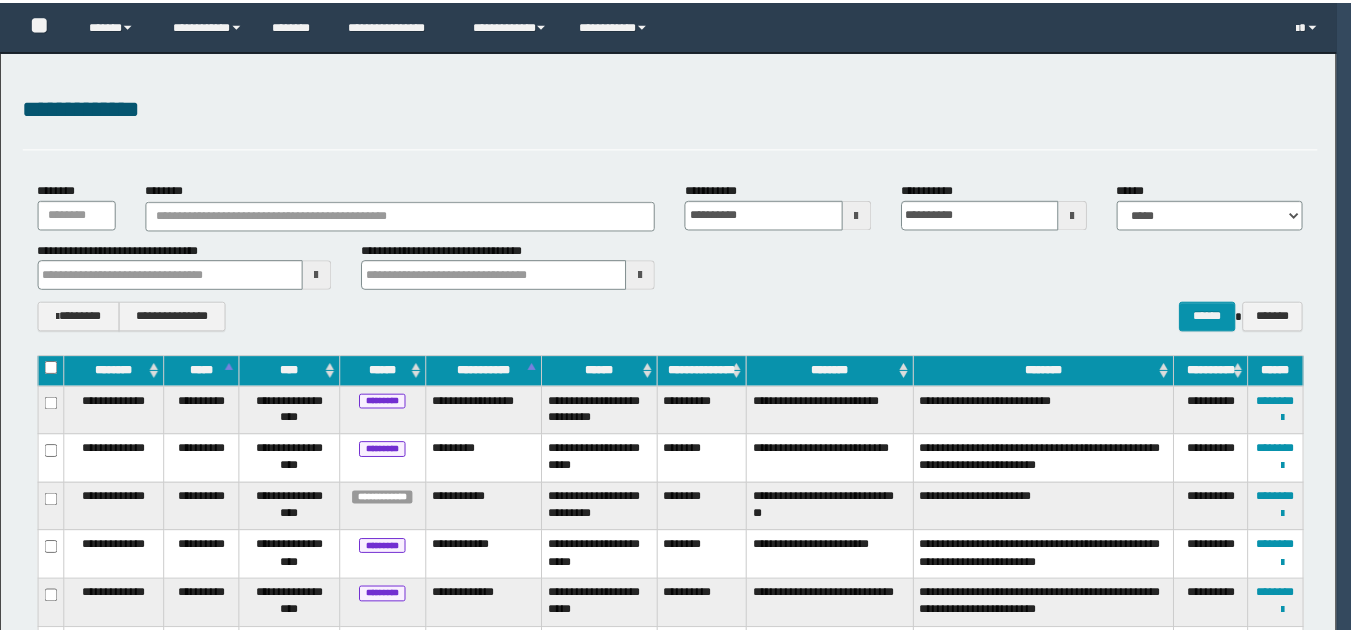 scroll, scrollTop: 0, scrollLeft: 0, axis: both 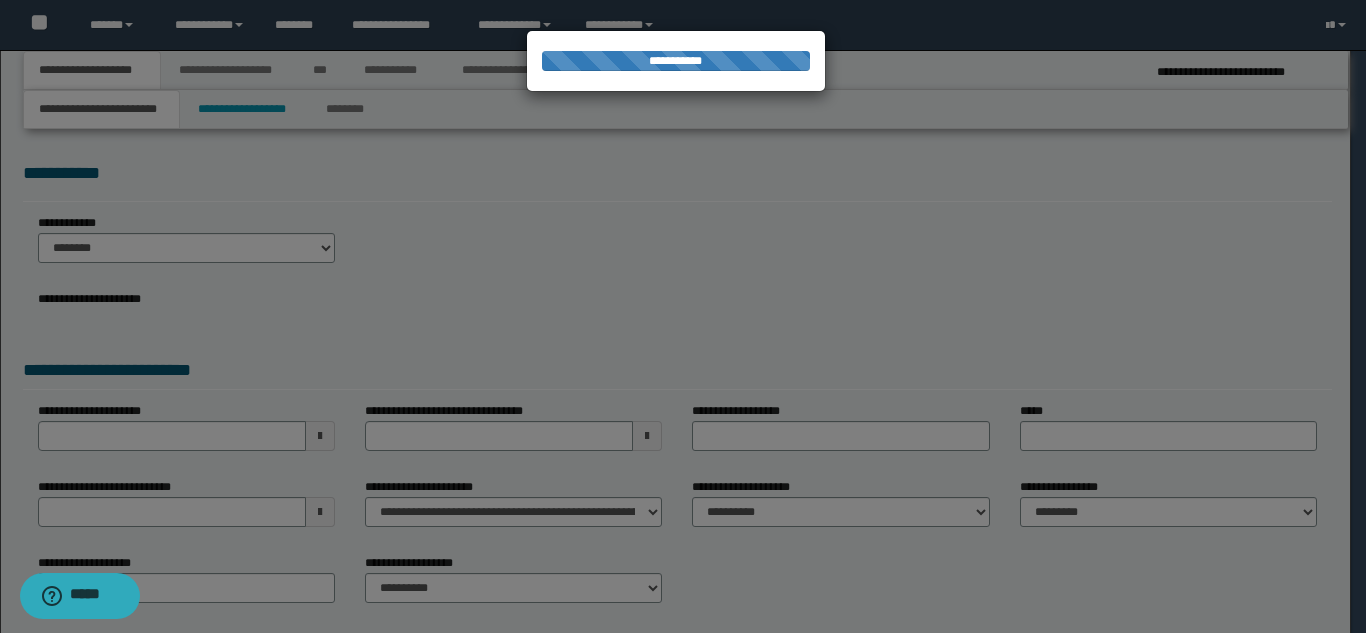 select on "*" 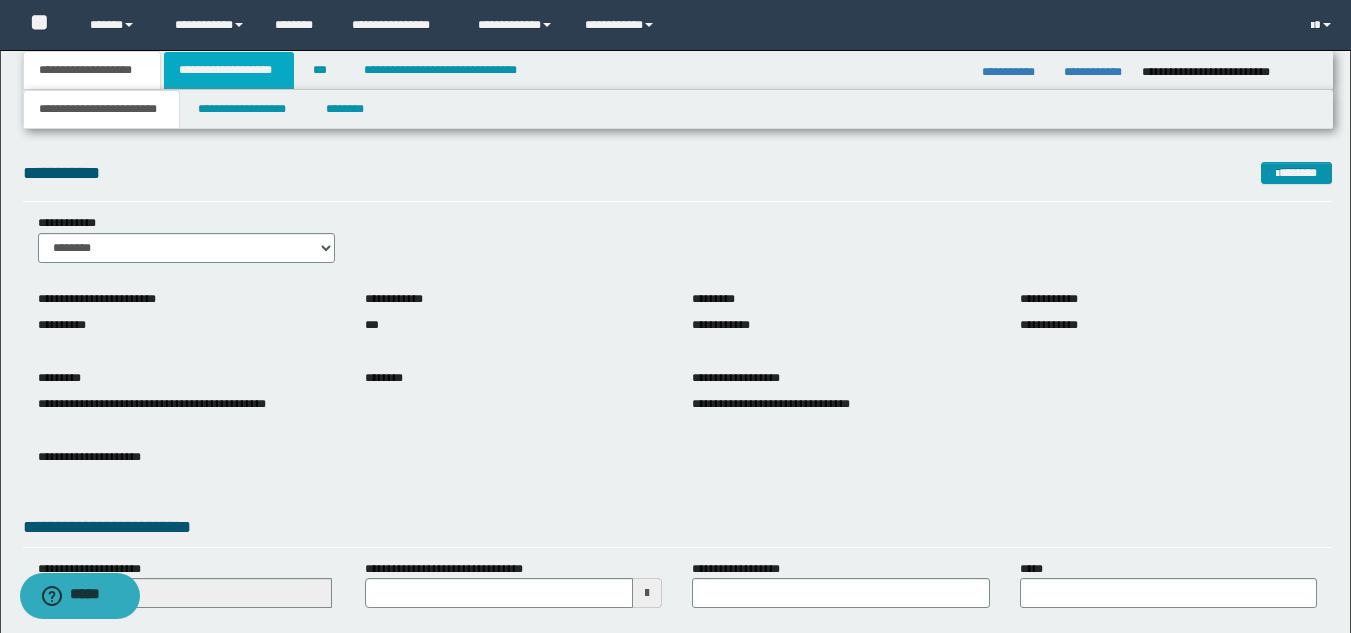 click on "**********" at bounding box center (229, 70) 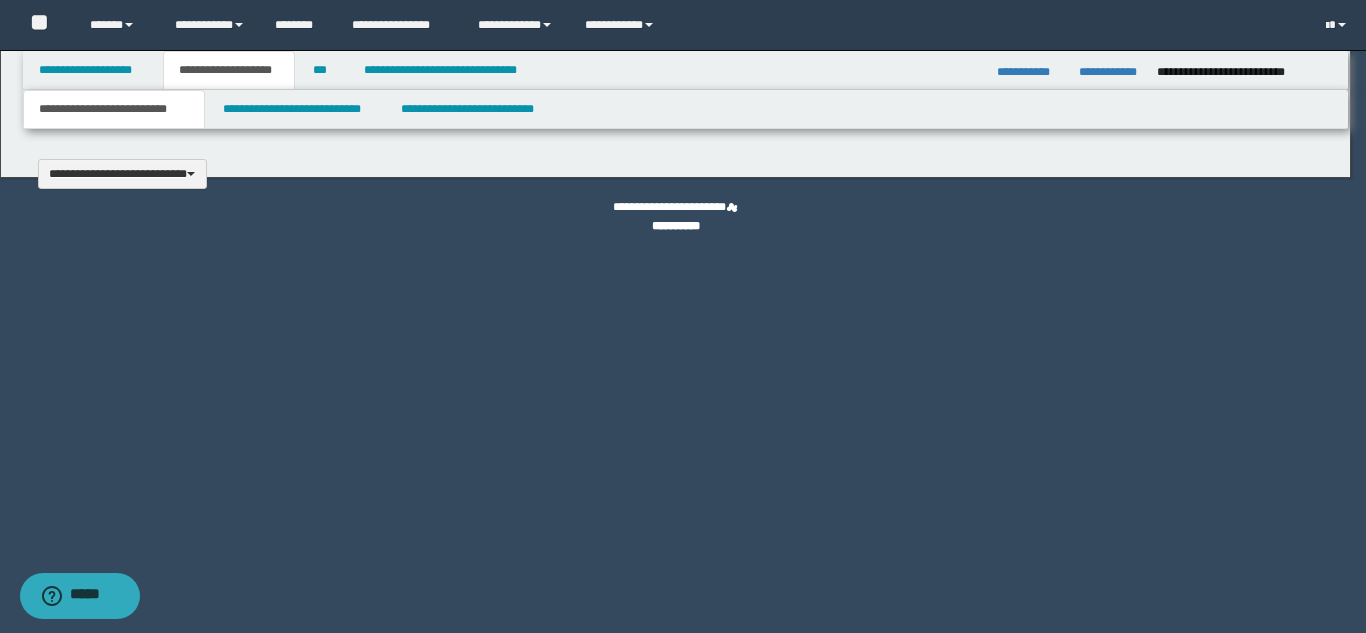 type 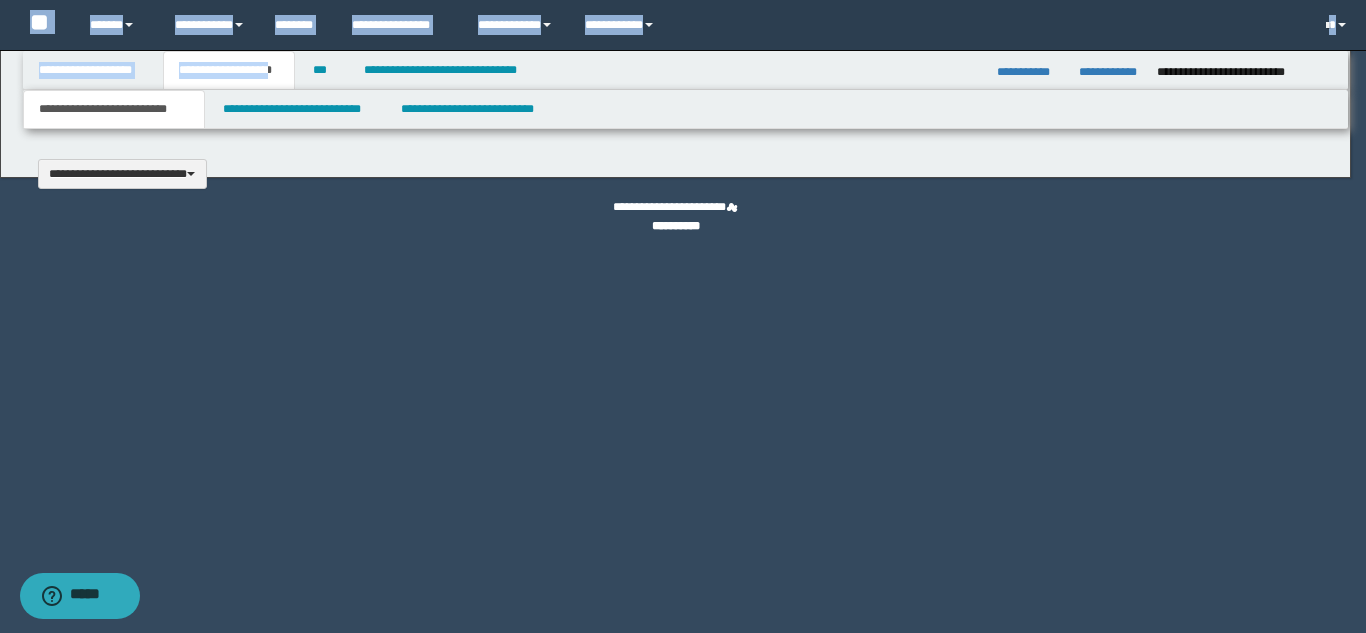 click on "**********" at bounding box center [683, 316] 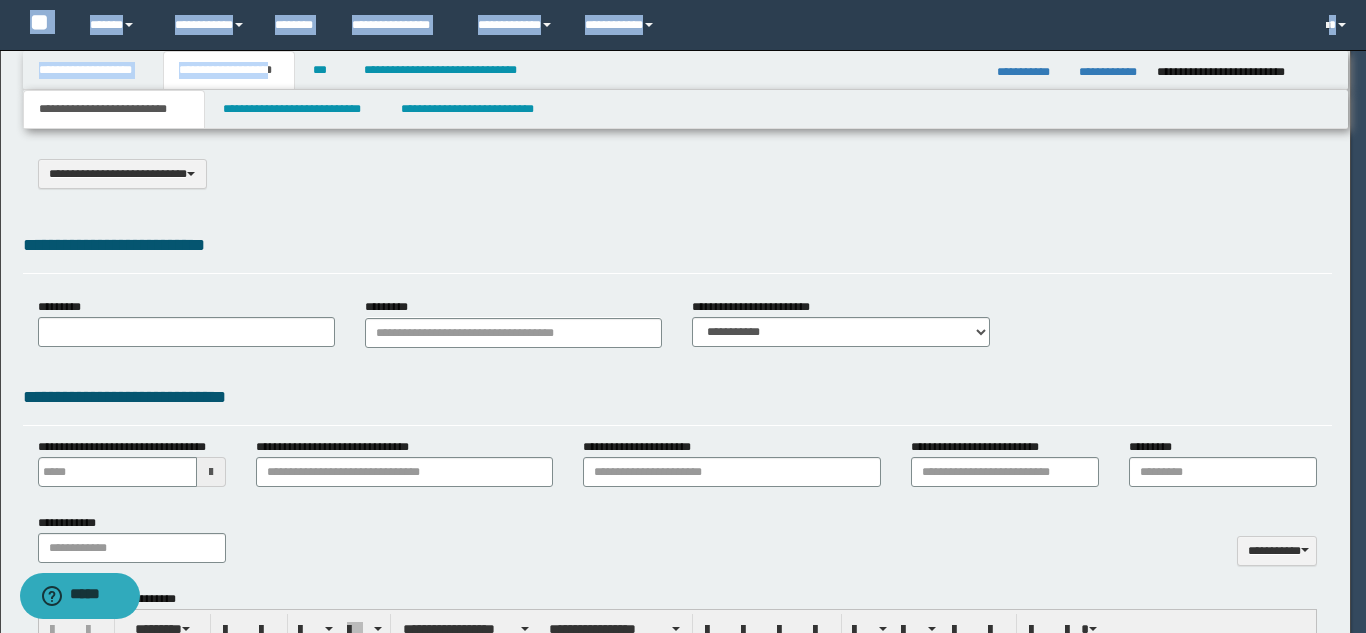 type on "*******" 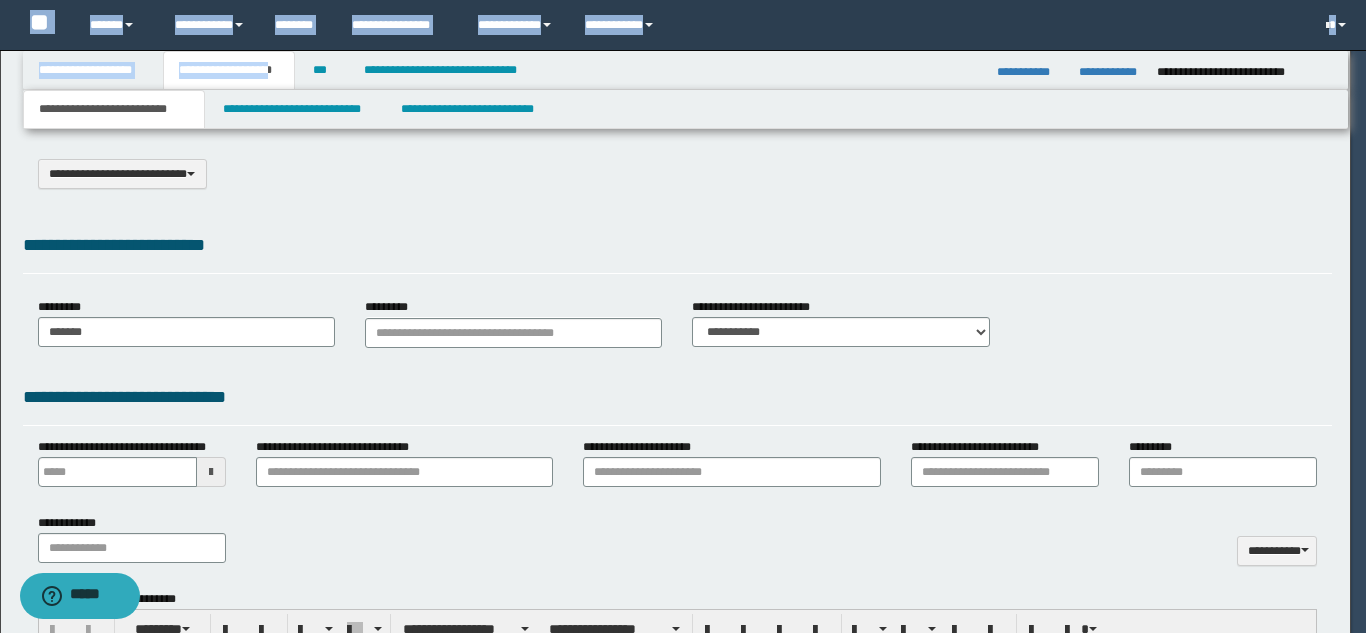 scroll, scrollTop: 0, scrollLeft: 0, axis: both 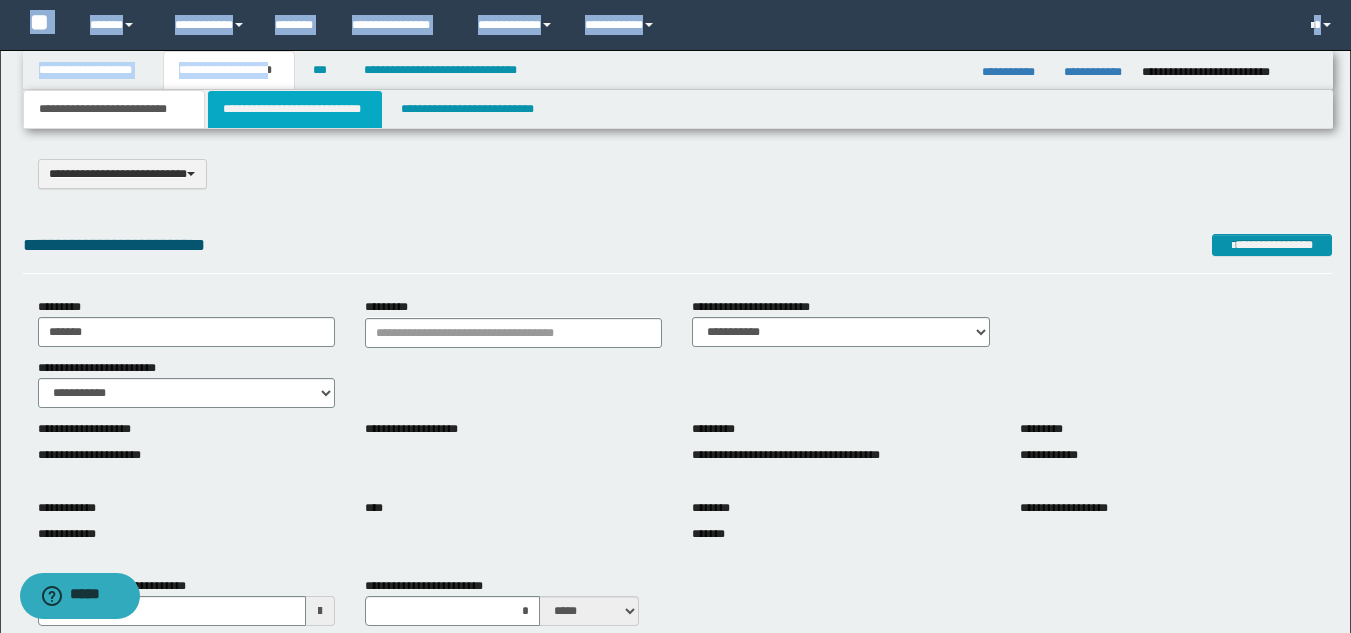 click on "**********" at bounding box center (295, 109) 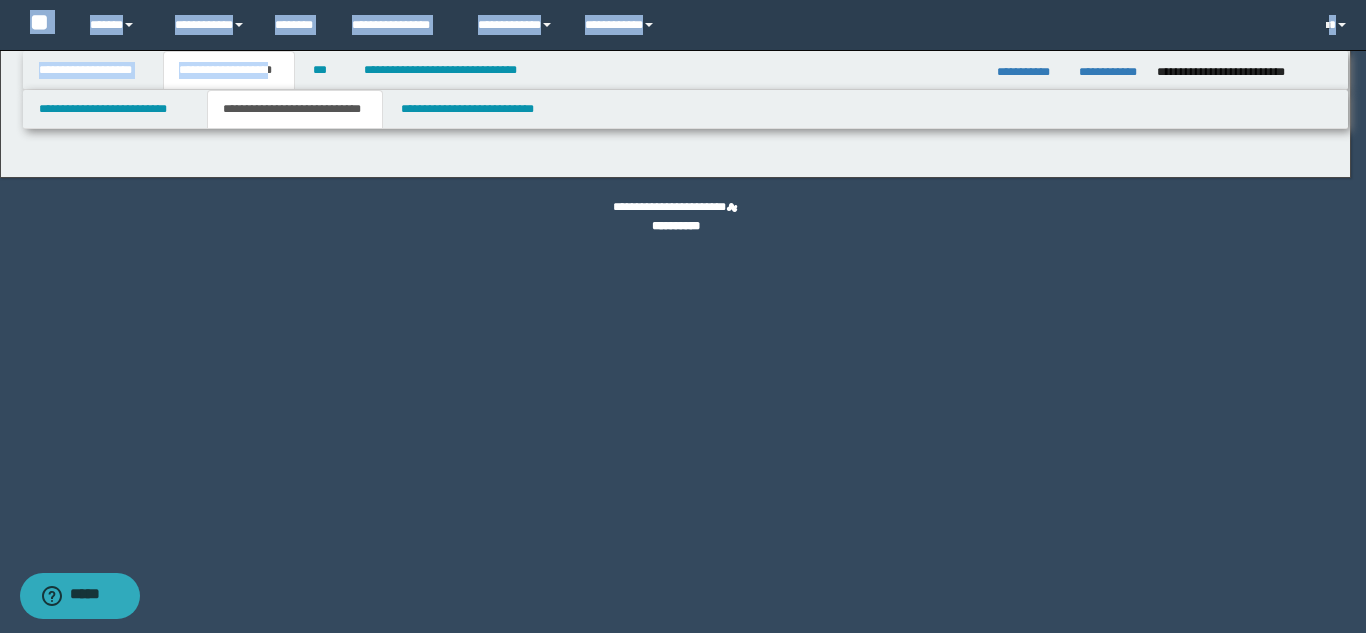 select on "*" 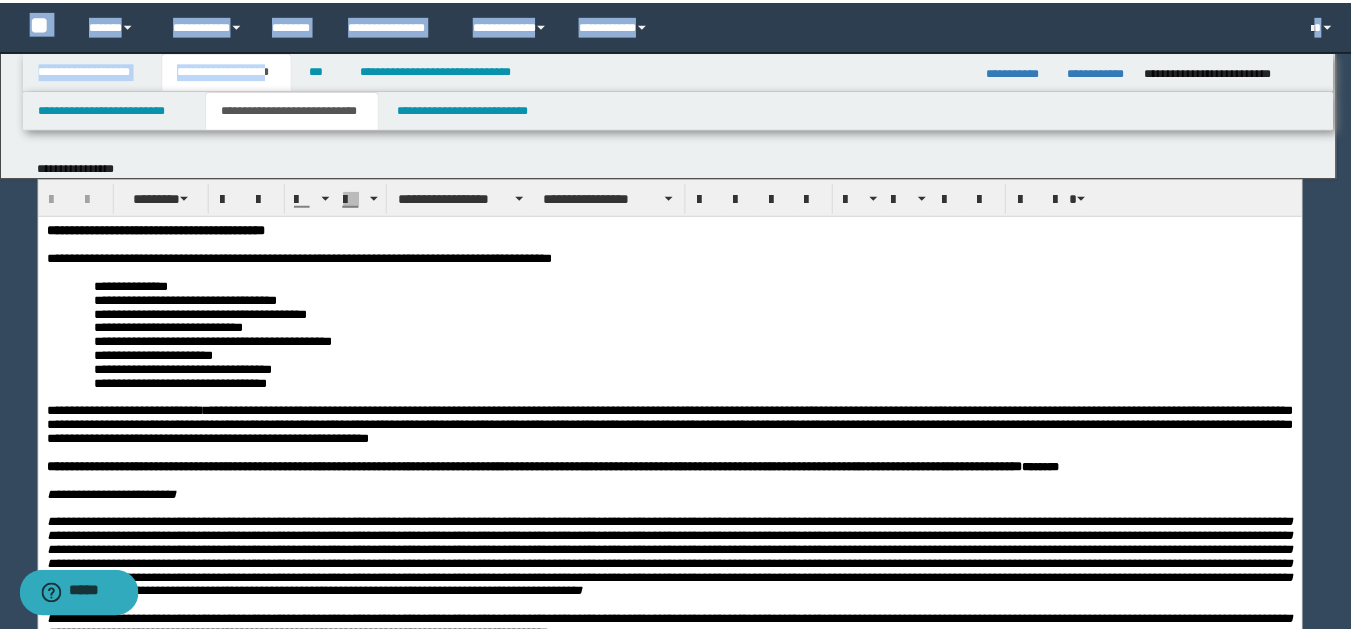 scroll, scrollTop: 0, scrollLeft: 0, axis: both 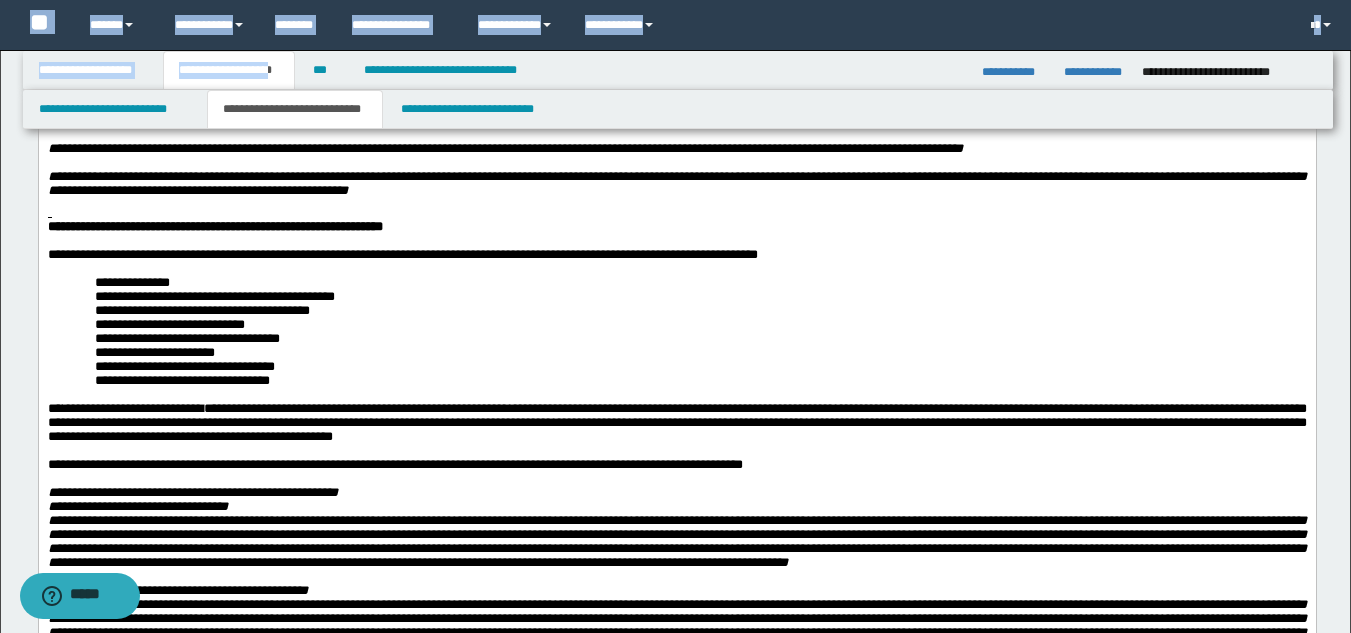 click on "******" at bounding box center (117, 25) 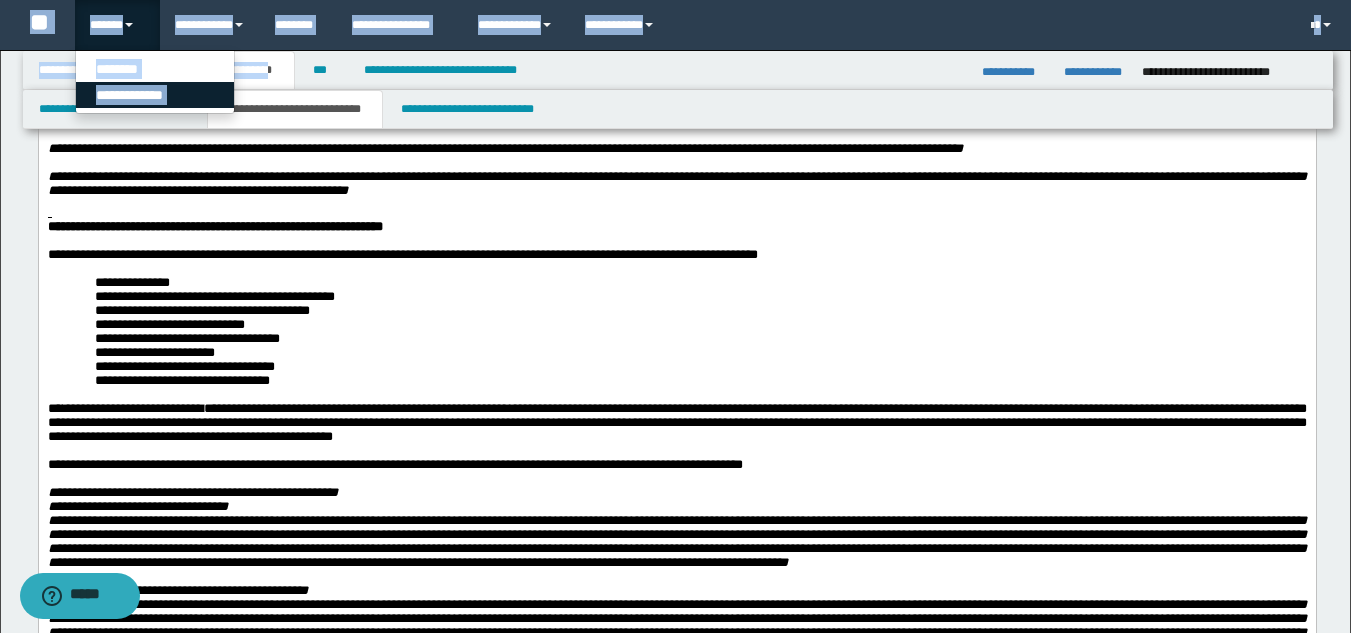 click on "**********" at bounding box center [155, 95] 